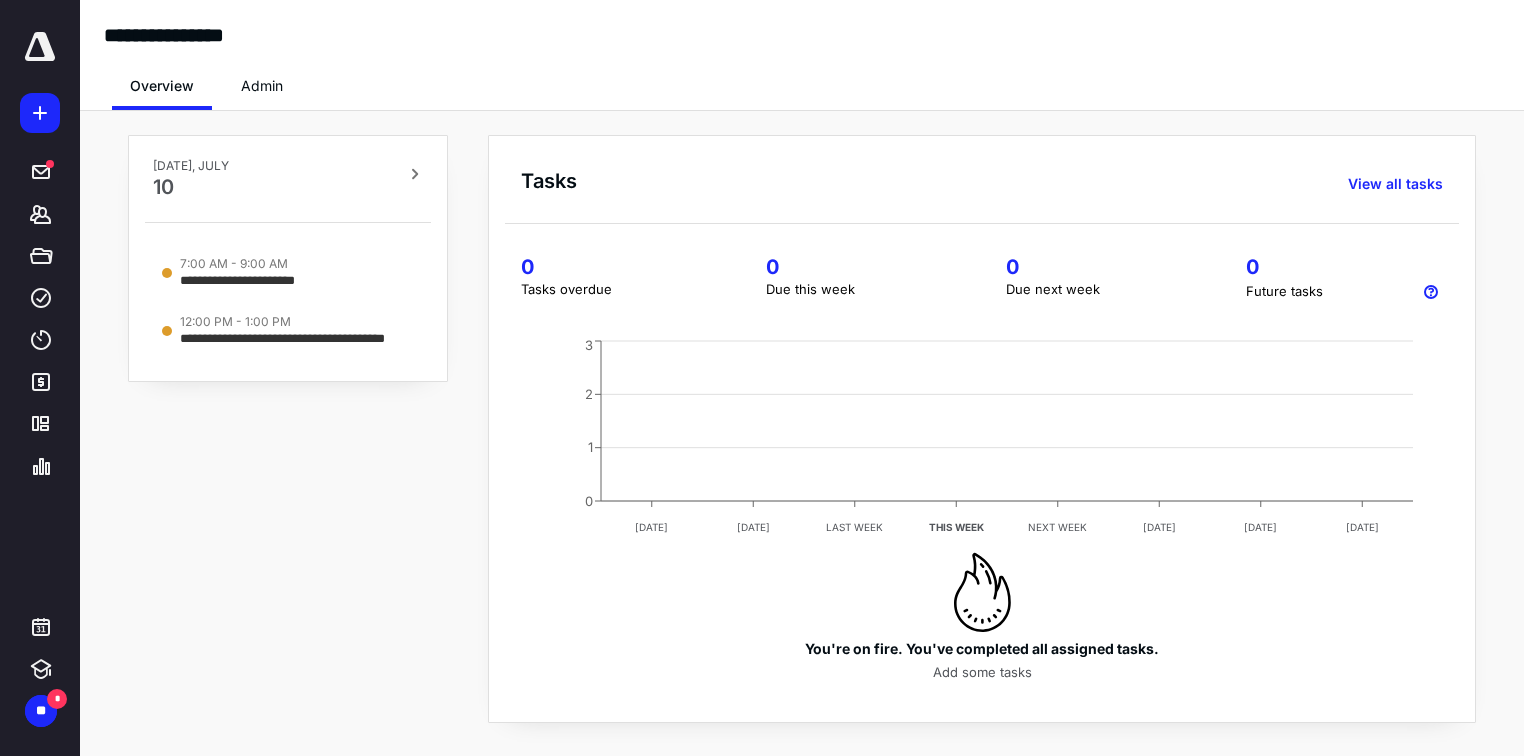 scroll, scrollTop: 0, scrollLeft: 0, axis: both 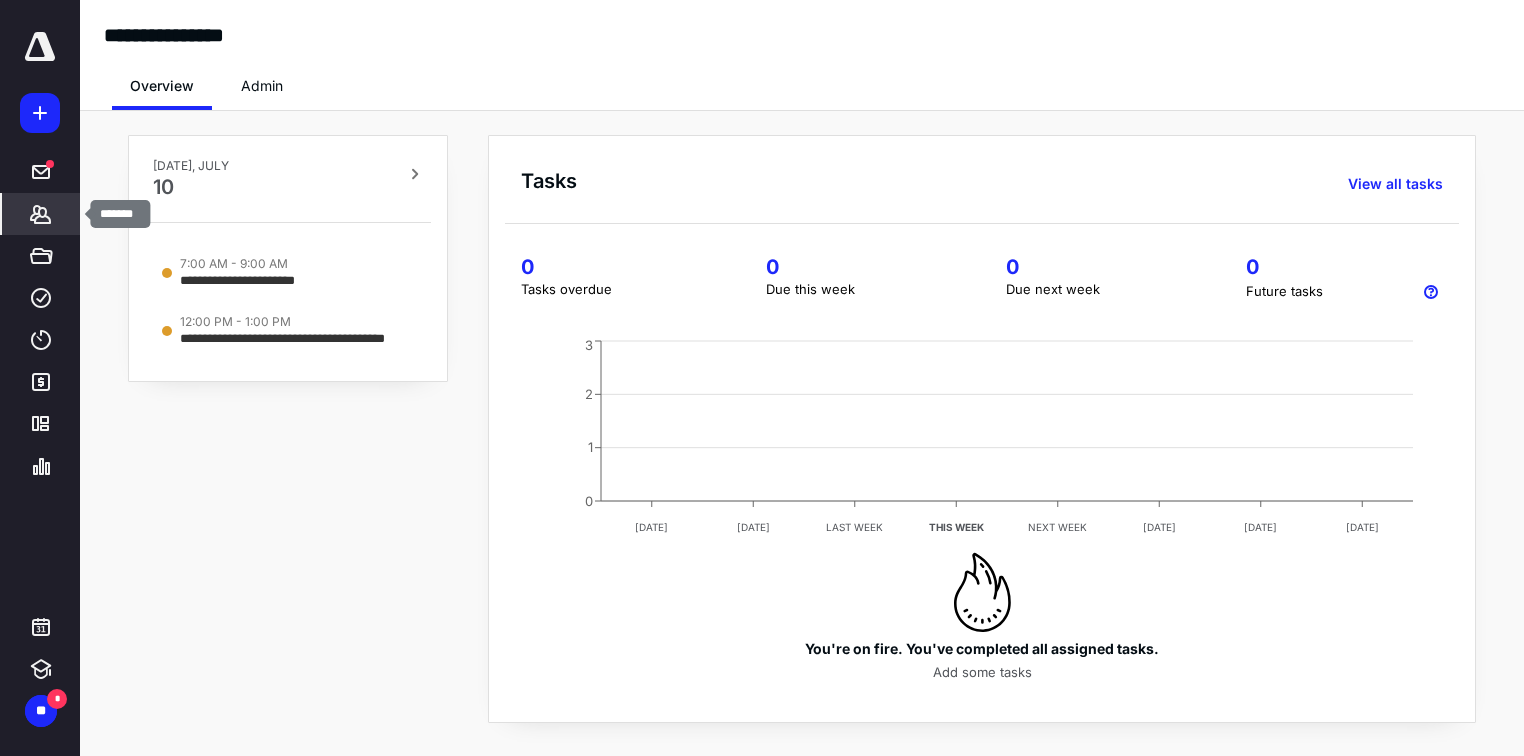click 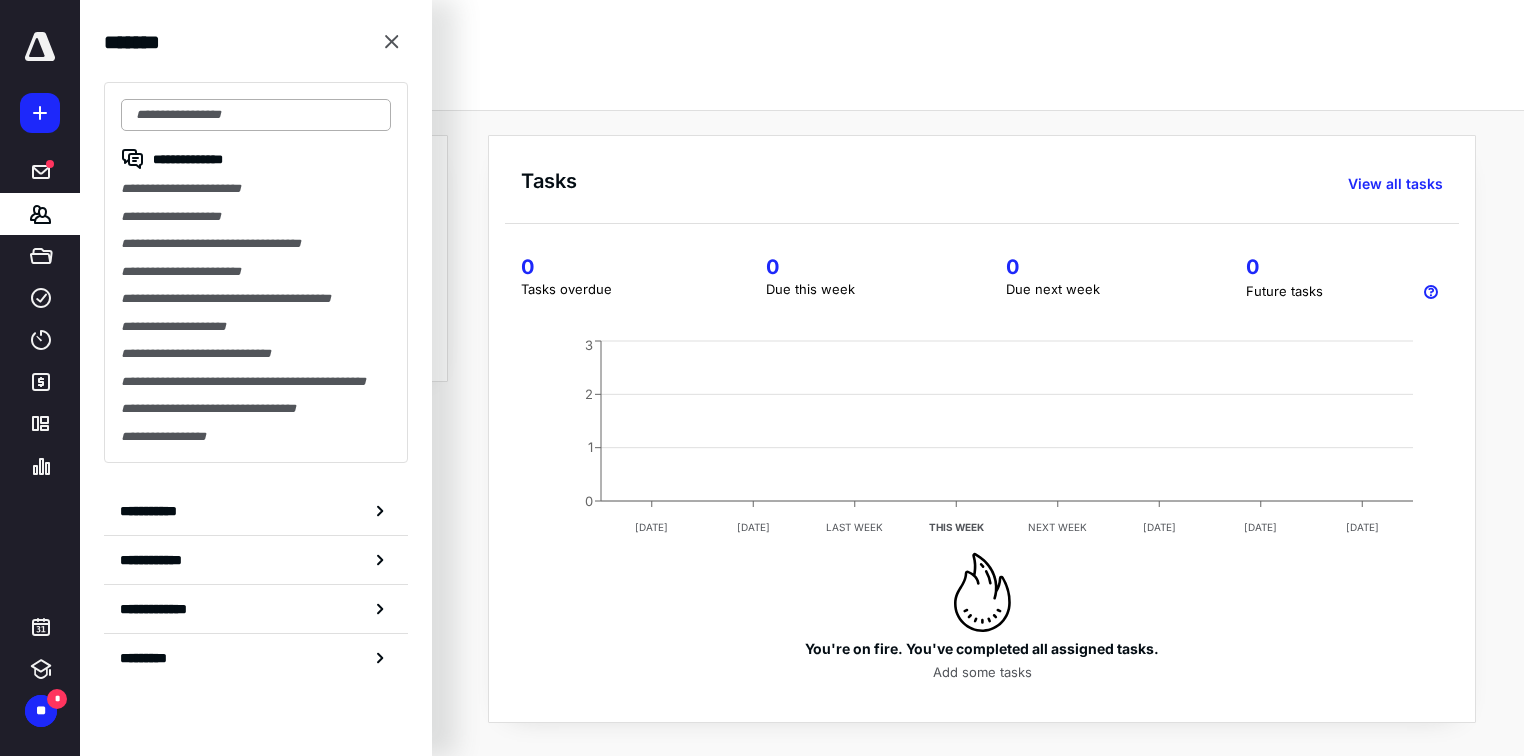 click at bounding box center (256, 115) 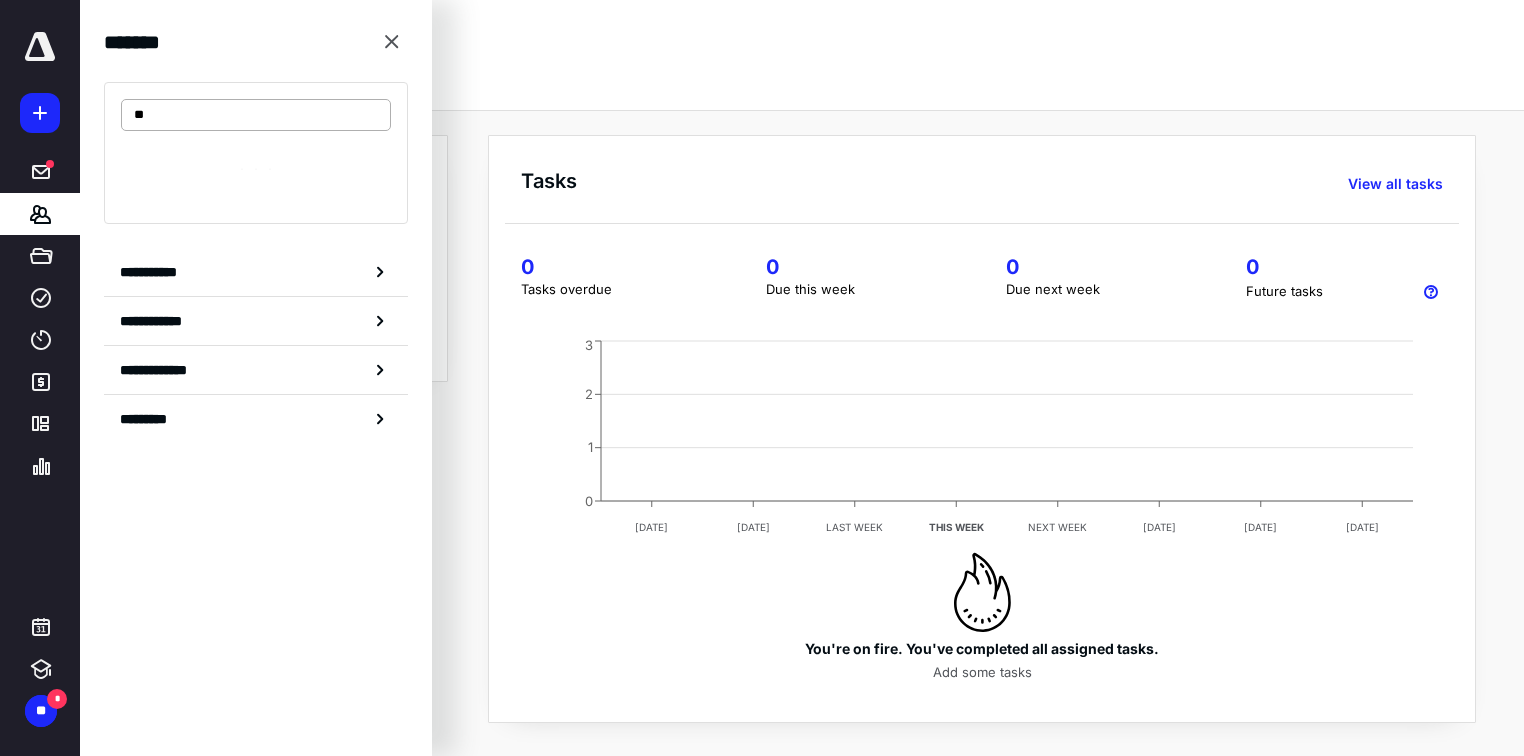 type on "*" 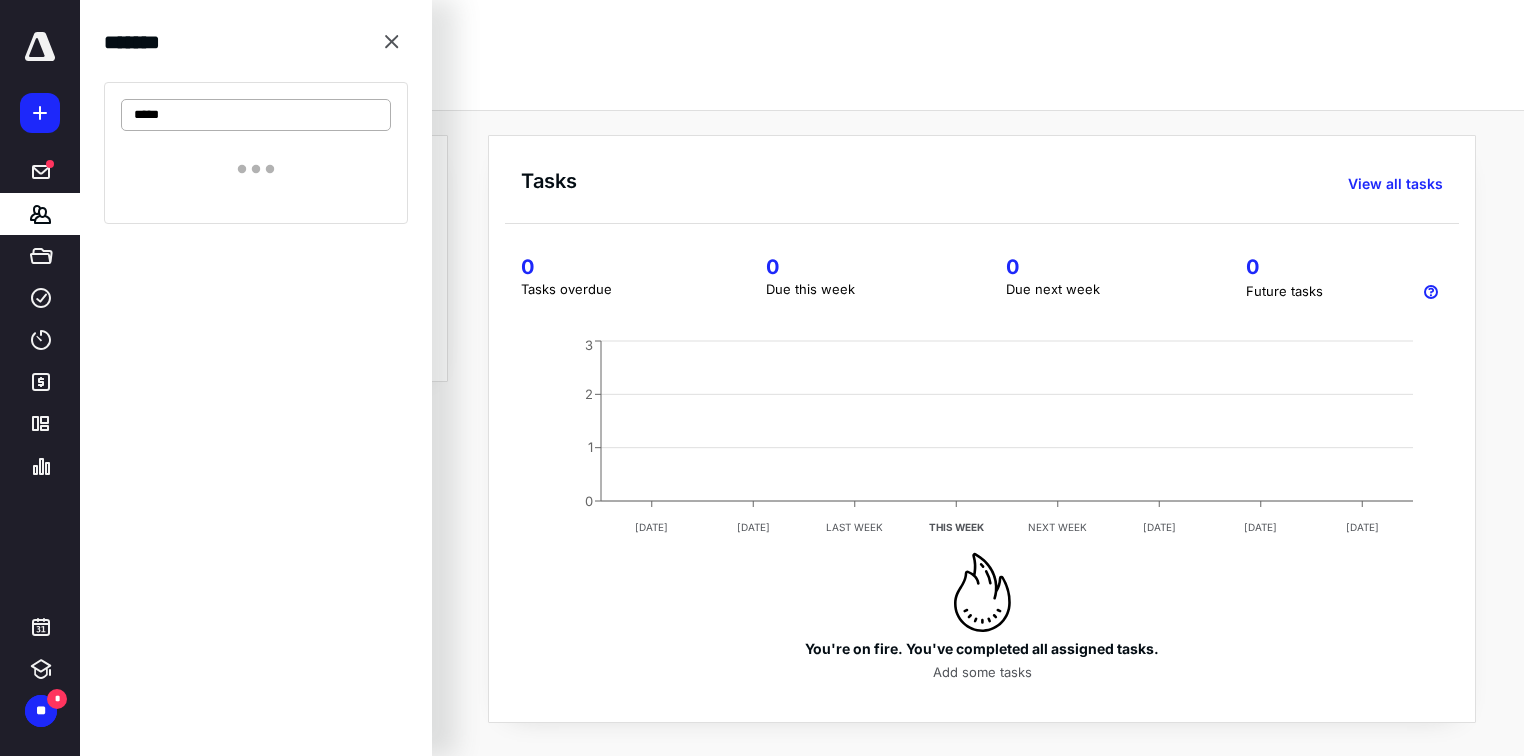 type on "*****" 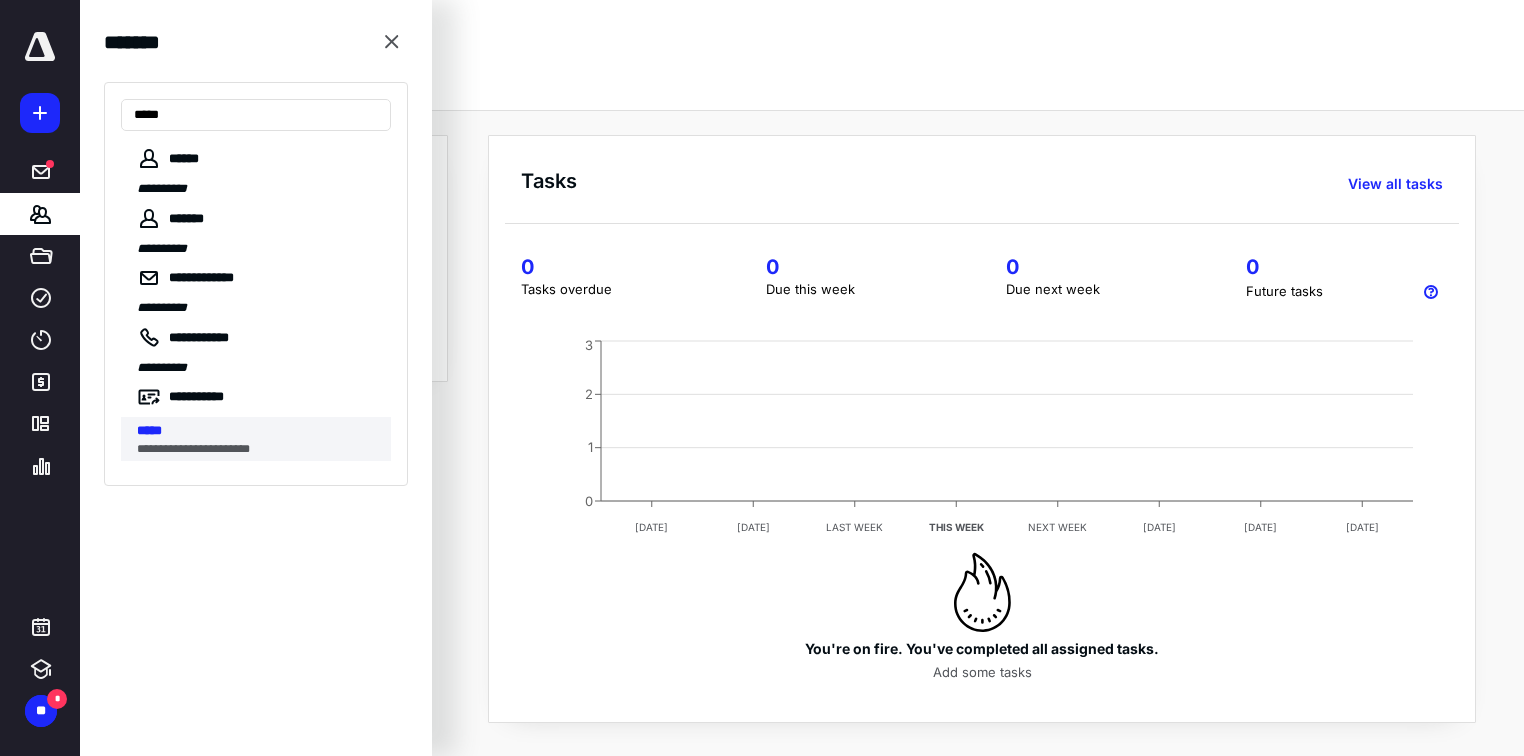 click on "*****" at bounding box center (149, 430) 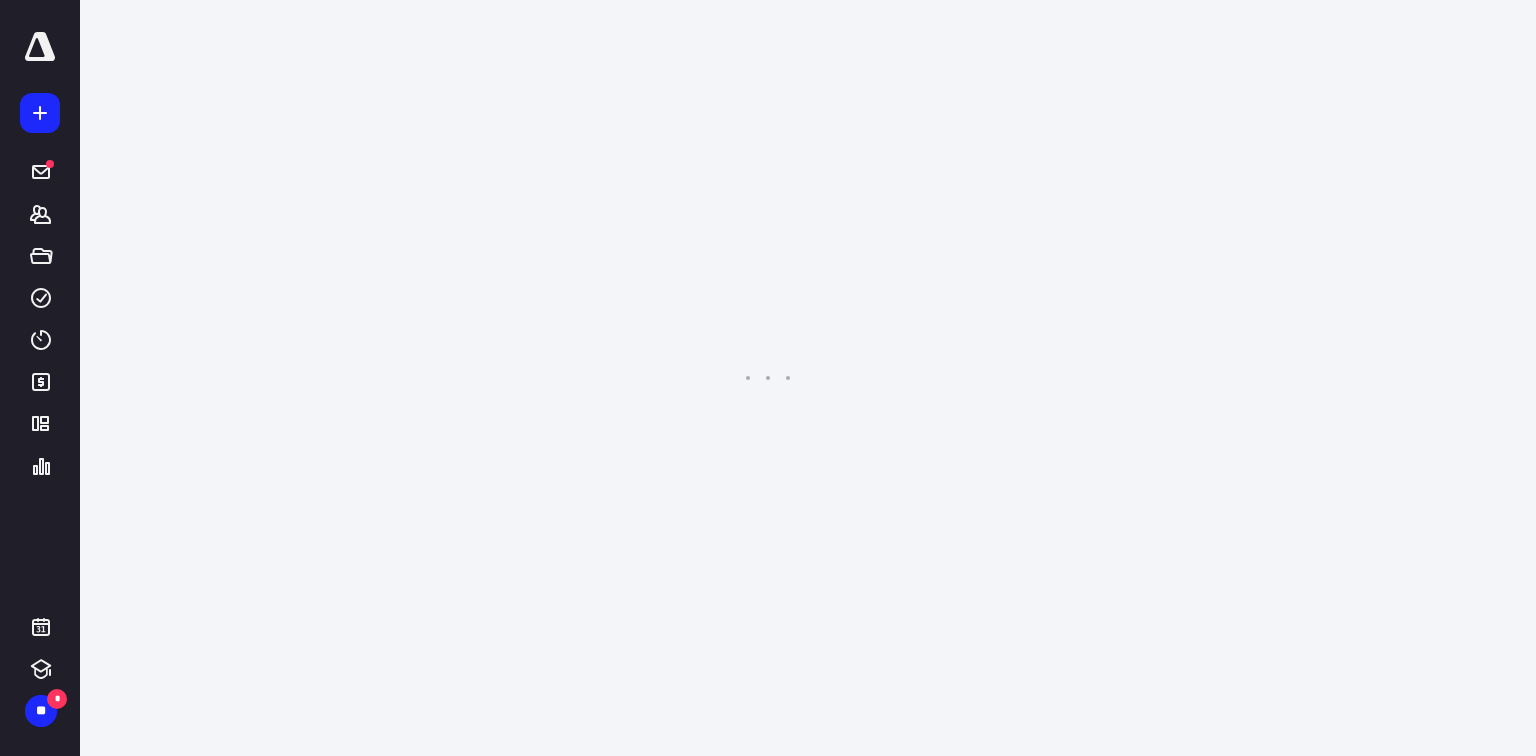 click on "**********" at bounding box center [768, 378] 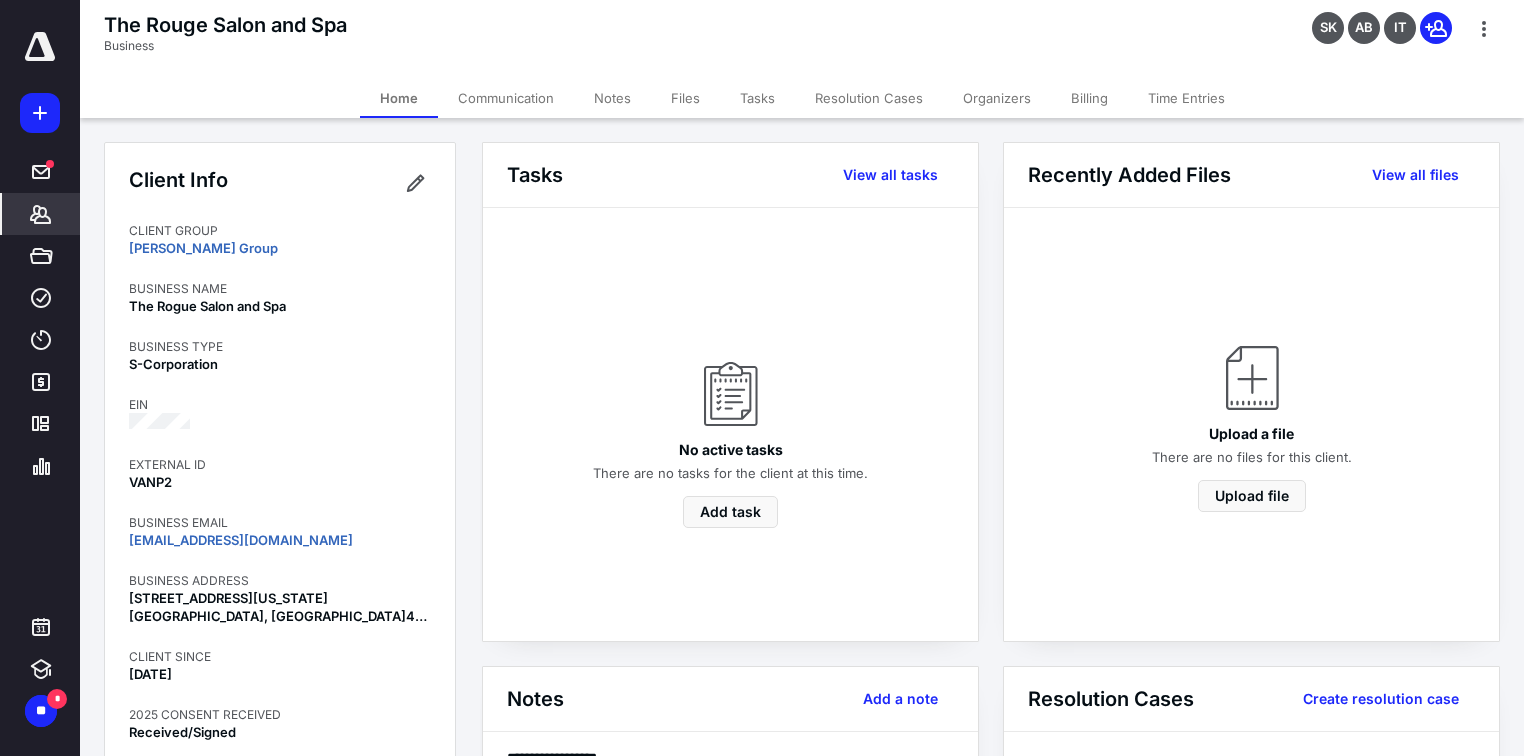 scroll, scrollTop: 240, scrollLeft: 0, axis: vertical 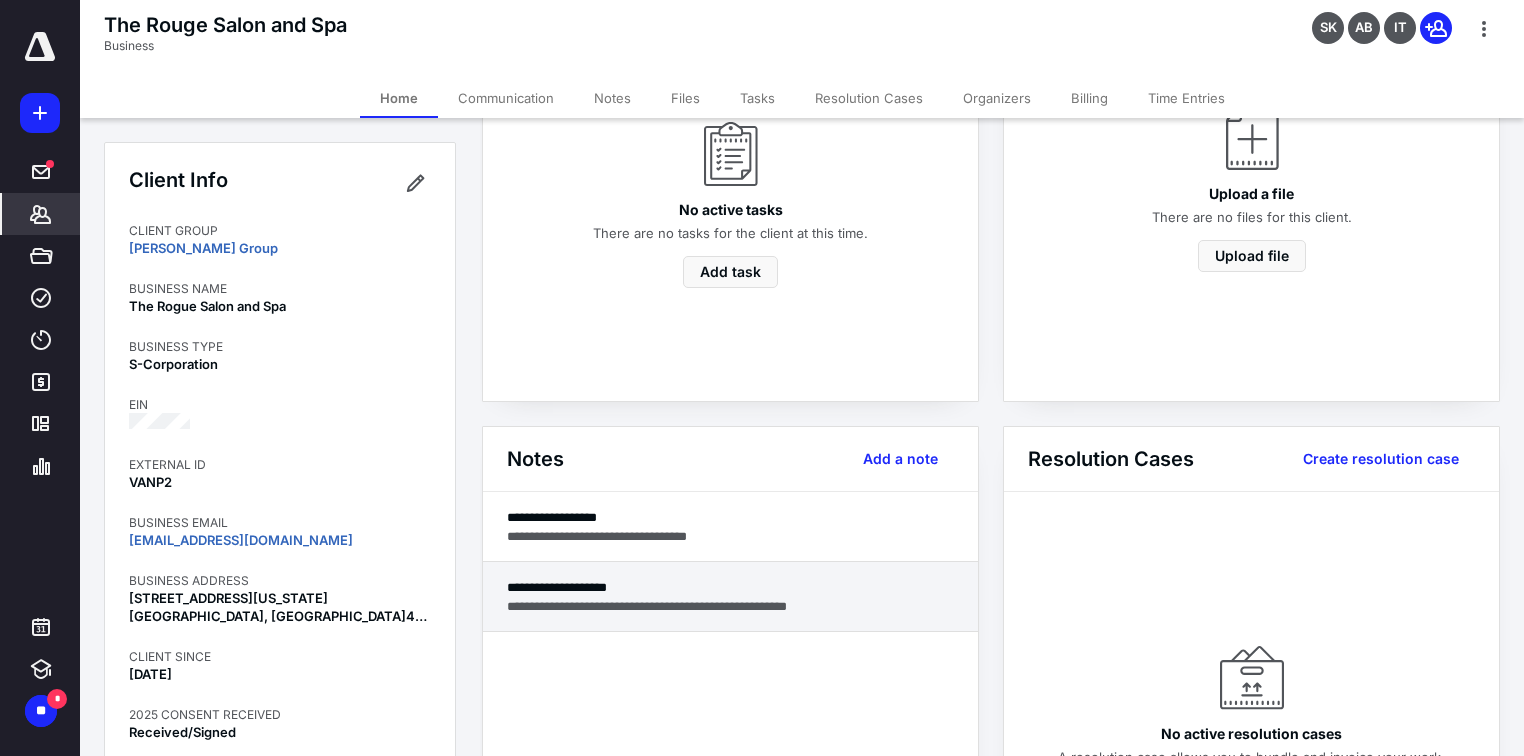 click on "**********" at bounding box center (730, 606) 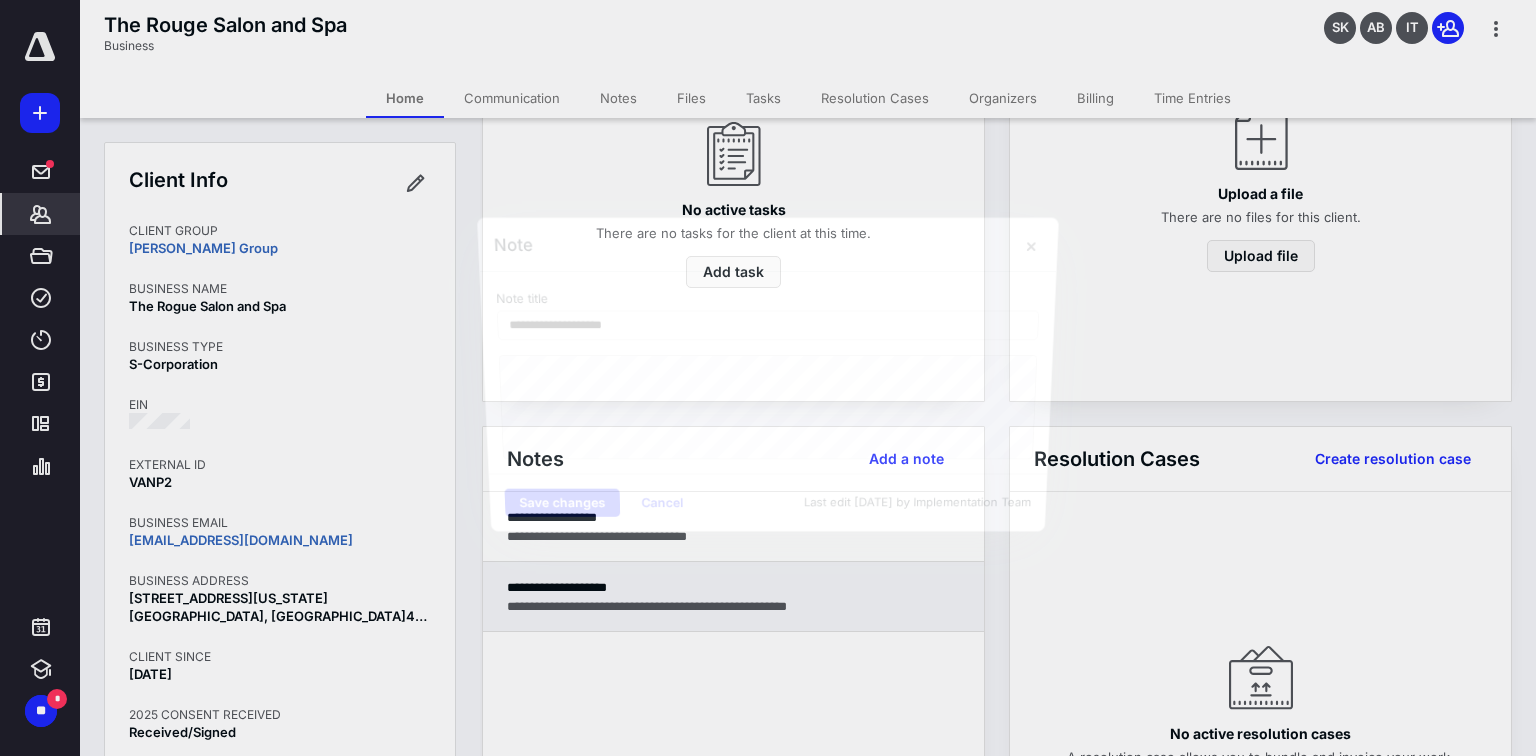 click at bounding box center [768, 378] 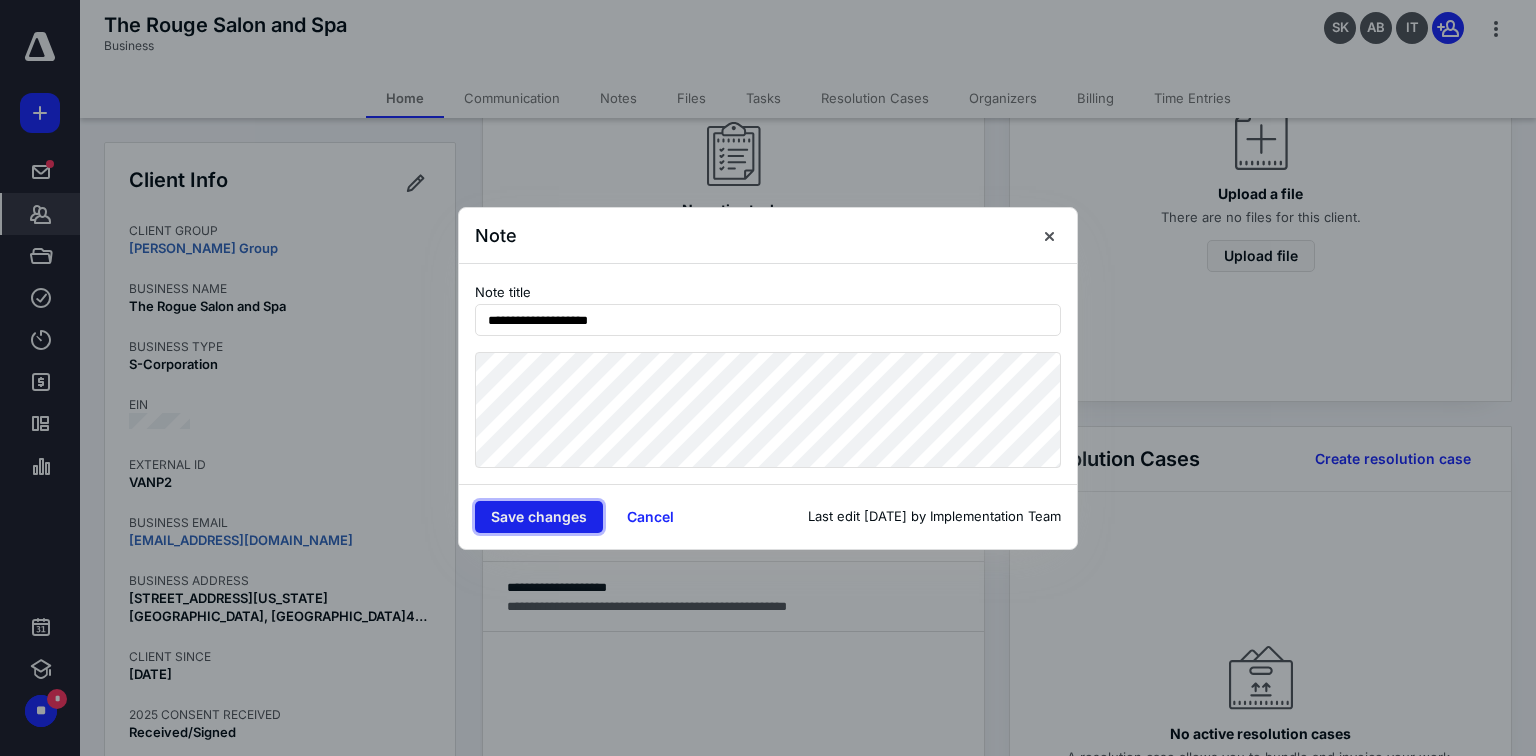click on "Save changes" at bounding box center (539, 517) 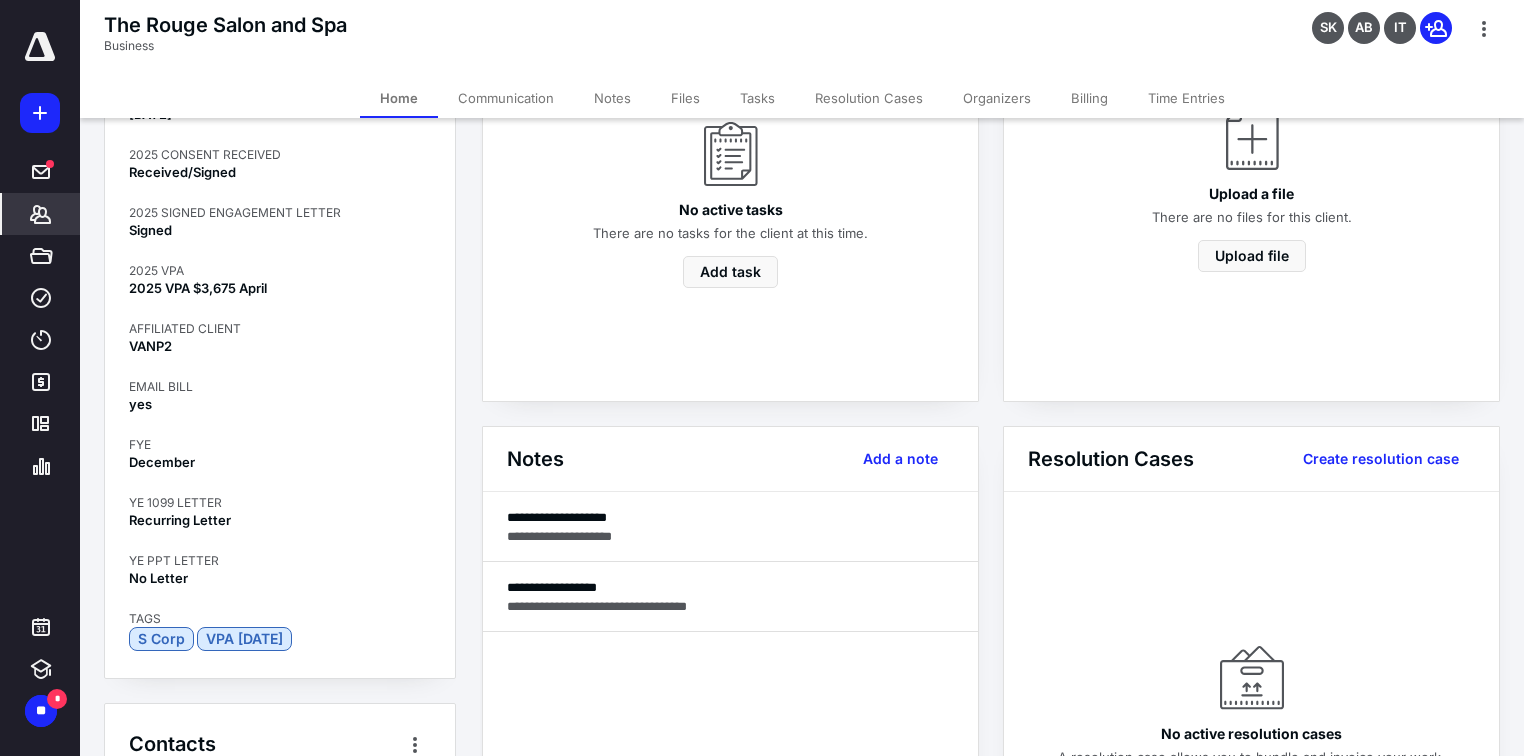 scroll, scrollTop: 240, scrollLeft: 0, axis: vertical 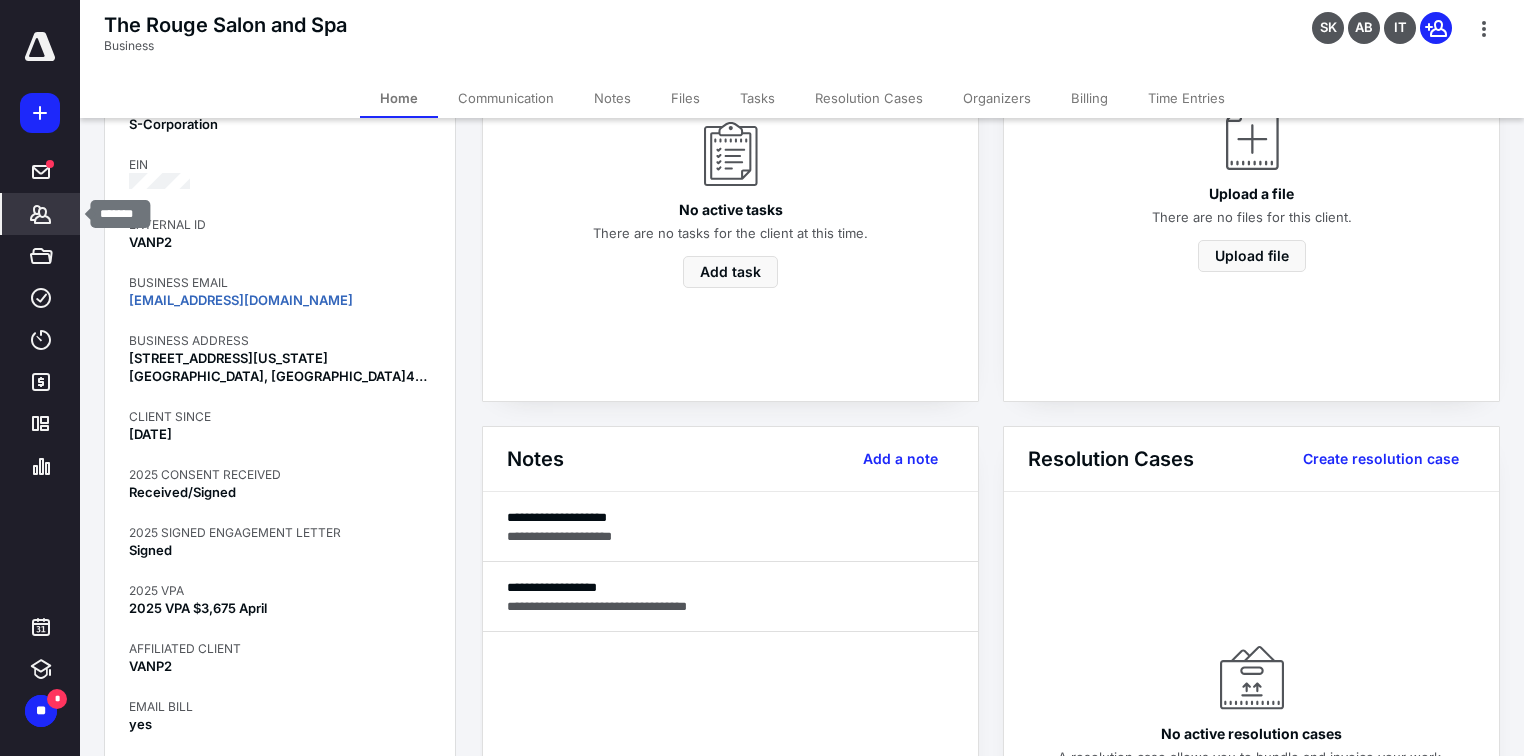 click 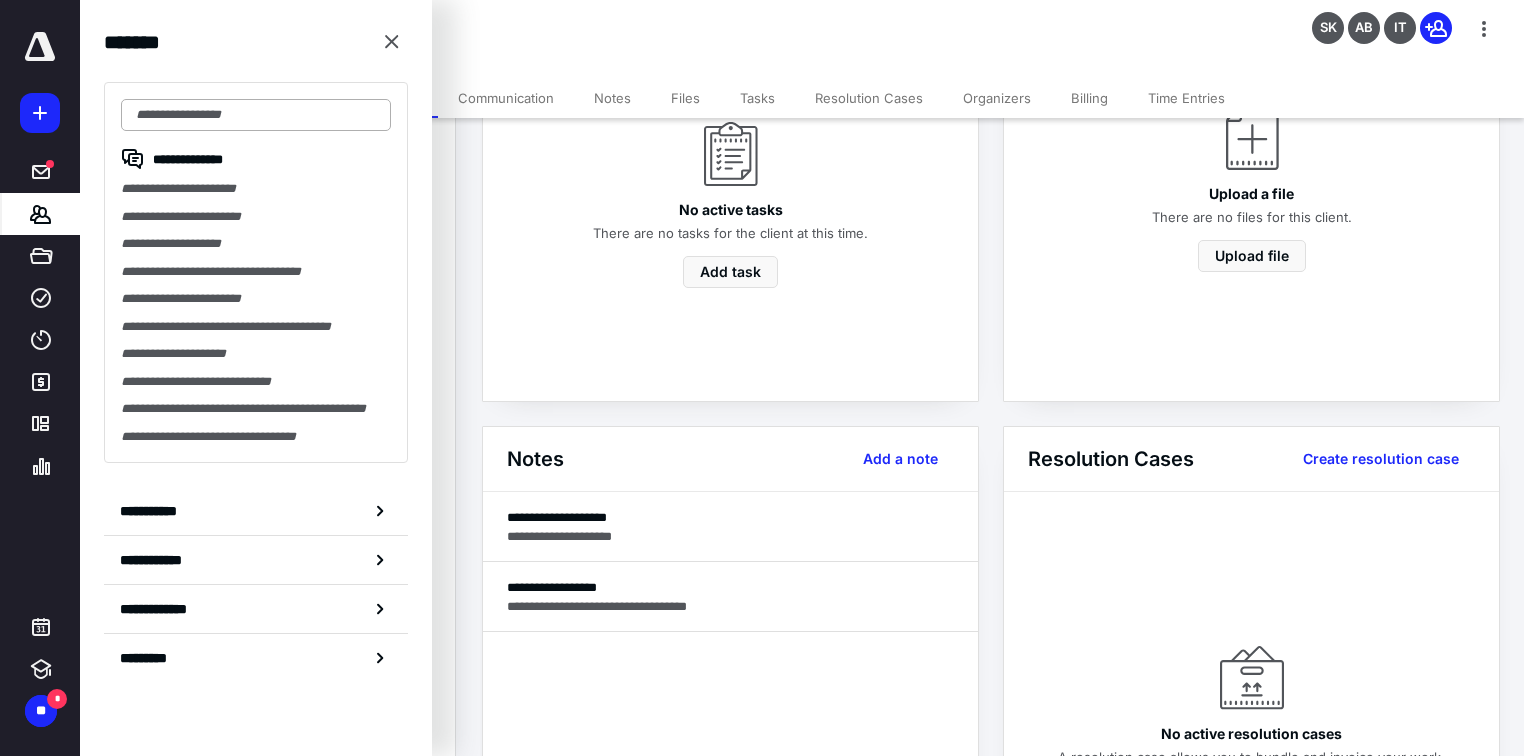 click at bounding box center [256, 115] 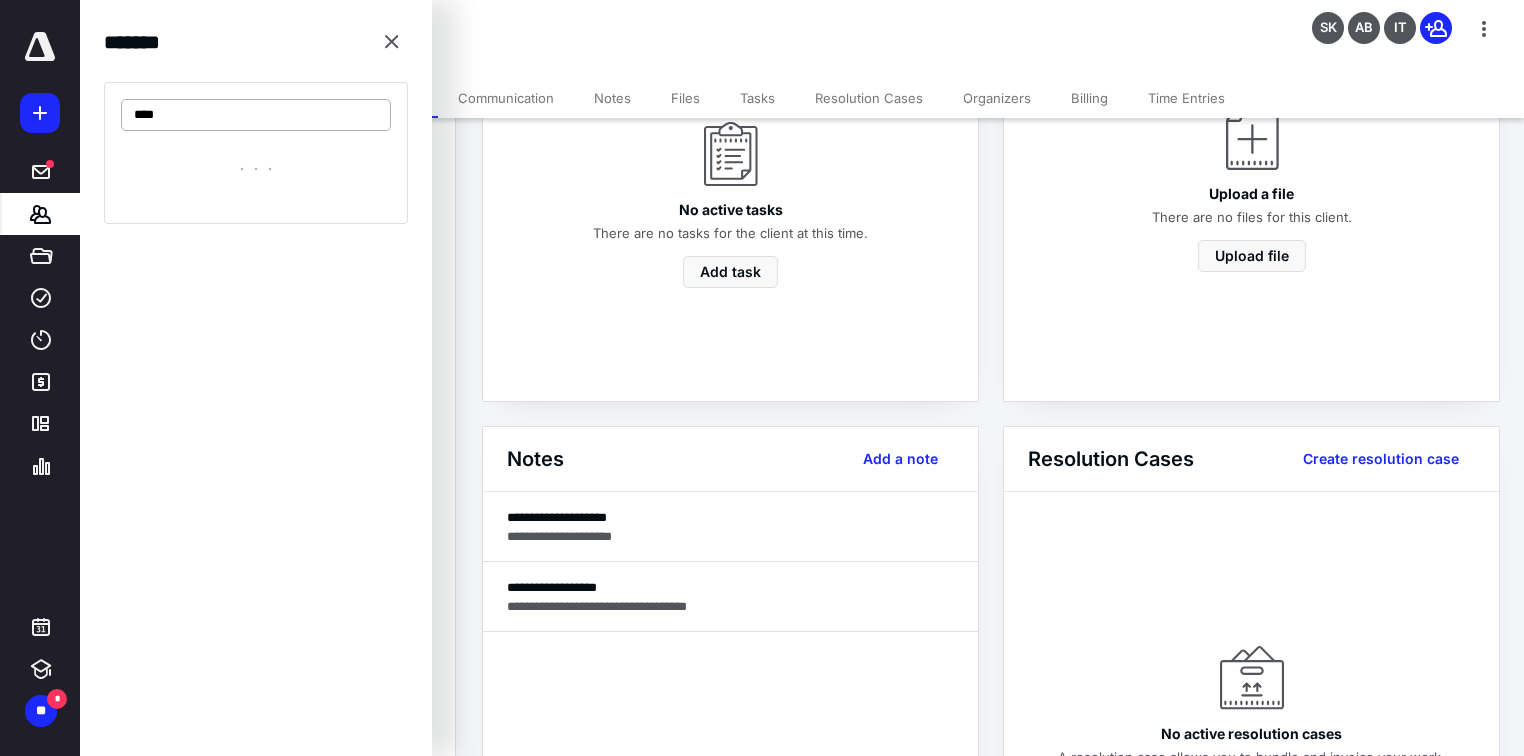 type on "****" 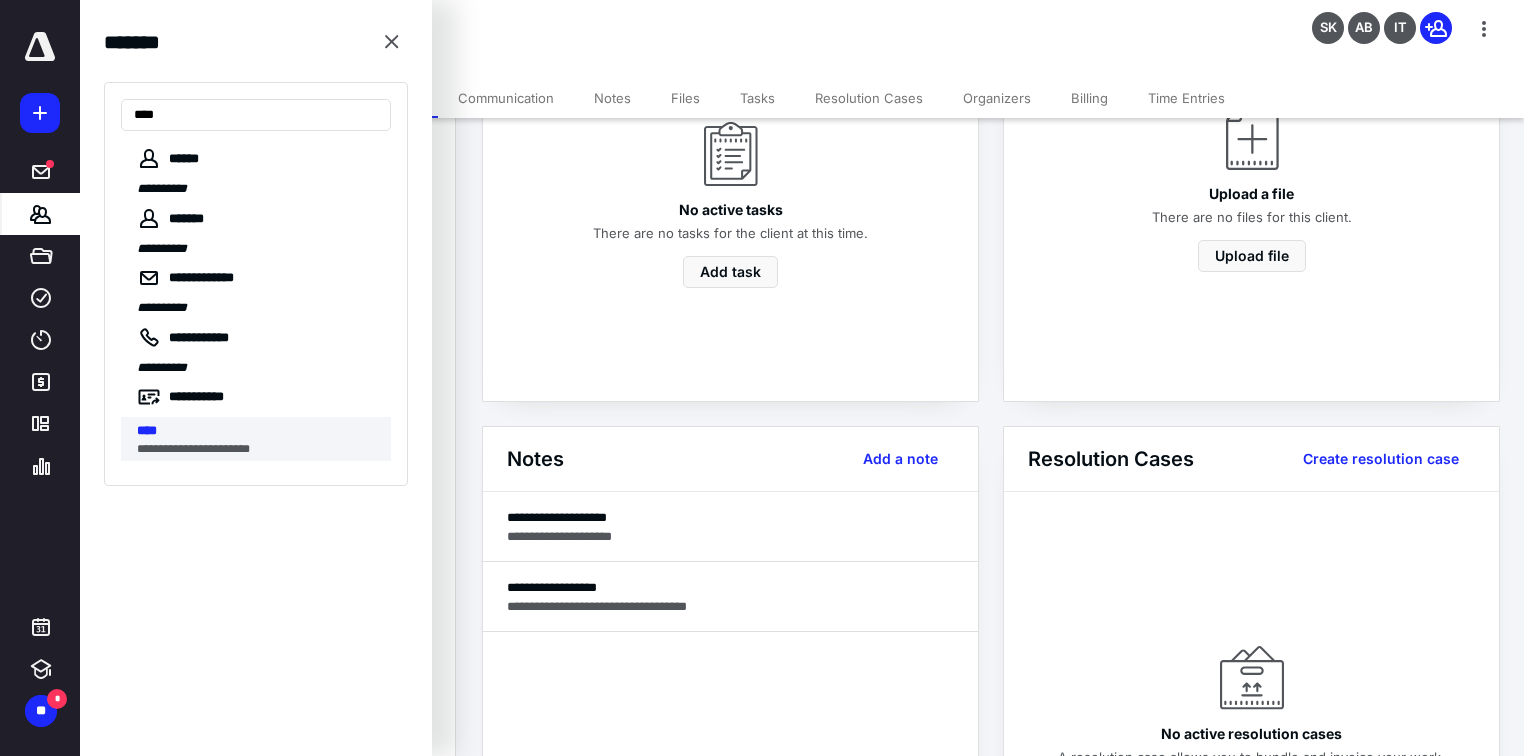 click on "****" at bounding box center [258, 431] 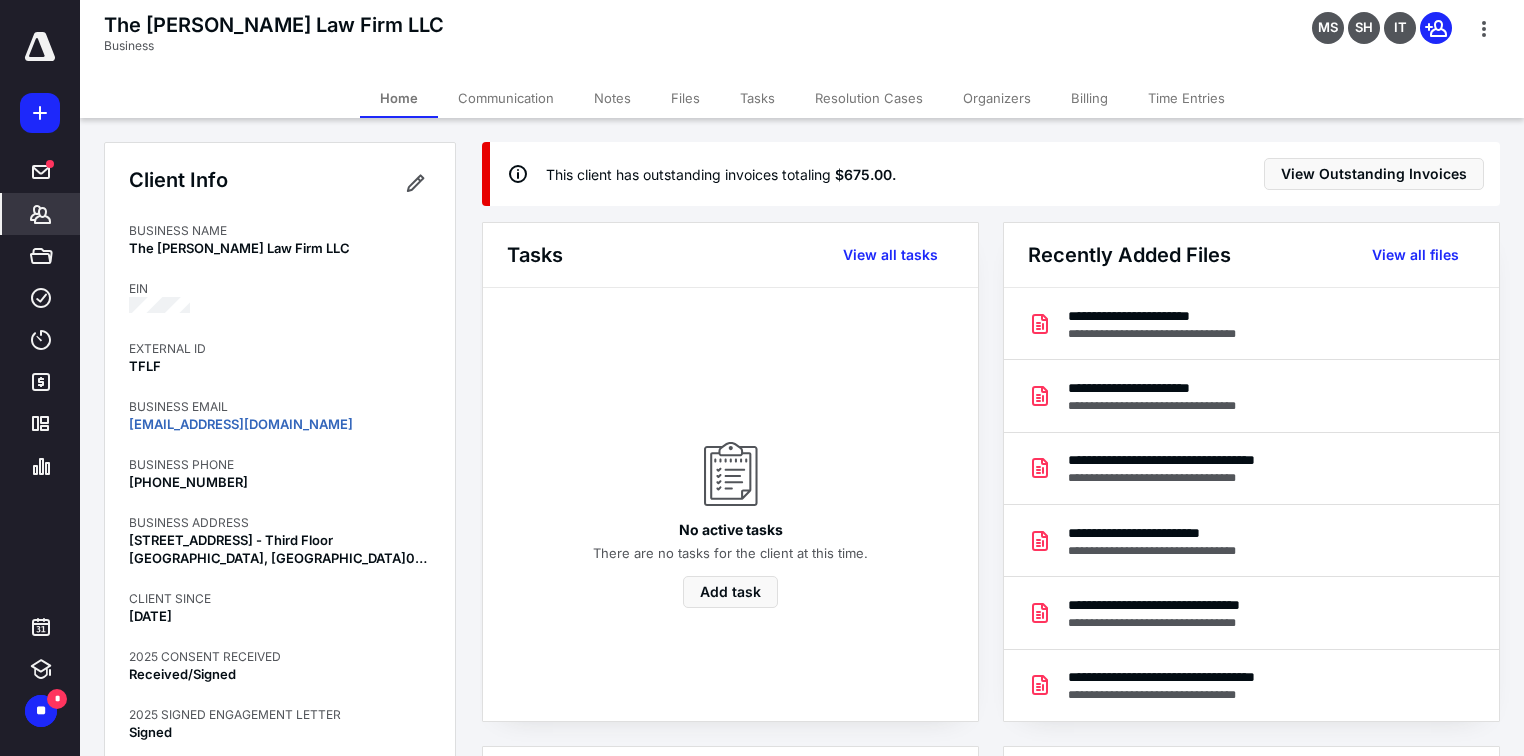 click on "No active tasks There are no tasks for the client at this time. Add task" at bounding box center (730, 504) 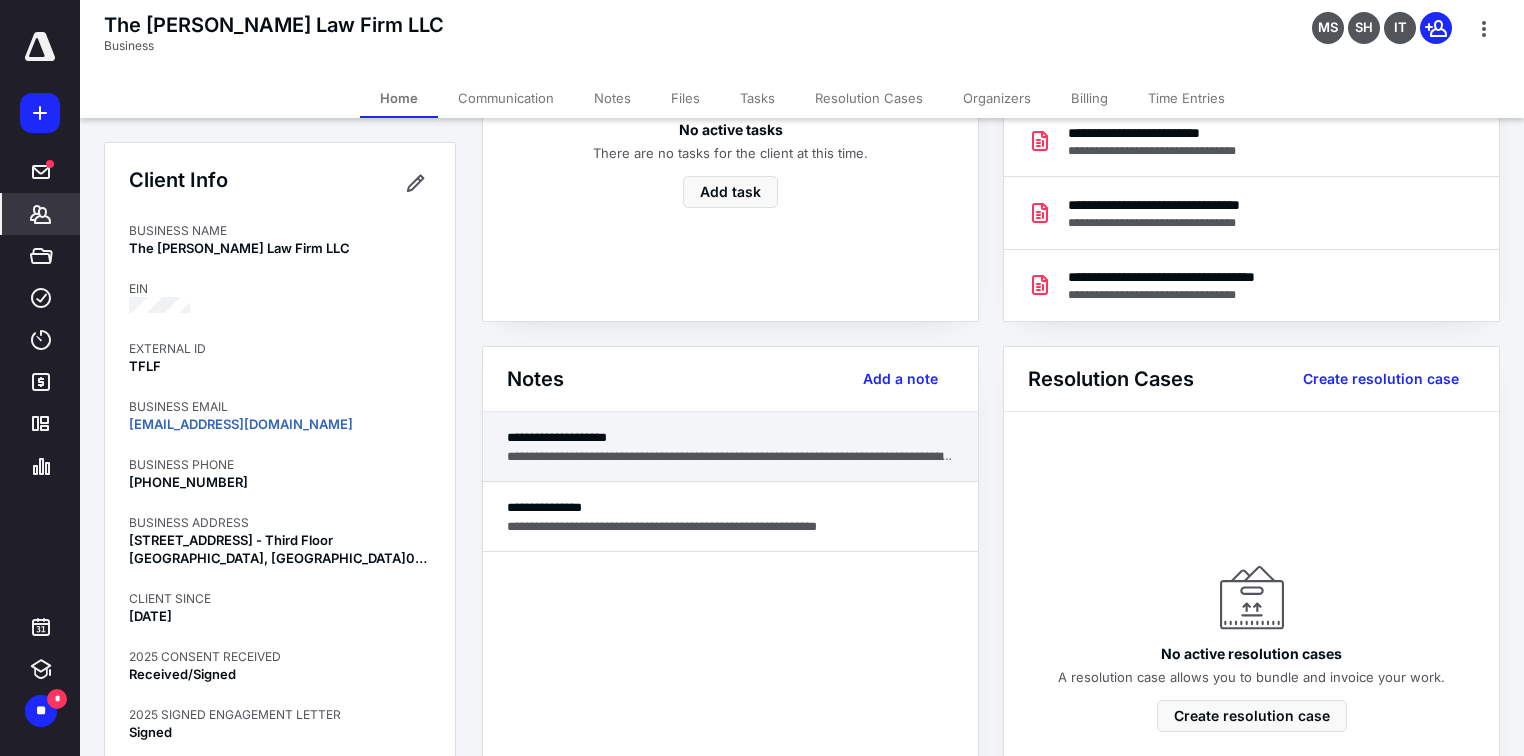 click on "**********" at bounding box center [730, 456] 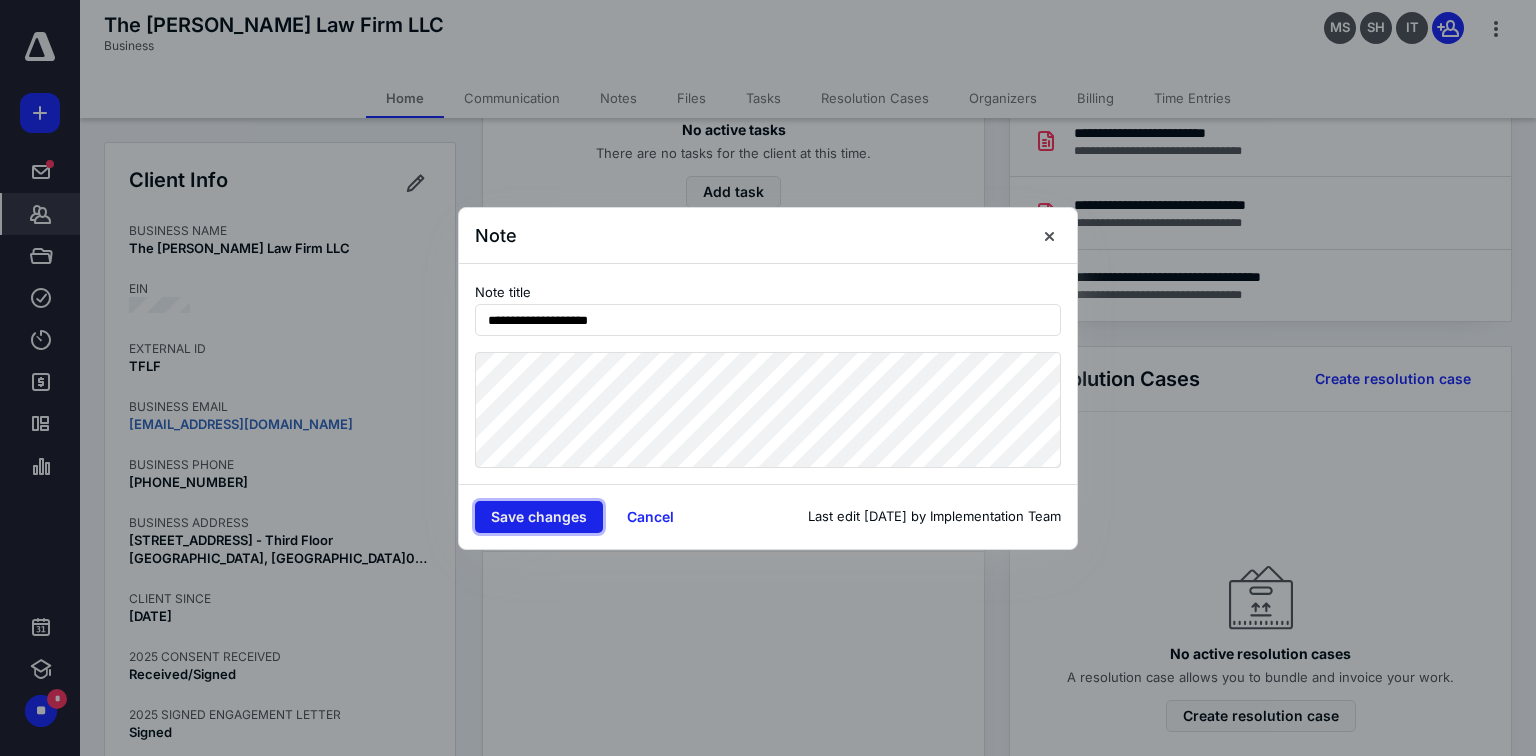 click on "Save changes" at bounding box center [539, 517] 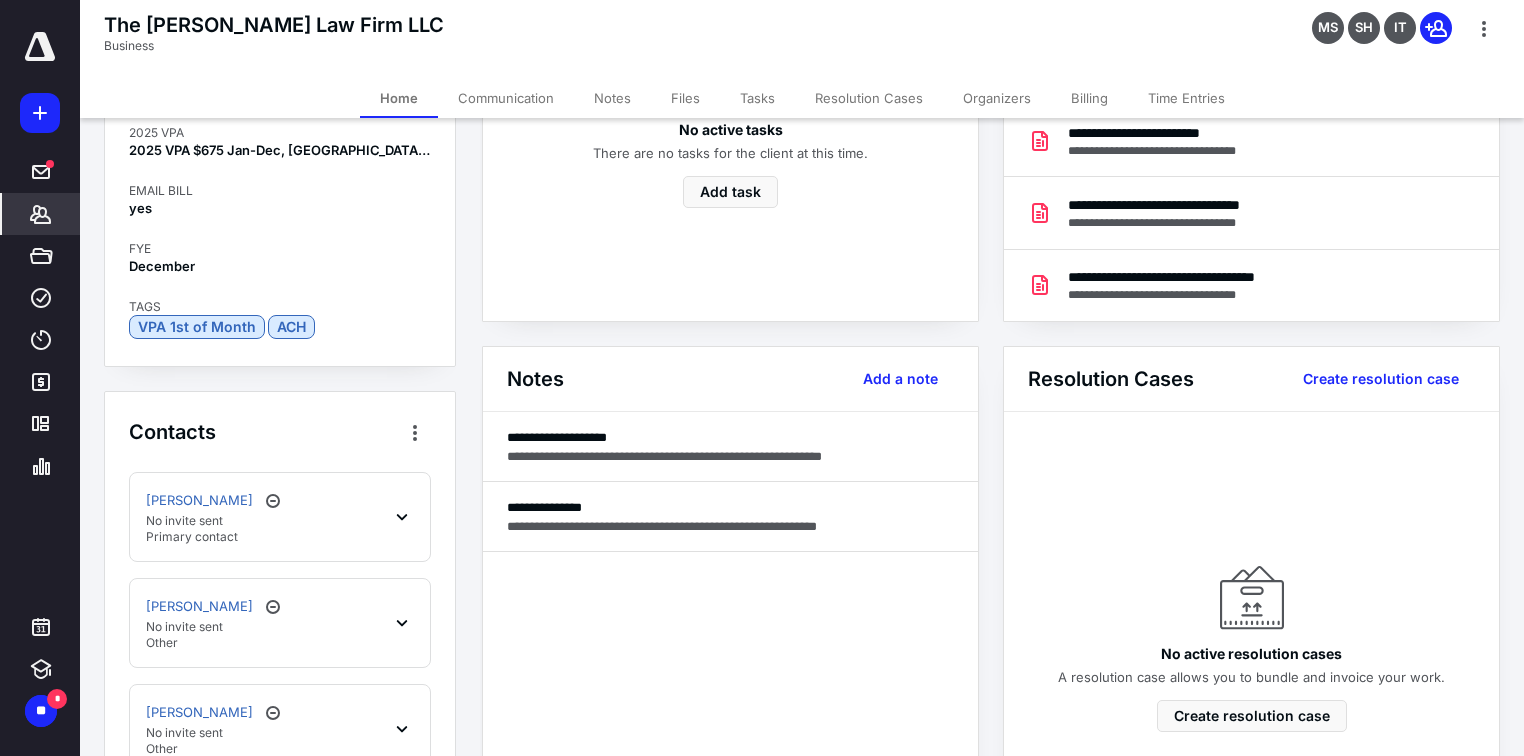 scroll, scrollTop: 808, scrollLeft: 0, axis: vertical 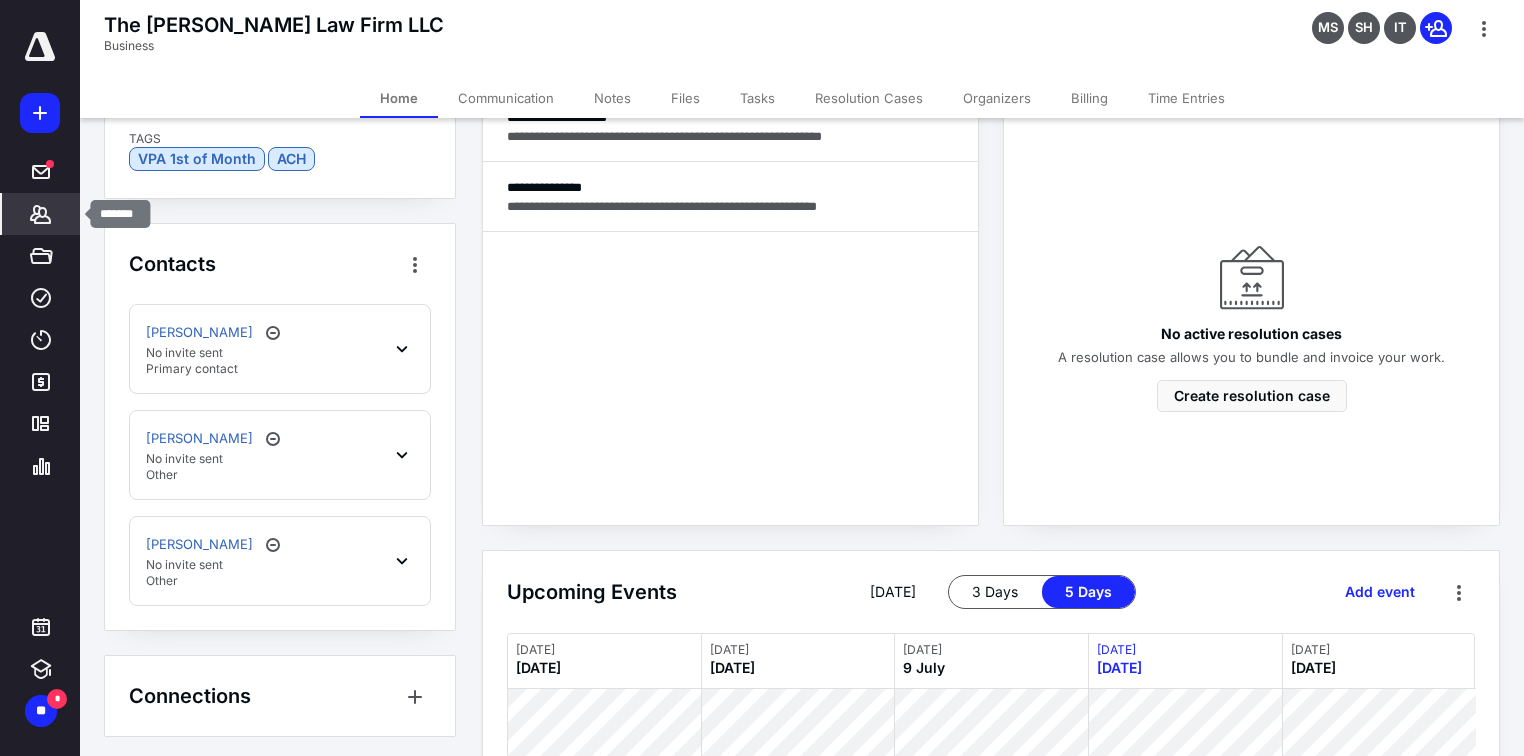 drag, startPoint x: 41, startPoint y: 228, endPoint x: 54, endPoint y: 224, distance: 13.601471 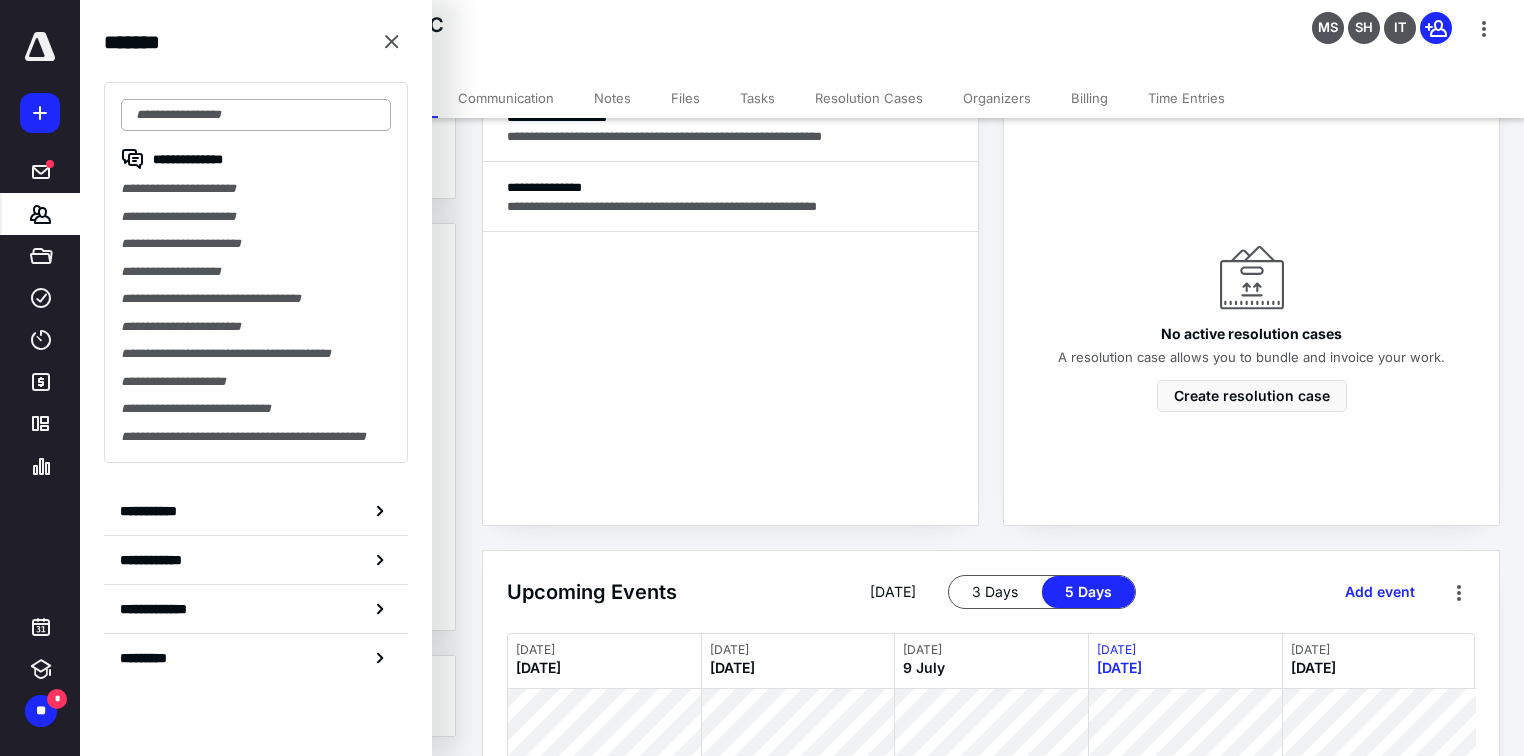 click at bounding box center (256, 115) 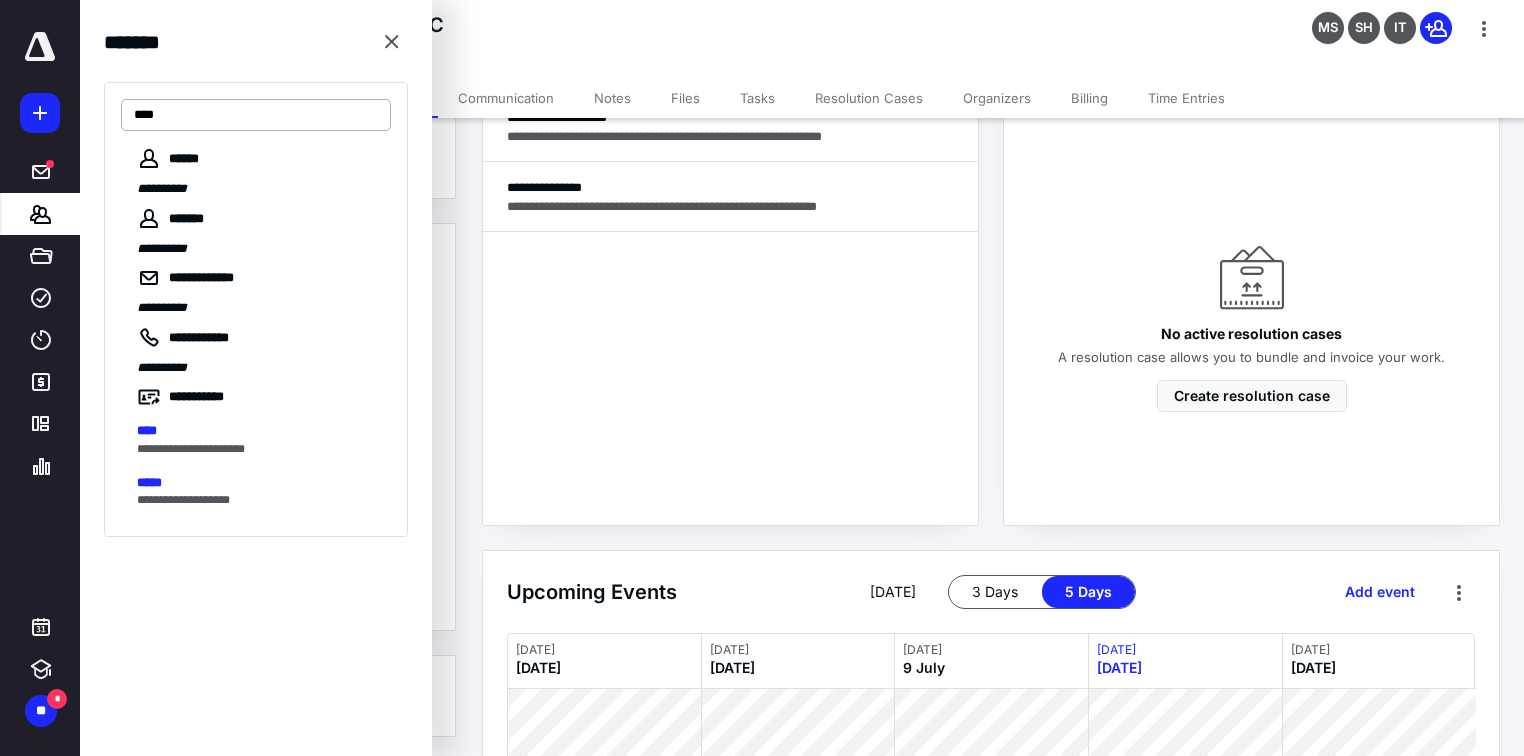 type on "****" 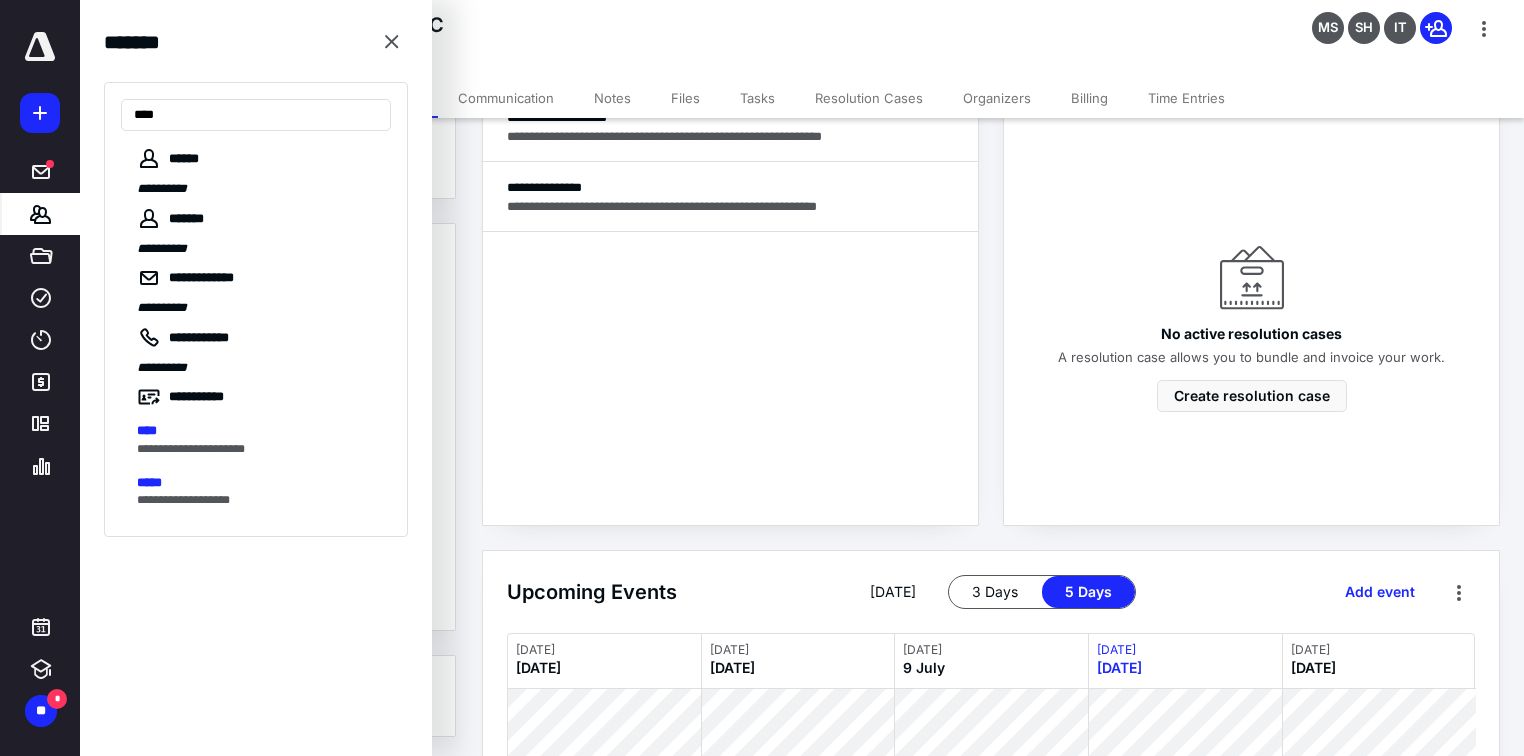 scroll, scrollTop: 640, scrollLeft: 0, axis: vertical 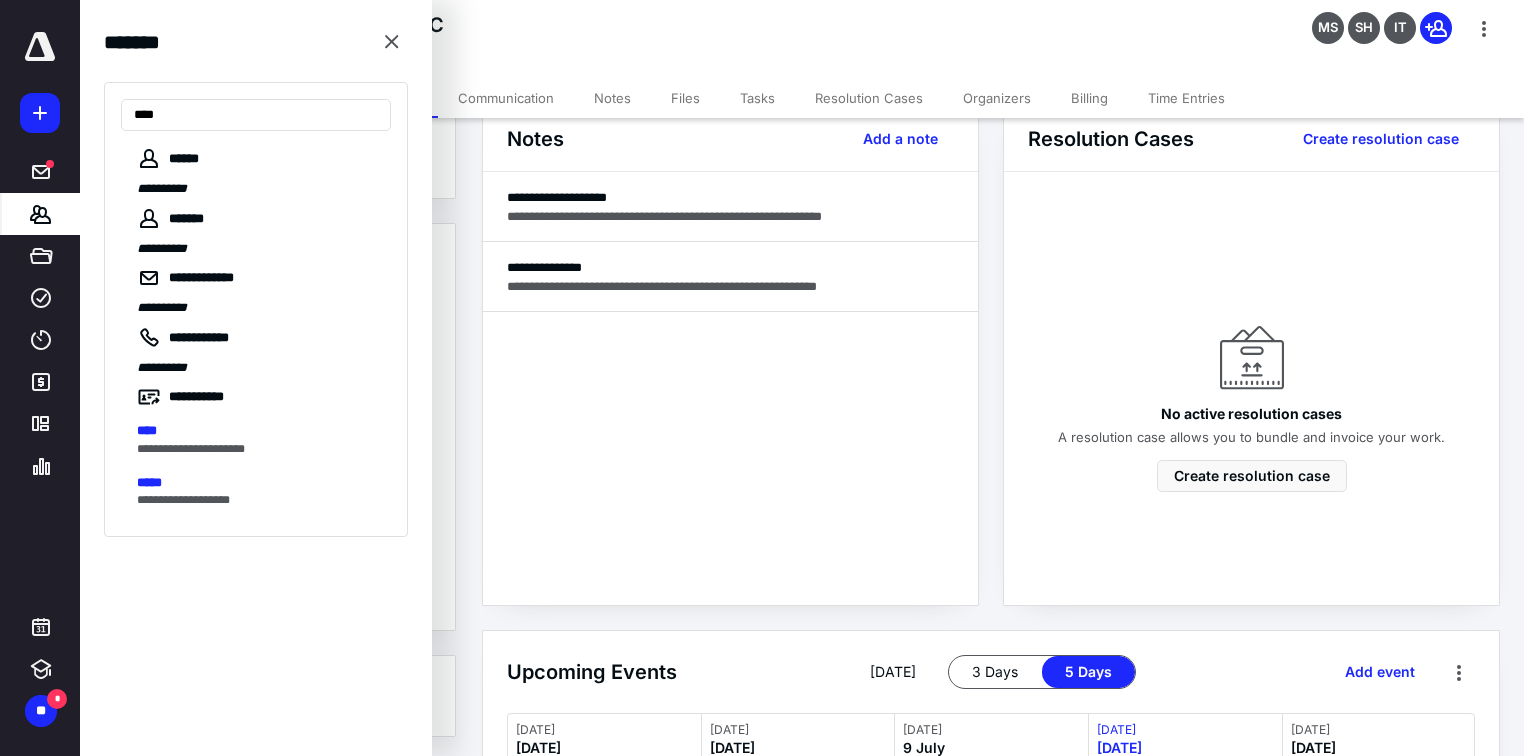 drag, startPoint x: 199, startPoint y: 441, endPoint x: 223, endPoint y: 441, distance: 24 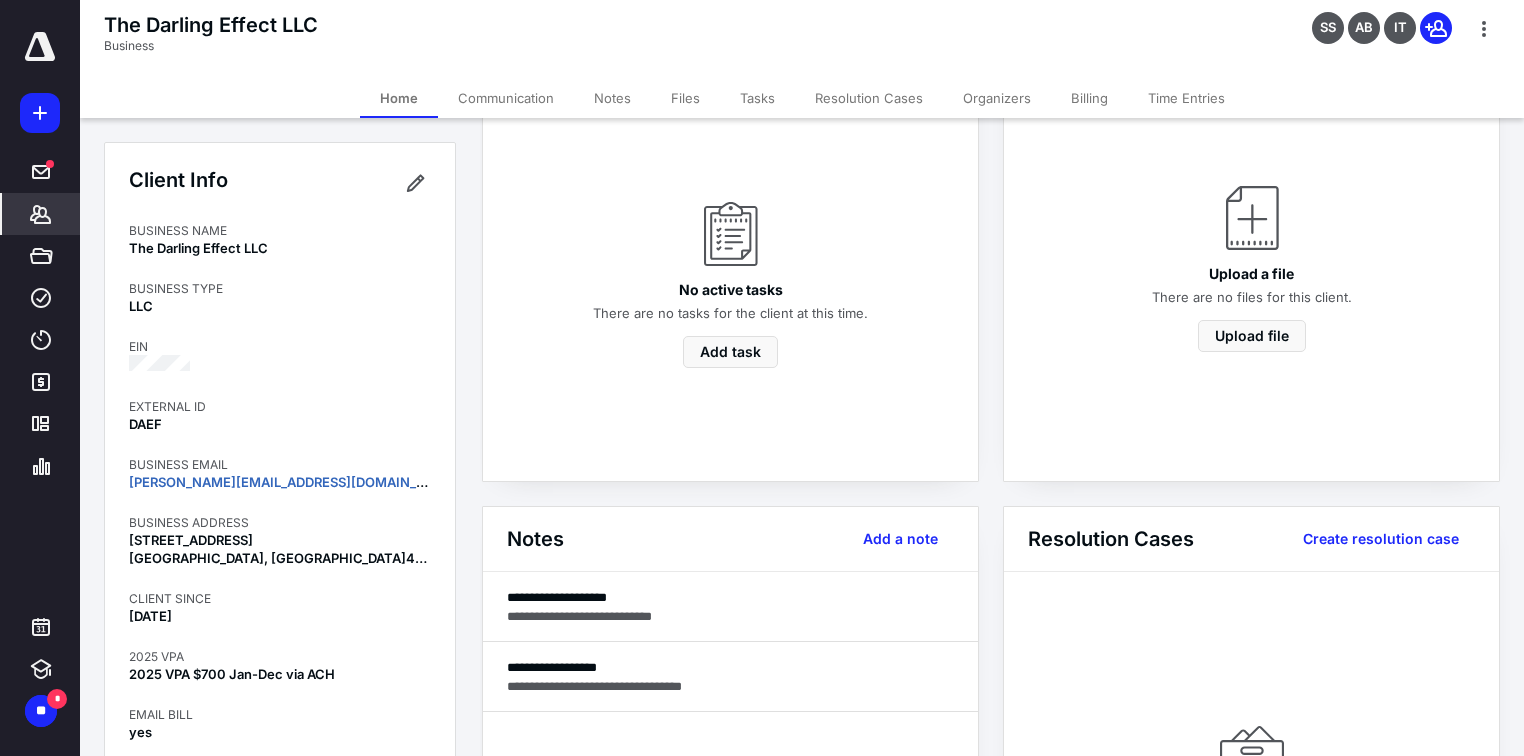 scroll, scrollTop: 320, scrollLeft: 0, axis: vertical 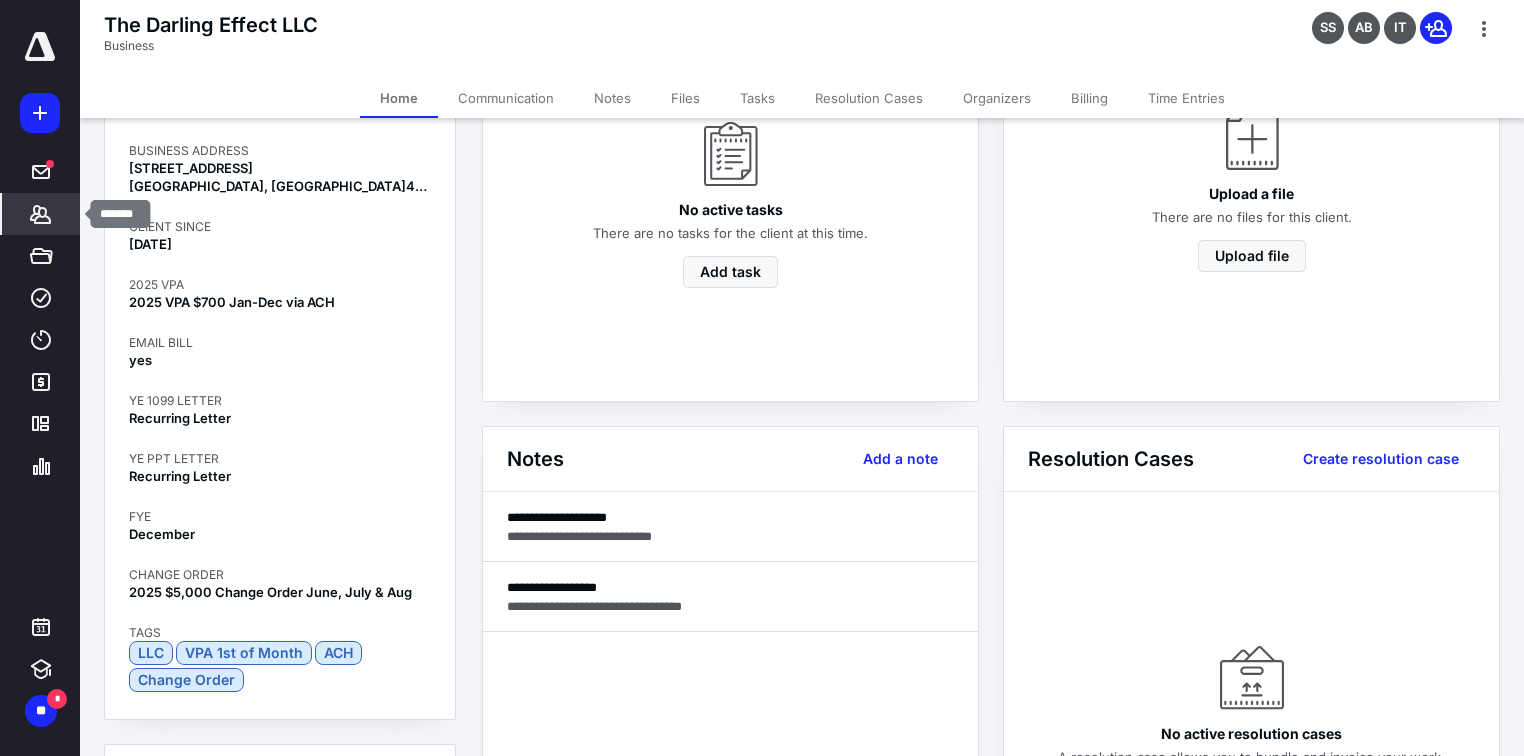 drag, startPoint x: 40, startPoint y: 218, endPoint x: 217, endPoint y: 221, distance: 177.02542 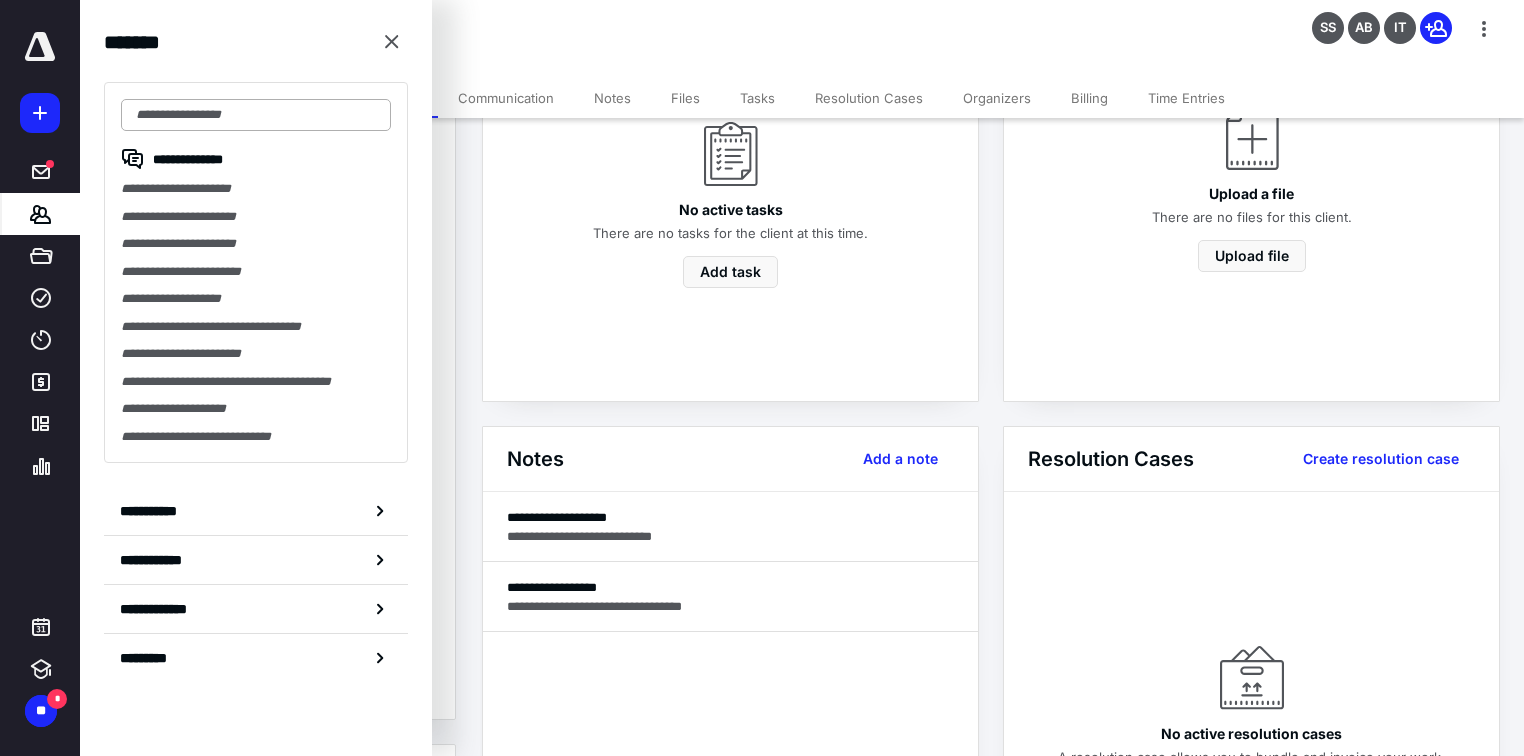 click at bounding box center [256, 115] 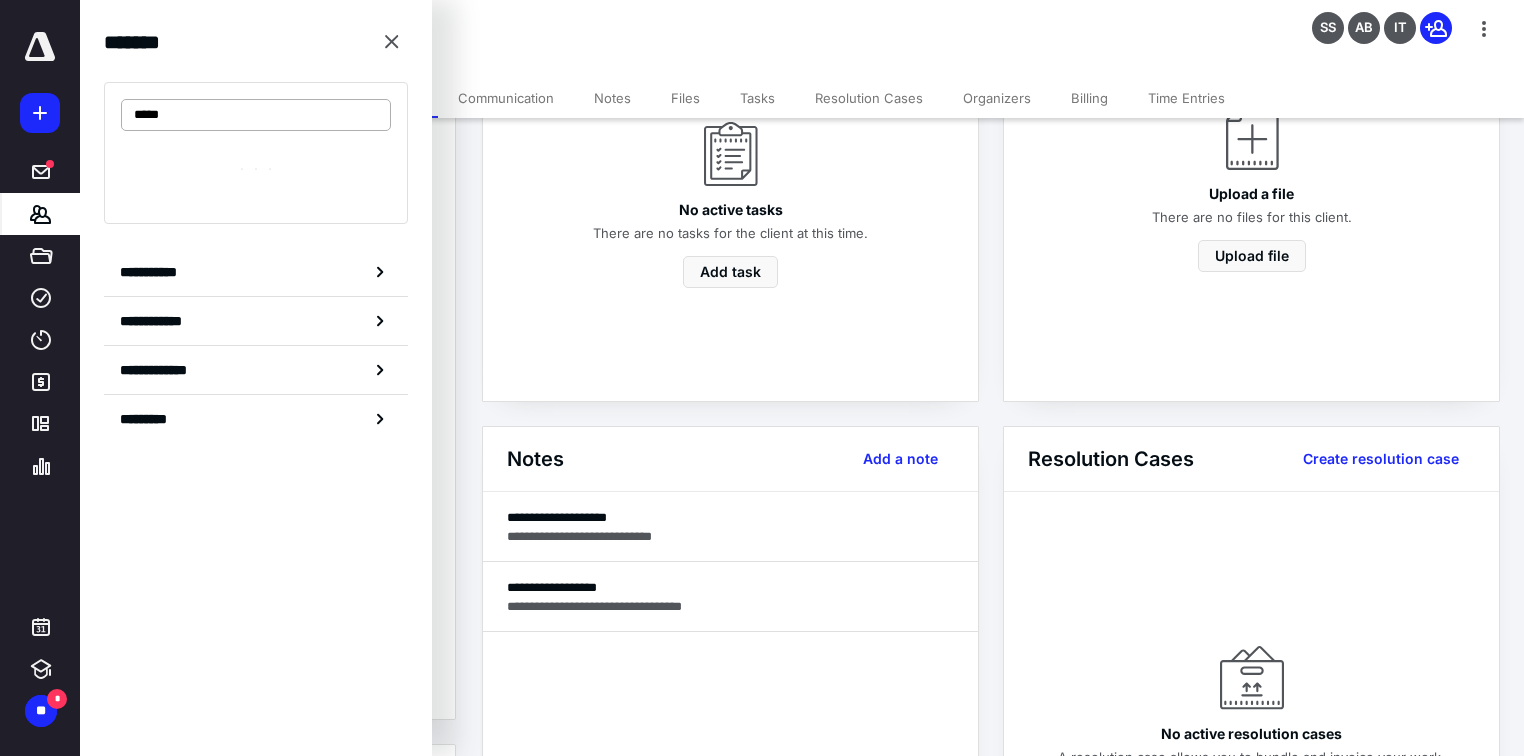 type on "*****" 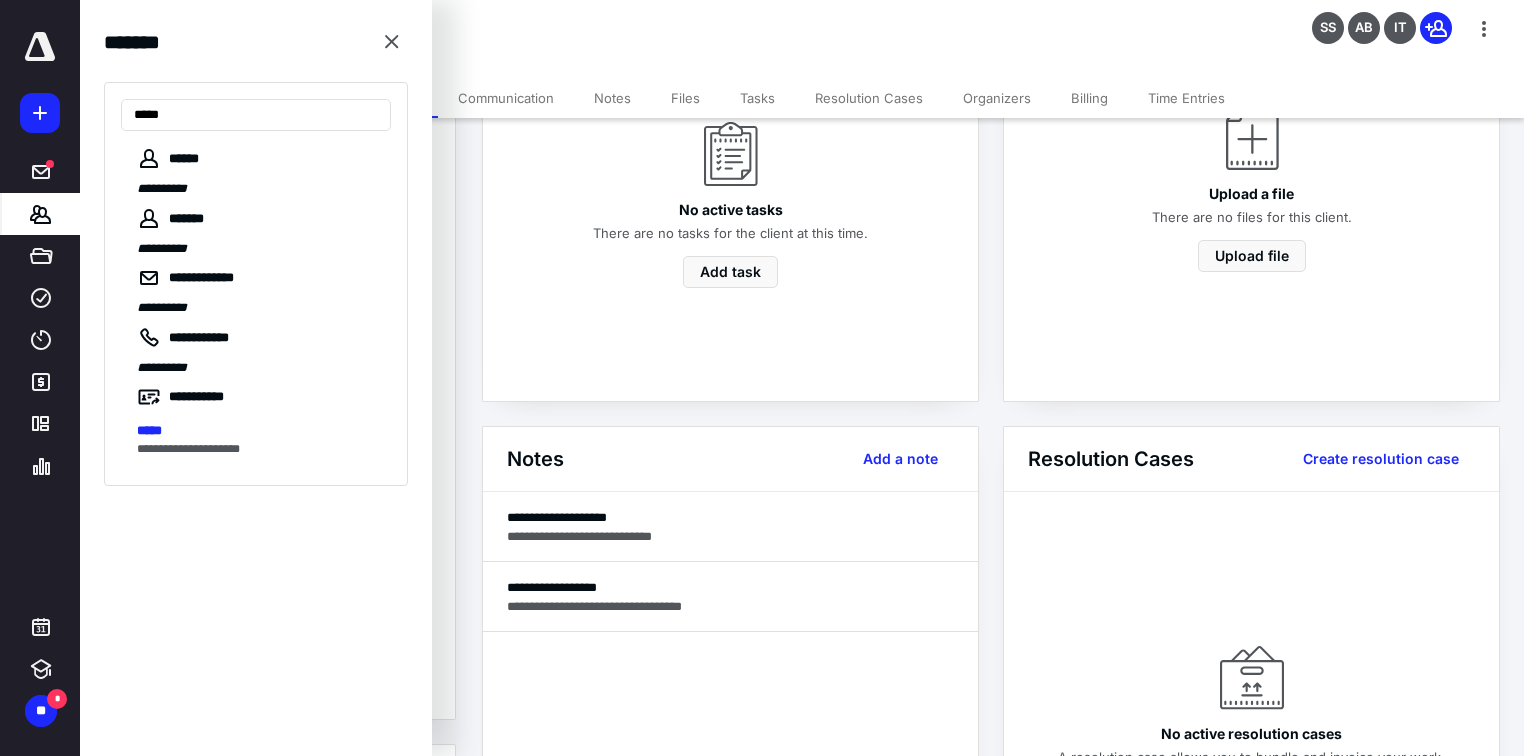 click on "*****" at bounding box center (258, 431) 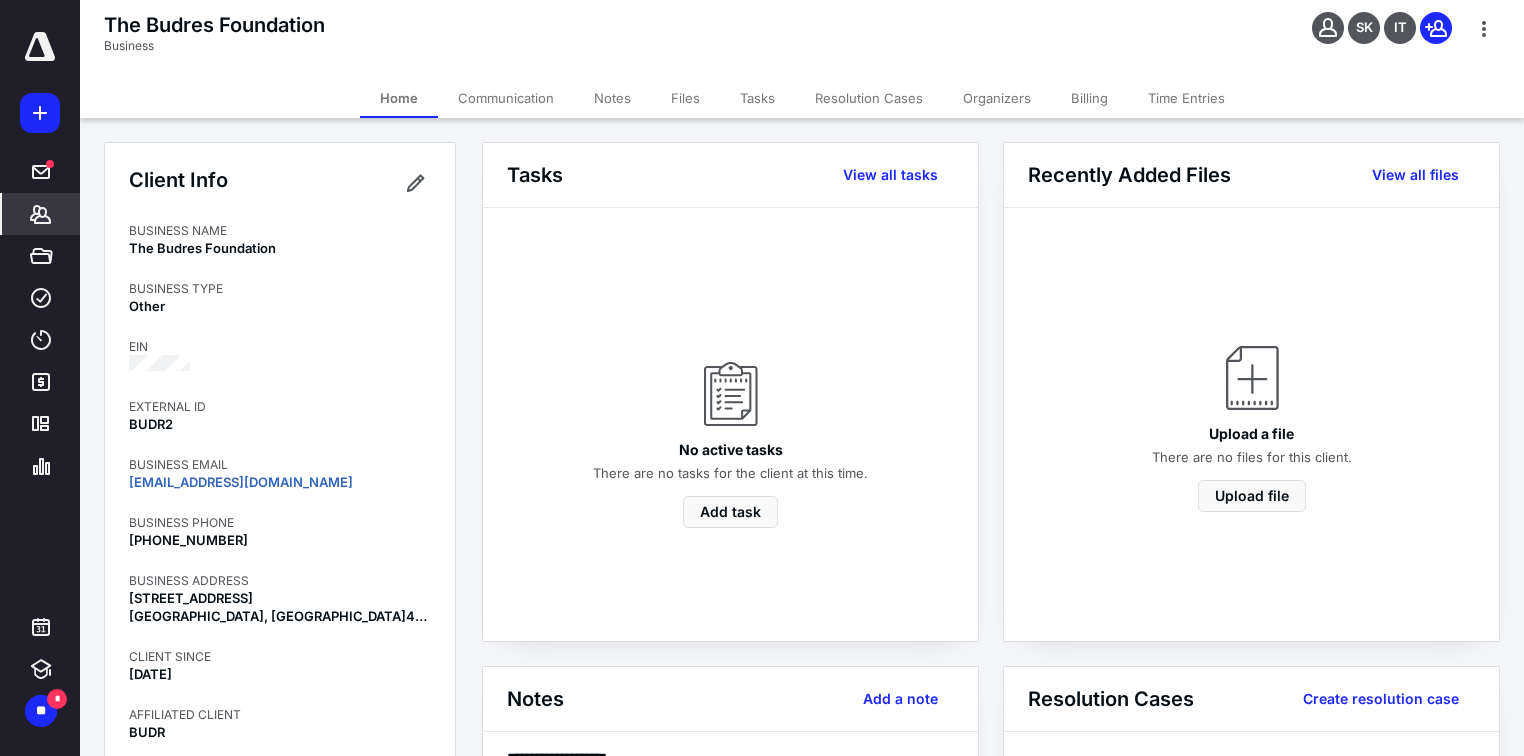 scroll, scrollTop: 160, scrollLeft: 0, axis: vertical 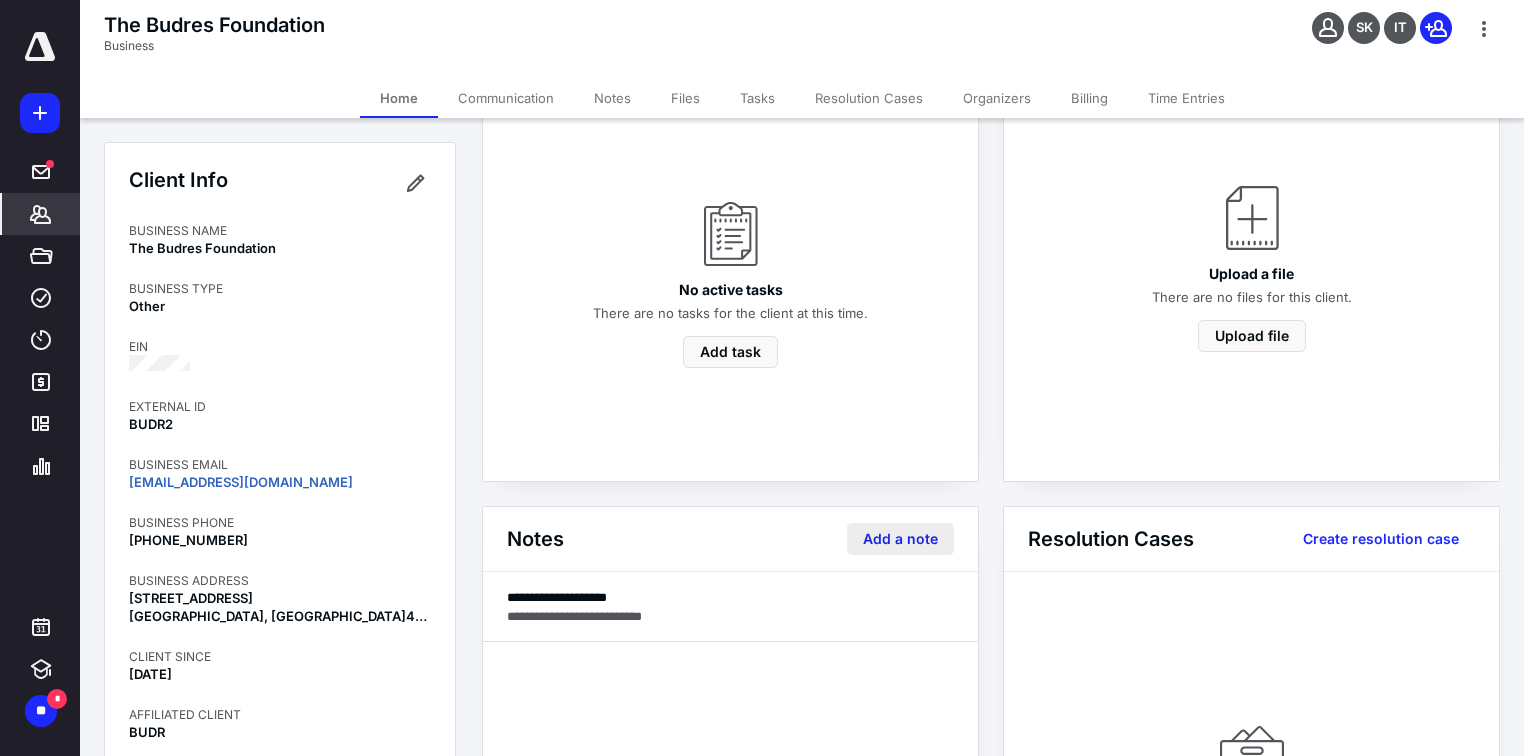 click on "Add a note" at bounding box center (900, 539) 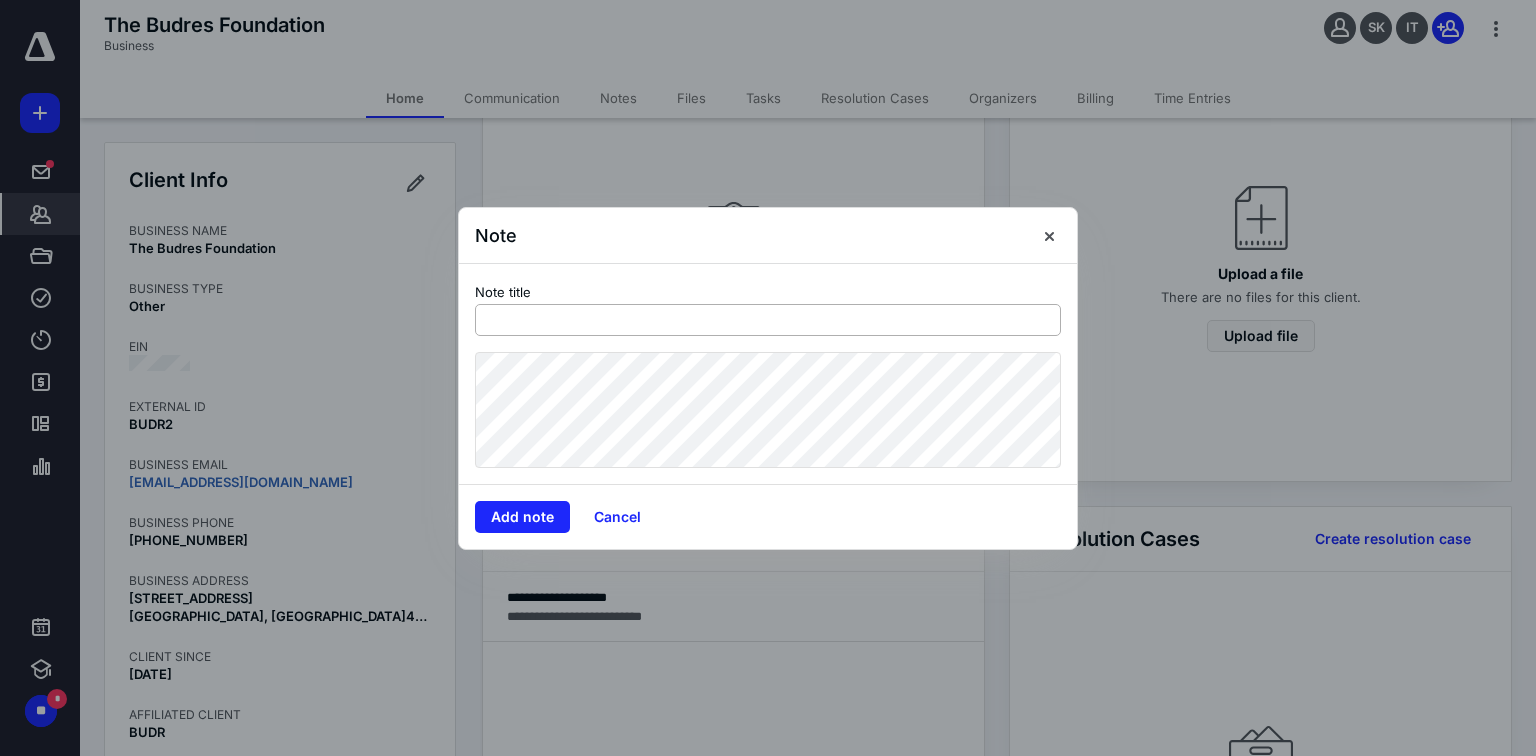 click at bounding box center [768, 320] 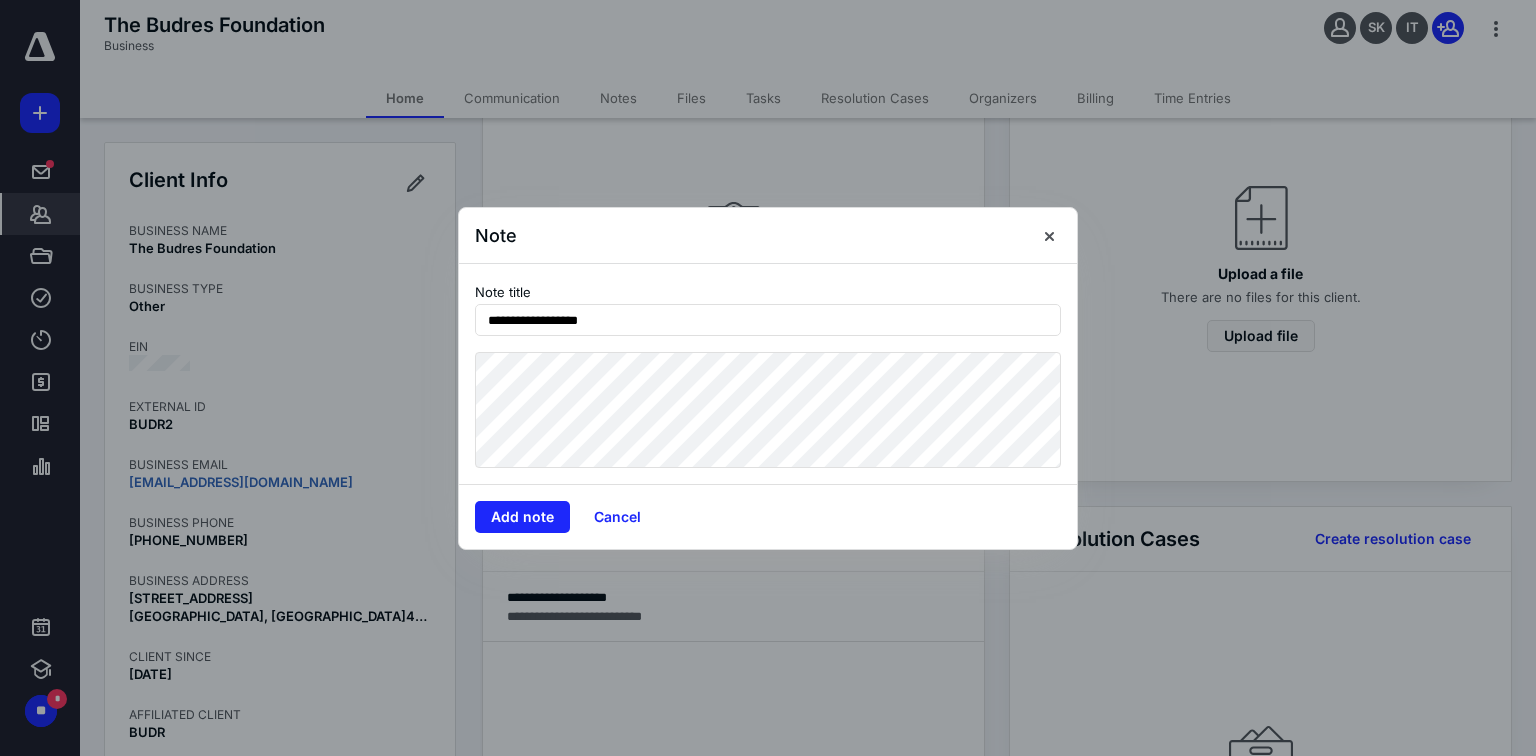 type on "**********" 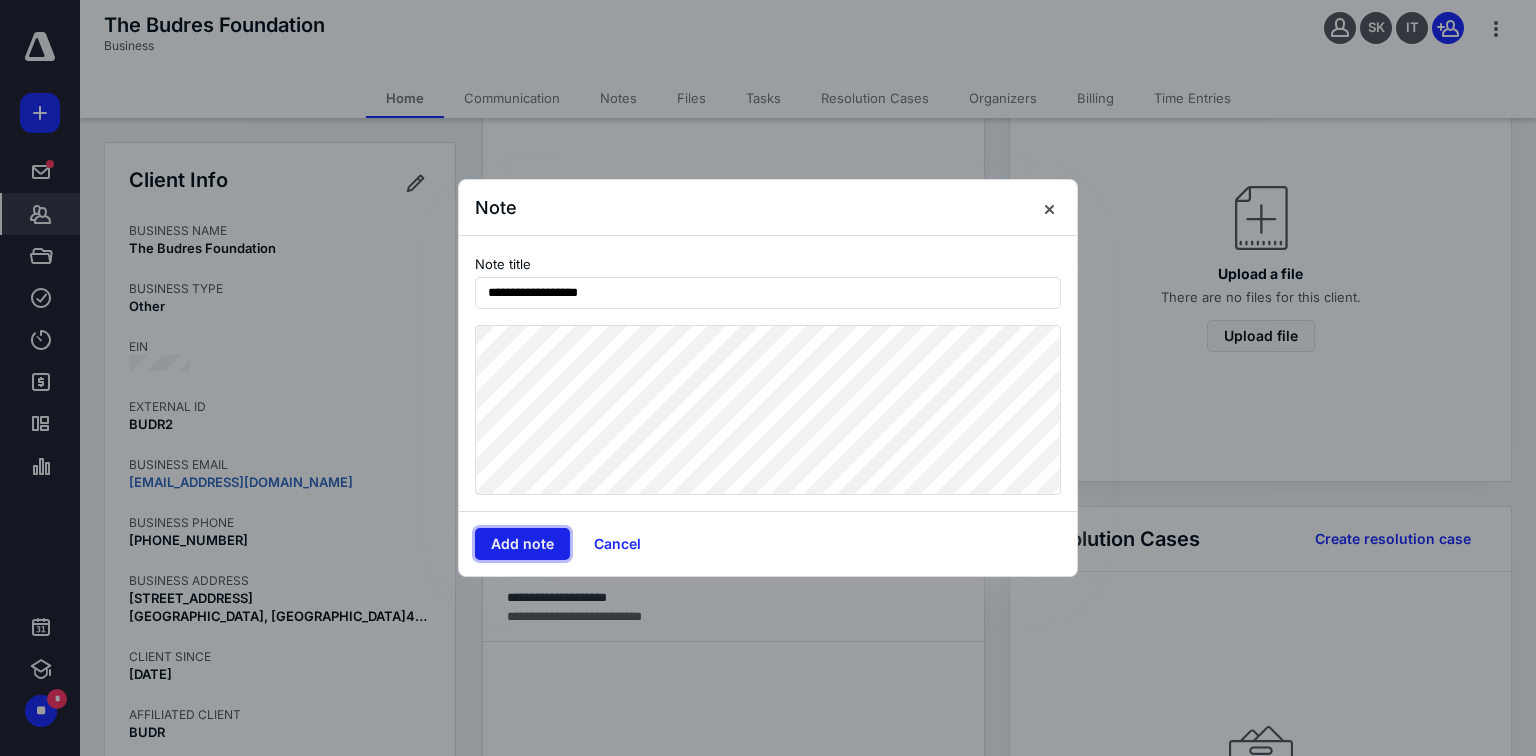click on "Add note" at bounding box center (522, 544) 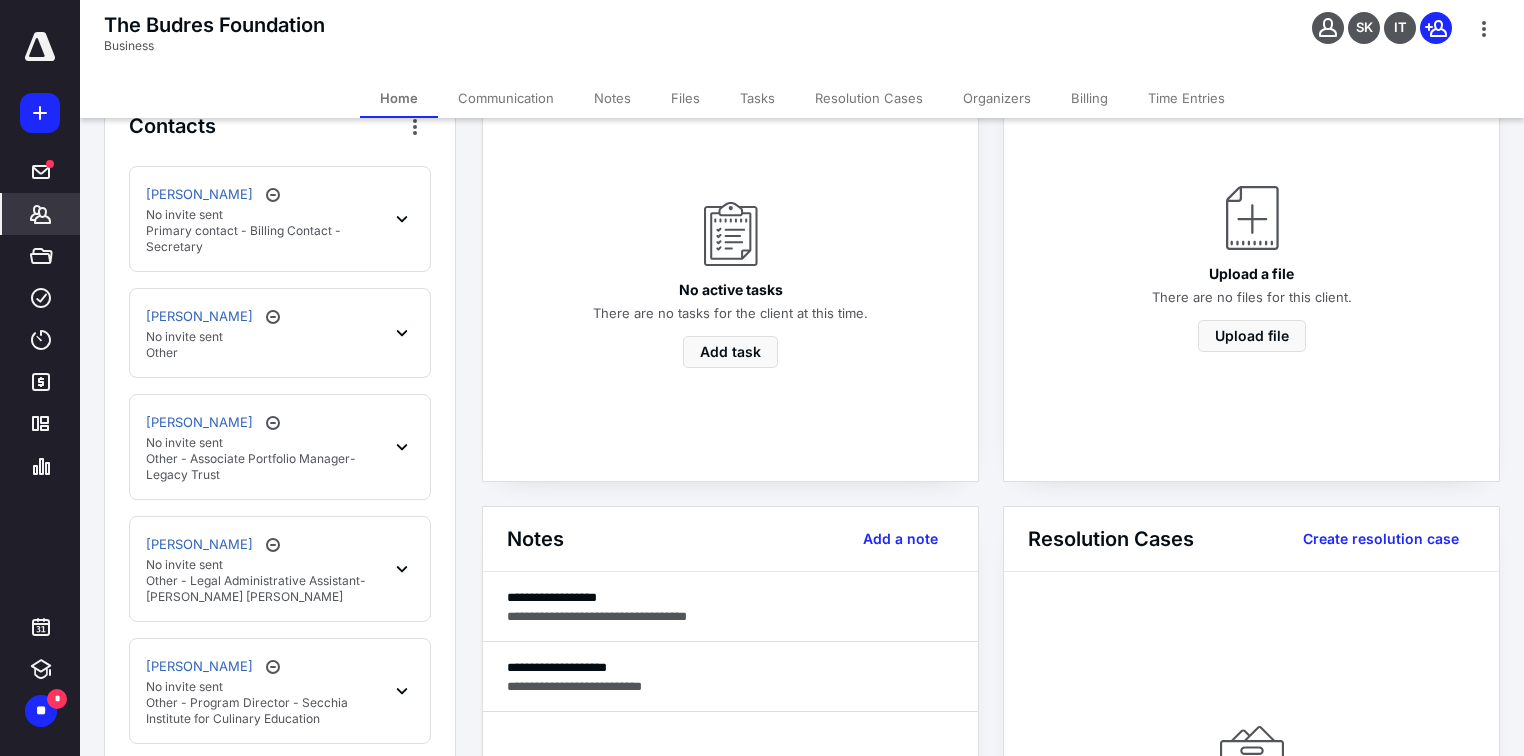 scroll, scrollTop: 1452, scrollLeft: 0, axis: vertical 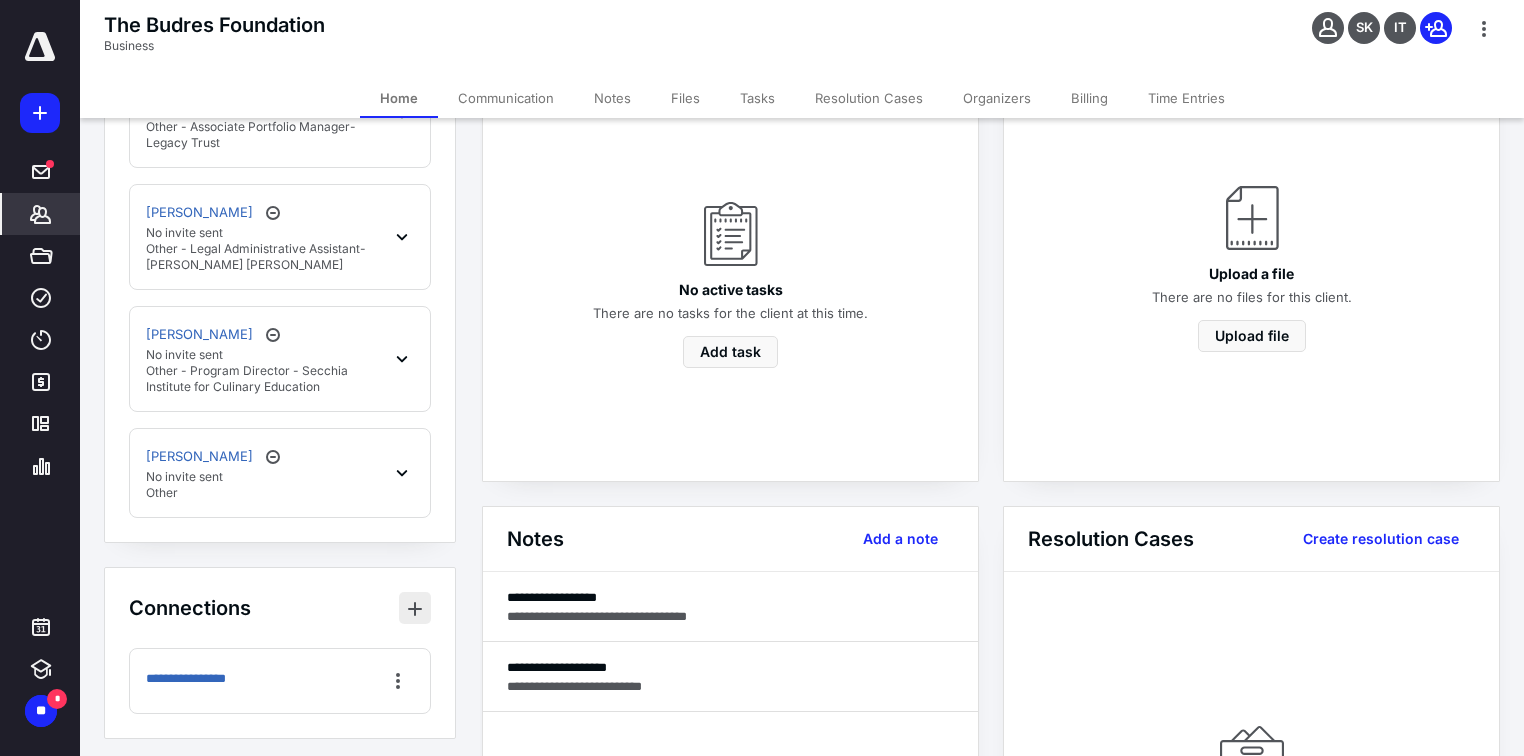 click at bounding box center [415, 608] 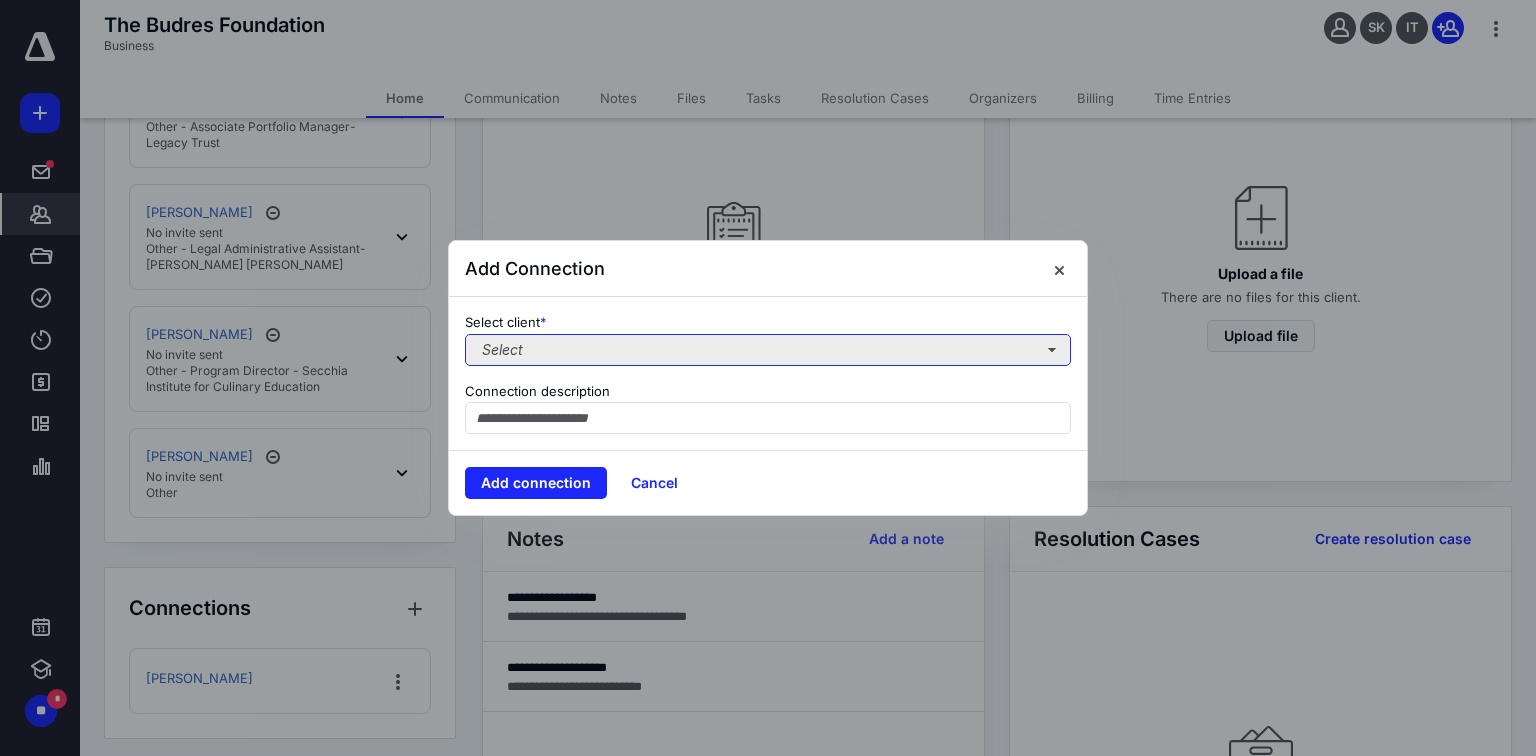 click on "Select" at bounding box center [768, 350] 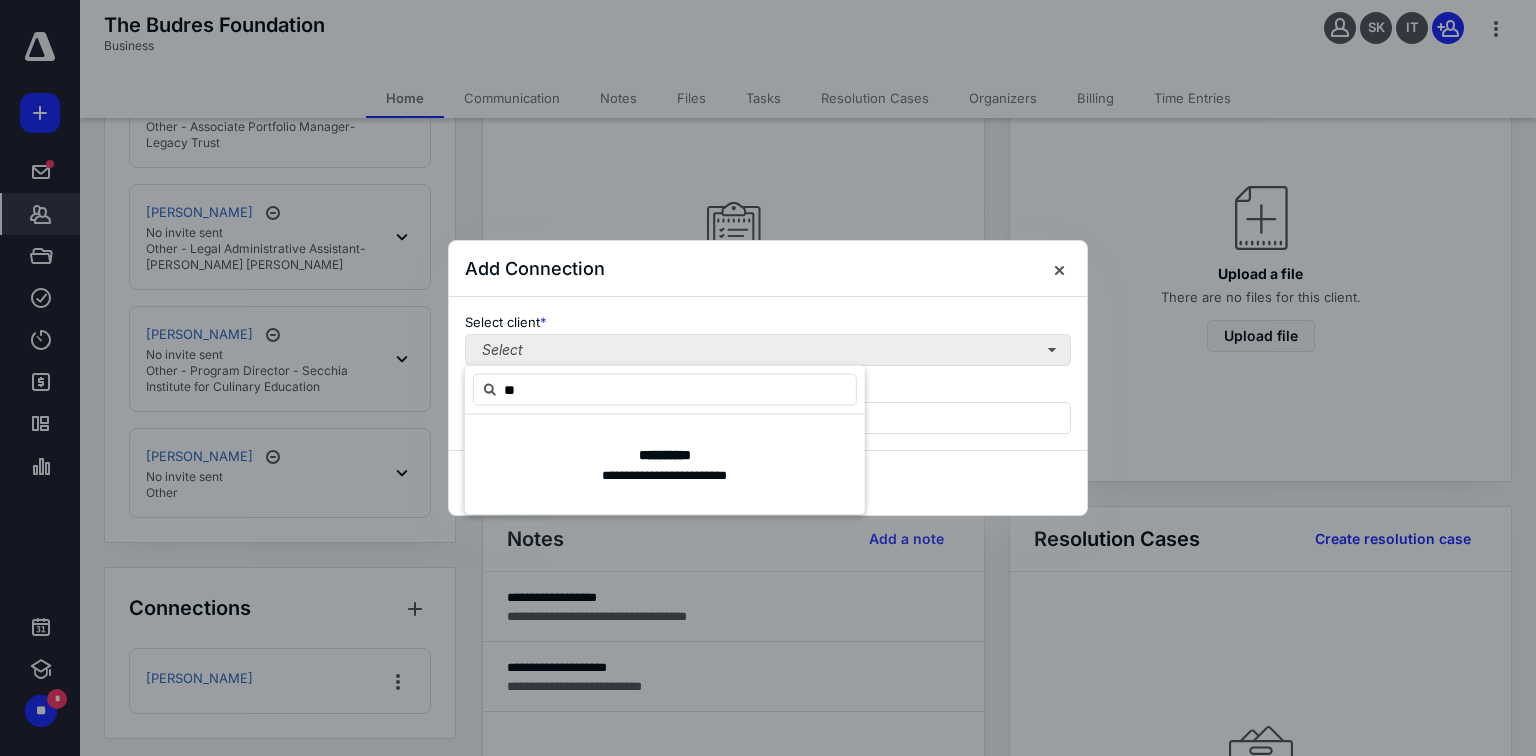 type on "*" 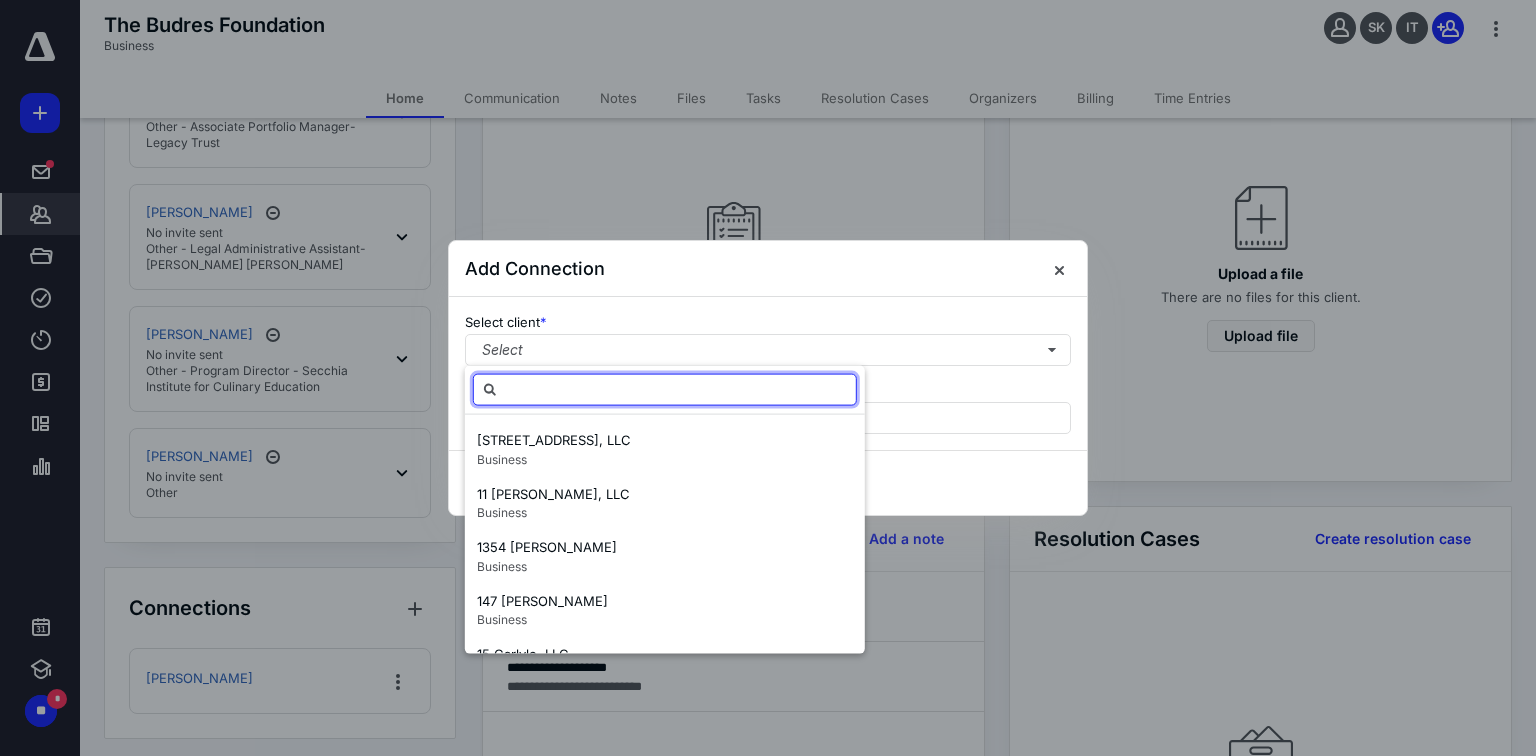 click at bounding box center [665, 390] 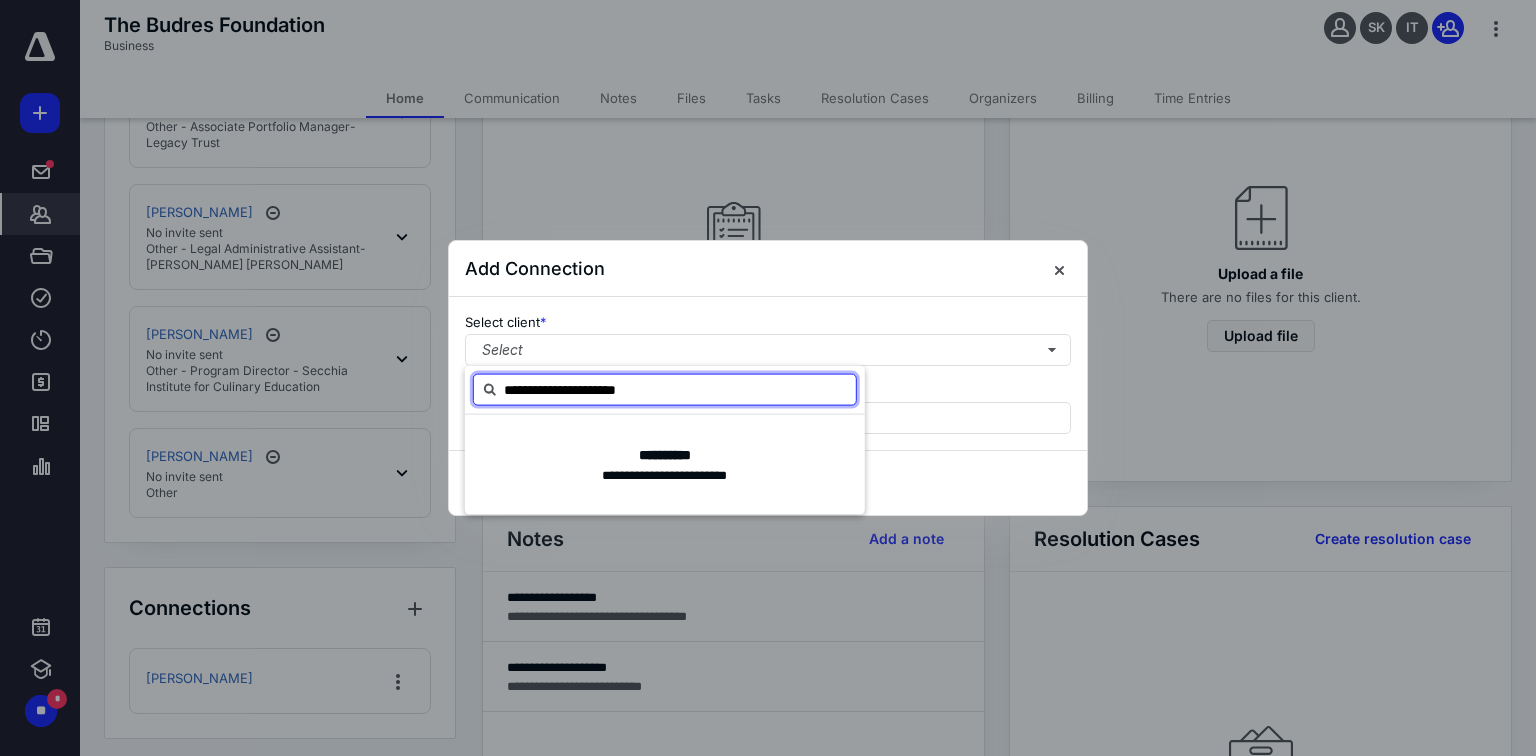 type on "**********" 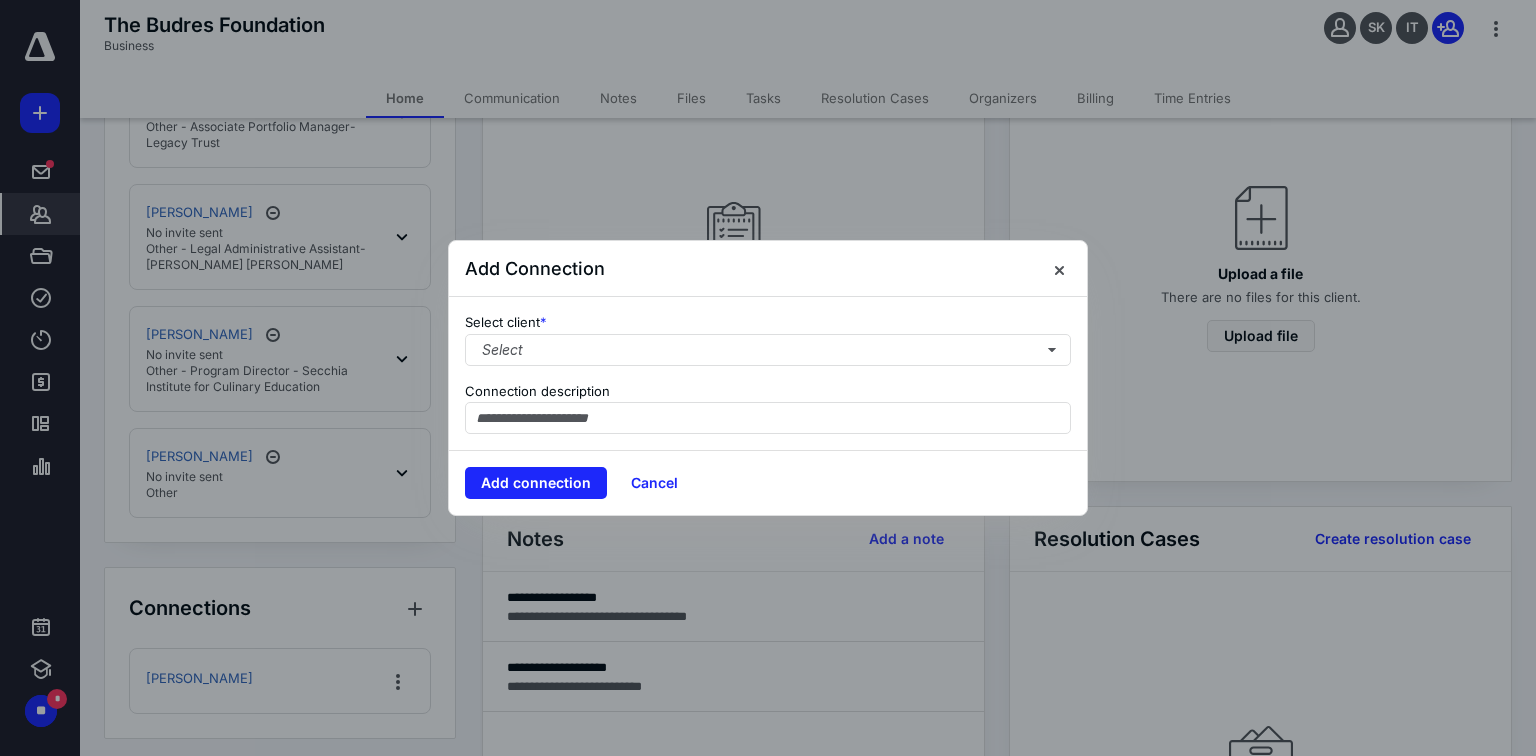 paste on "**********" 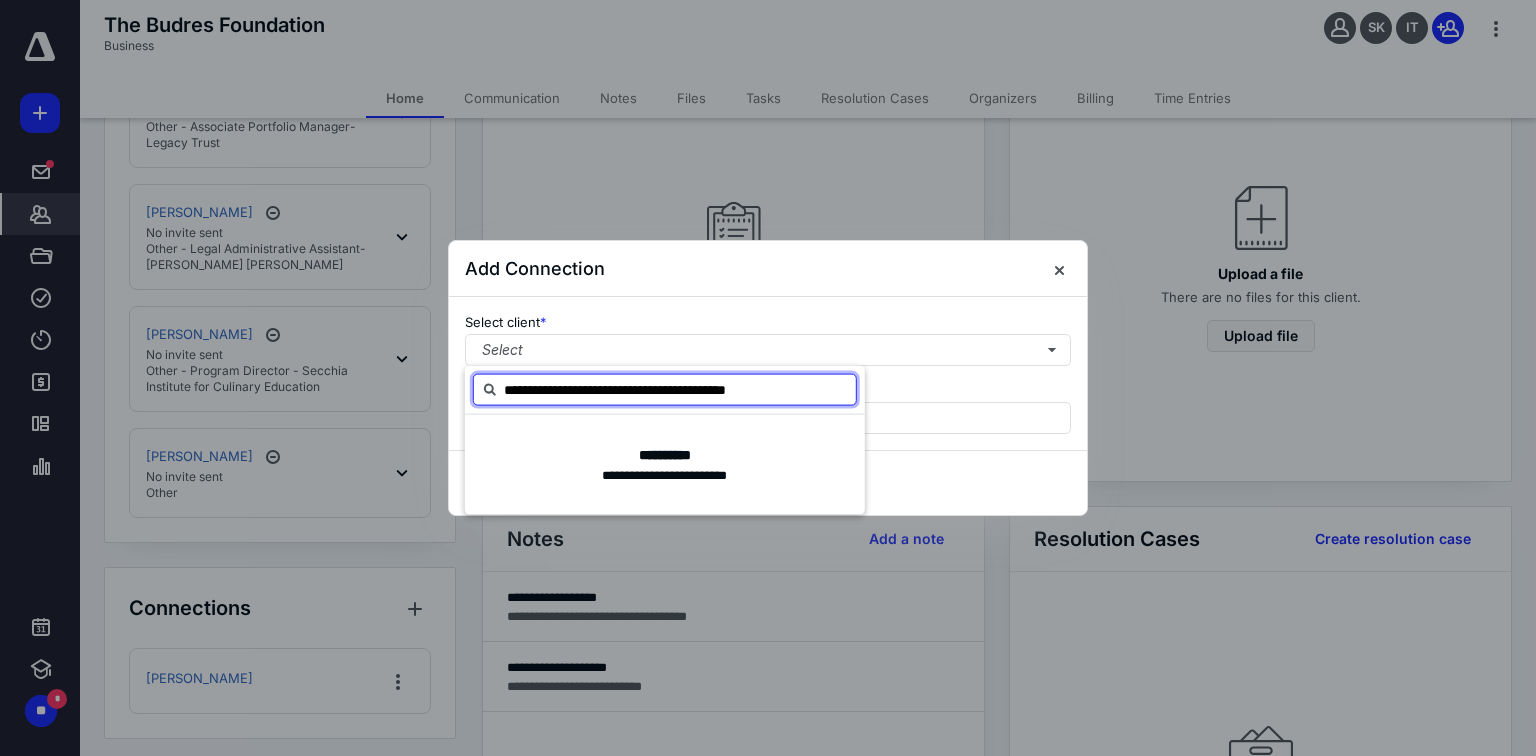 type on "**********" 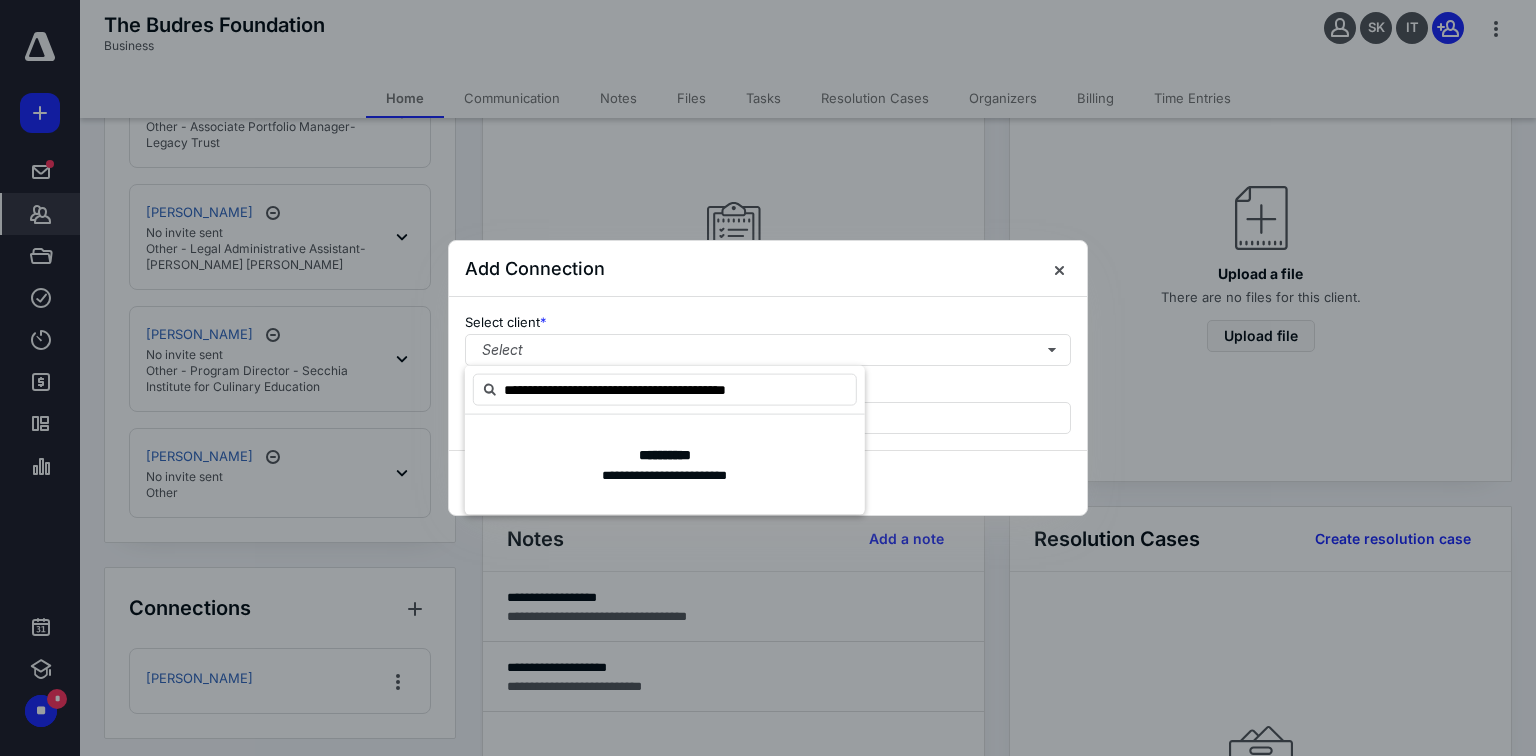 click on "**********" at bounding box center [665, 454] 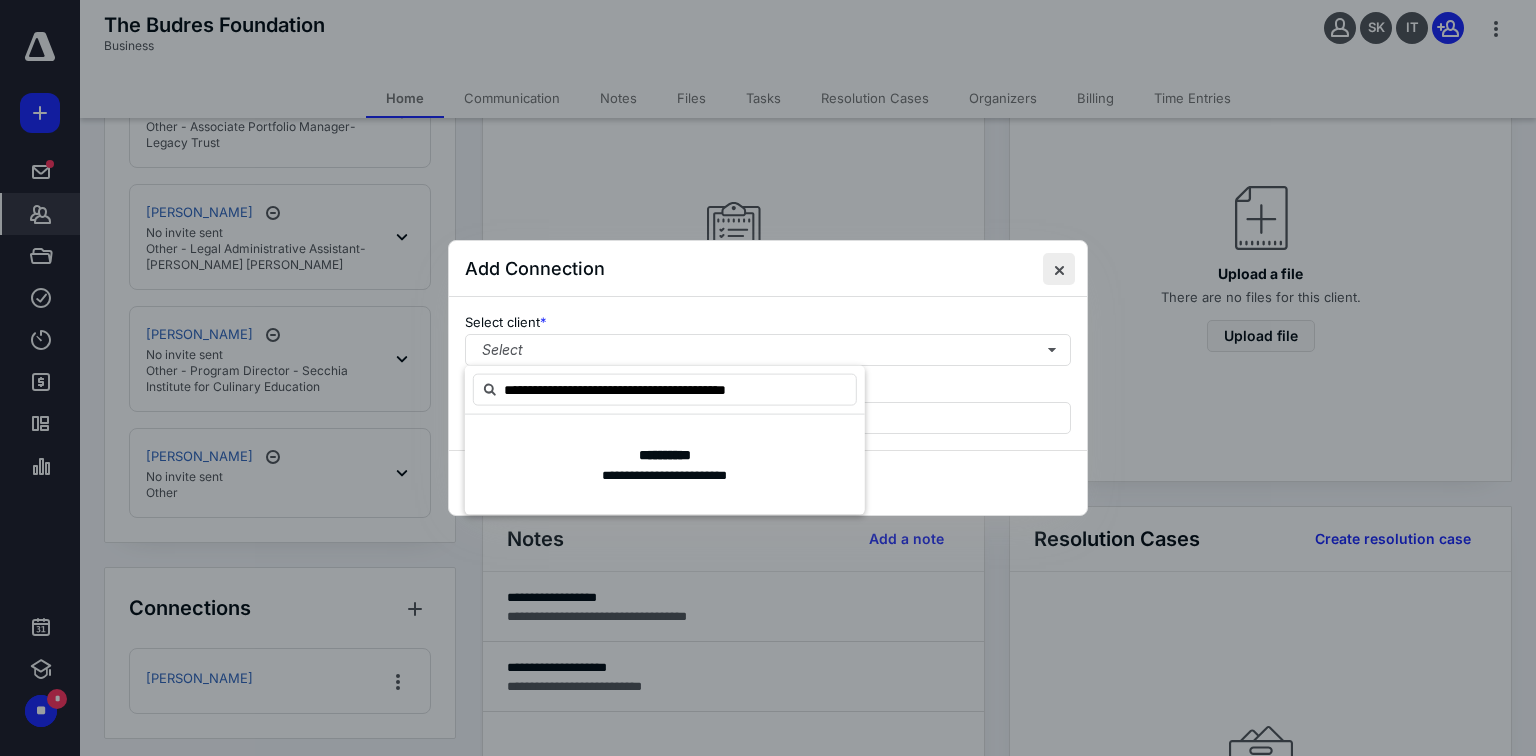 click at bounding box center (1059, 269) 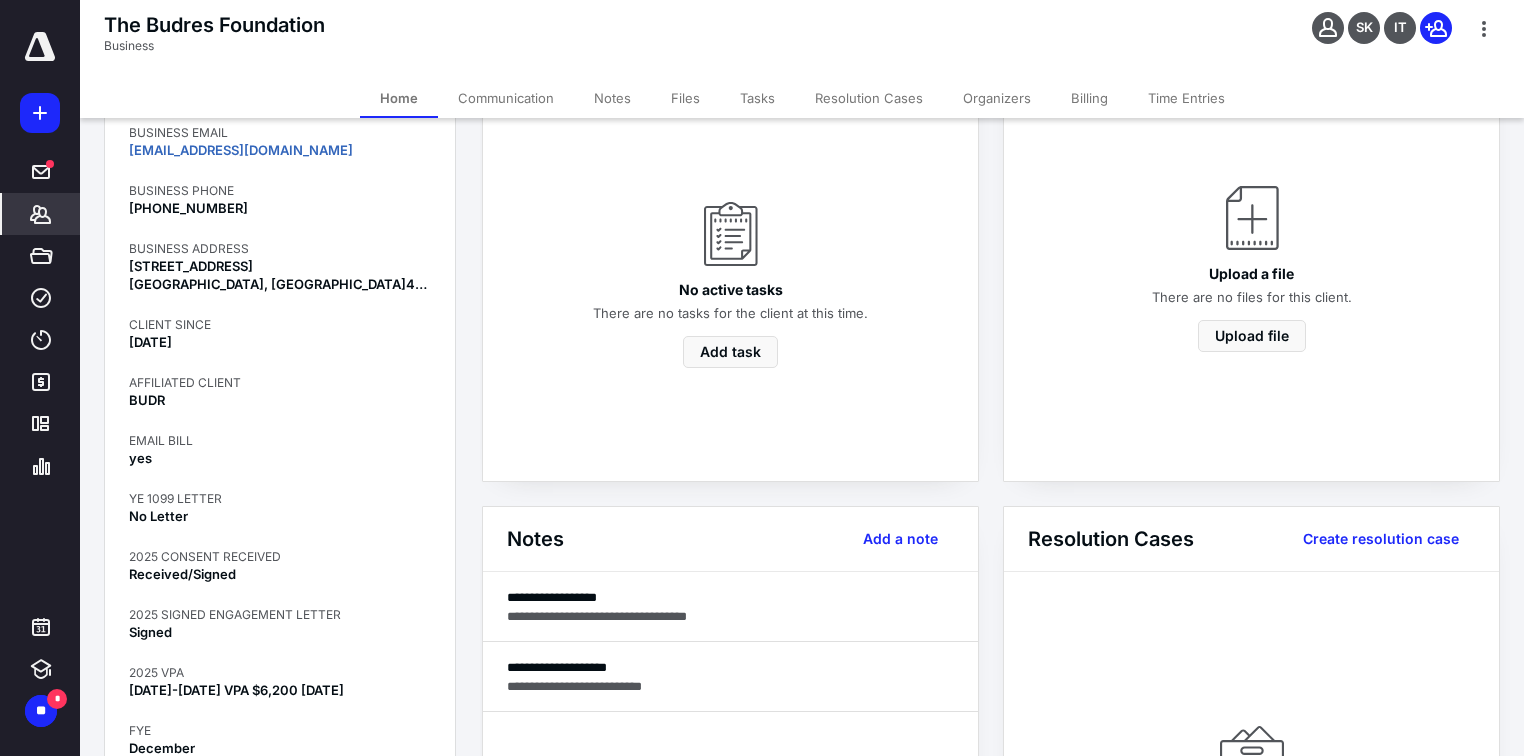 scroll, scrollTop: 92, scrollLeft: 0, axis: vertical 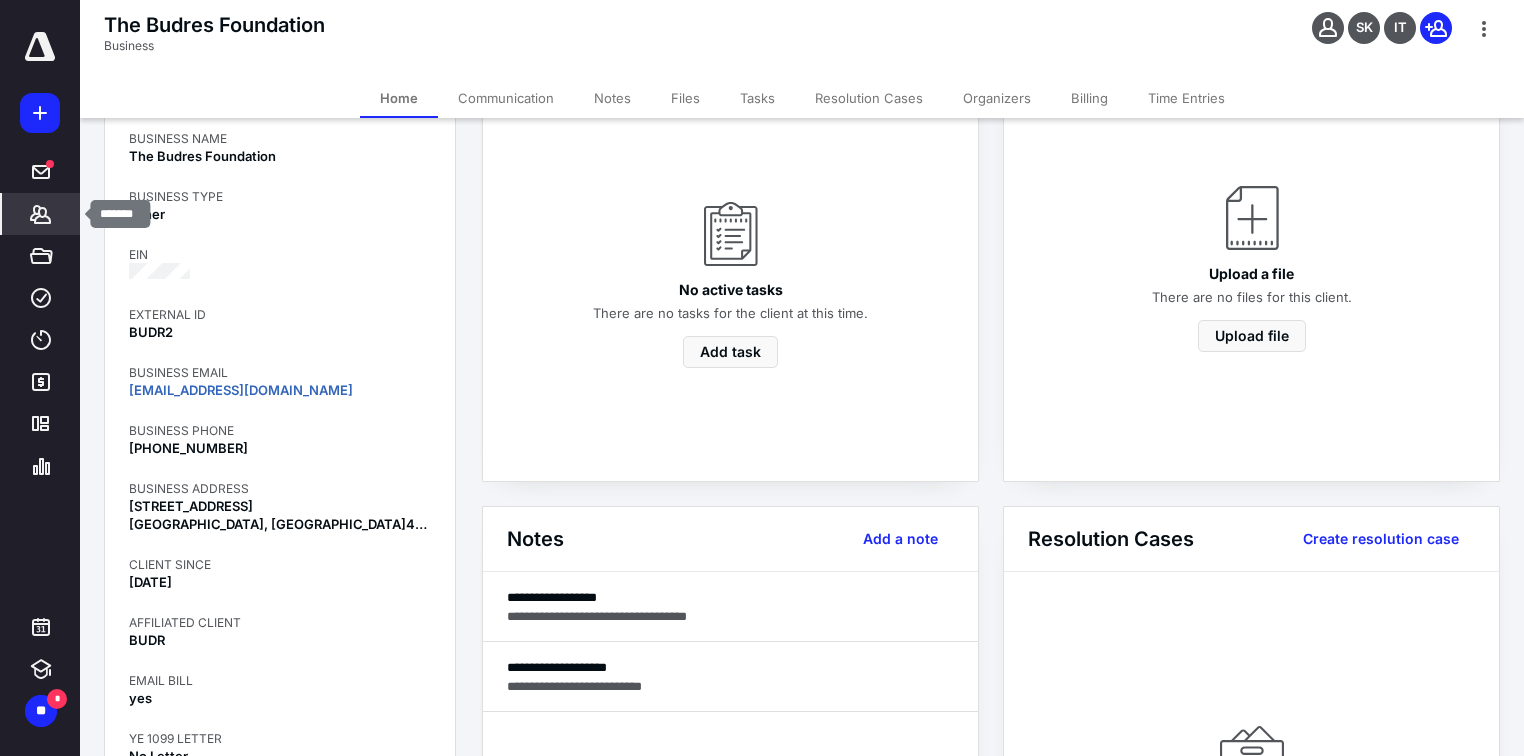 click on "*******" at bounding box center [41, 214] 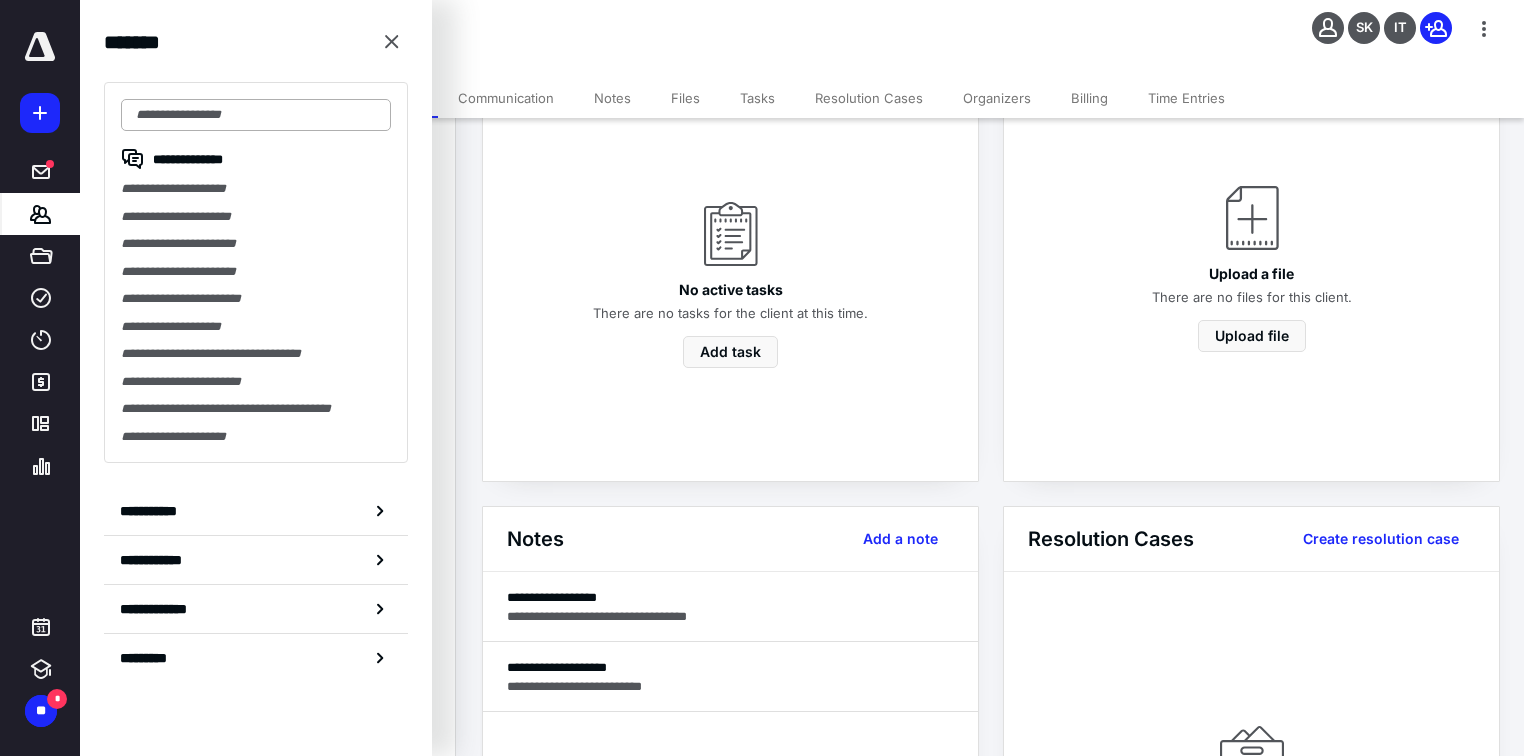 click at bounding box center [256, 115] 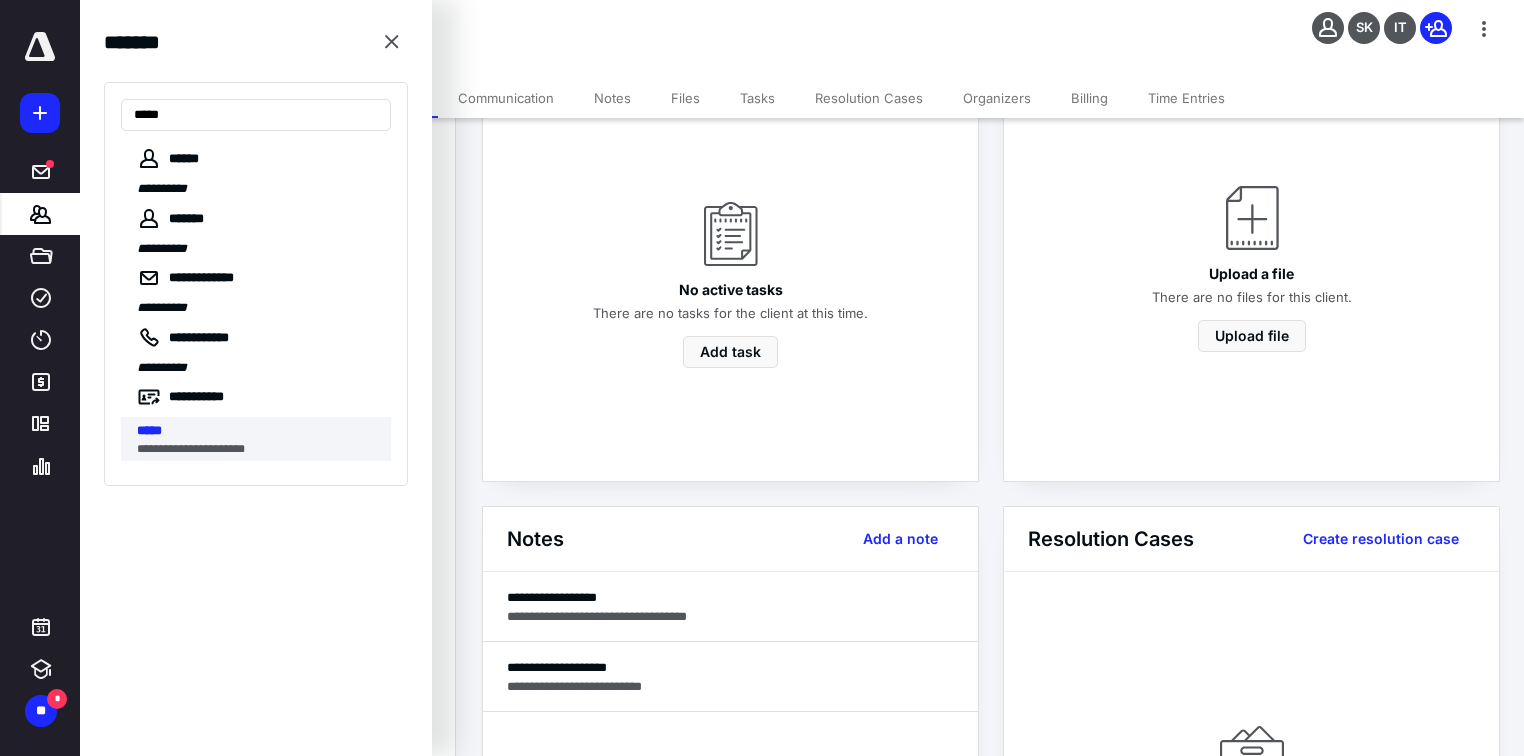 type on "*****" 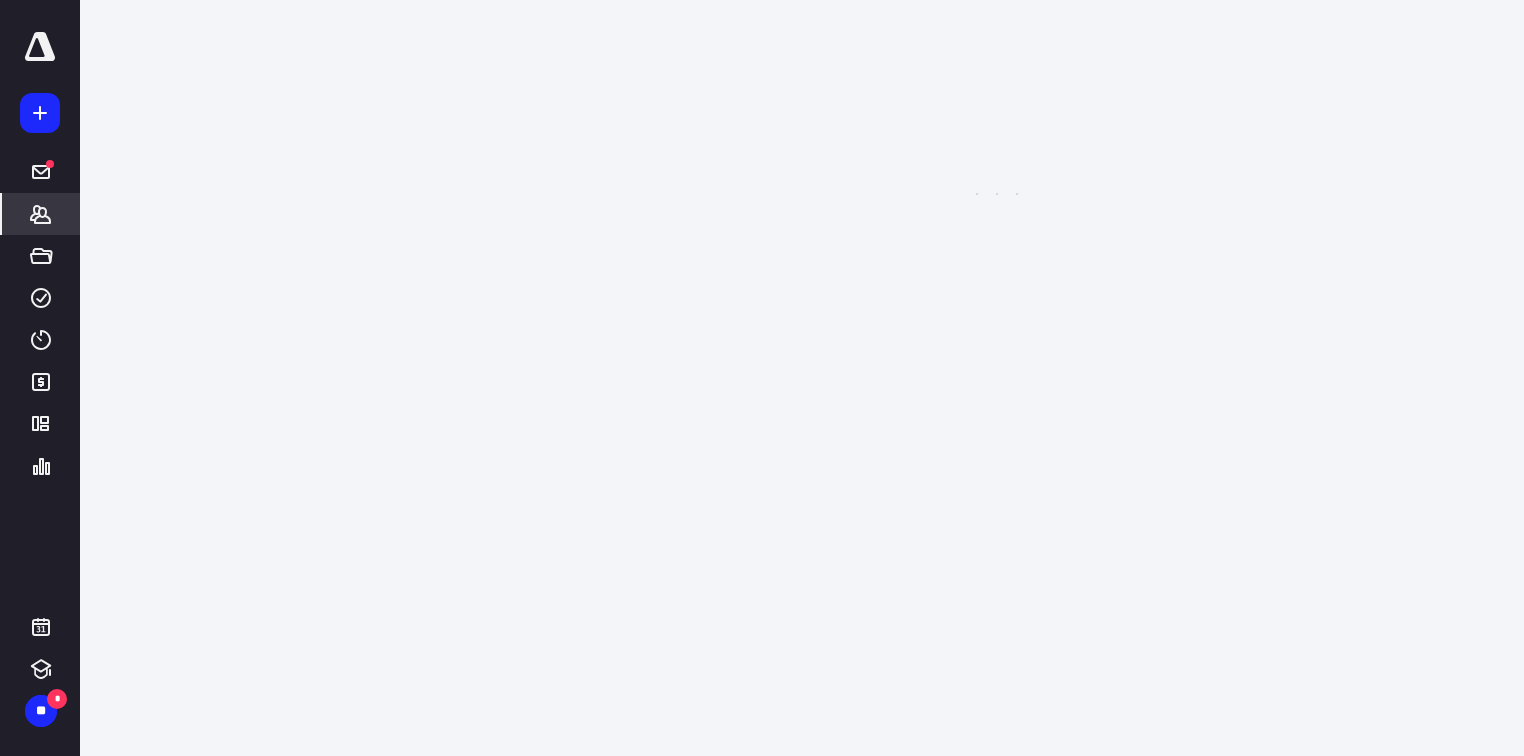 scroll, scrollTop: 0, scrollLeft: 0, axis: both 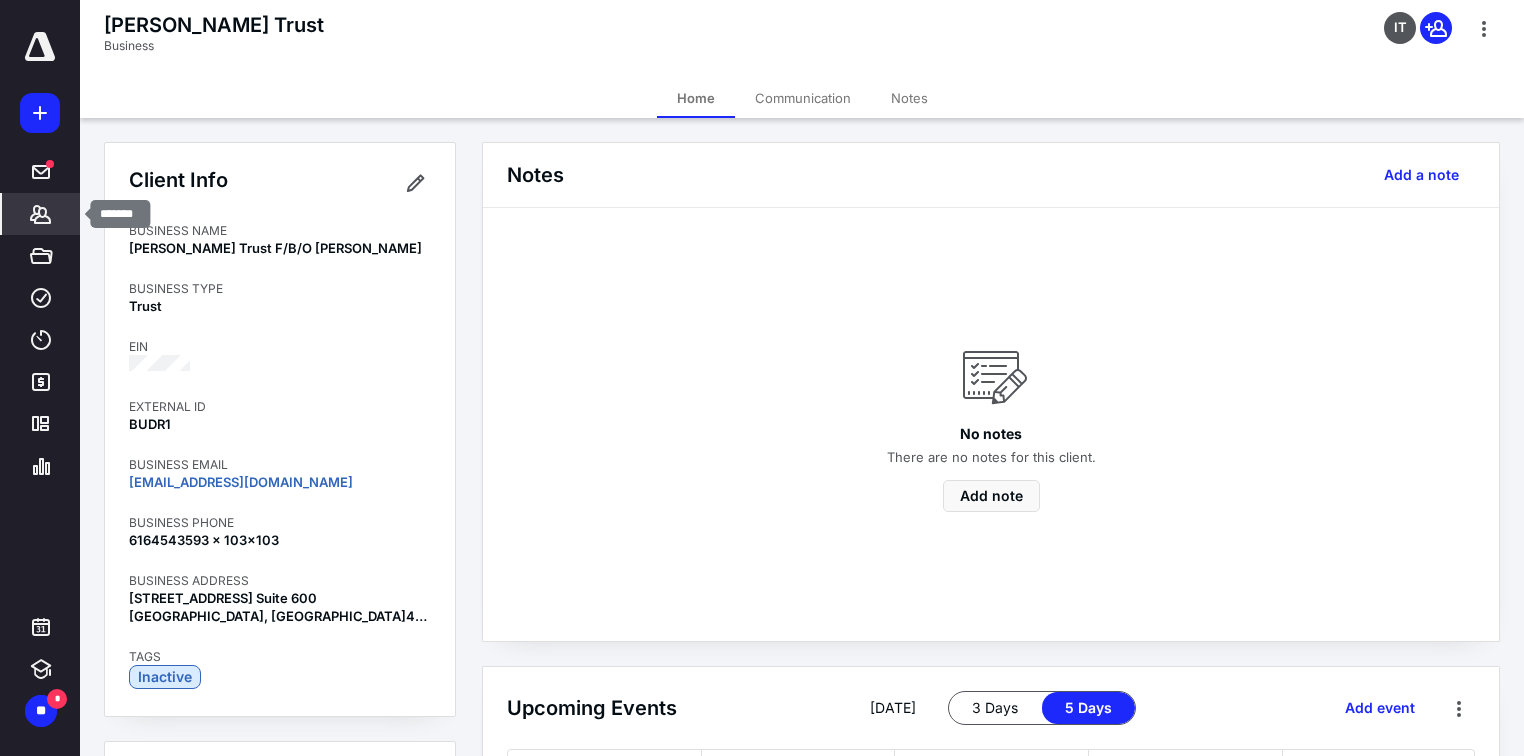 click 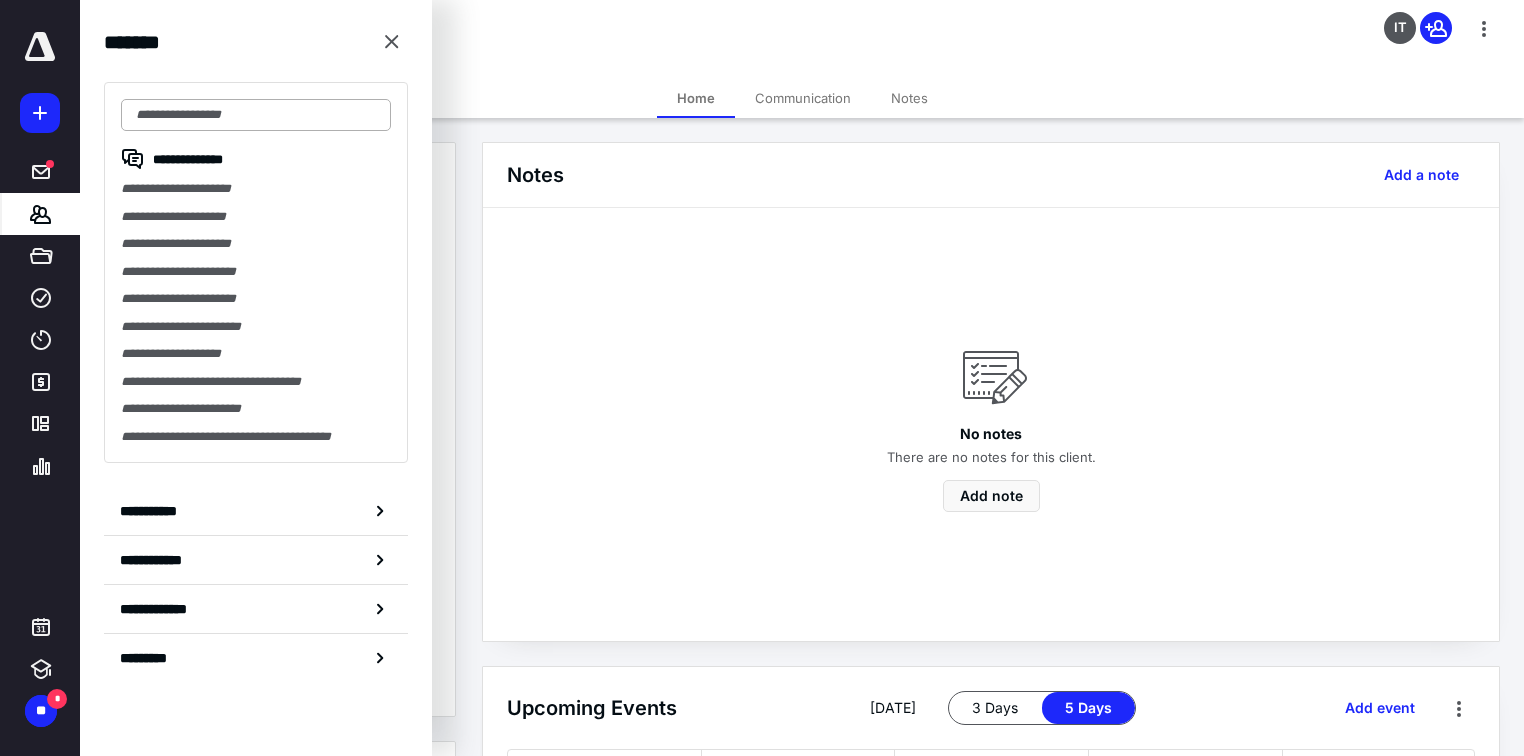 click at bounding box center [256, 115] 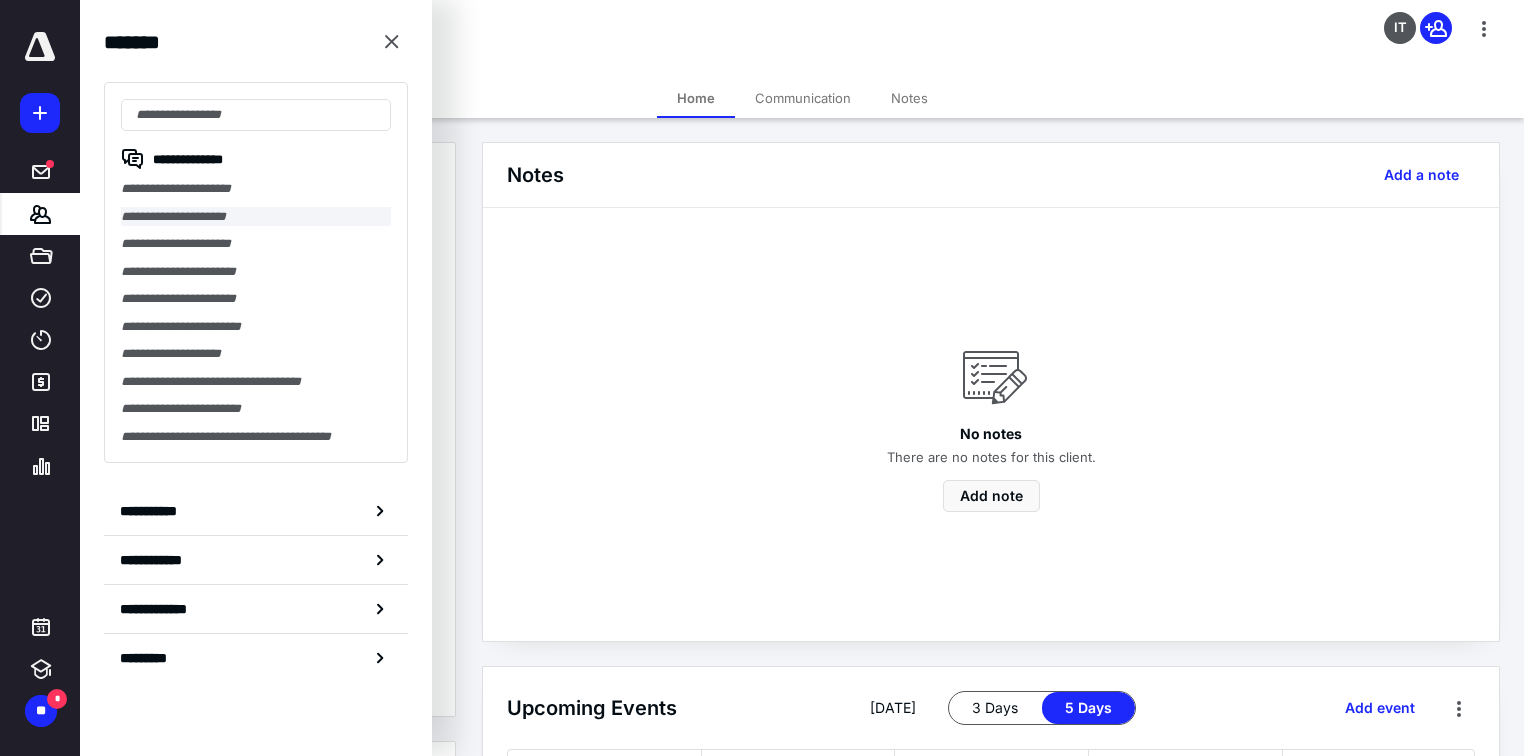 click on "**********" at bounding box center [256, 217] 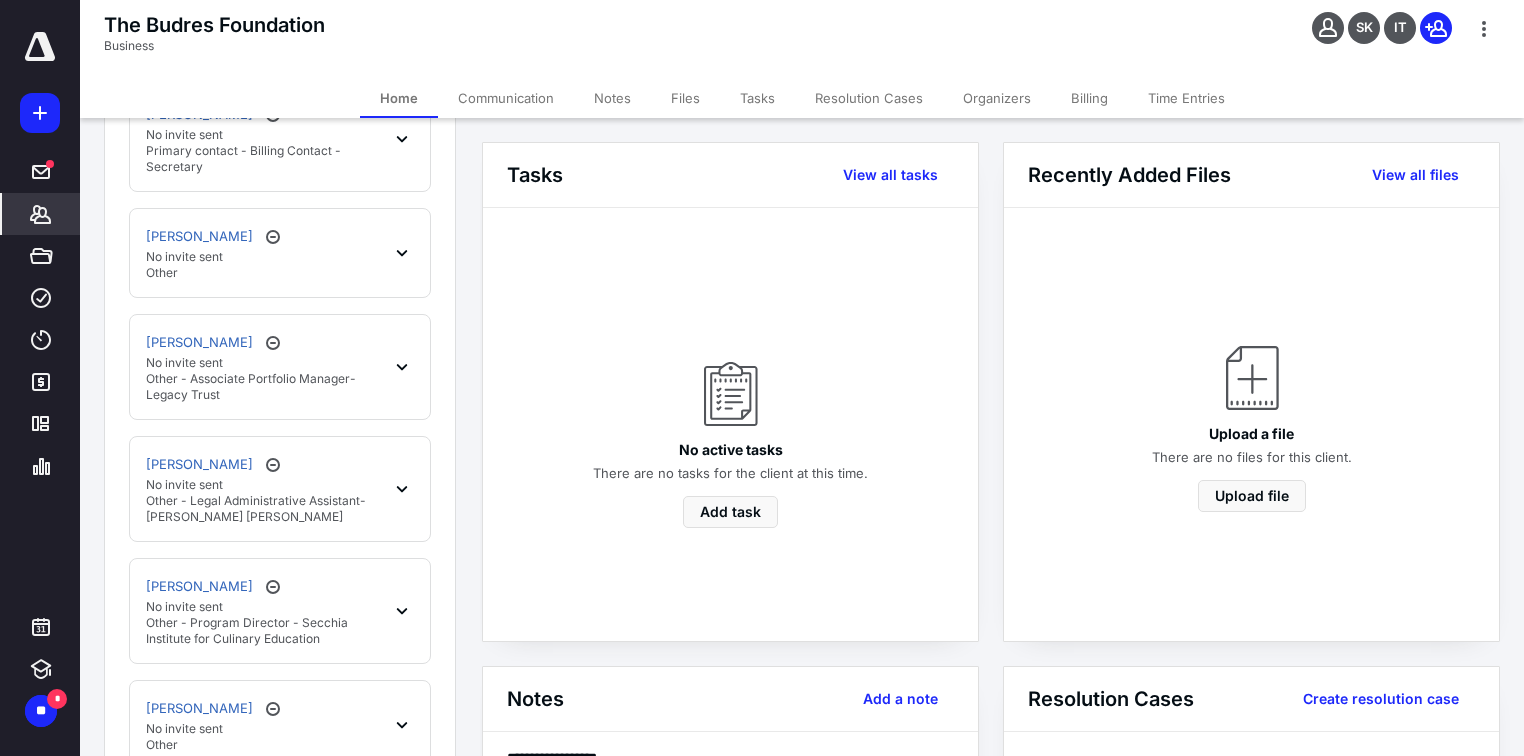 scroll, scrollTop: 1452, scrollLeft: 0, axis: vertical 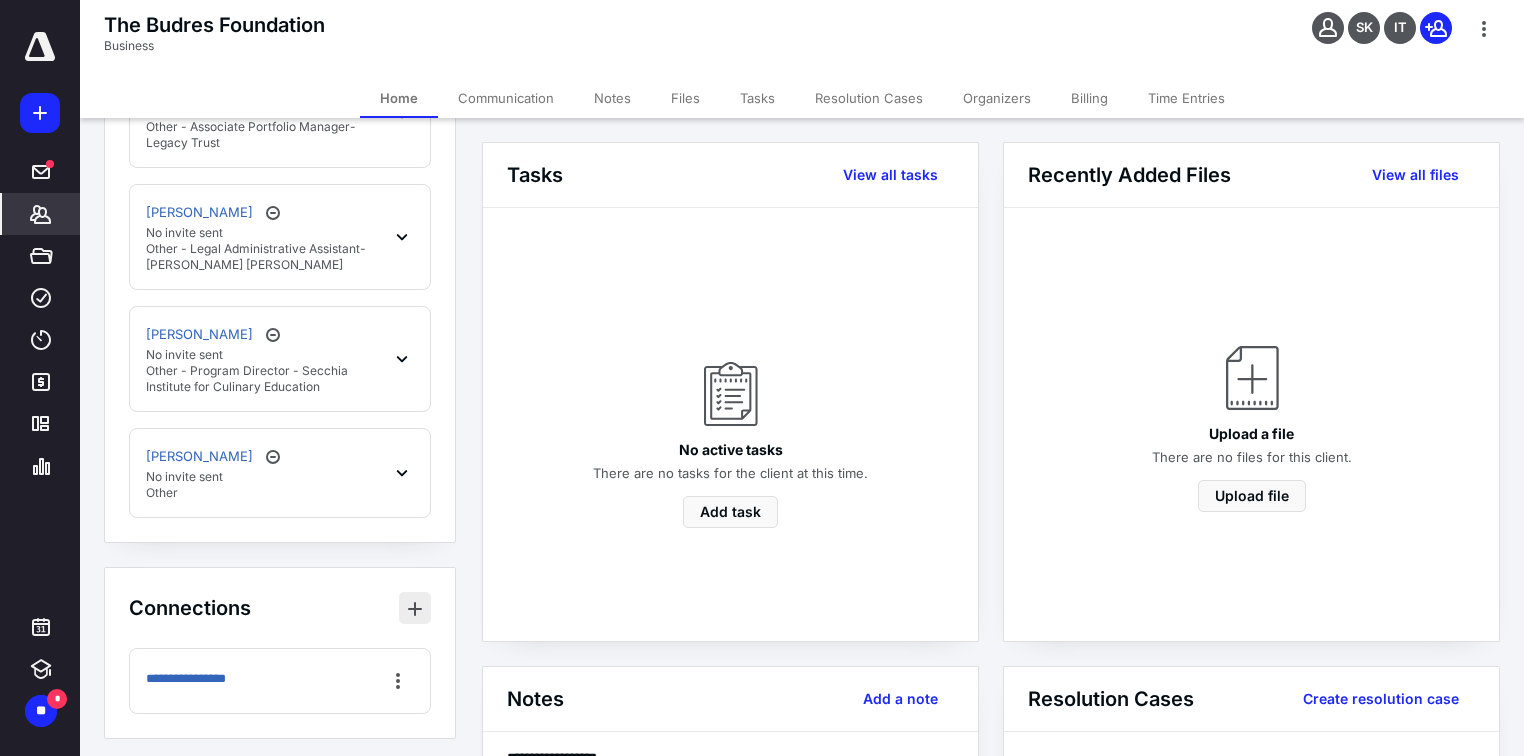 click at bounding box center (415, 608) 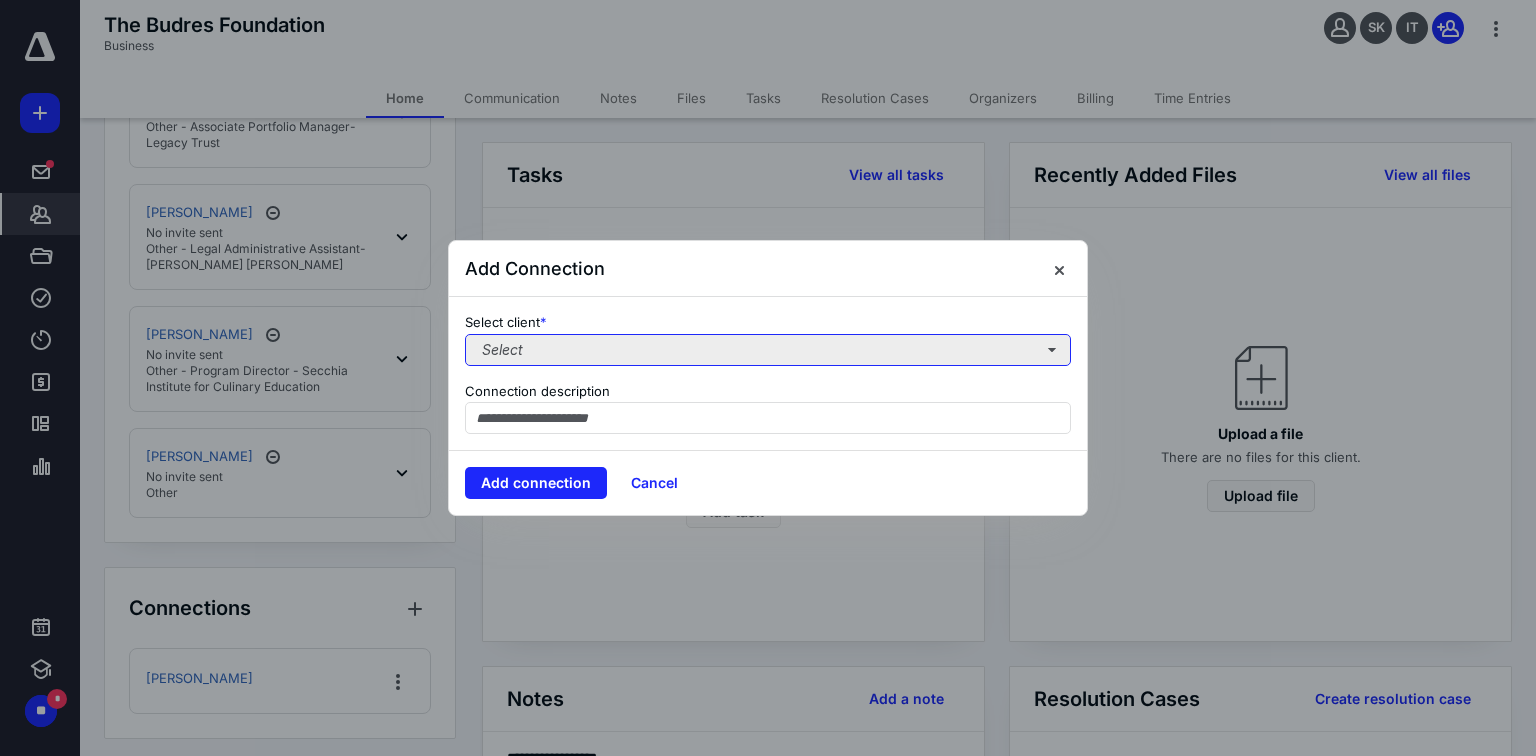 click on "Select" at bounding box center (768, 350) 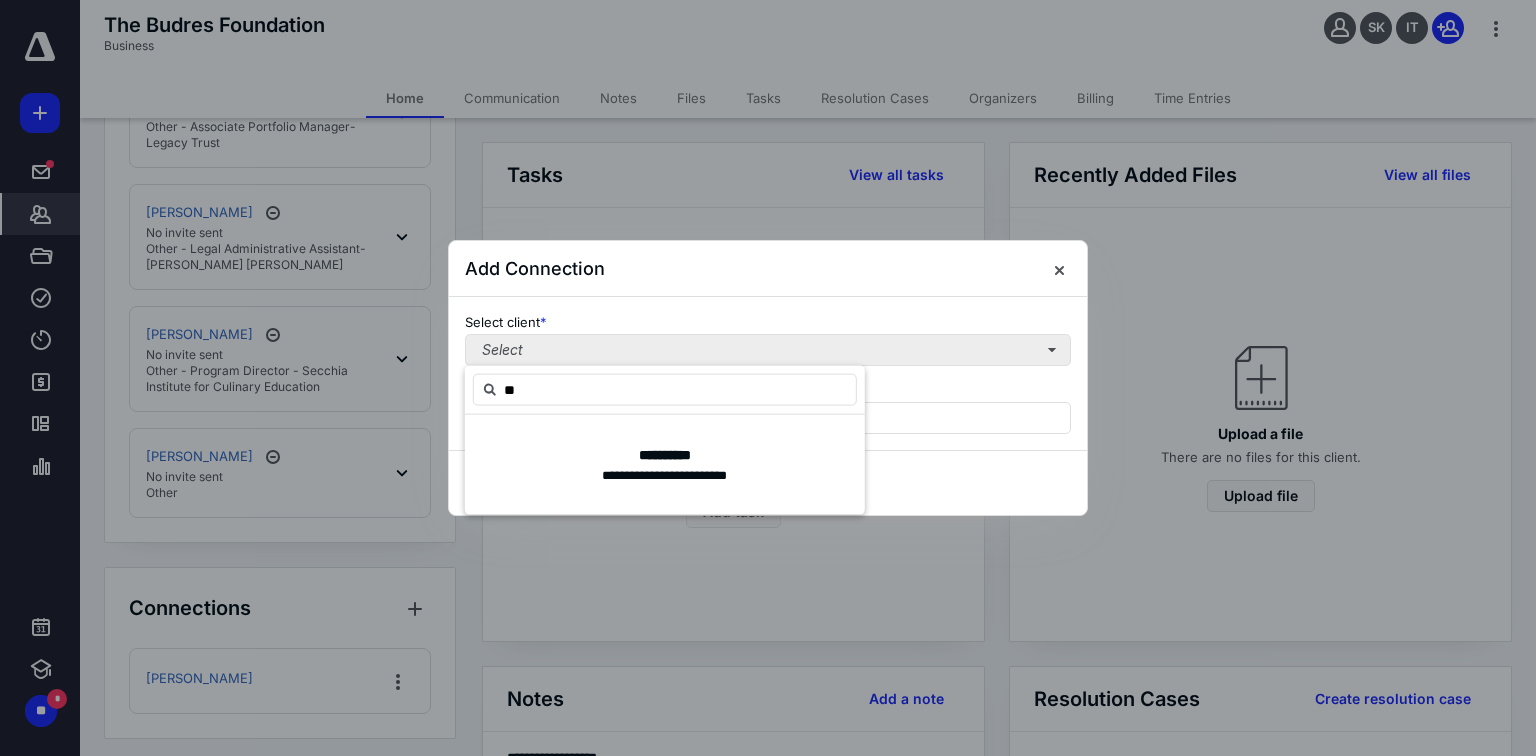type on "*" 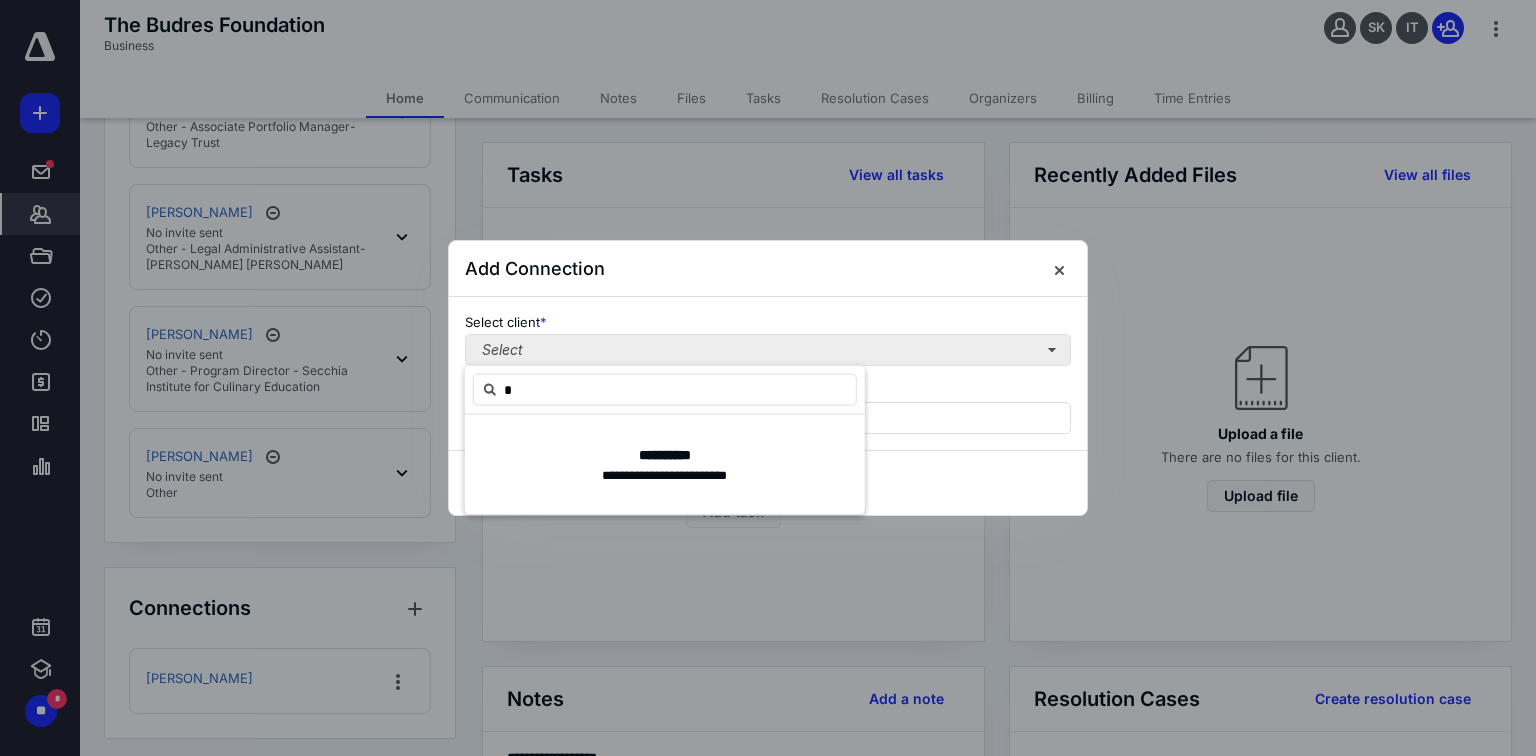 type 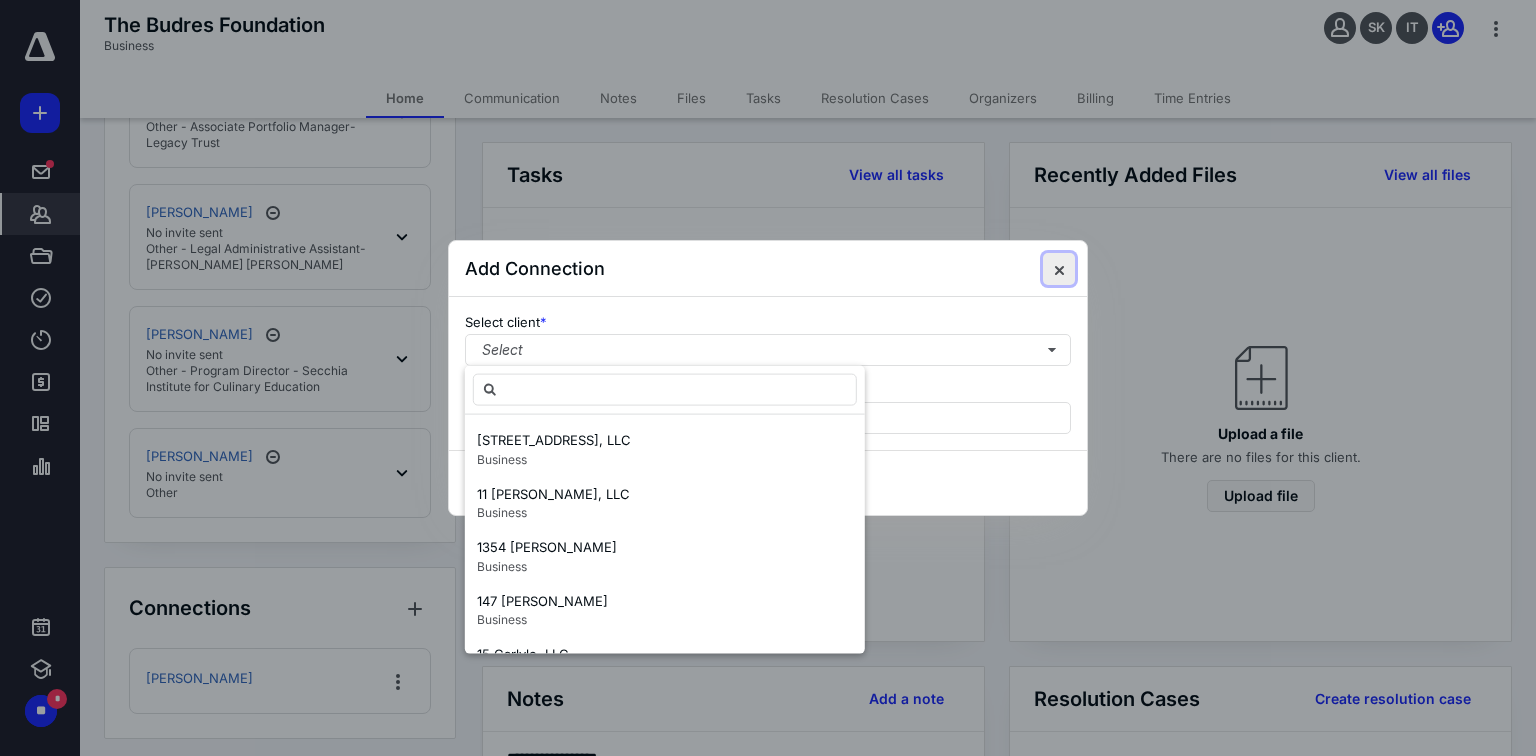 click at bounding box center [1059, 269] 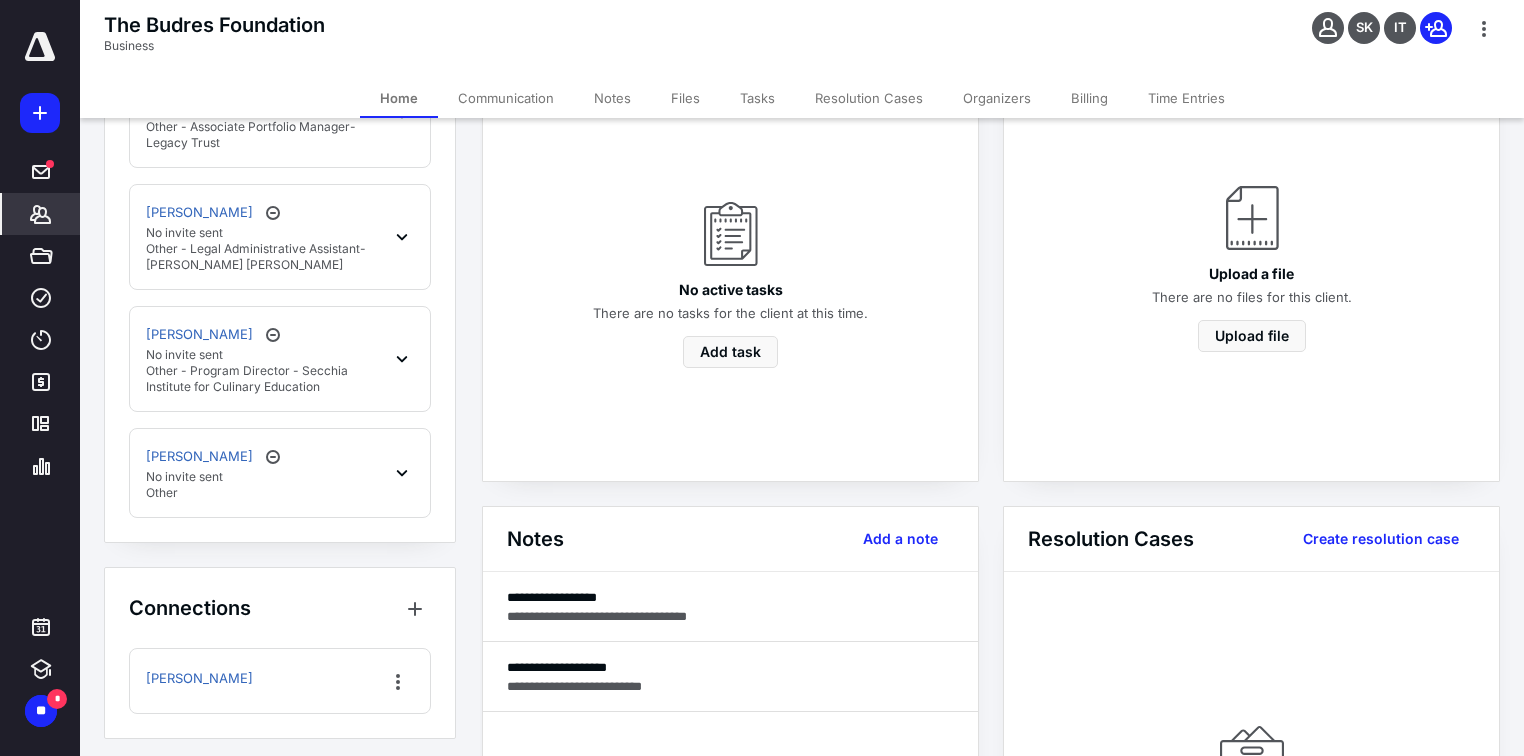scroll, scrollTop: 240, scrollLeft: 0, axis: vertical 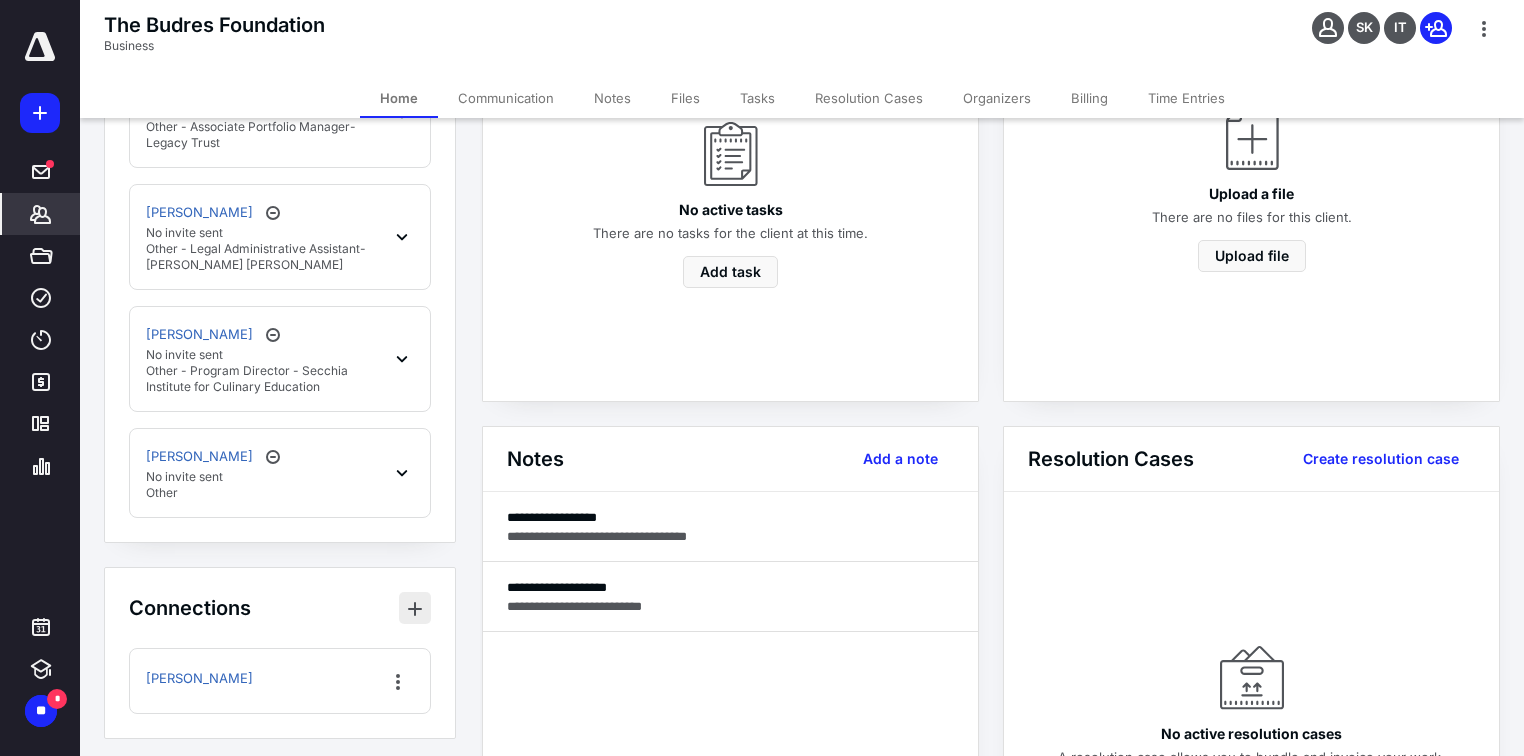 click at bounding box center [415, 608] 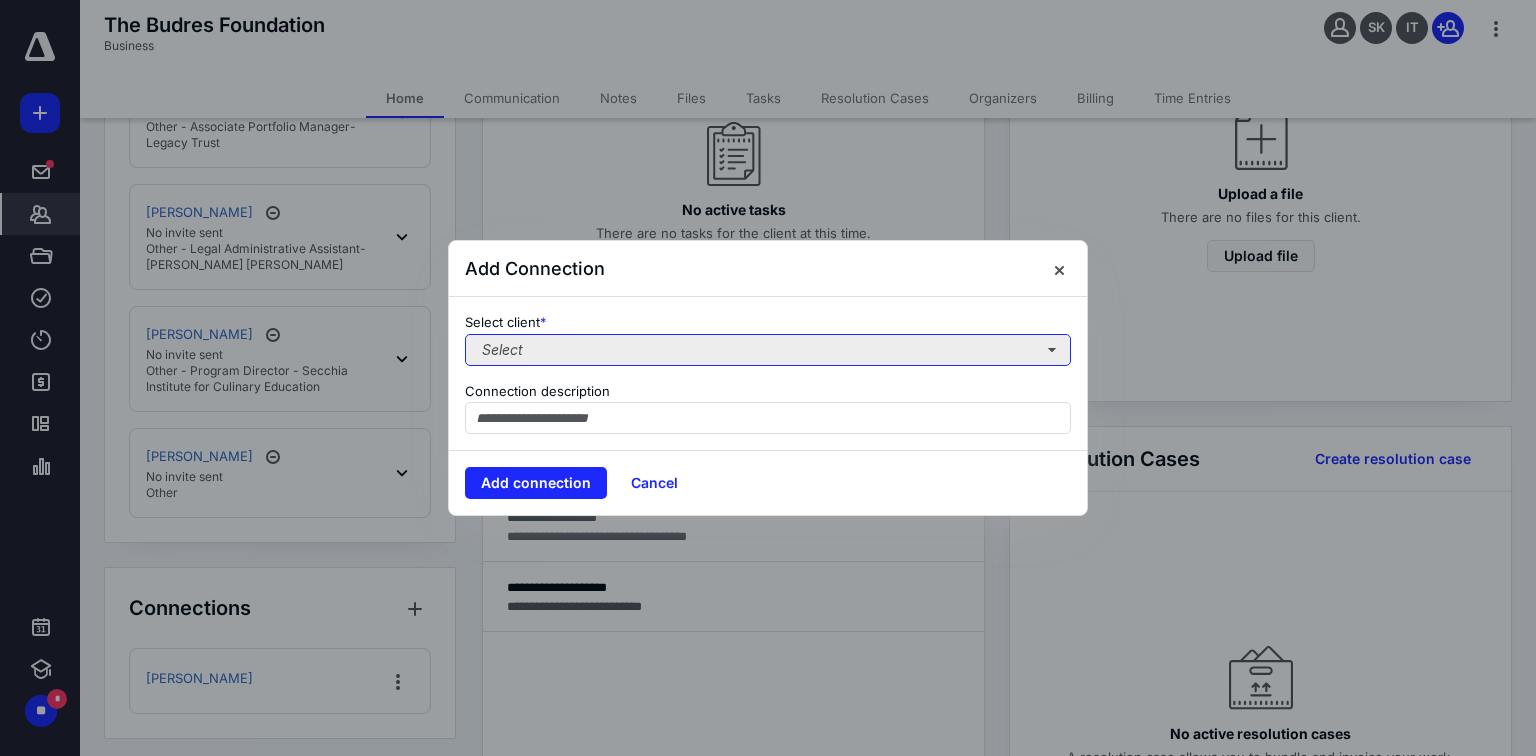 click on "Select" at bounding box center (768, 350) 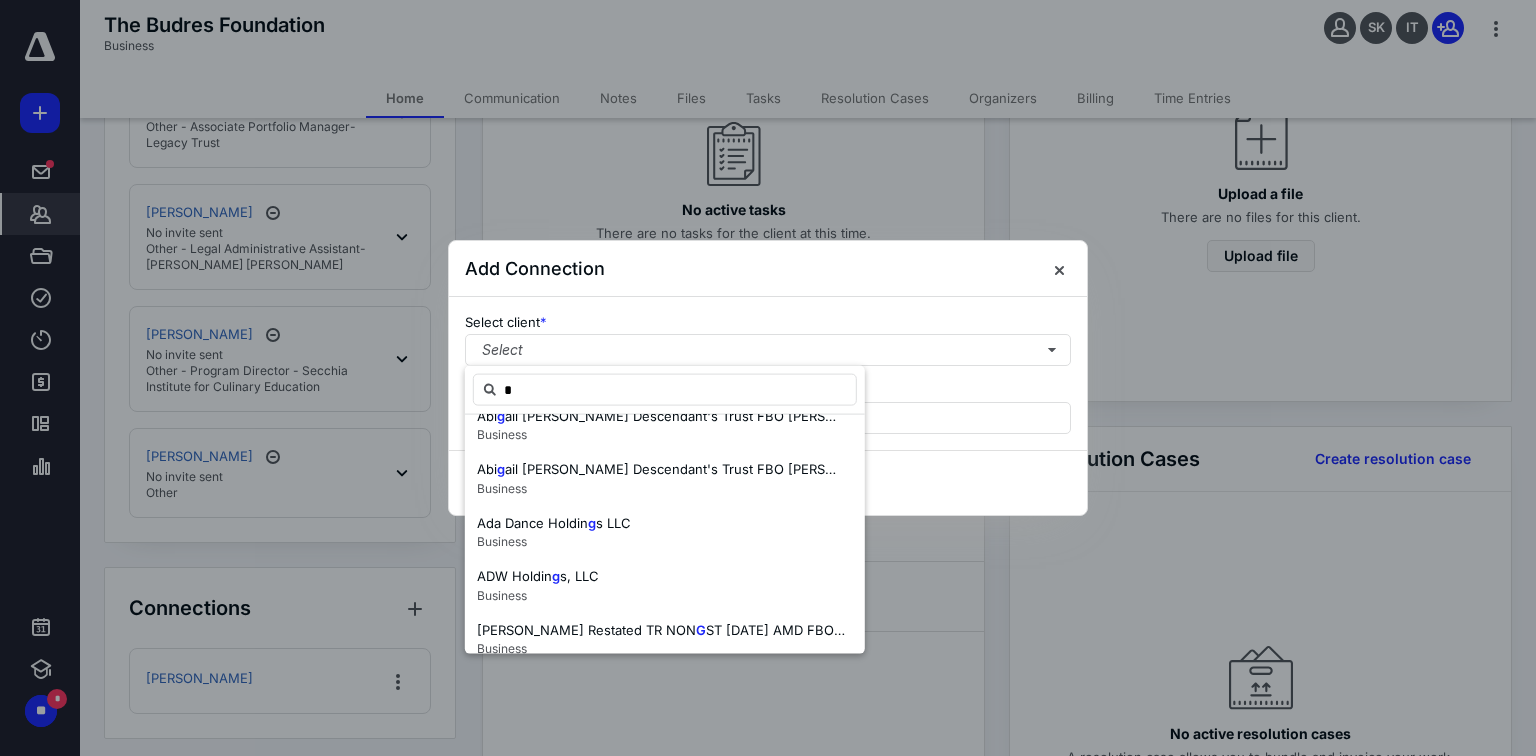 scroll, scrollTop: 847, scrollLeft: 0, axis: vertical 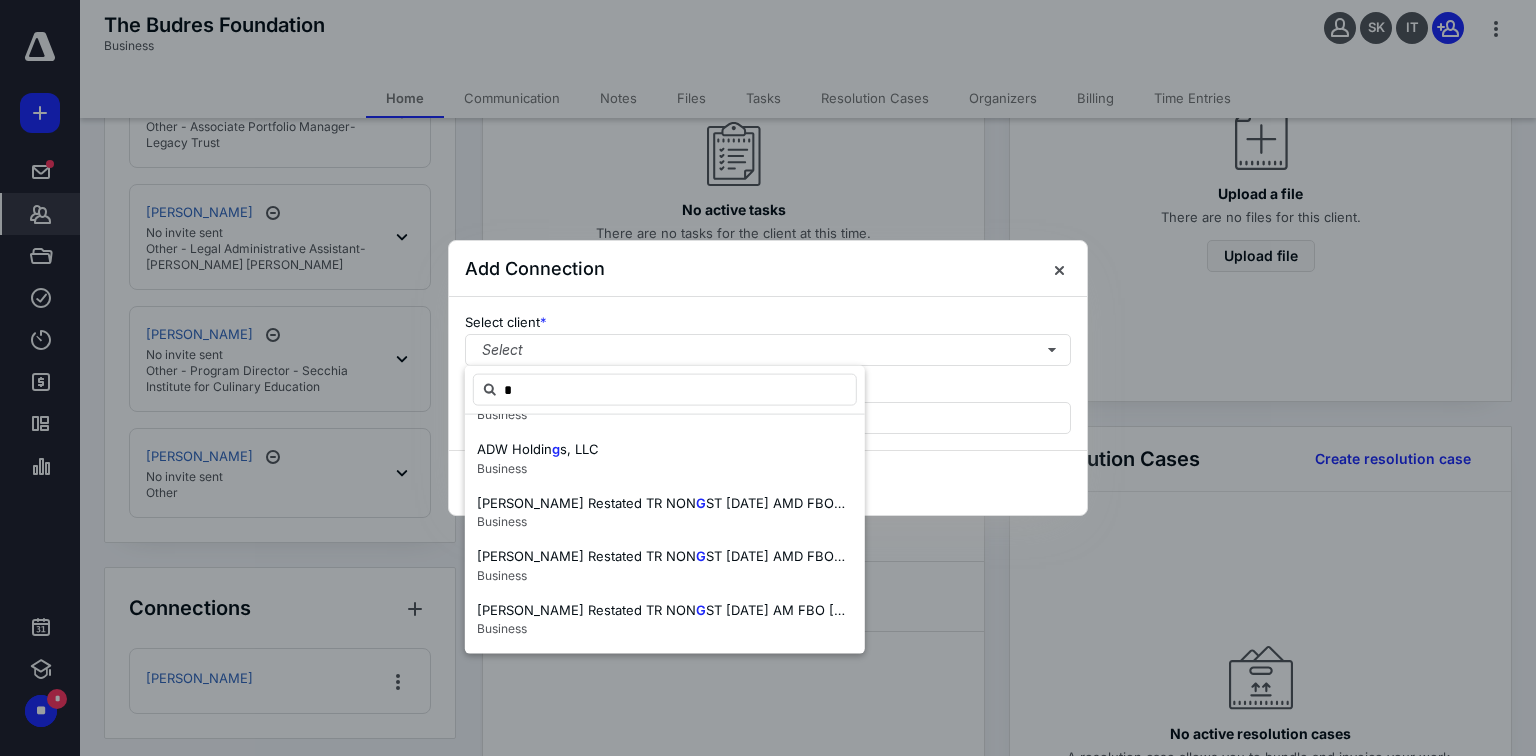 type on "*" 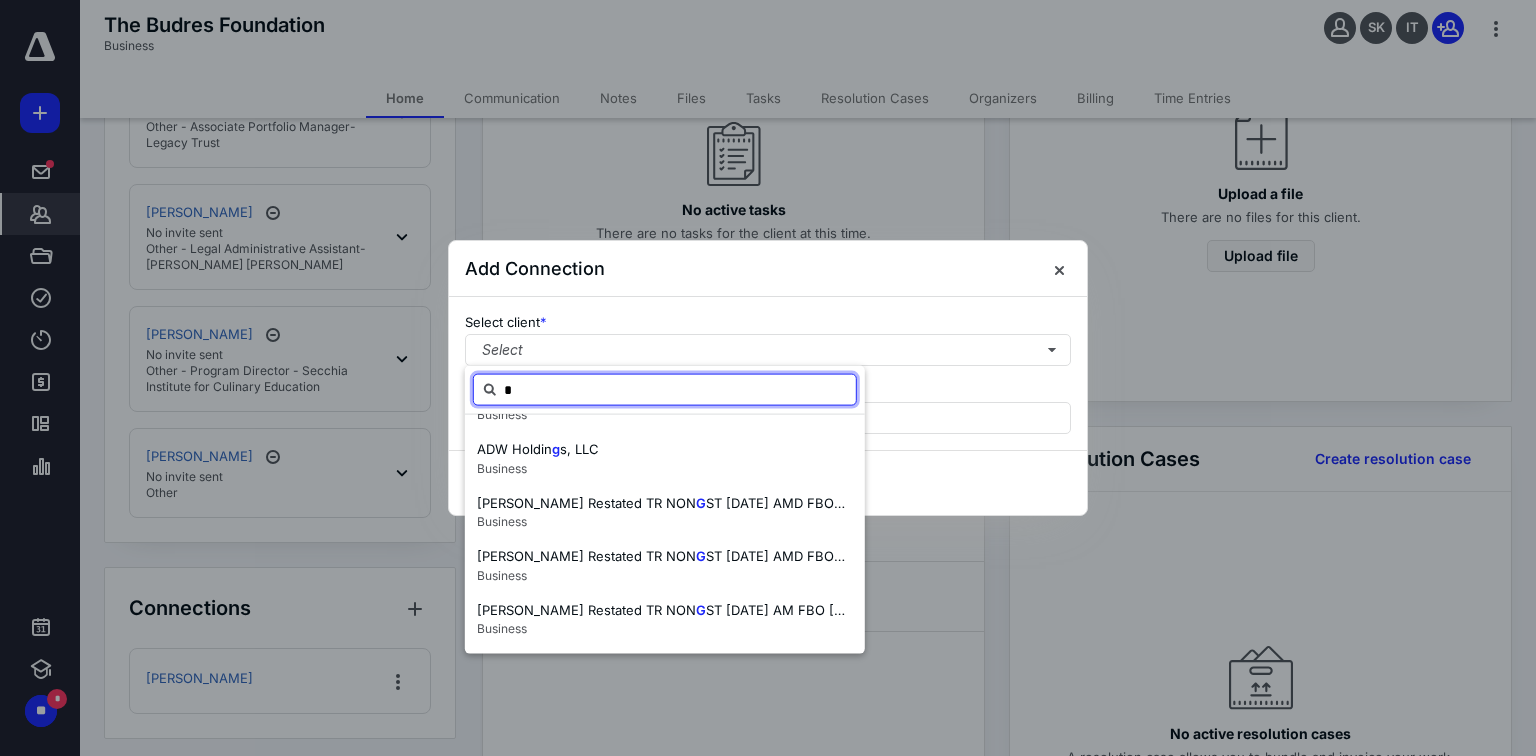 click on "*" at bounding box center [665, 390] 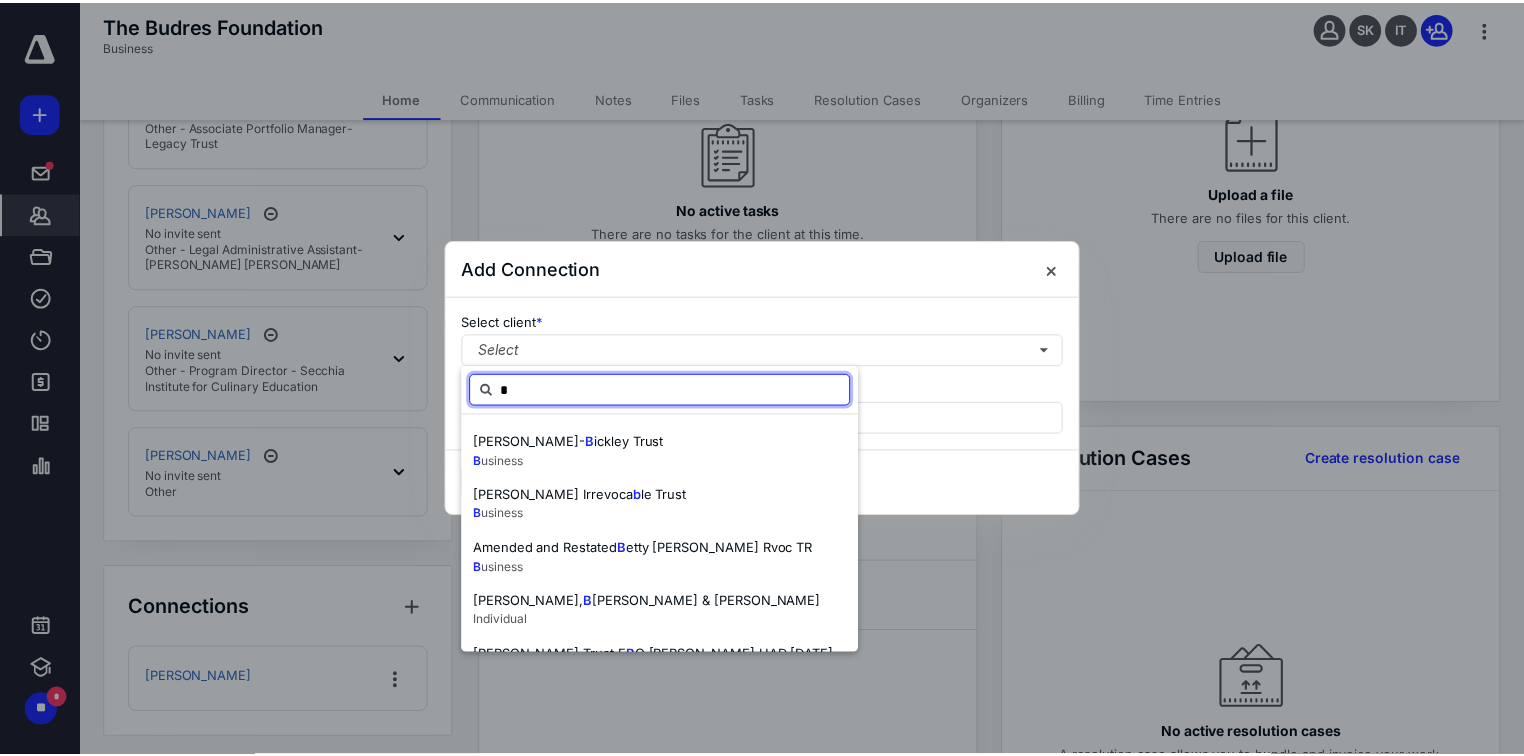 scroll, scrollTop: 847, scrollLeft: 0, axis: vertical 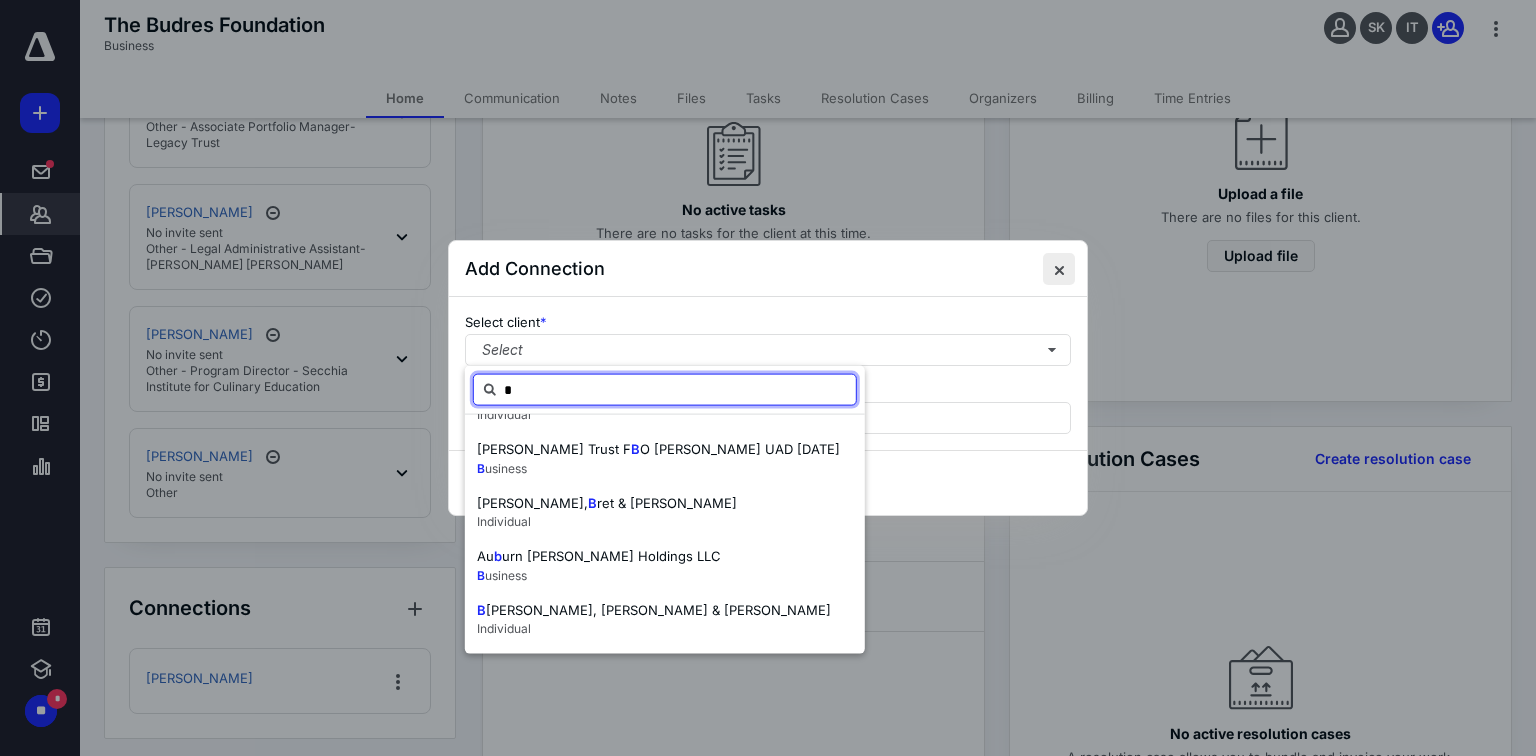 type on "*" 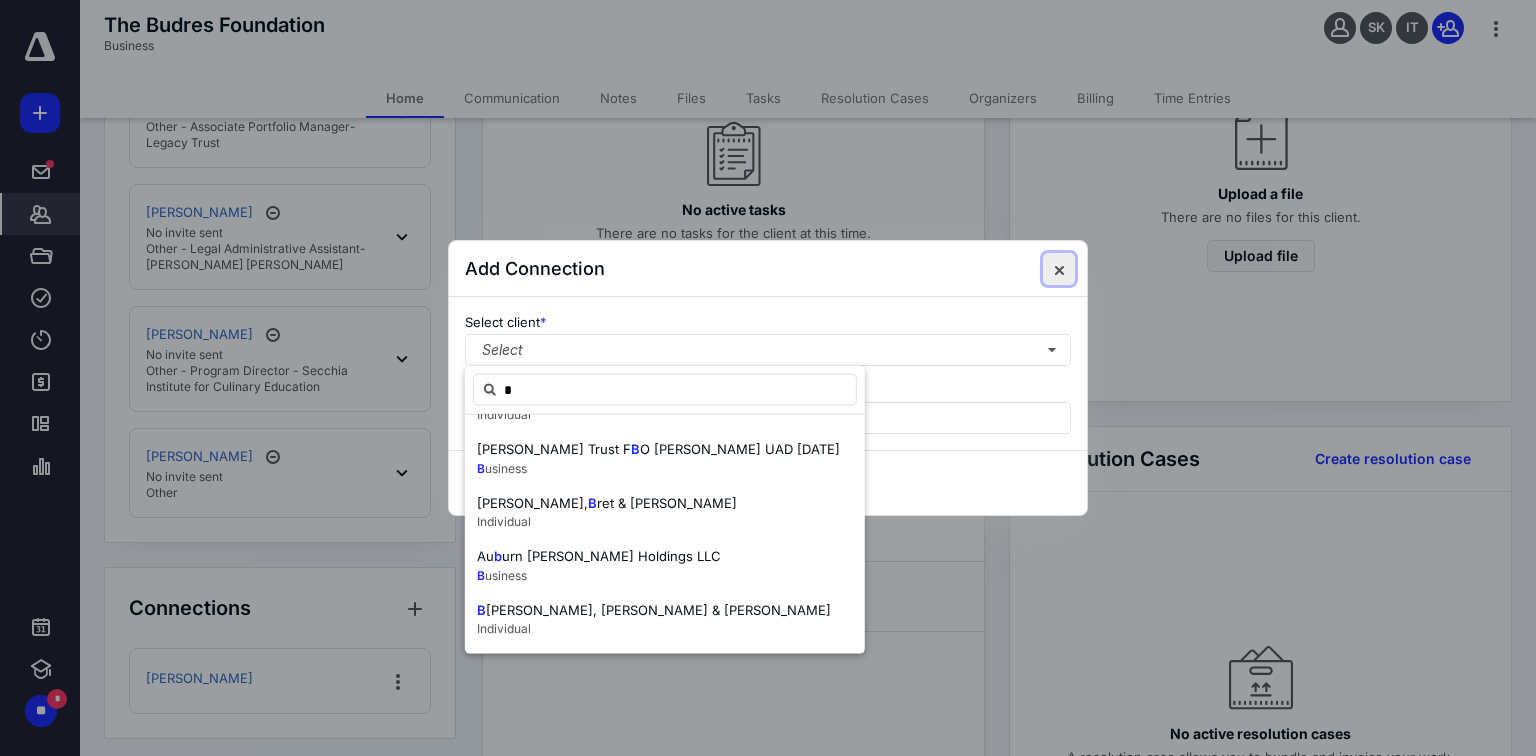 click at bounding box center (1059, 269) 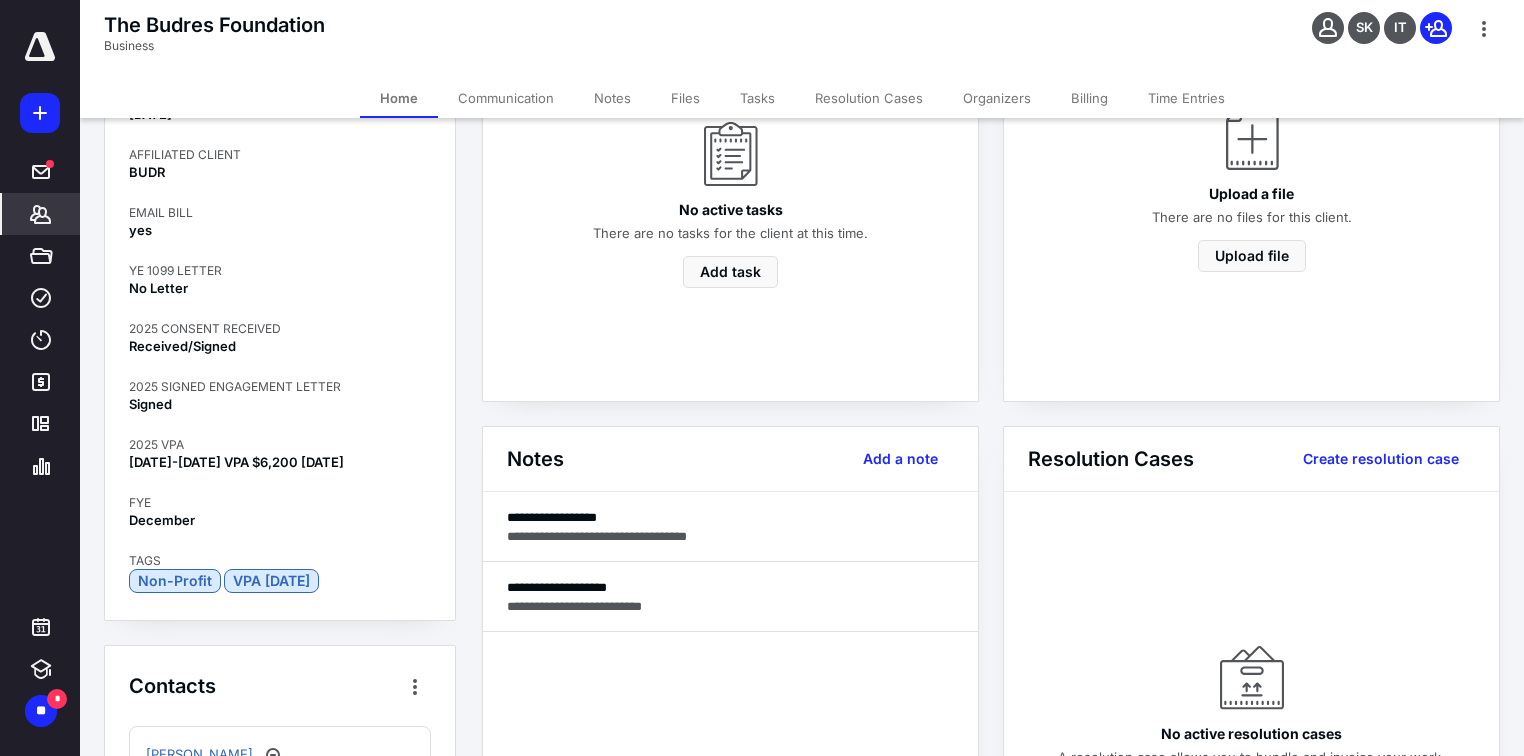 scroll, scrollTop: 720, scrollLeft: 0, axis: vertical 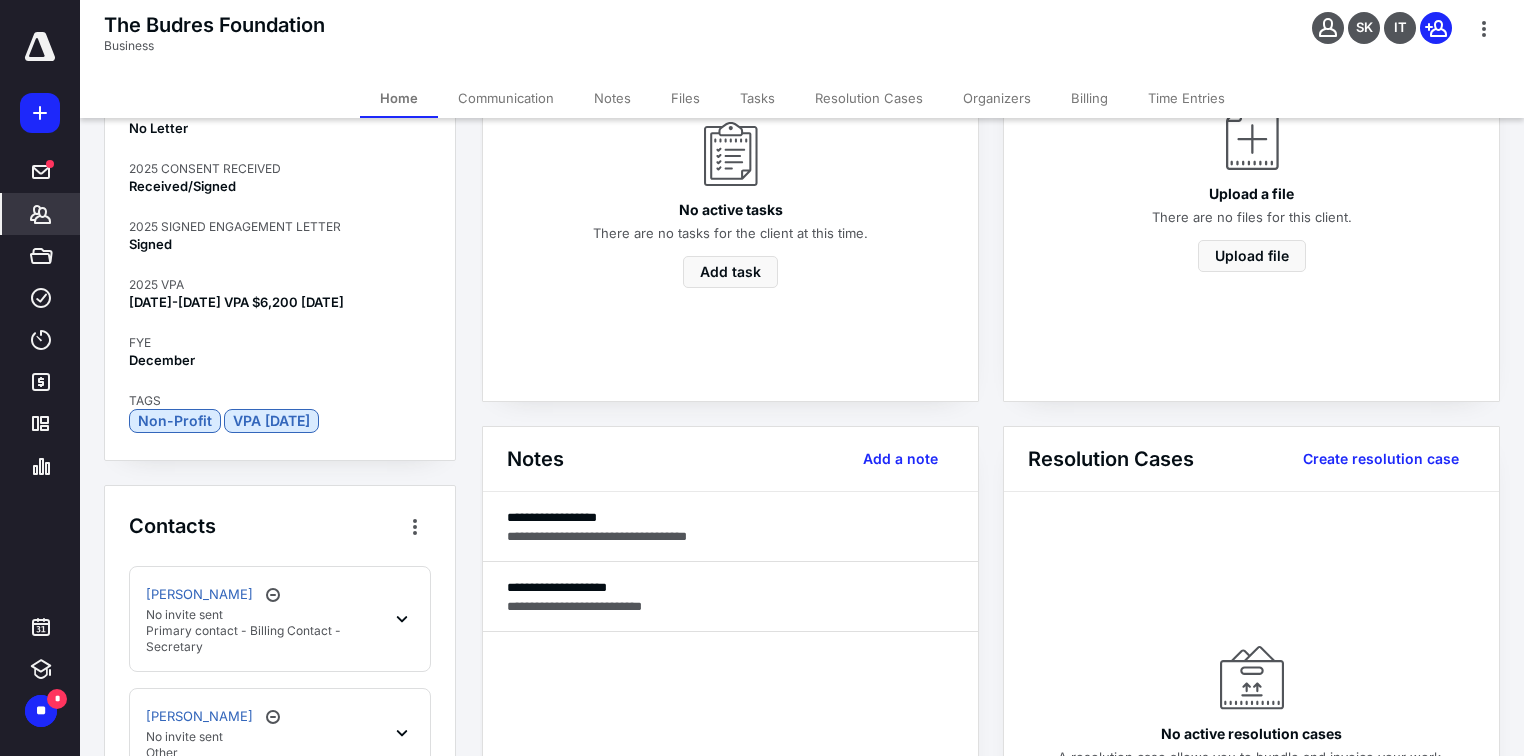 click on "Contacts" at bounding box center (280, 526) 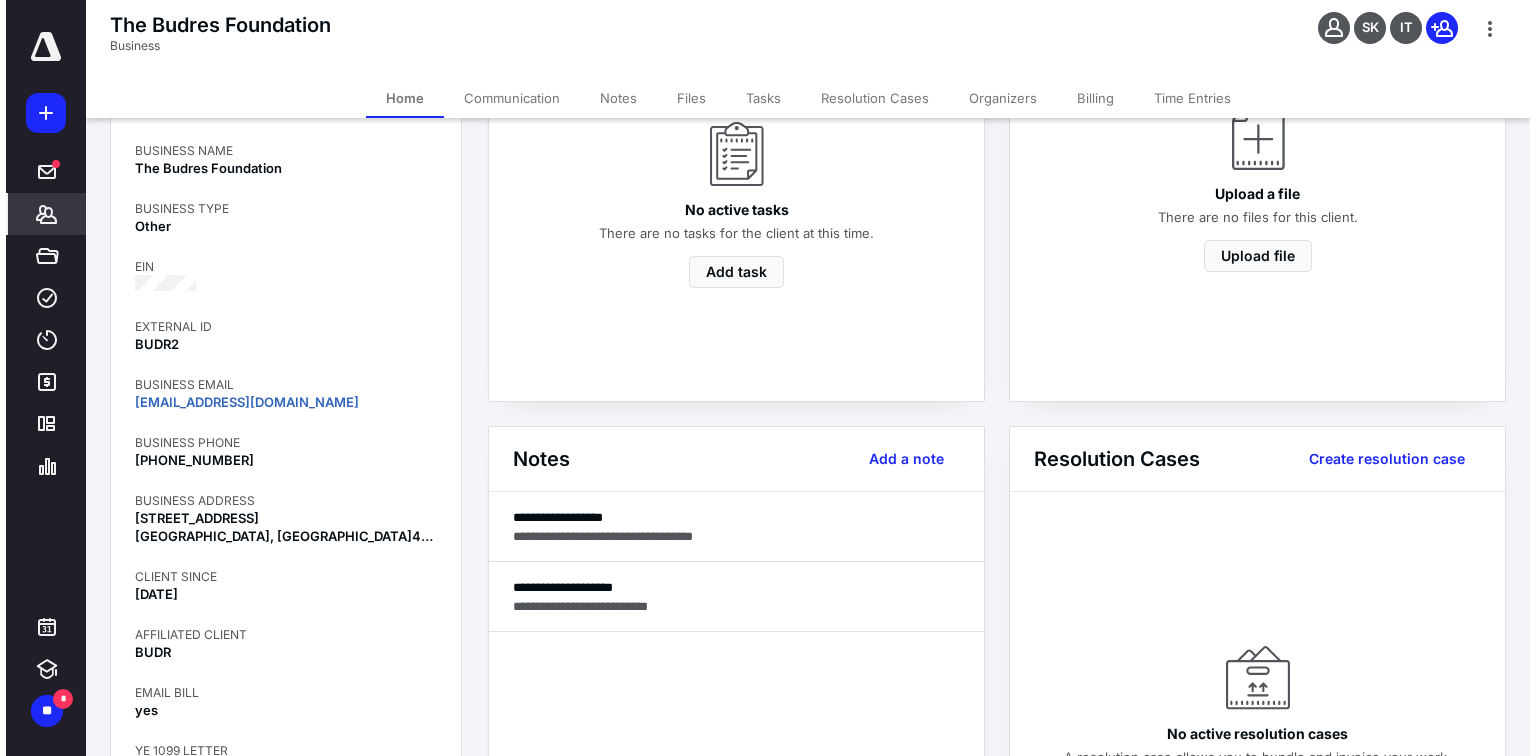 scroll, scrollTop: 0, scrollLeft: 0, axis: both 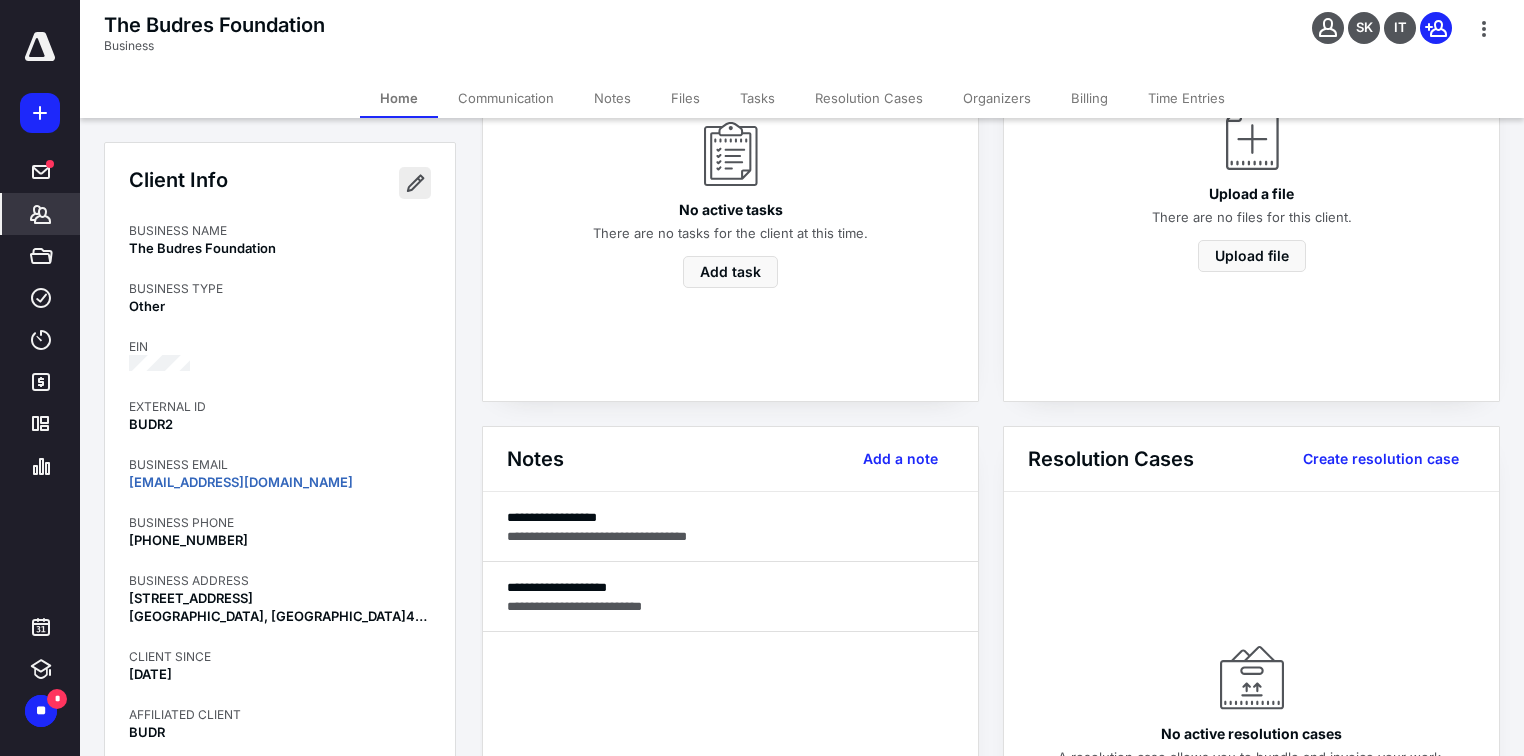 click at bounding box center [415, 183] 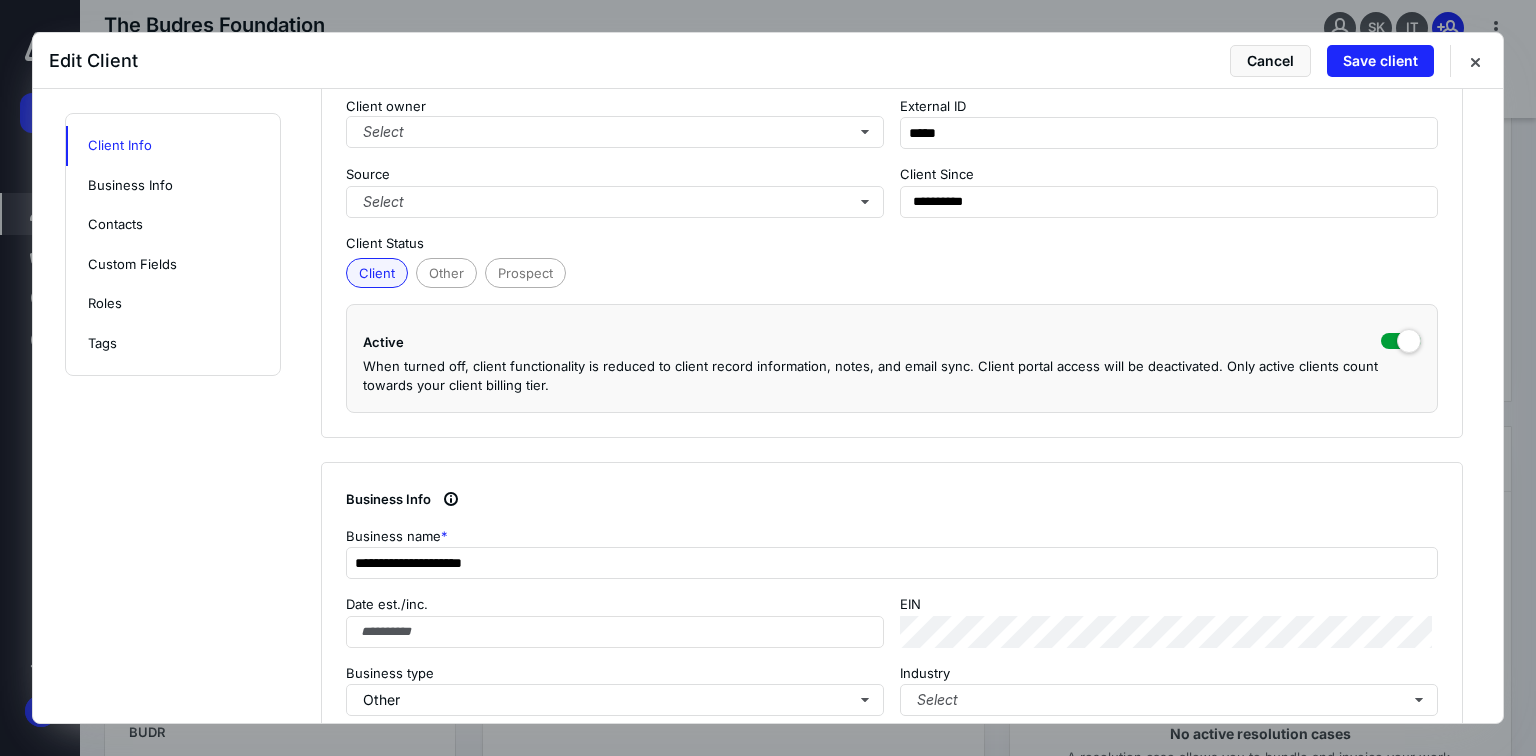 scroll, scrollTop: 320, scrollLeft: 0, axis: vertical 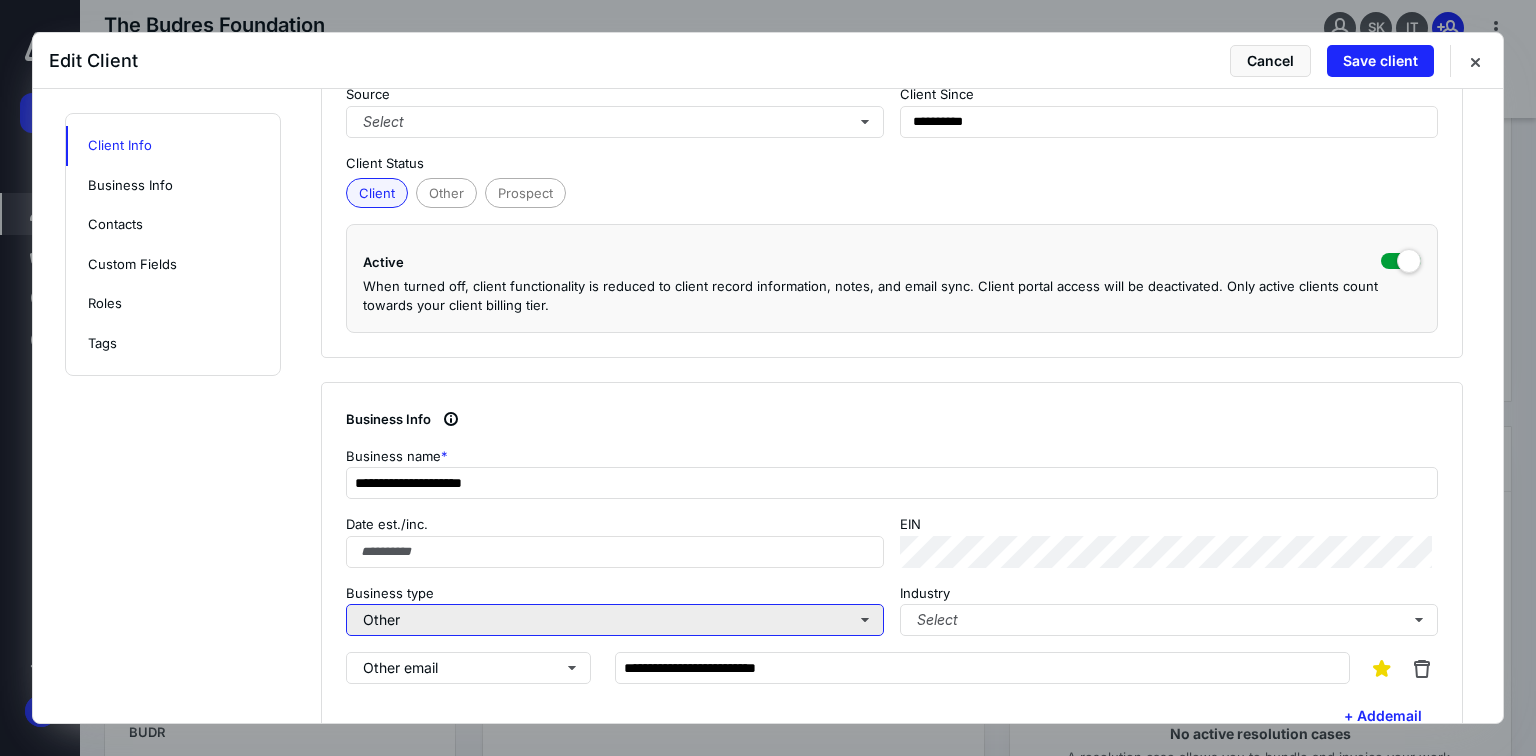click on "Other" at bounding box center (615, 620) 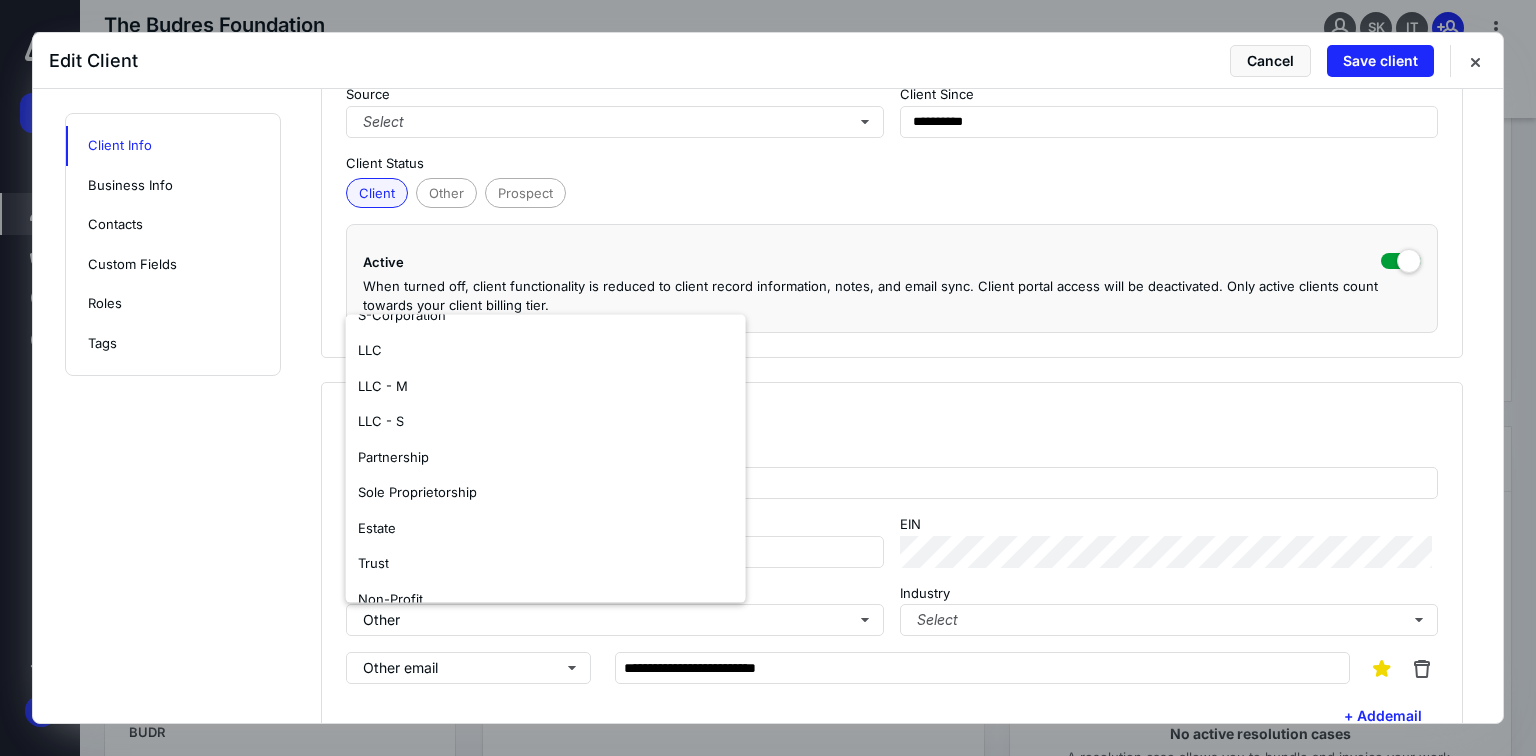 scroll, scrollTop: 128, scrollLeft: 0, axis: vertical 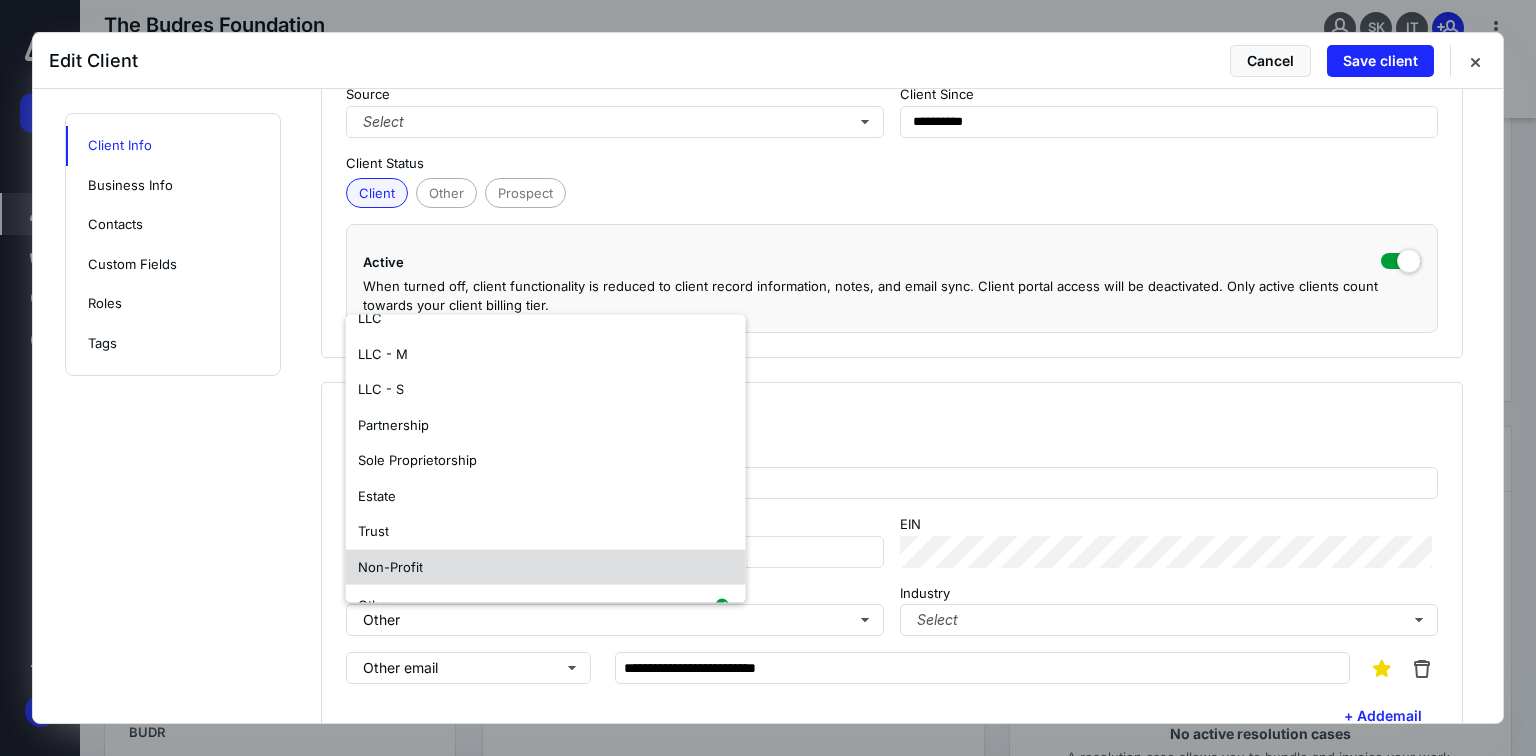 click on "Non-Profit" at bounding box center (546, 567) 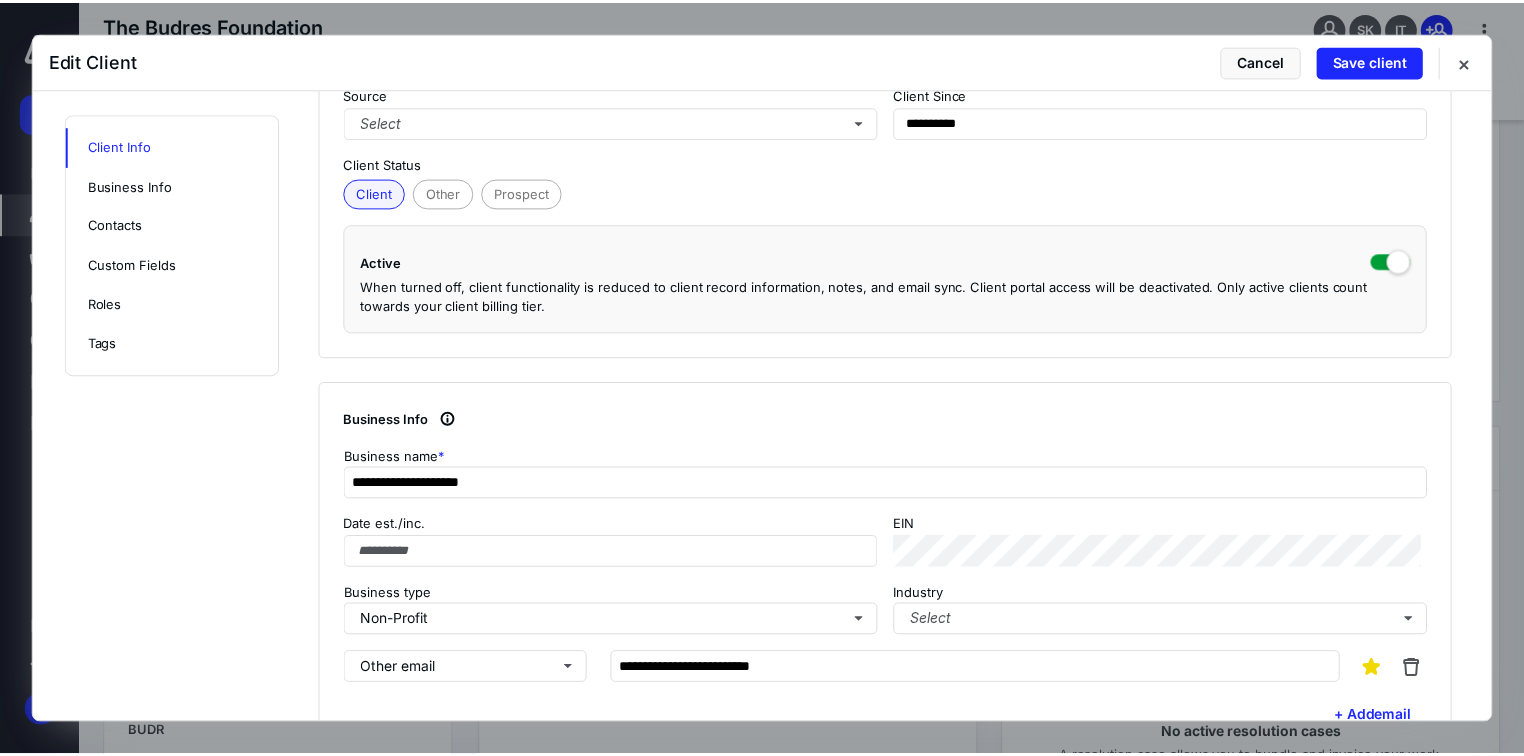 scroll, scrollTop: 0, scrollLeft: 0, axis: both 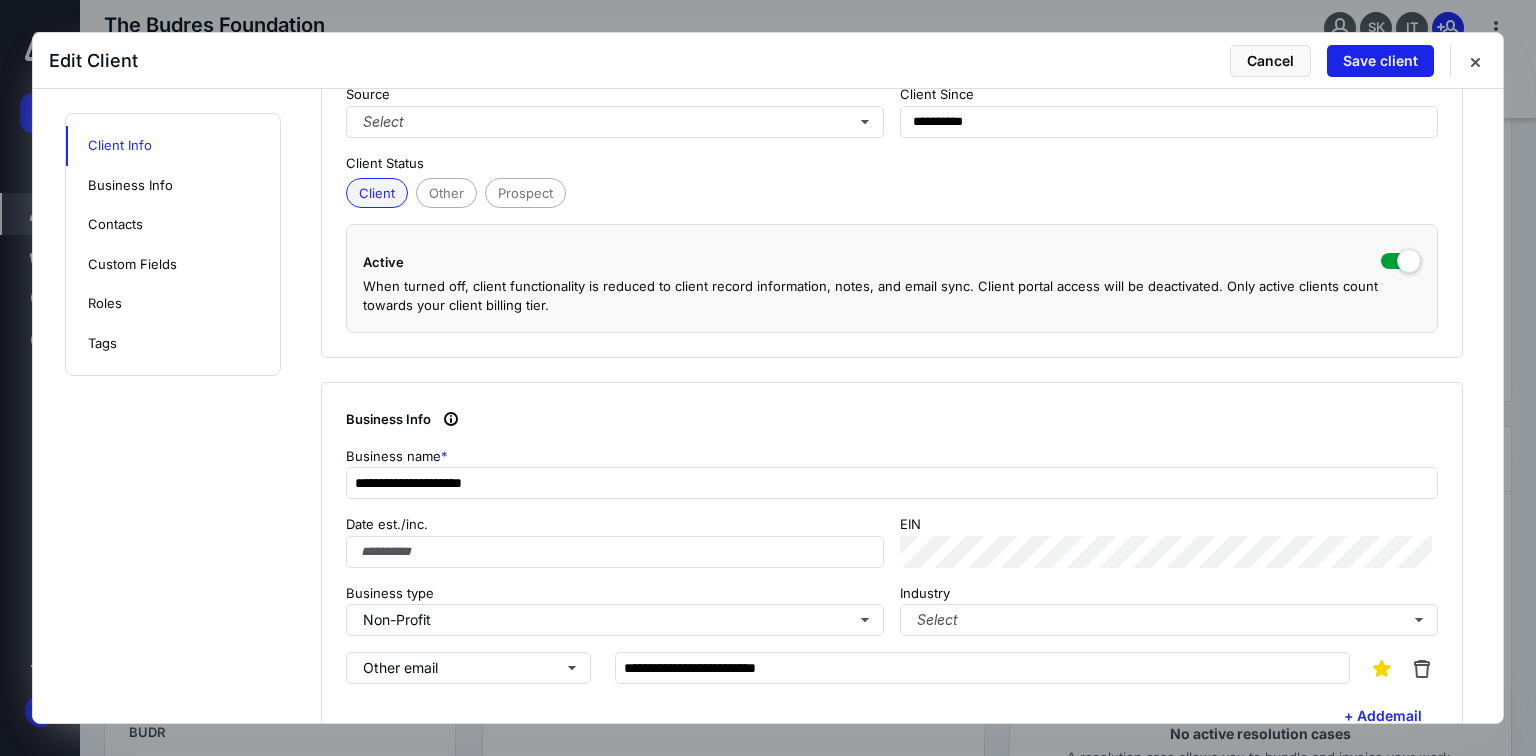 click on "Save client" at bounding box center (1380, 61) 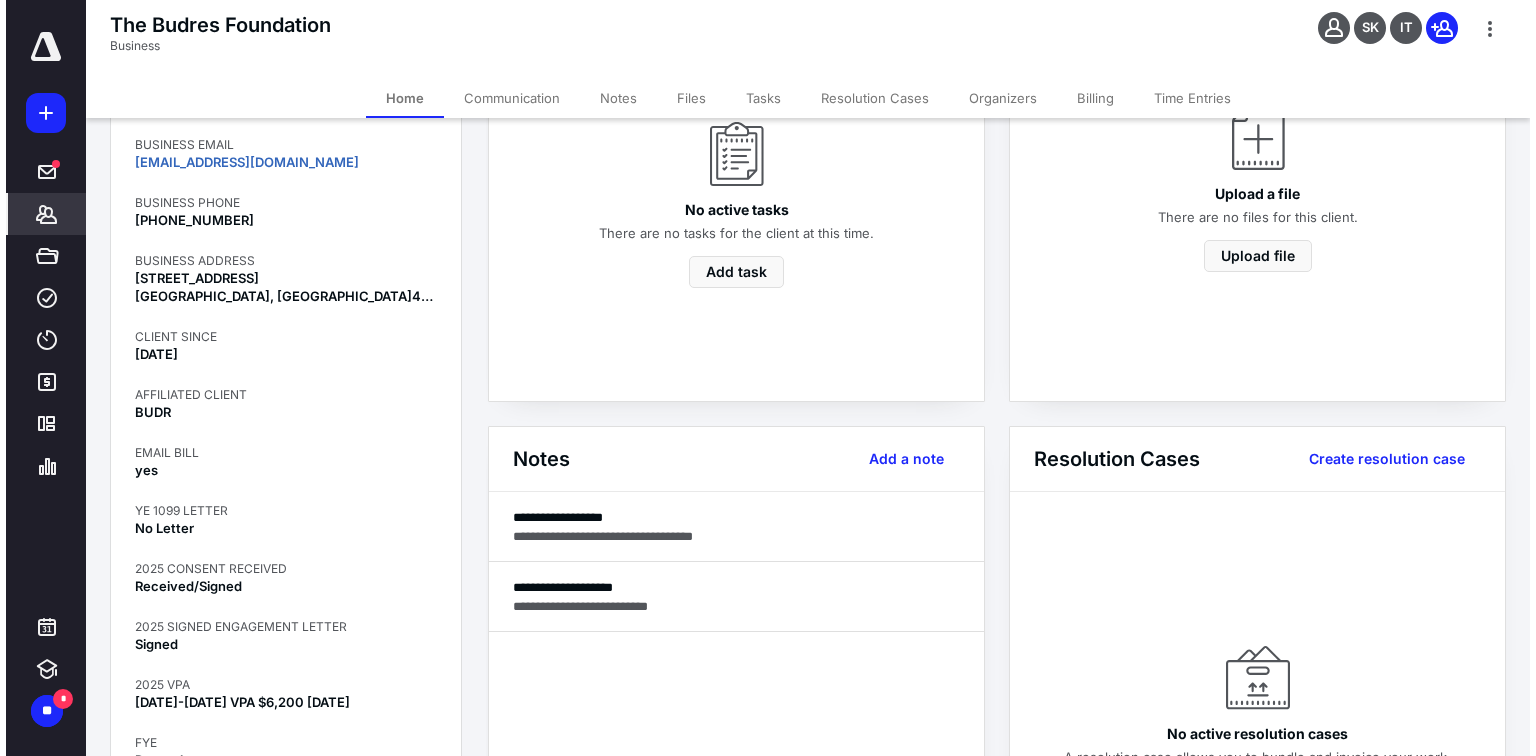 scroll, scrollTop: 0, scrollLeft: 0, axis: both 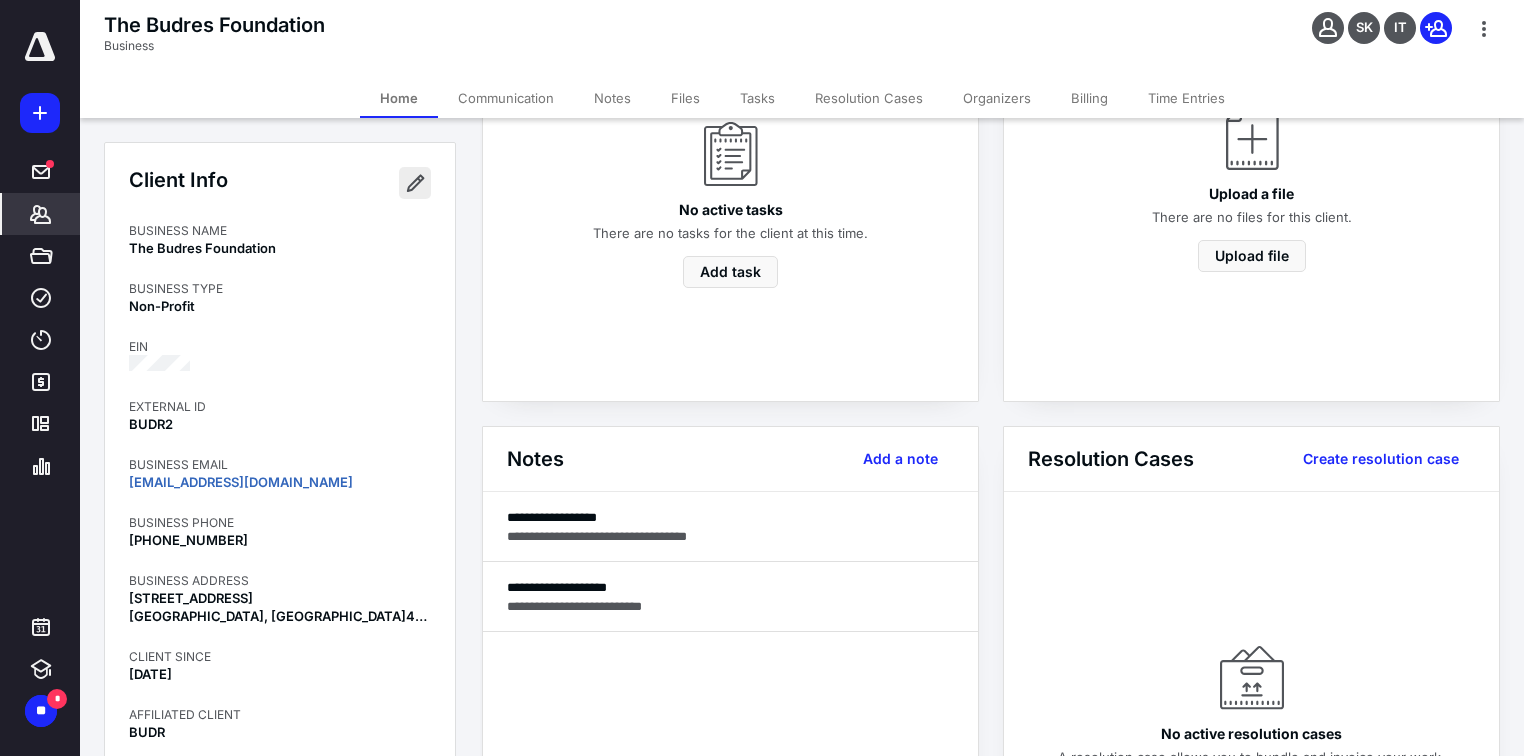click at bounding box center (415, 183) 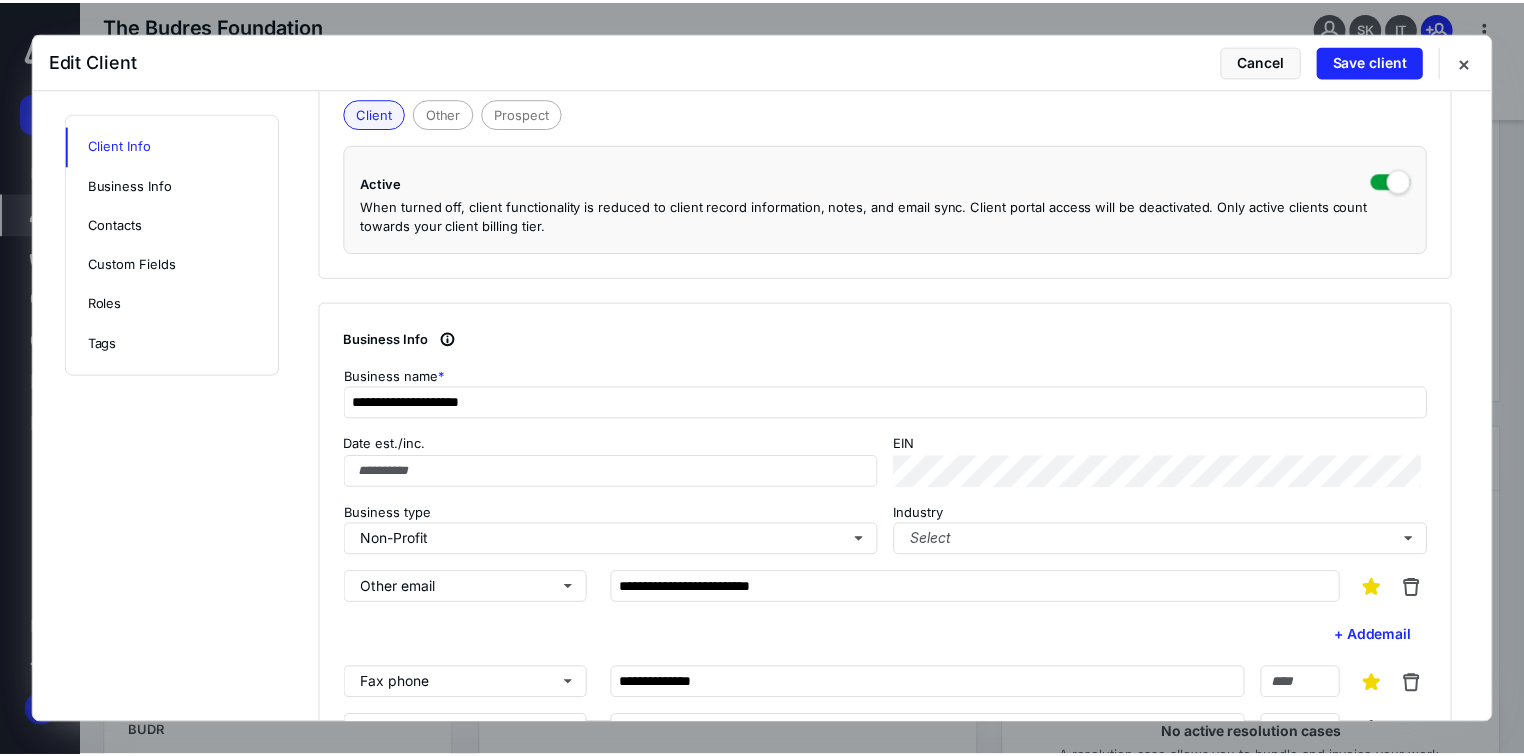 scroll, scrollTop: 320, scrollLeft: 0, axis: vertical 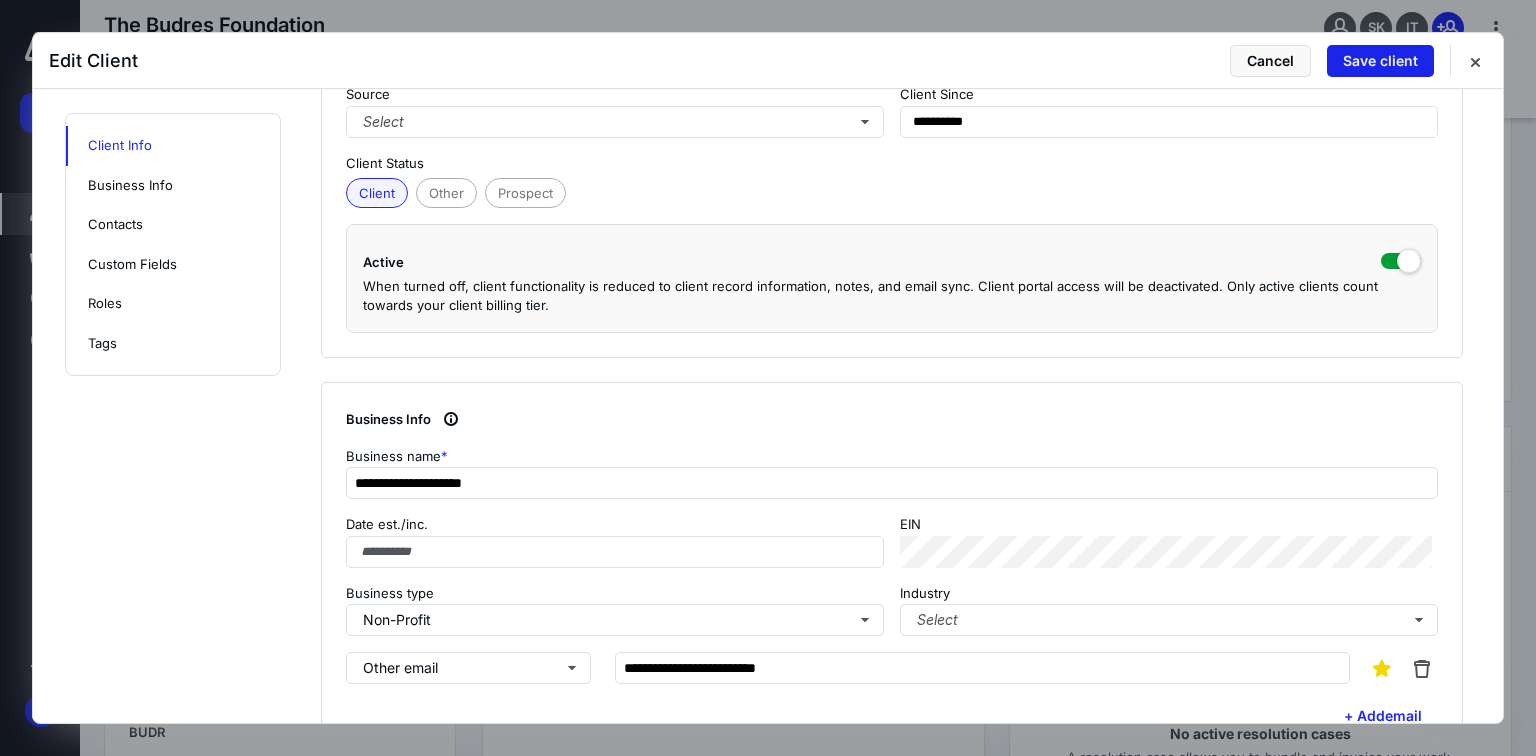 click on "Save client" at bounding box center [1380, 61] 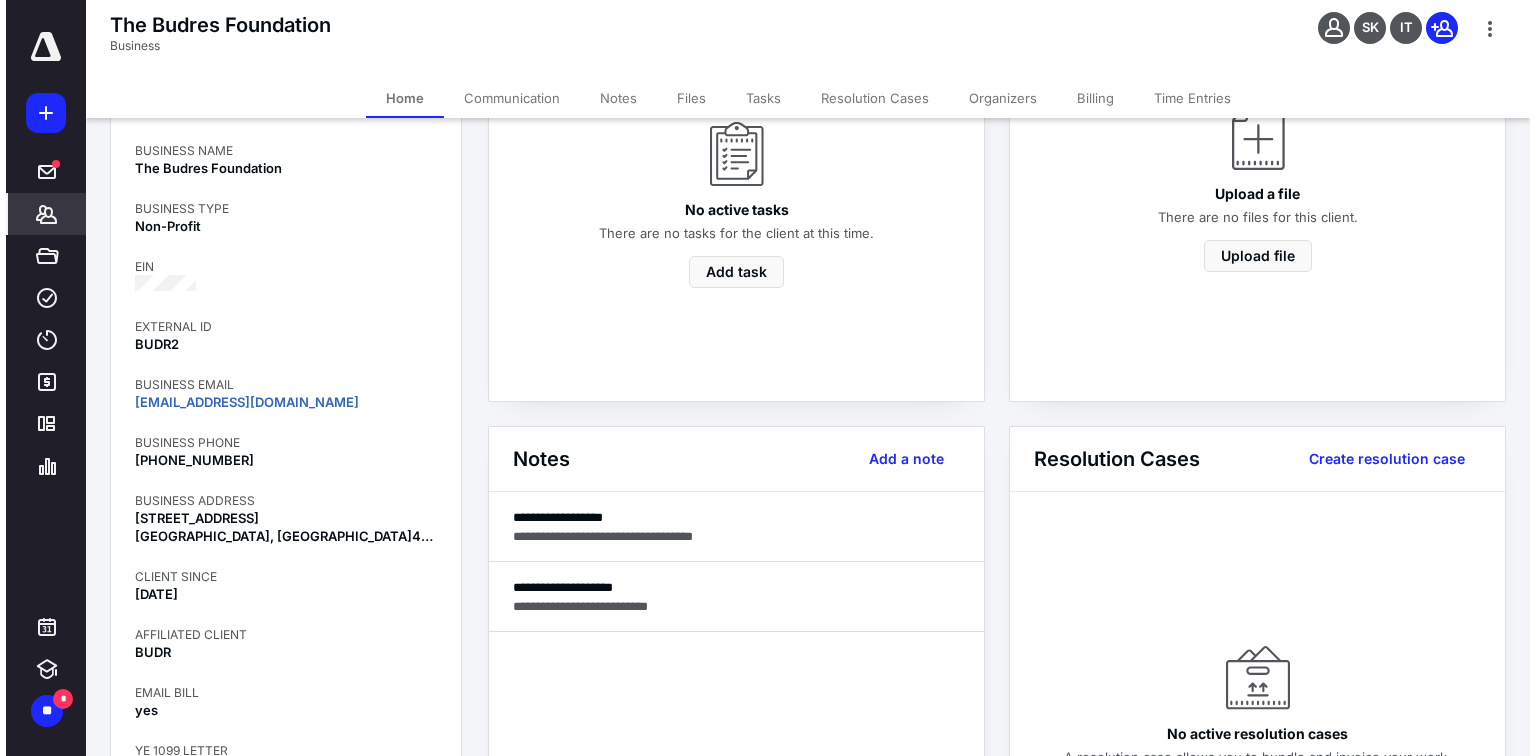 scroll, scrollTop: 0, scrollLeft: 0, axis: both 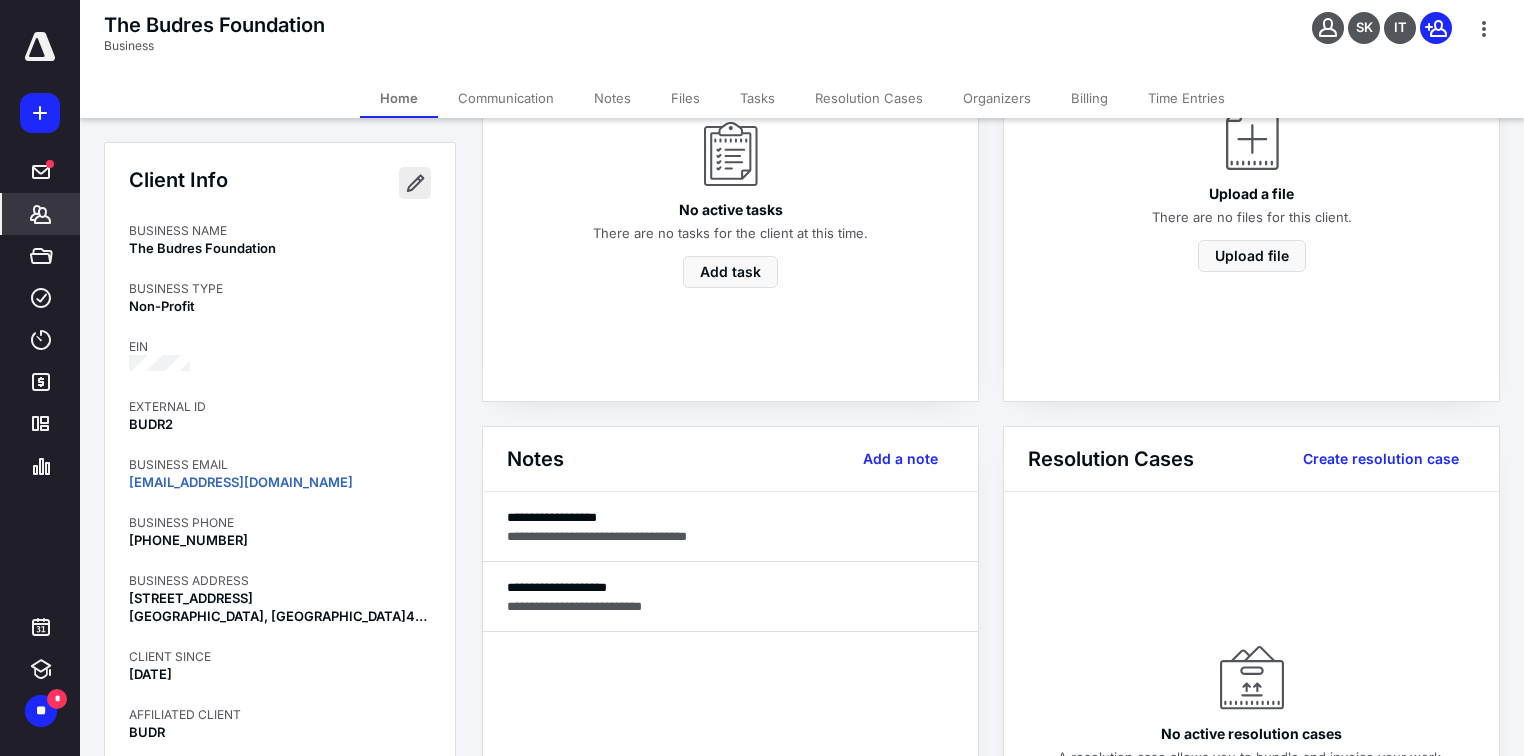 click at bounding box center [415, 183] 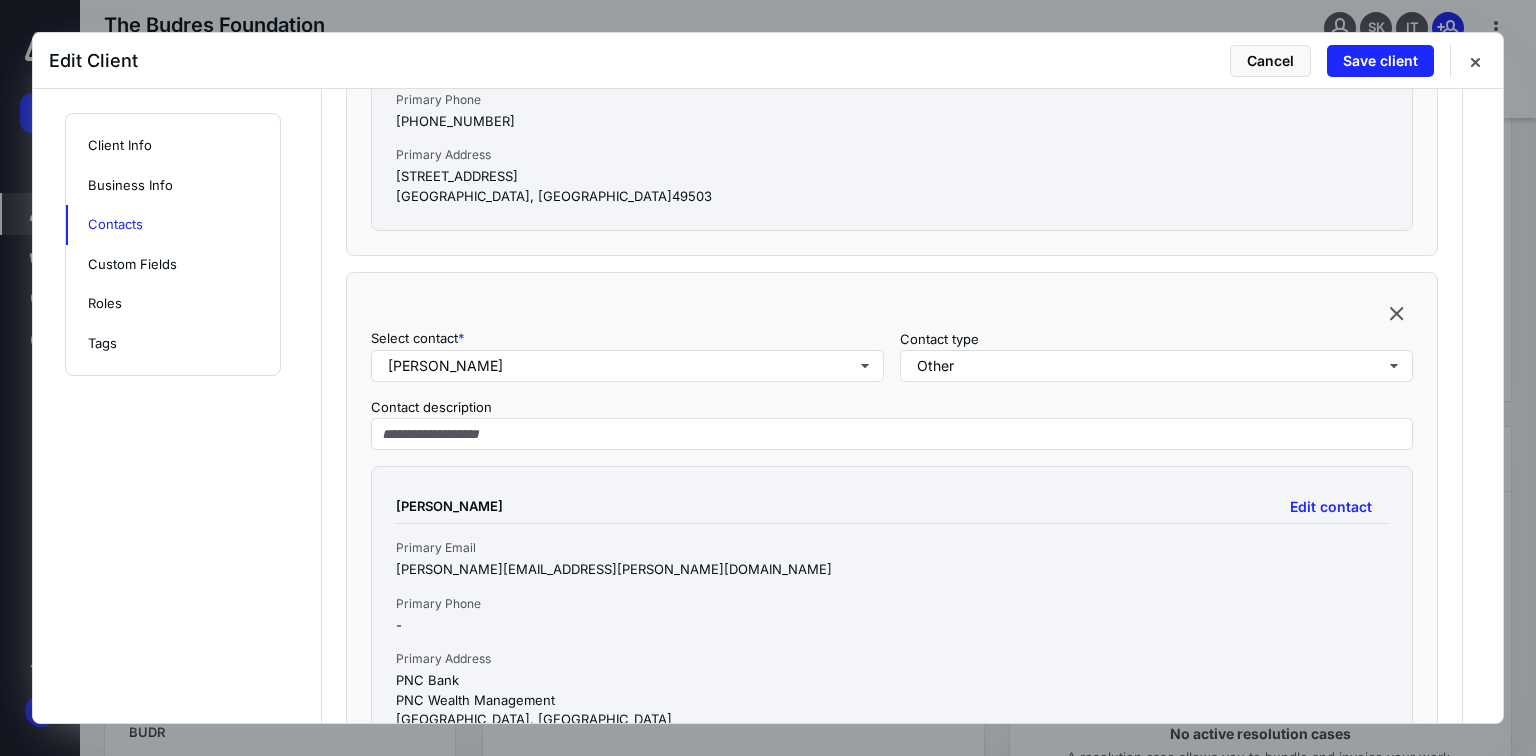 scroll, scrollTop: 2000, scrollLeft: 0, axis: vertical 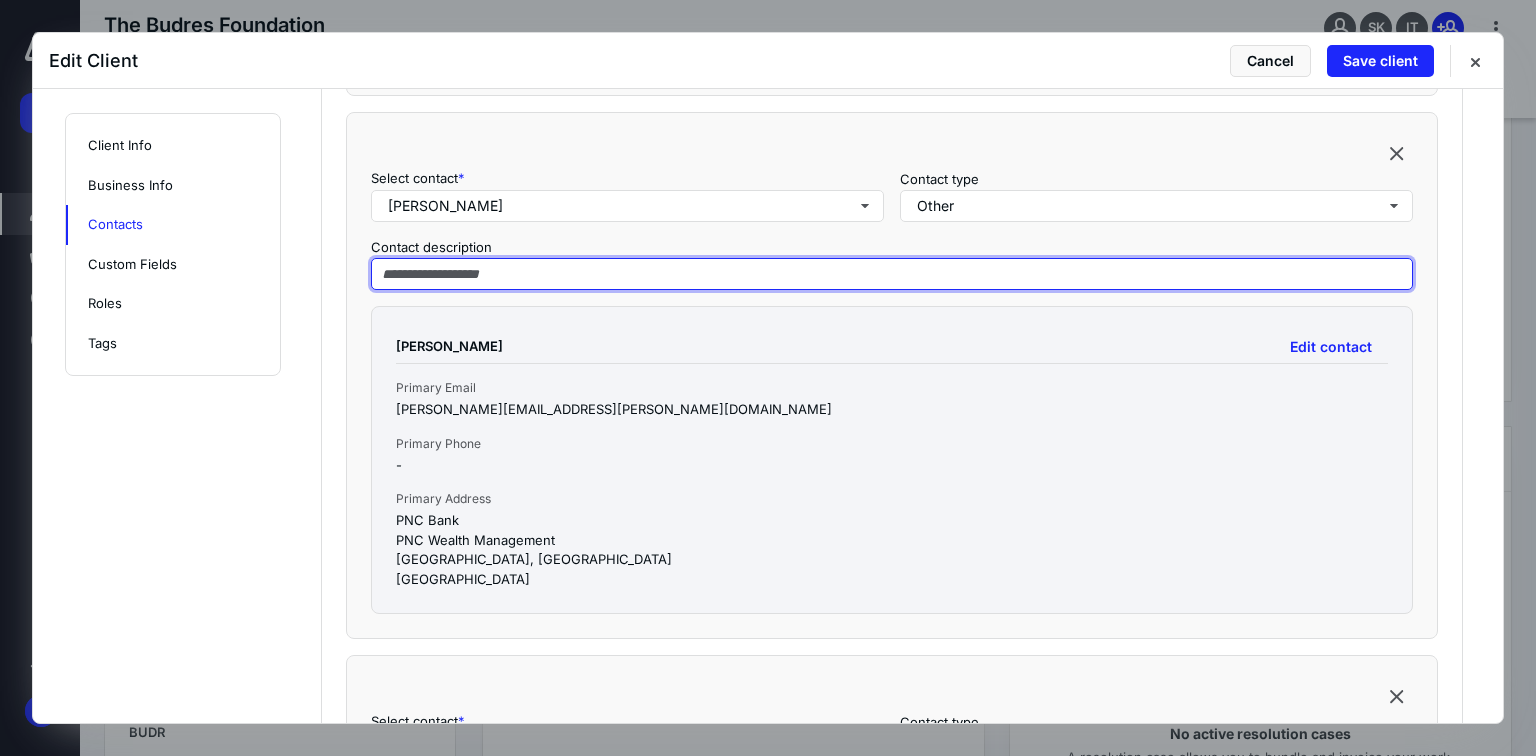 click at bounding box center [892, 274] 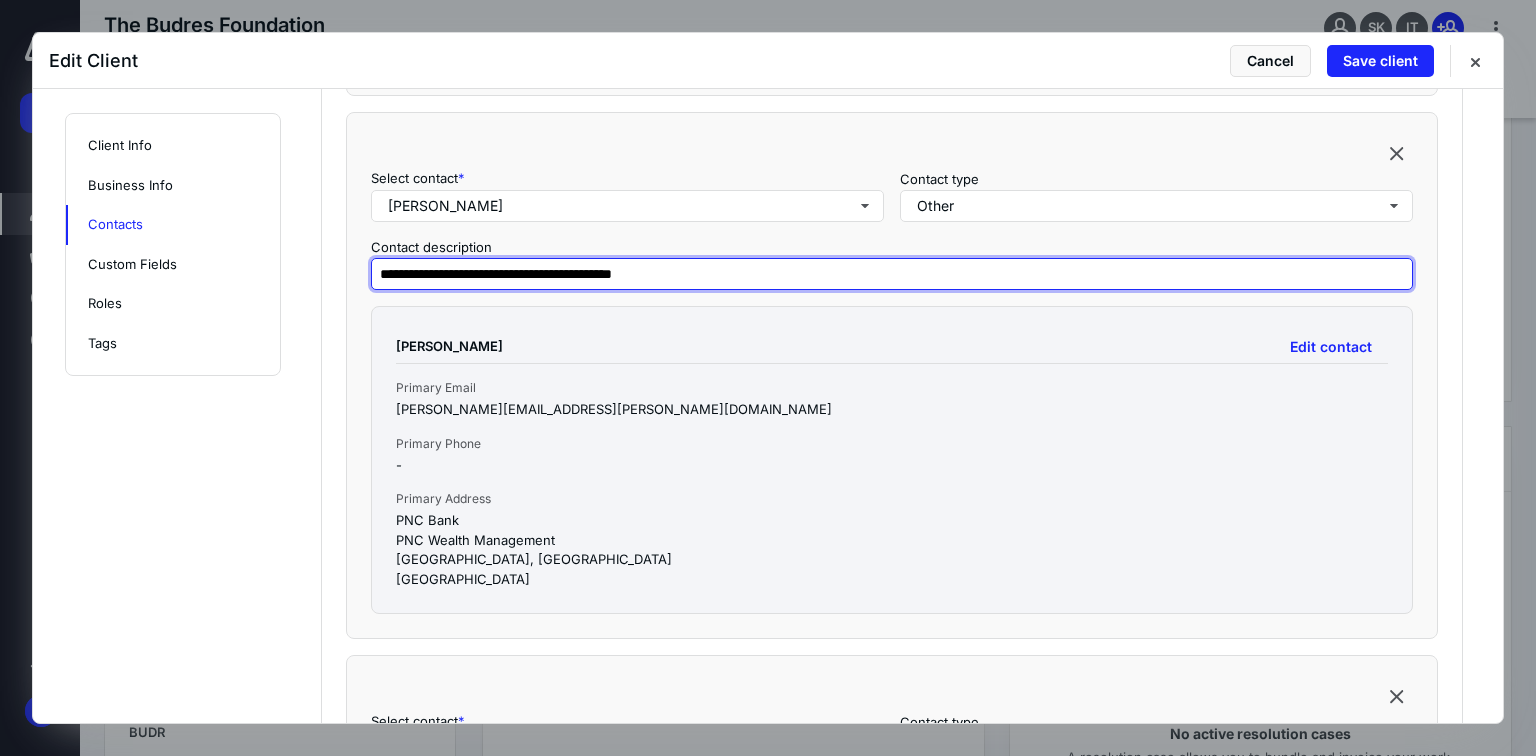 click on "**********" at bounding box center [892, 274] 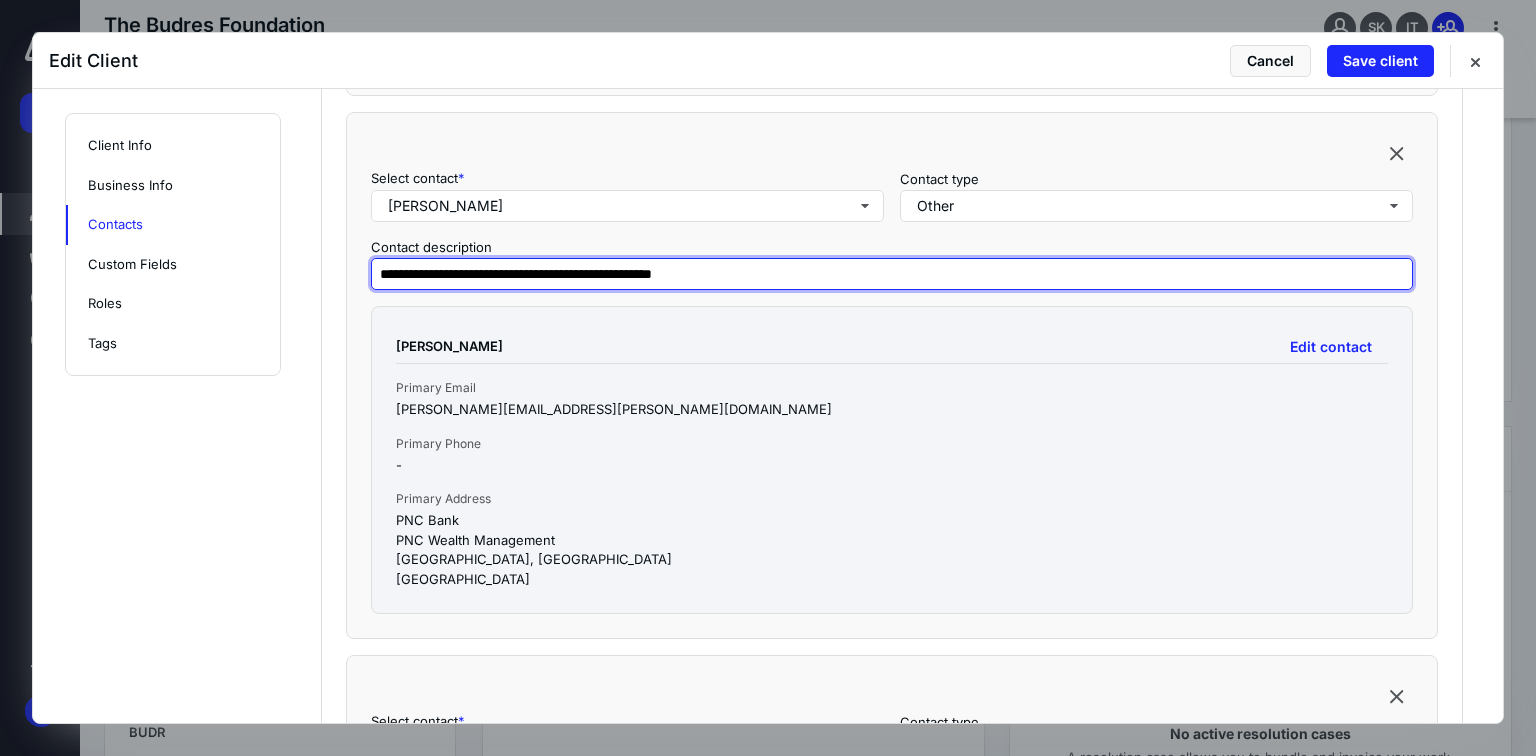 type on "**********" 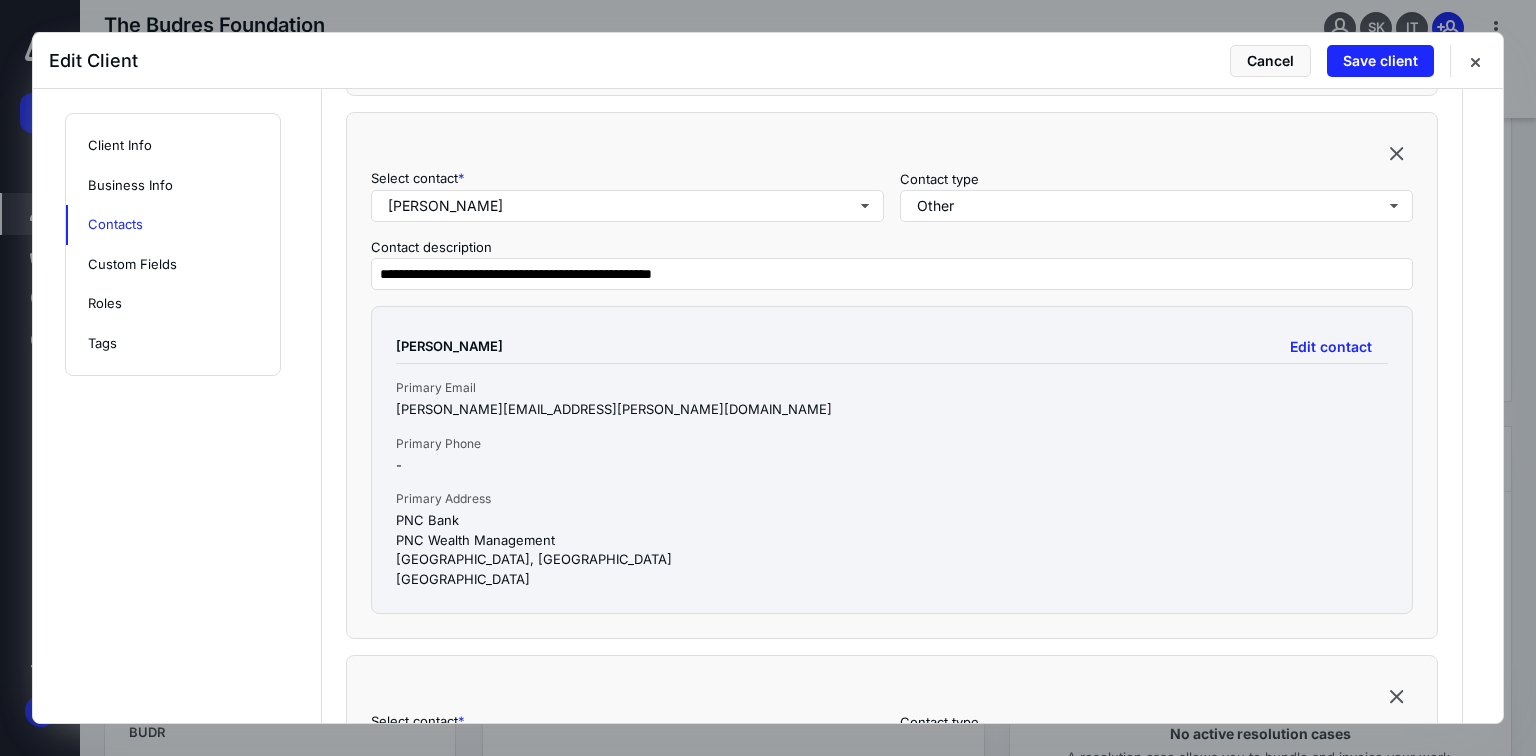 click on "Primary Phone" at bounding box center (892, 444) 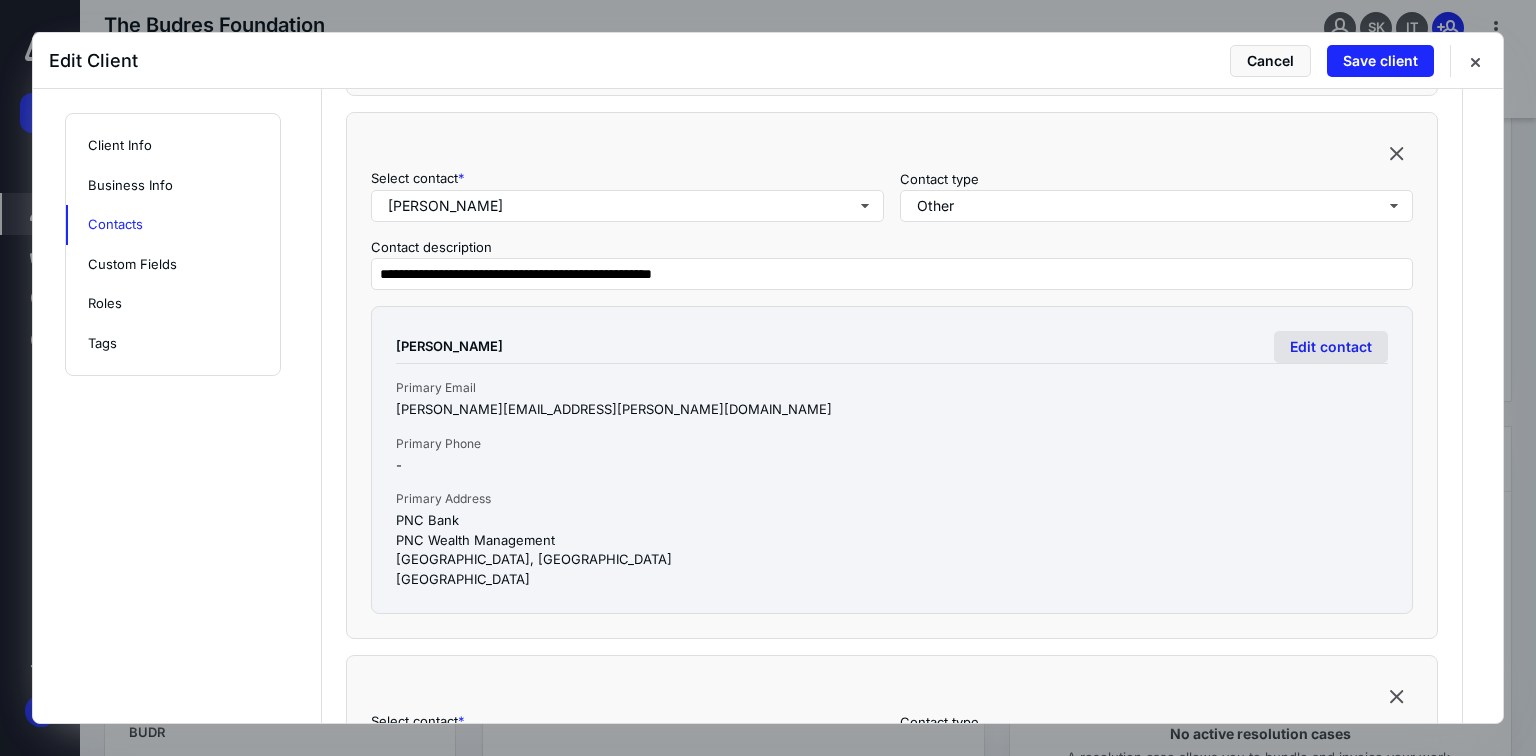 click on "Edit contact" at bounding box center (1331, 347) 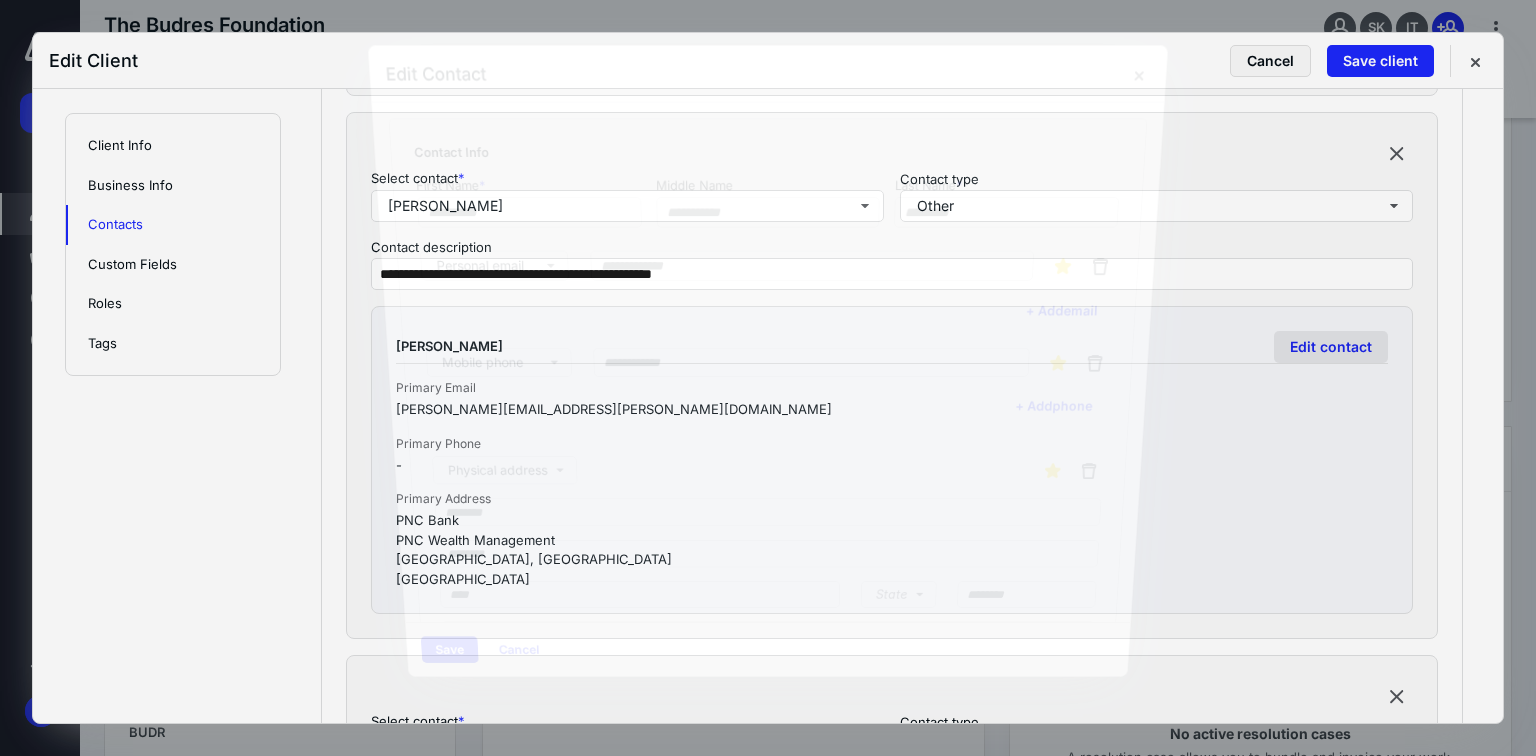 type on "*****" 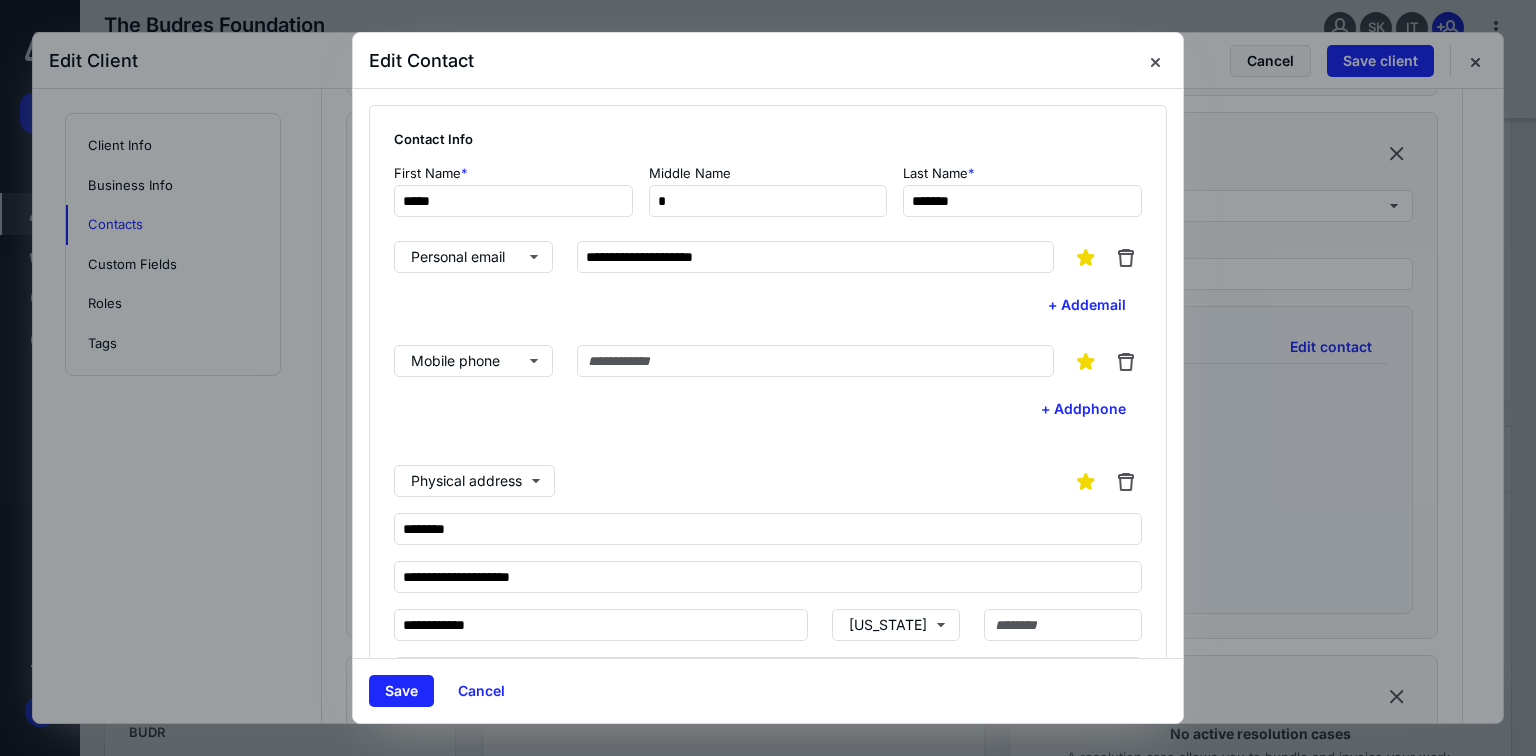 scroll, scrollTop: 271, scrollLeft: 0, axis: vertical 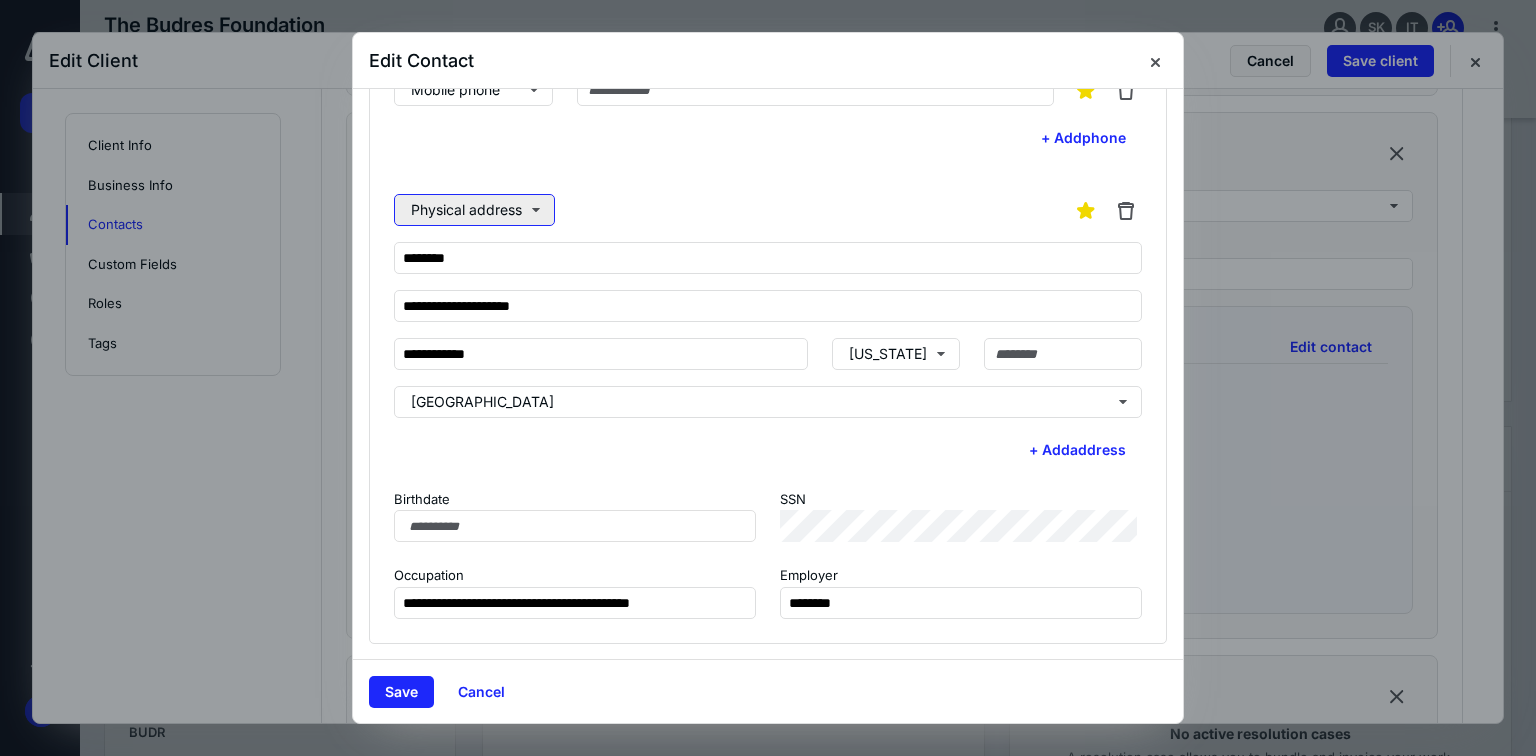 click on "Physical address" at bounding box center (474, 210) 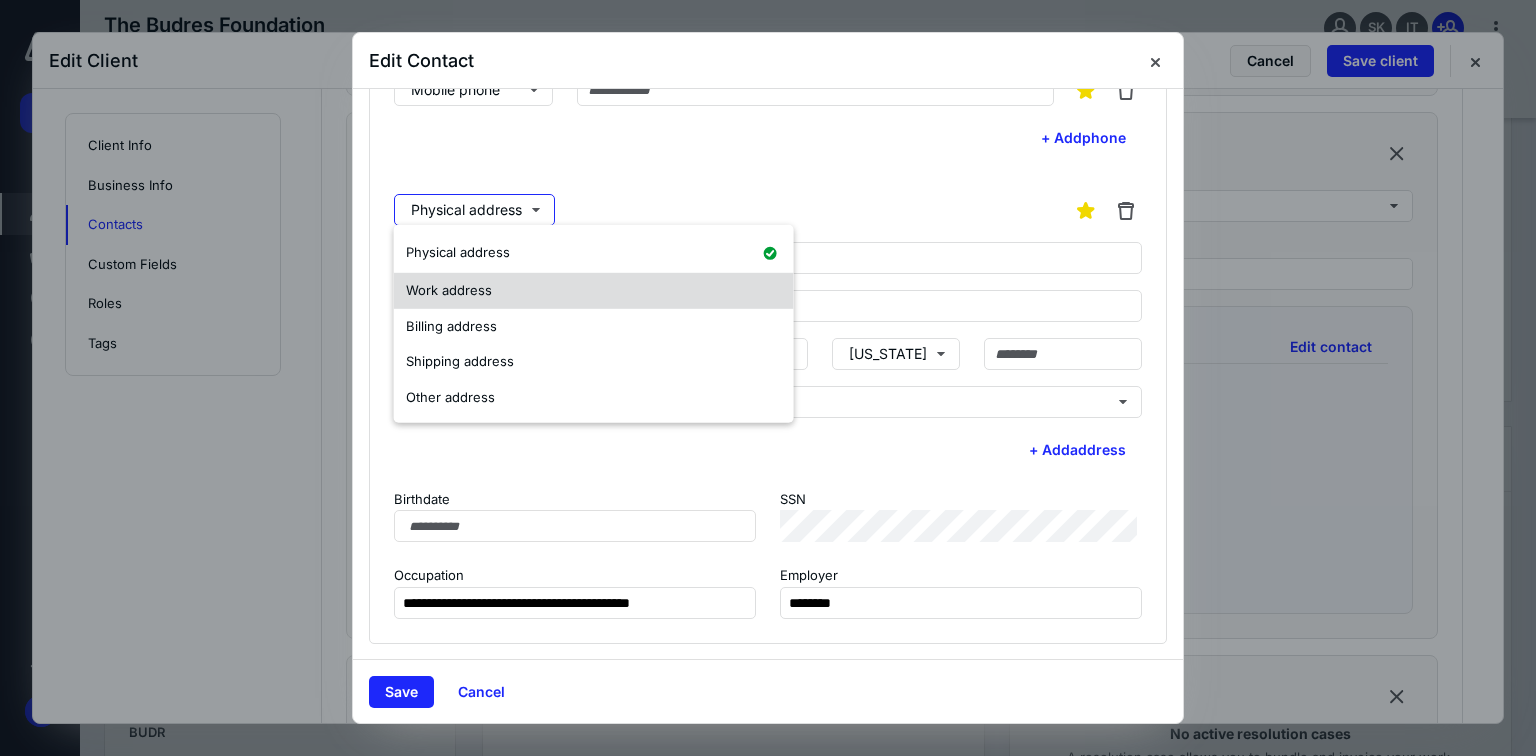 click on "Work address" at bounding box center (594, 291) 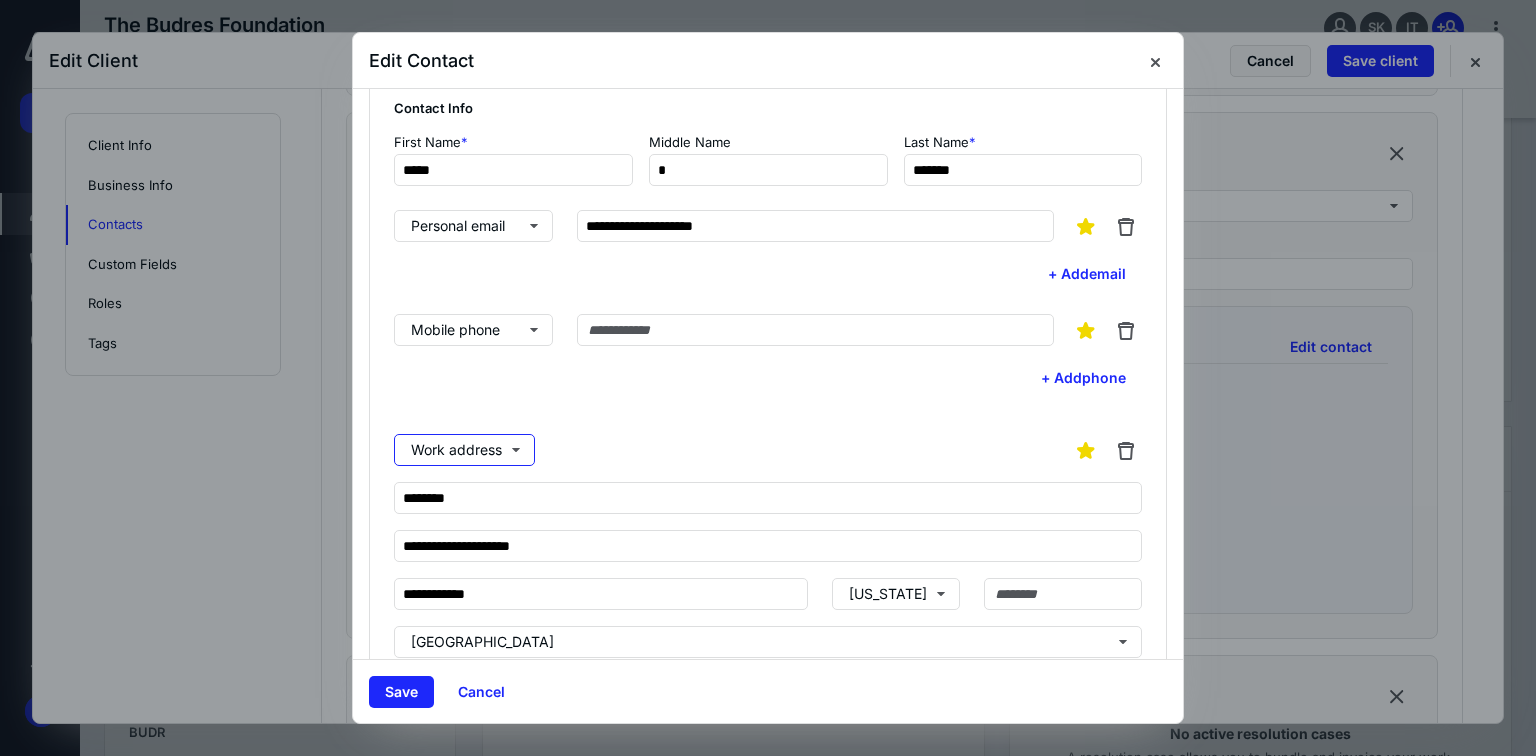 scroll, scrollTop: 0, scrollLeft: 0, axis: both 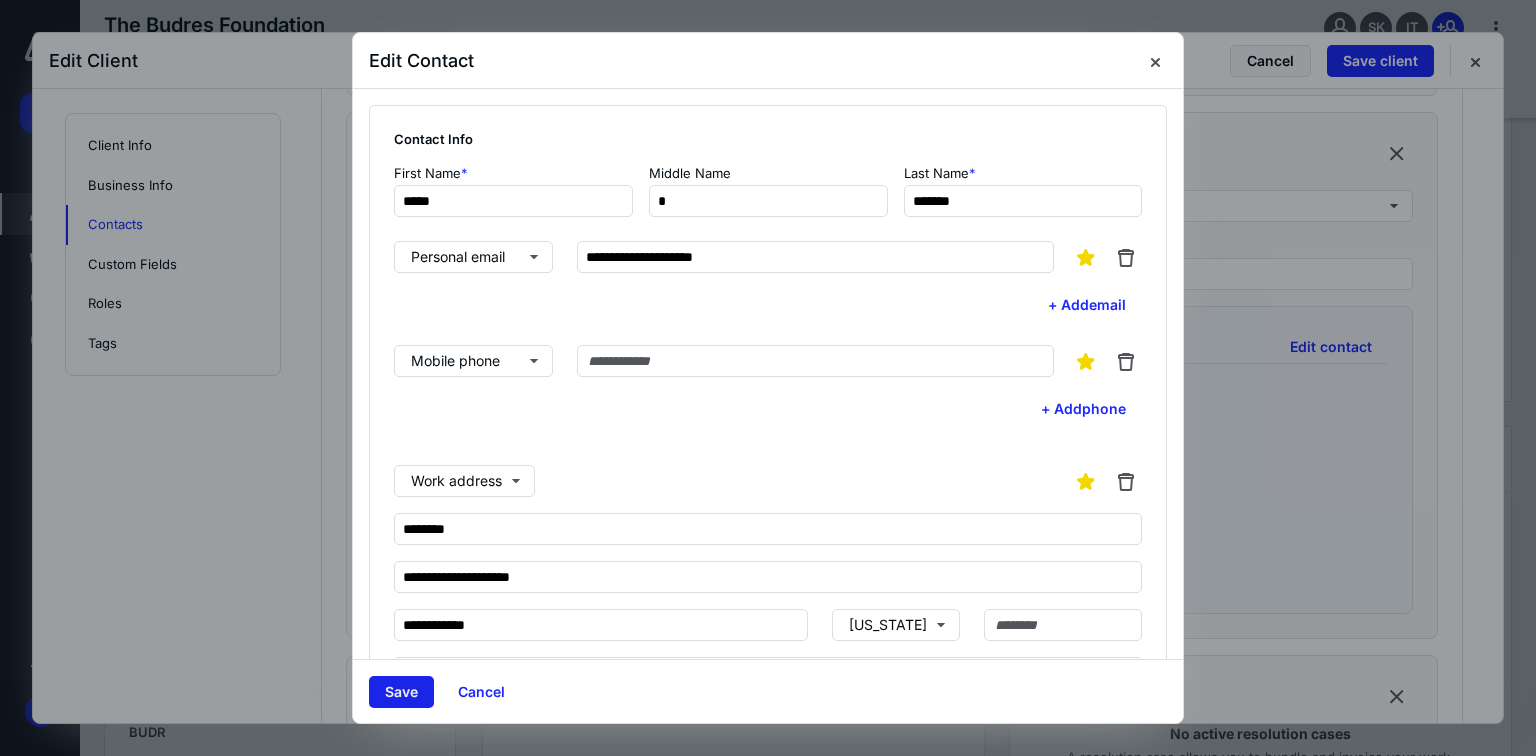 click on "Save" at bounding box center (401, 692) 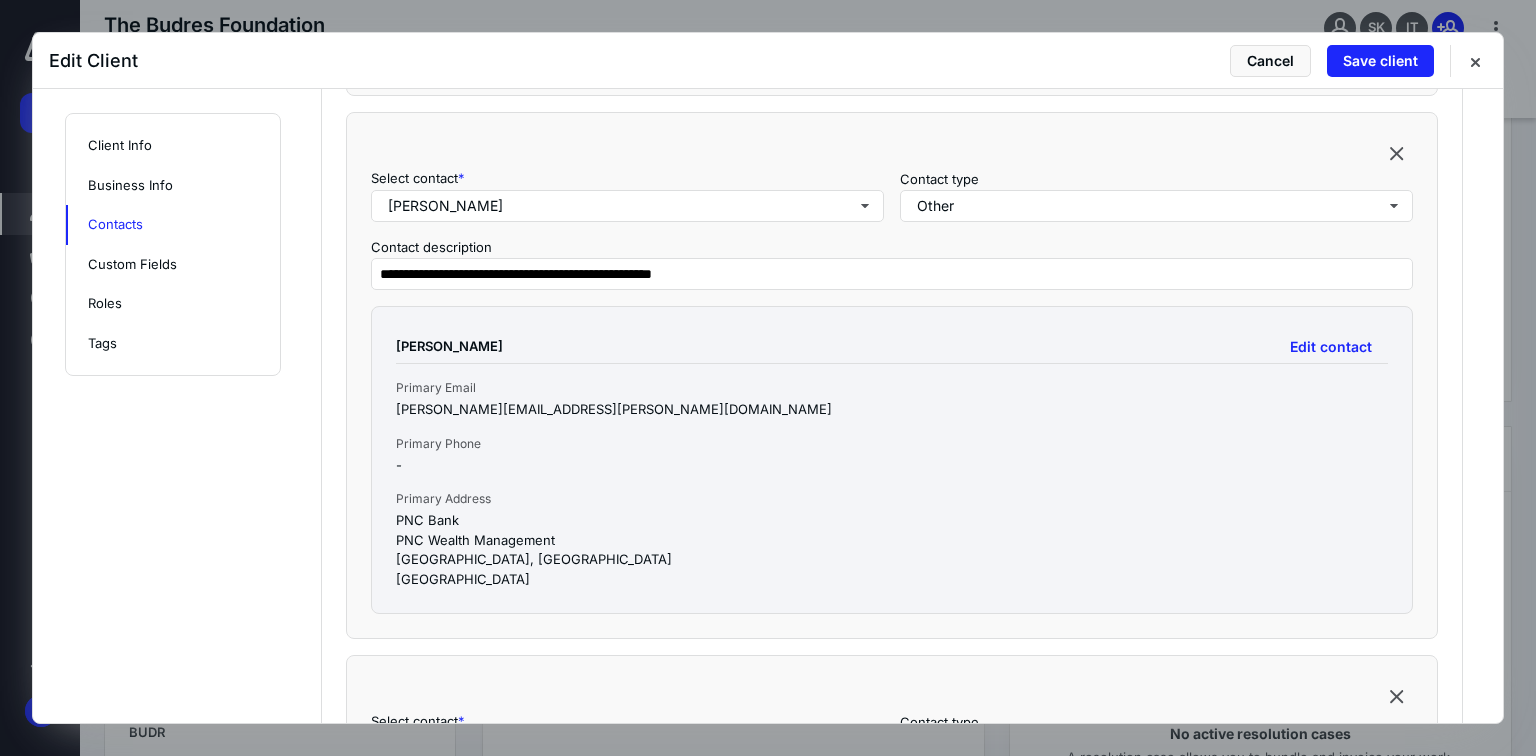 click on "Primary Phone" at bounding box center [892, 444] 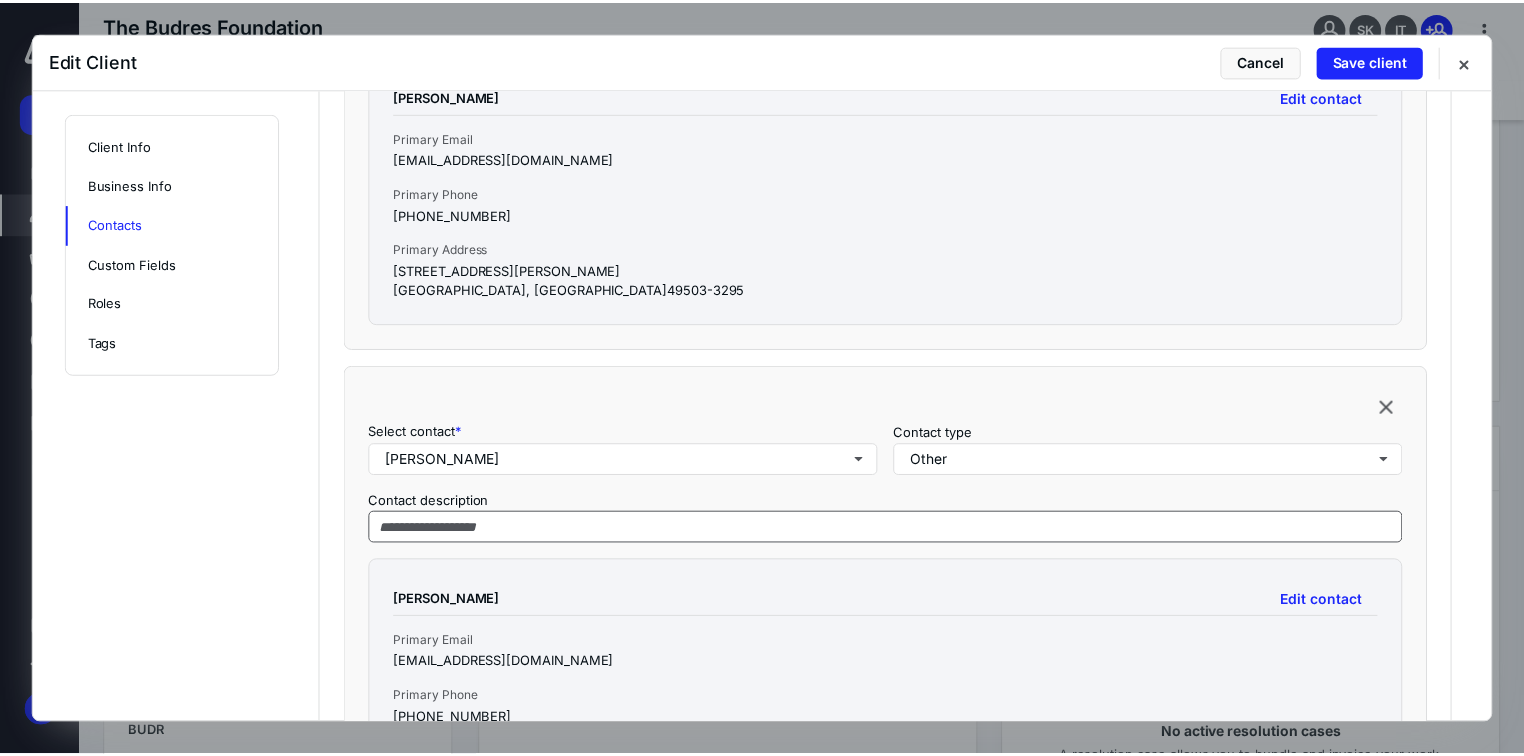 scroll, scrollTop: 3760, scrollLeft: 0, axis: vertical 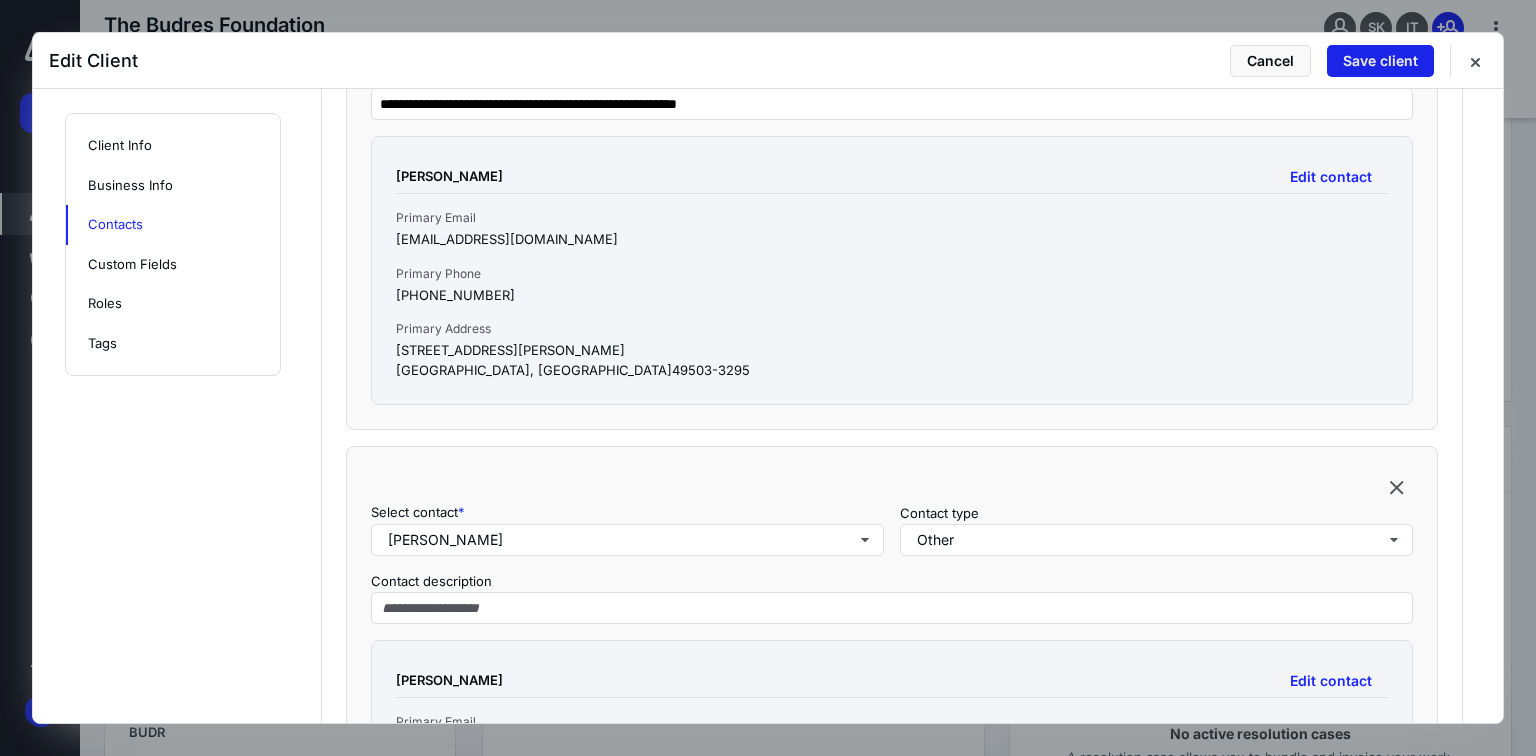 drag, startPoint x: 1362, startPoint y: 64, endPoint x: 1329, endPoint y: 64, distance: 33 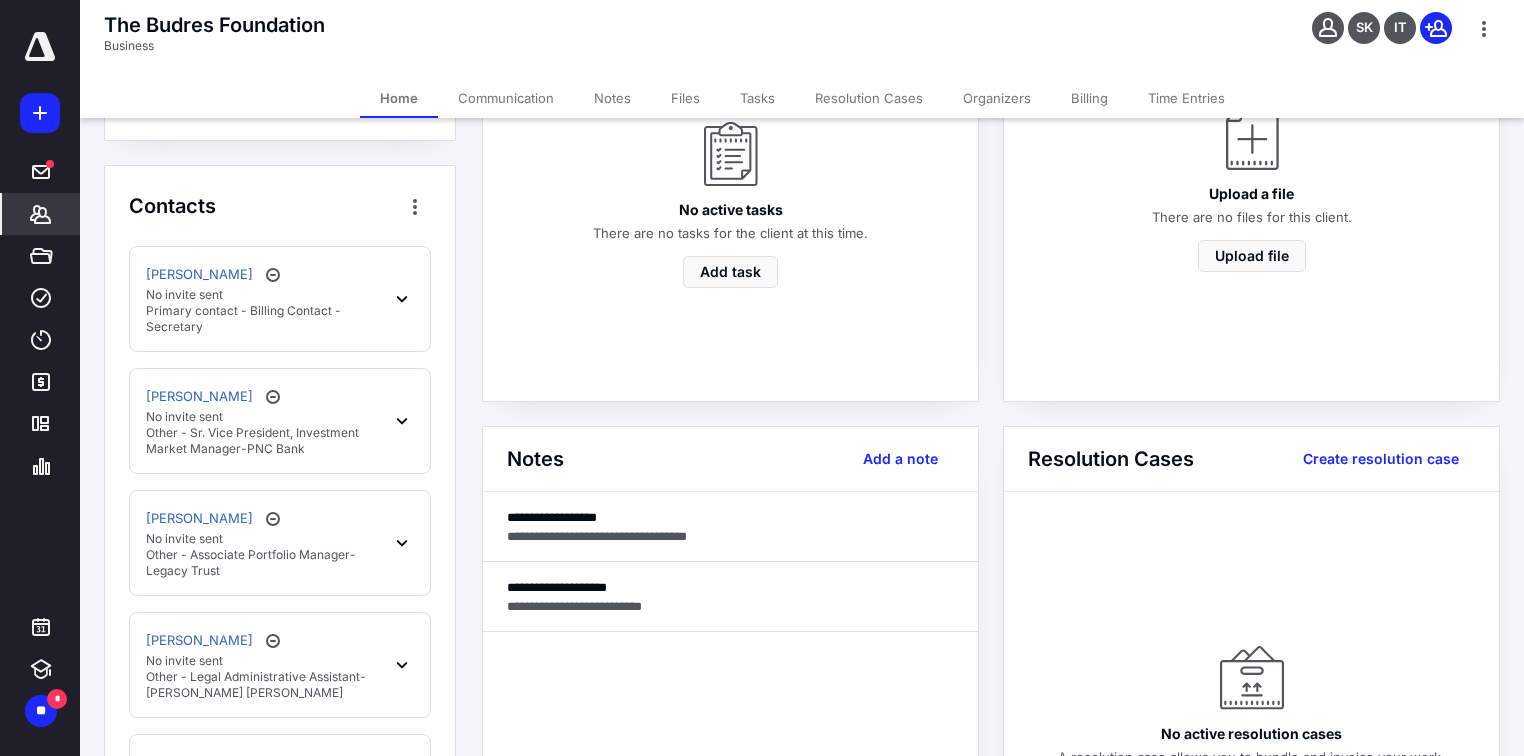 scroll, scrollTop: 960, scrollLeft: 0, axis: vertical 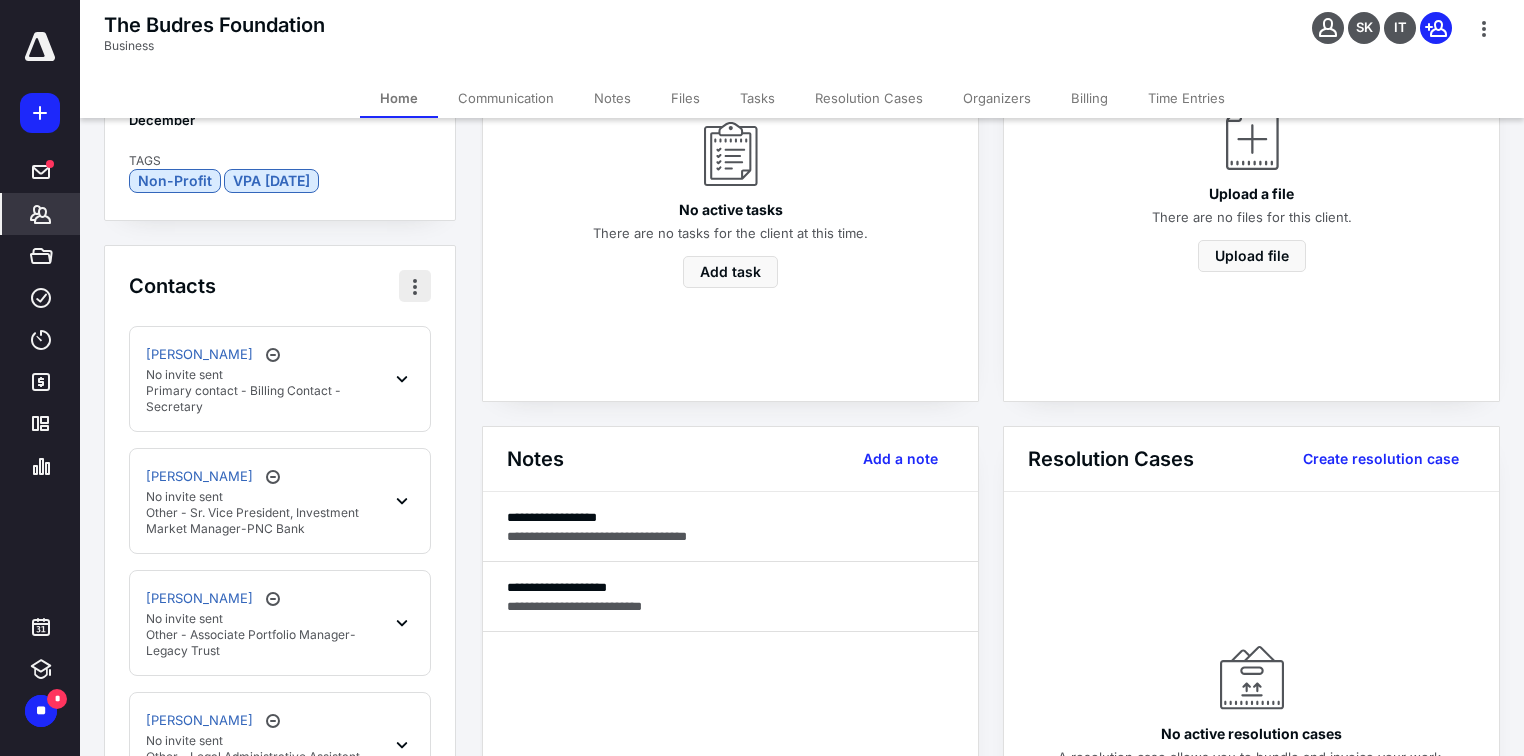 click at bounding box center (415, 286) 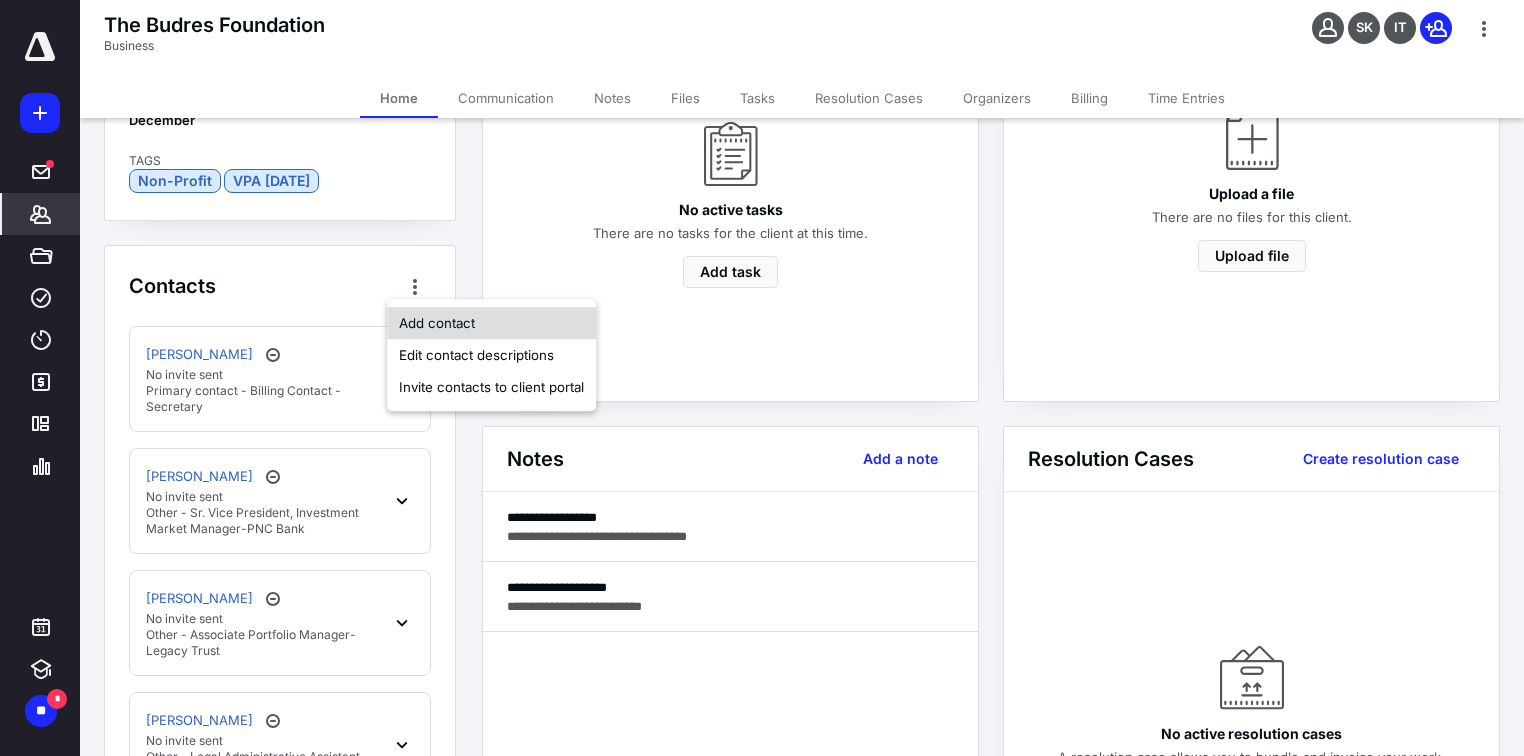 click on "Add contact" at bounding box center (491, 323) 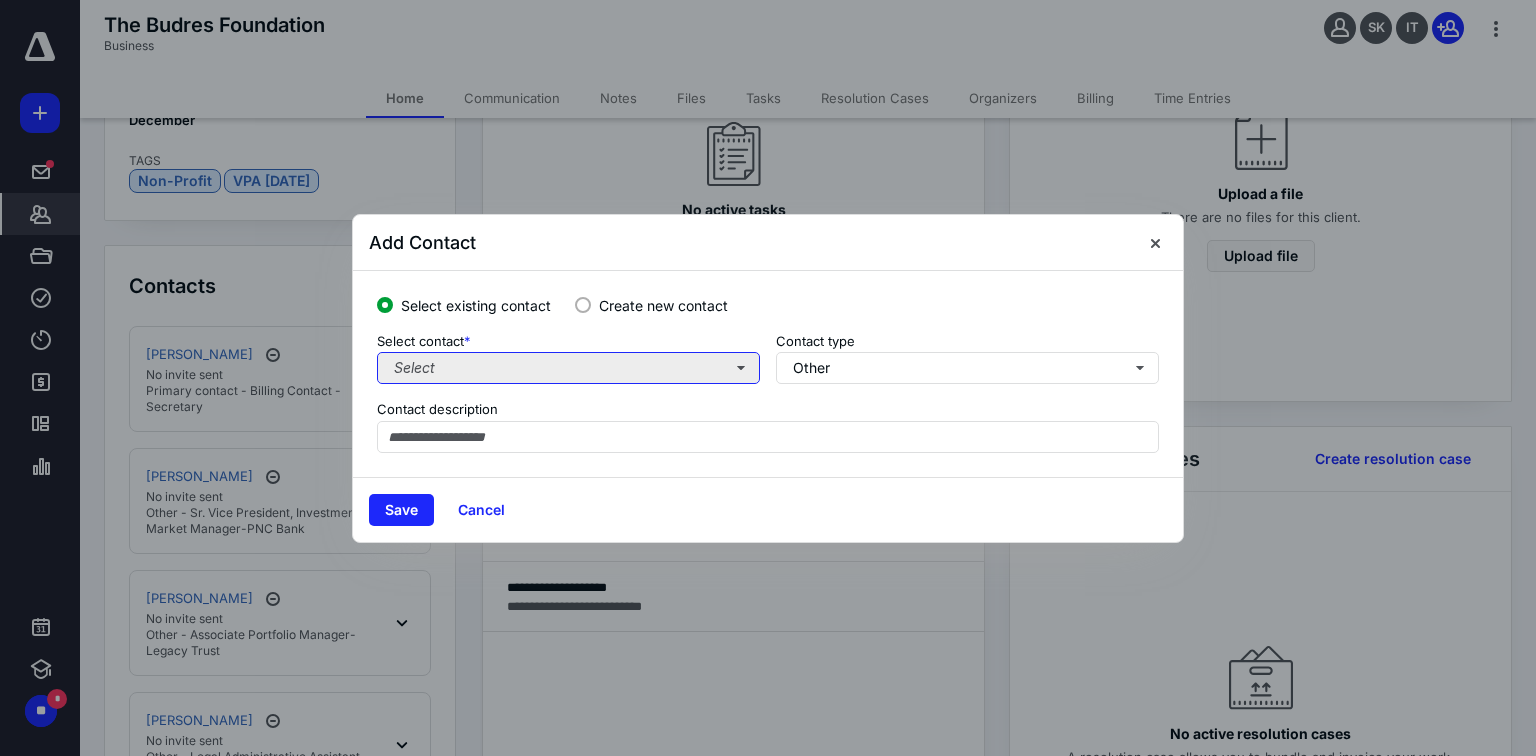 click on "Select" at bounding box center (568, 368) 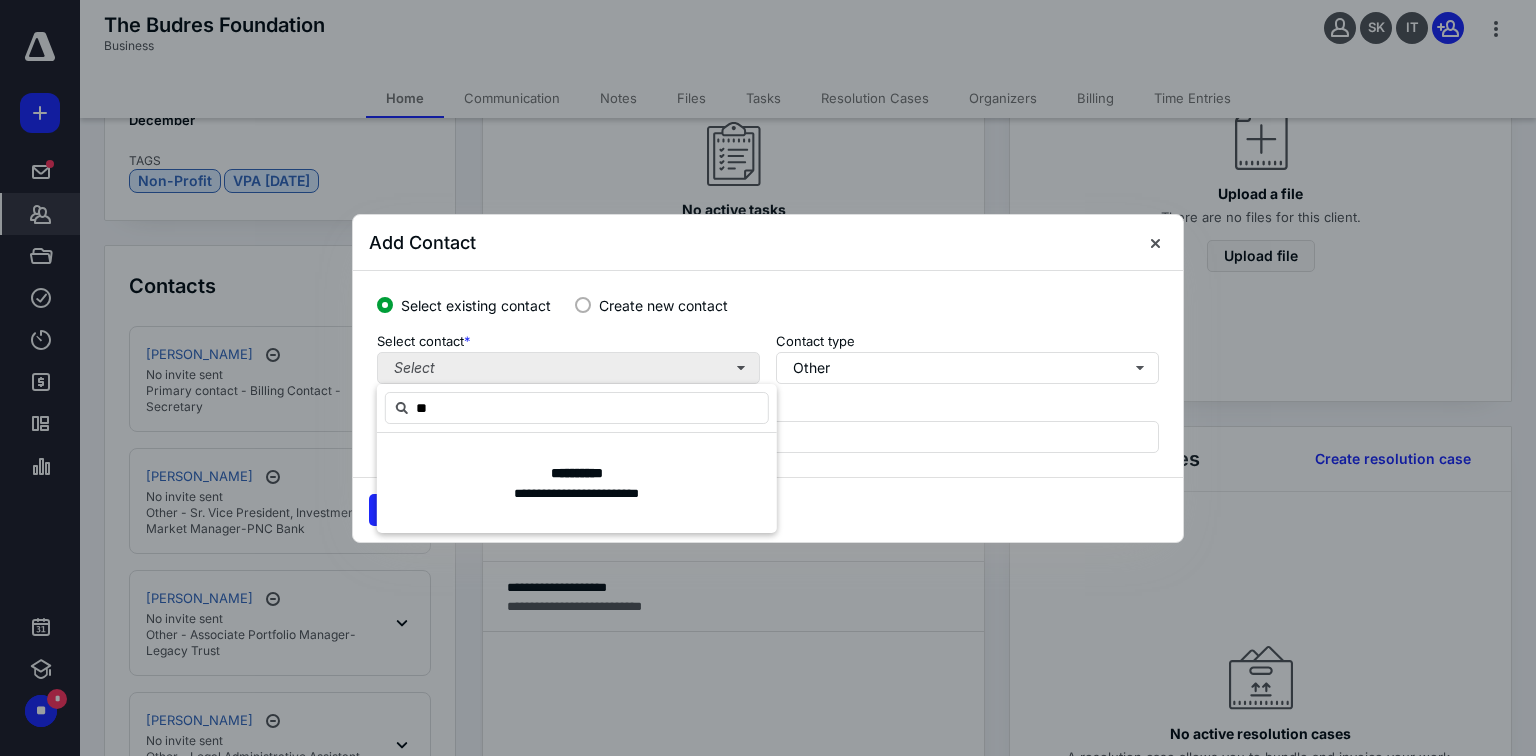 type on "*" 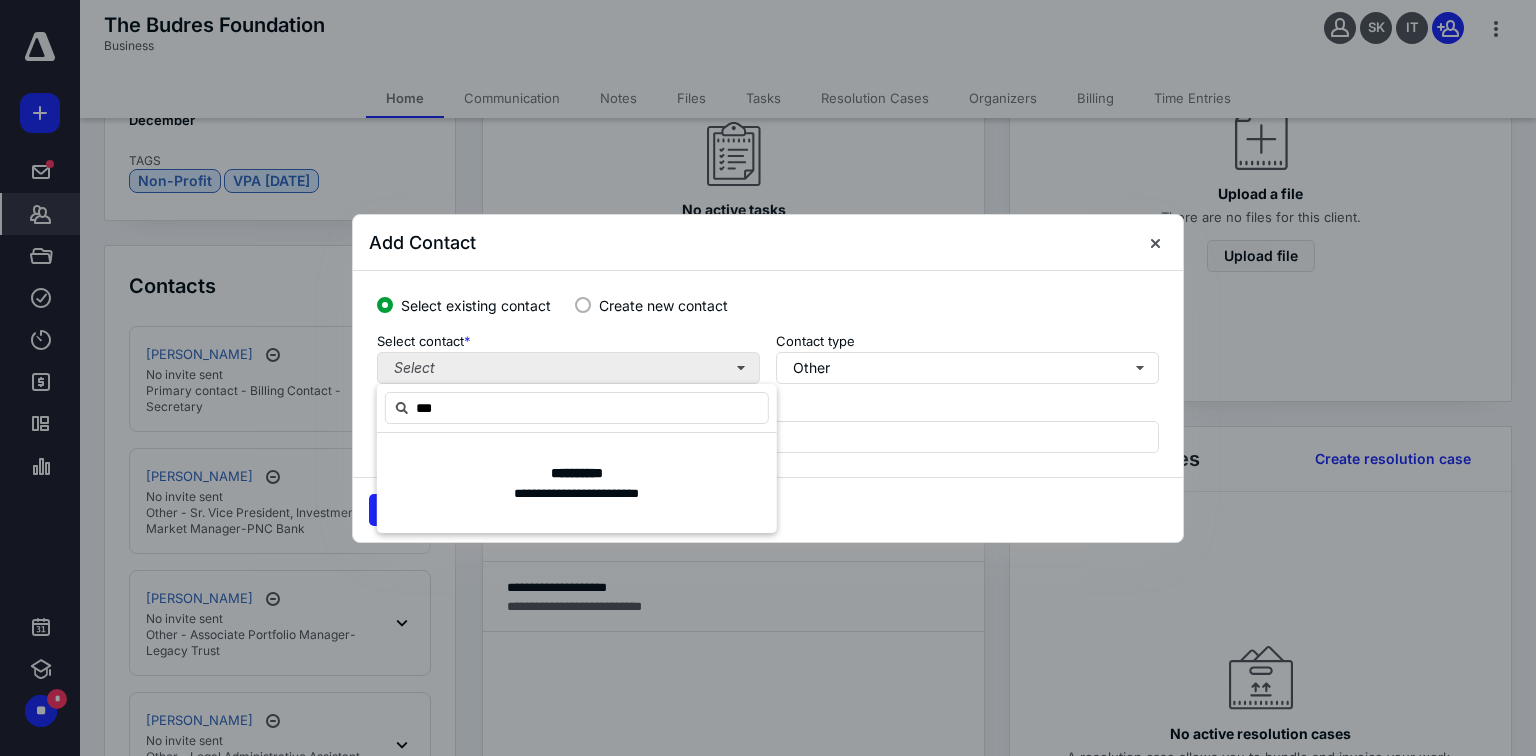 type on "****" 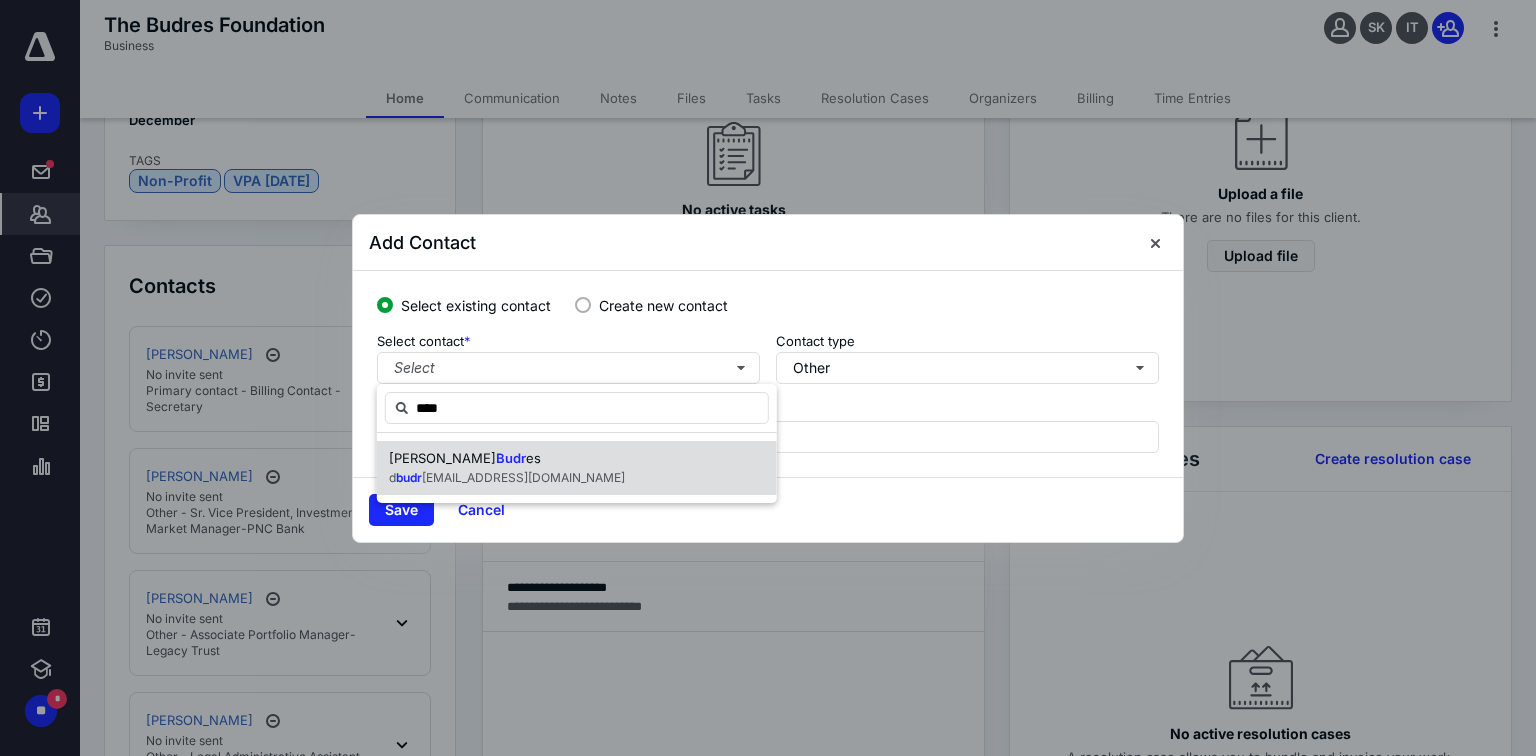 click on "Budr" at bounding box center [511, 458] 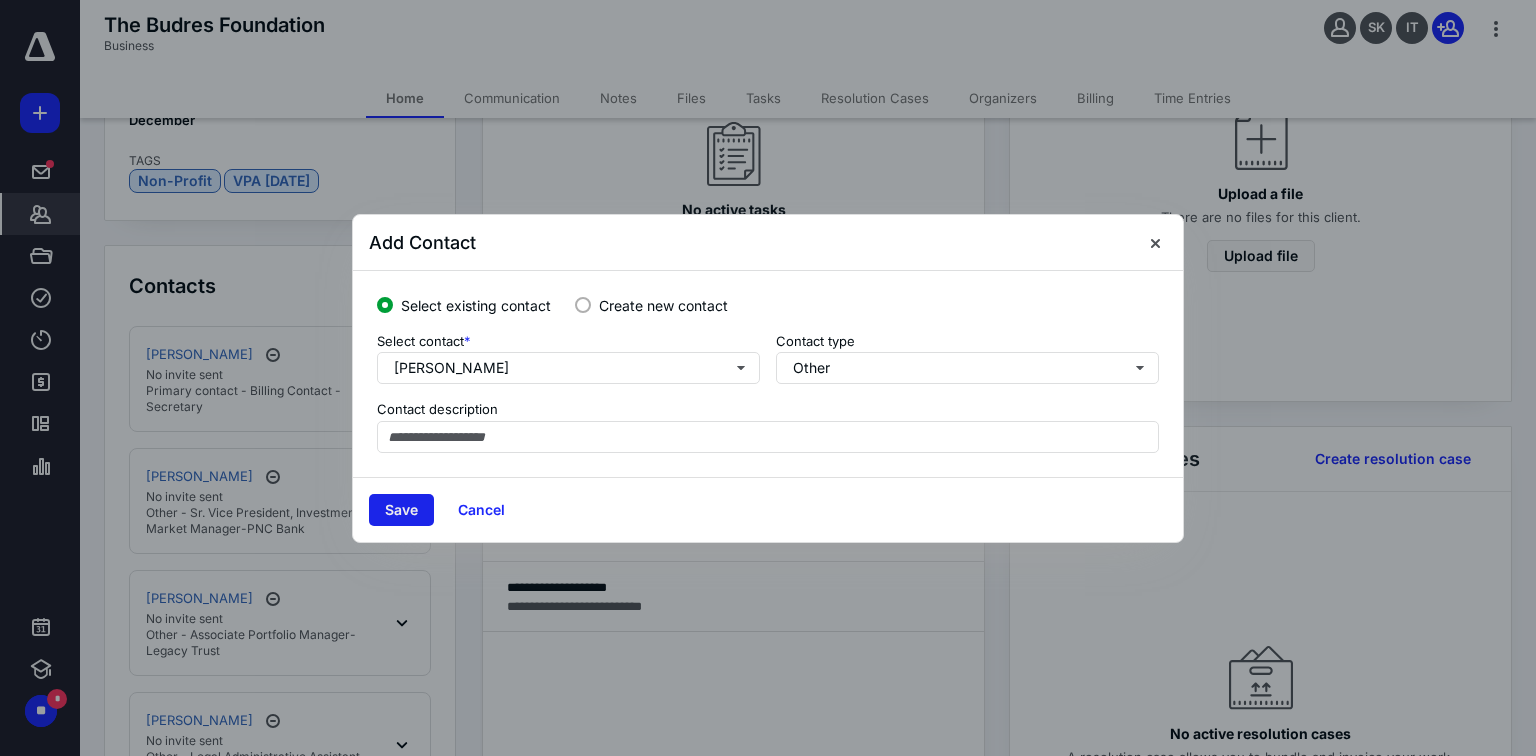 click on "Save" at bounding box center (401, 510) 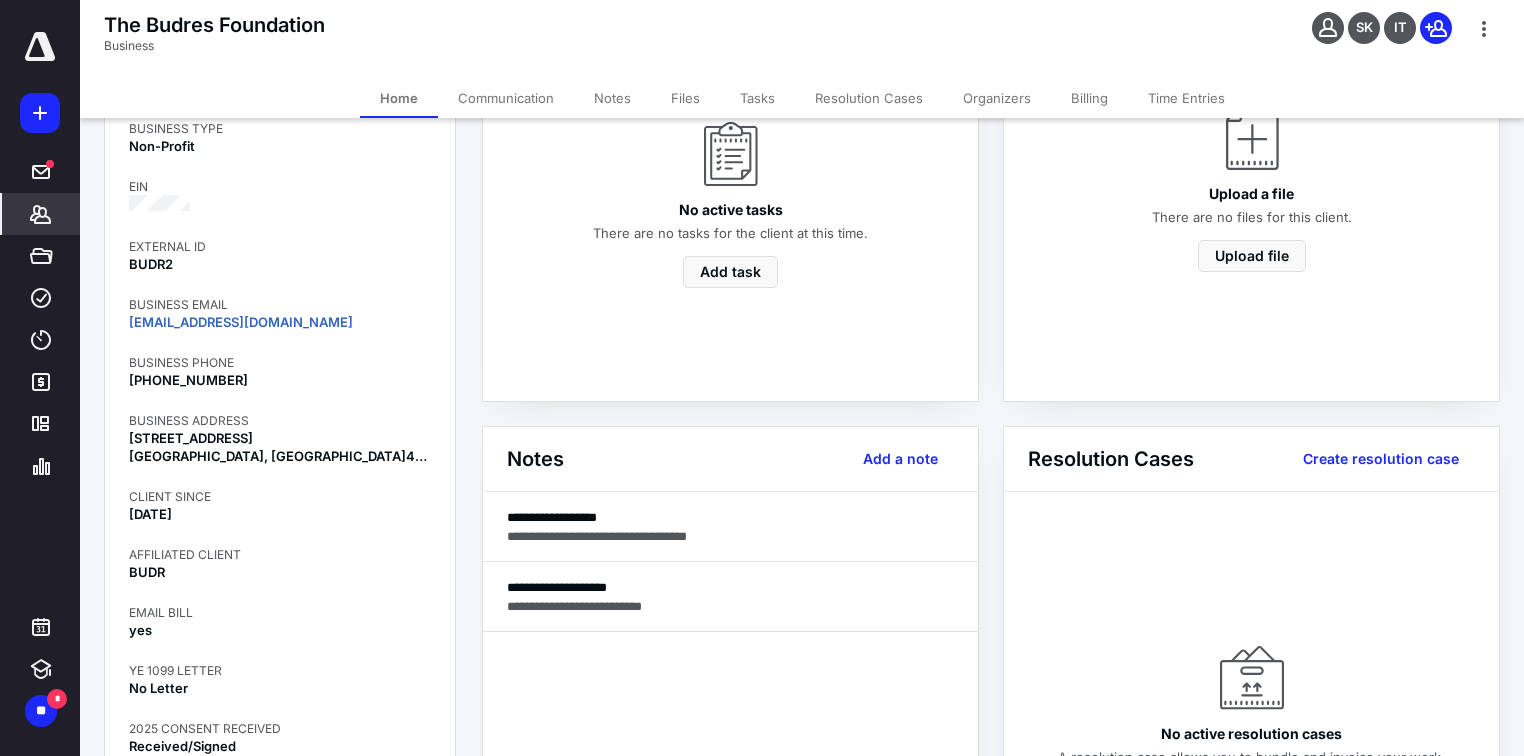 scroll, scrollTop: 0, scrollLeft: 0, axis: both 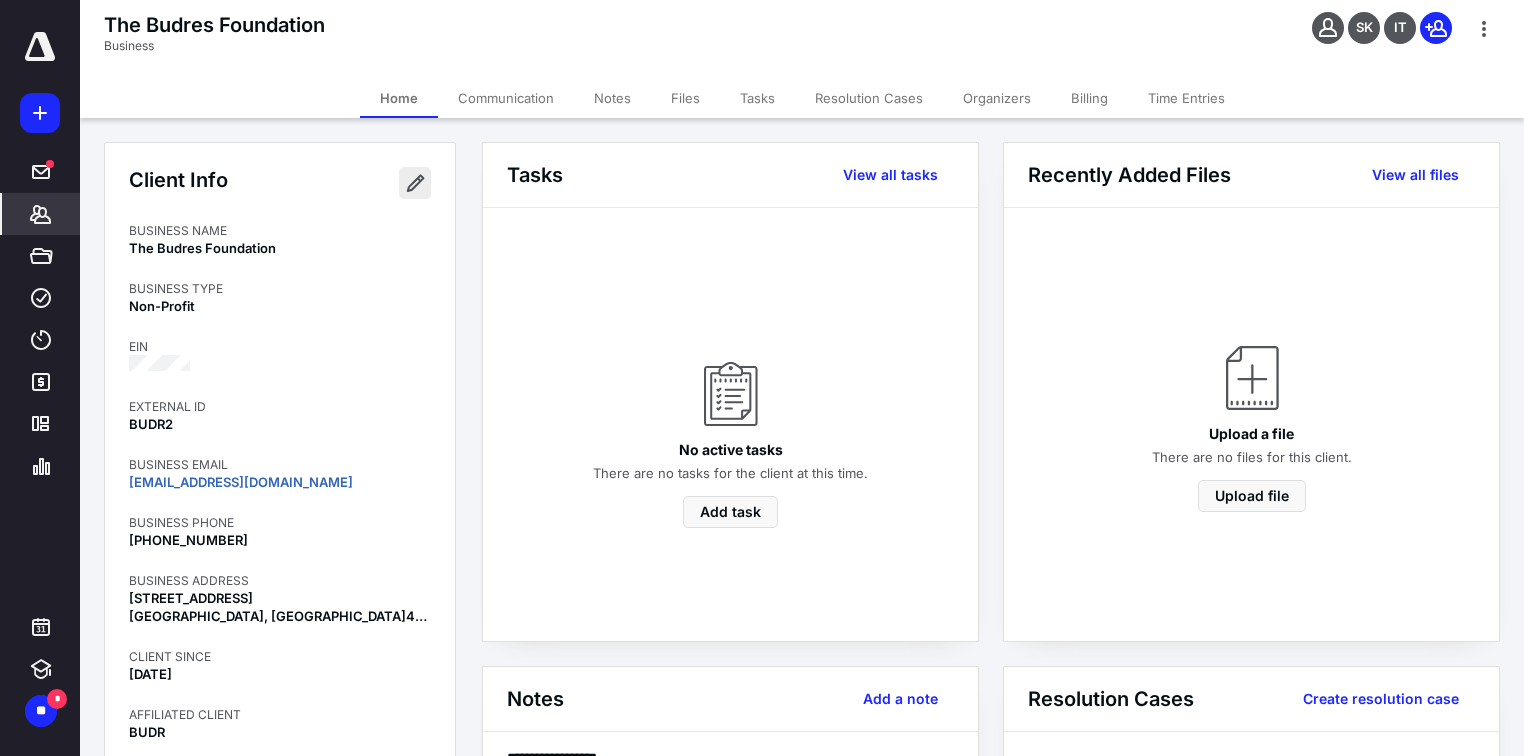 click at bounding box center (415, 183) 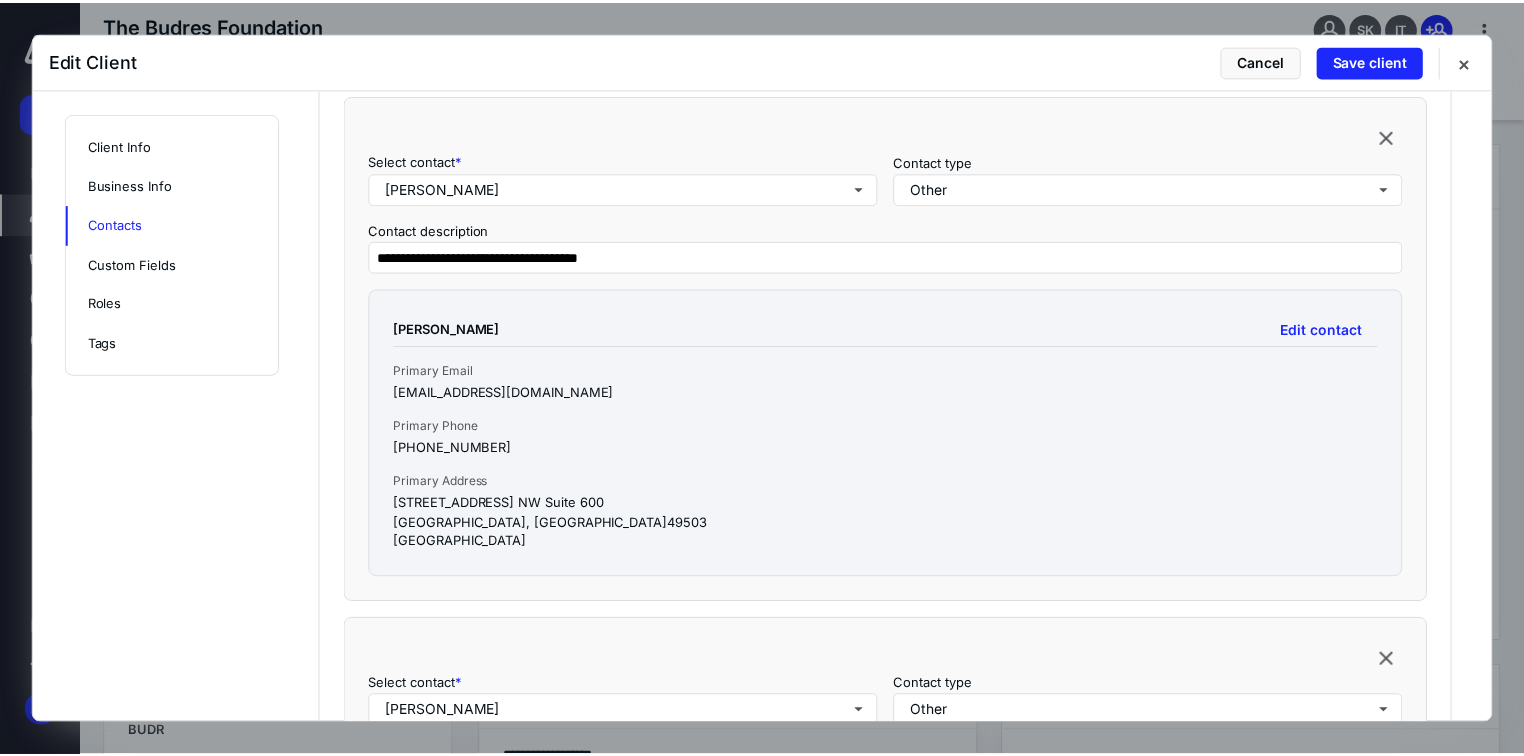scroll, scrollTop: 2080, scrollLeft: 0, axis: vertical 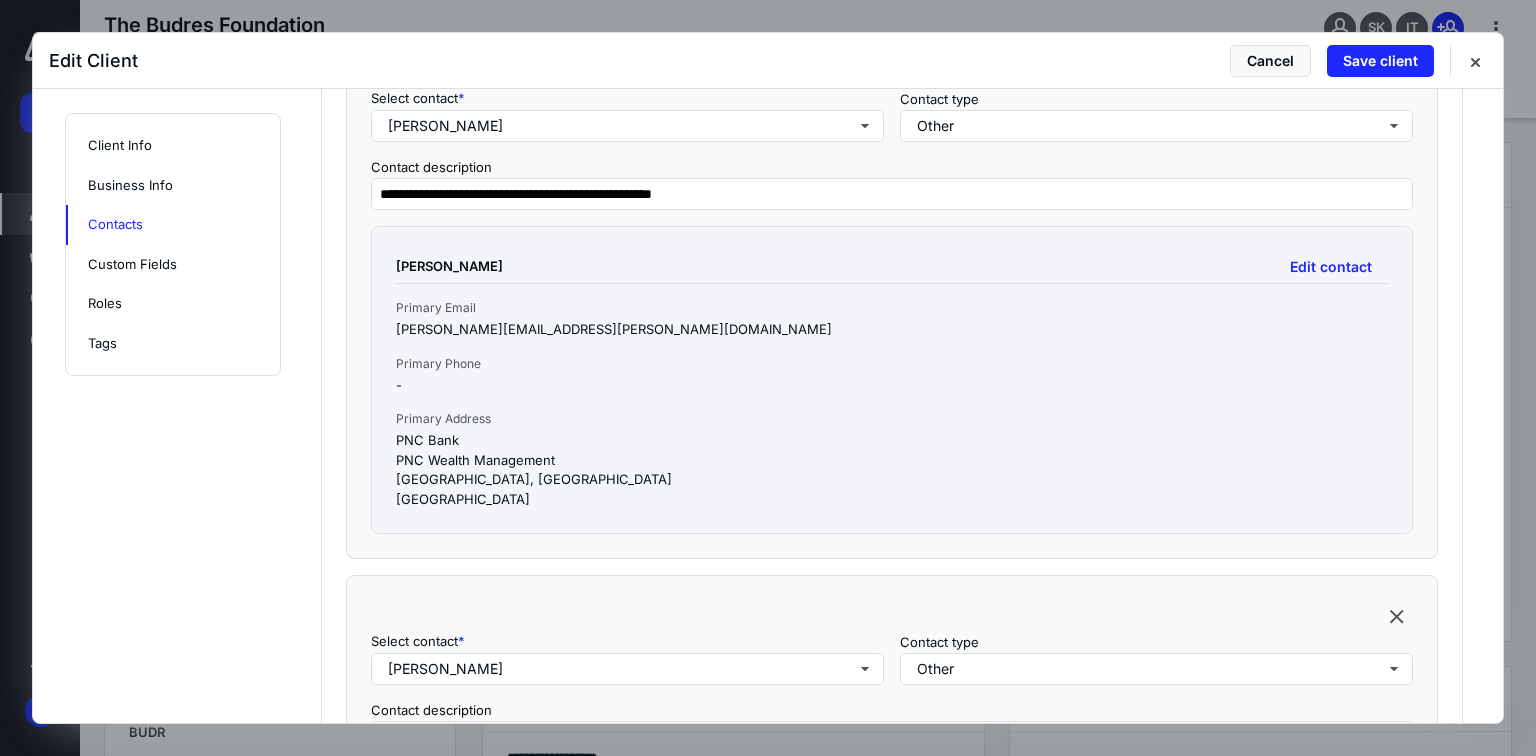 drag, startPoint x: 1419, startPoint y: 52, endPoint x: 1533, endPoint y: 84, distance: 118.40608 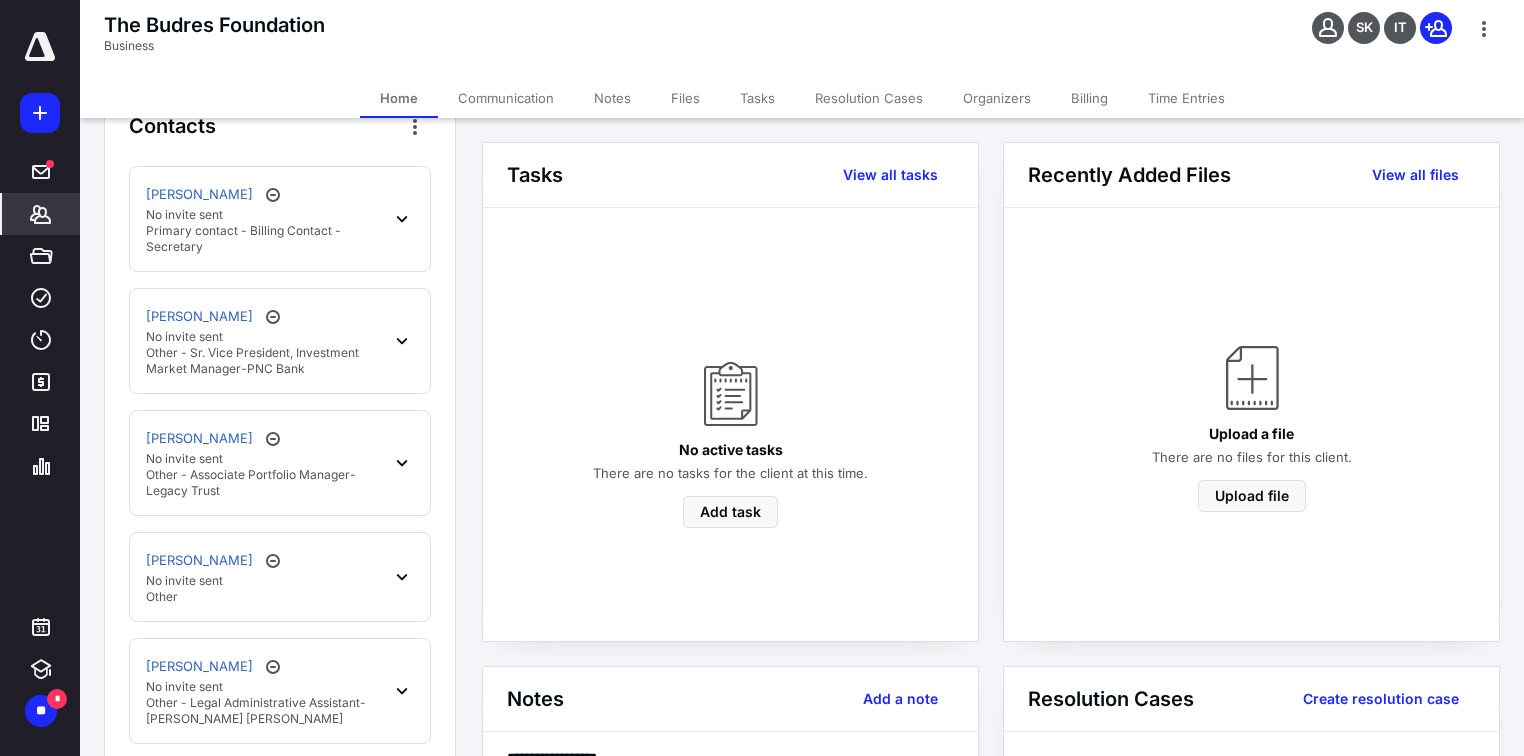 scroll, scrollTop: 1200, scrollLeft: 0, axis: vertical 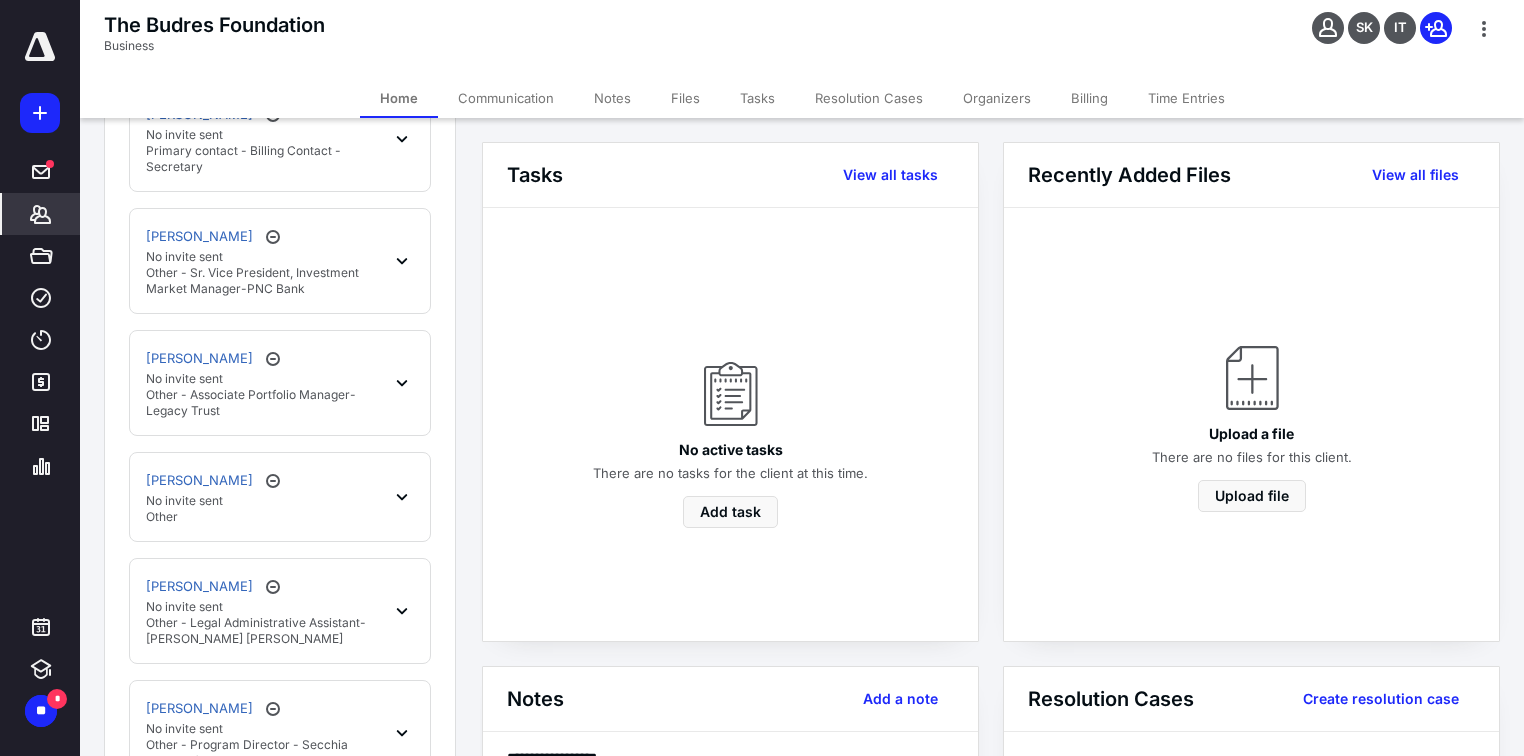 click 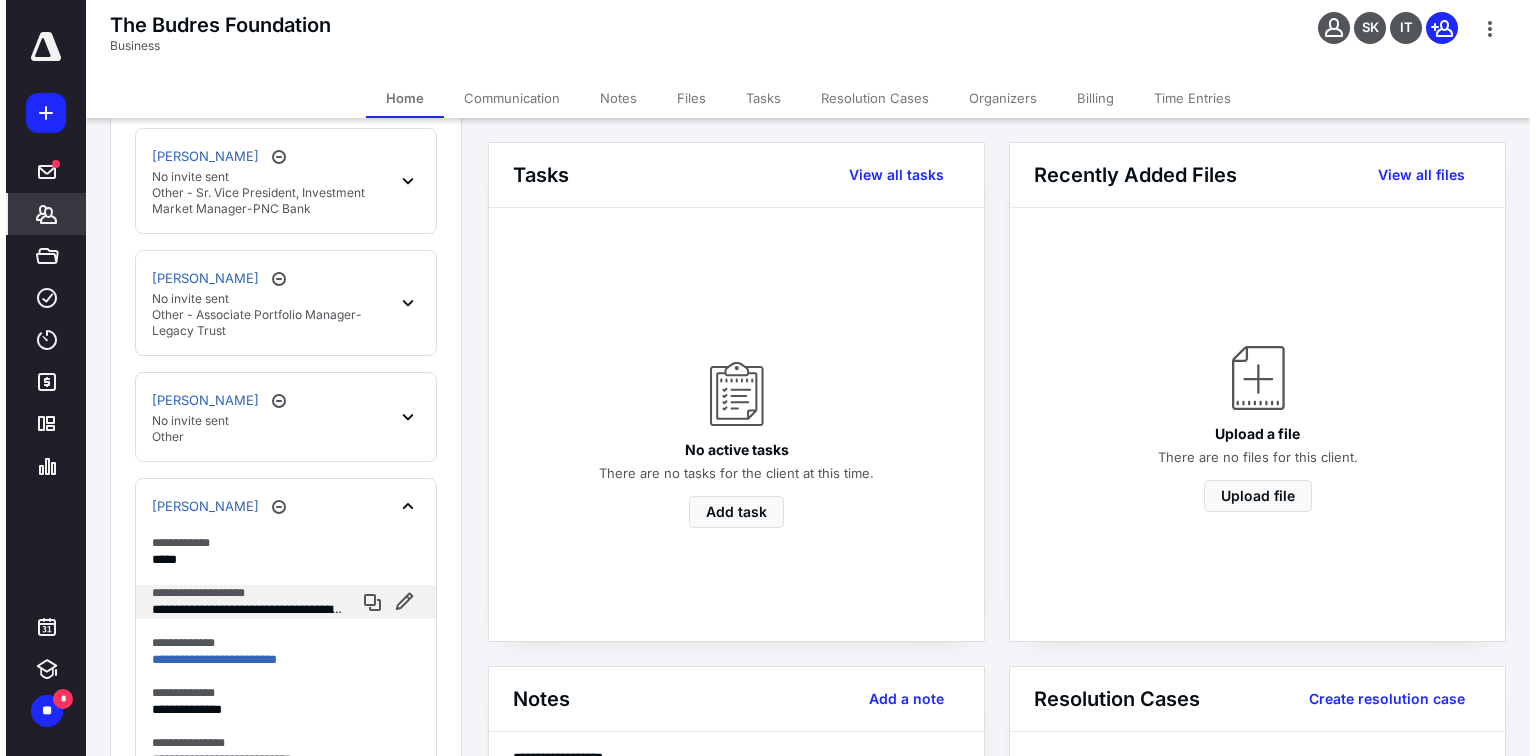 scroll, scrollTop: 1360, scrollLeft: 0, axis: vertical 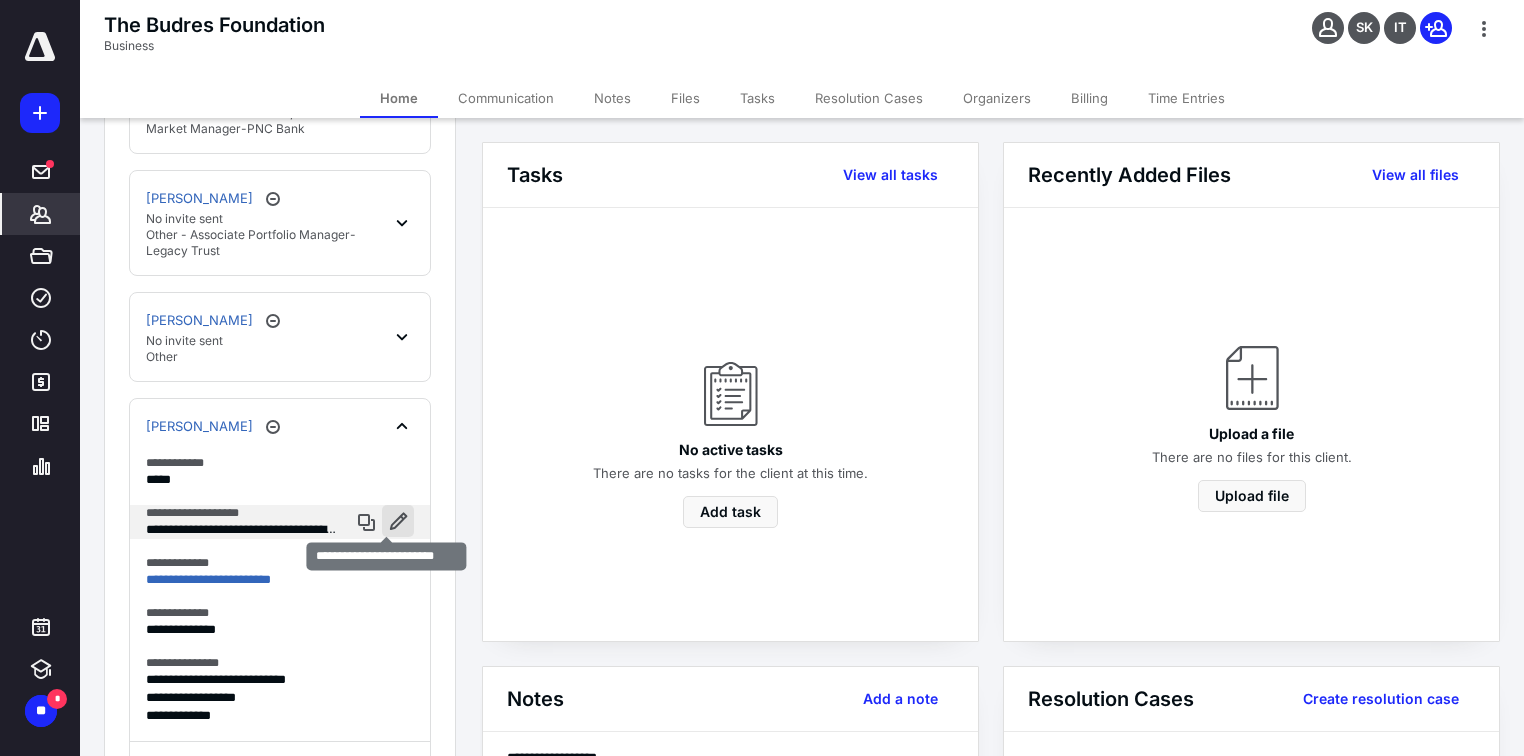 click at bounding box center (398, 521) 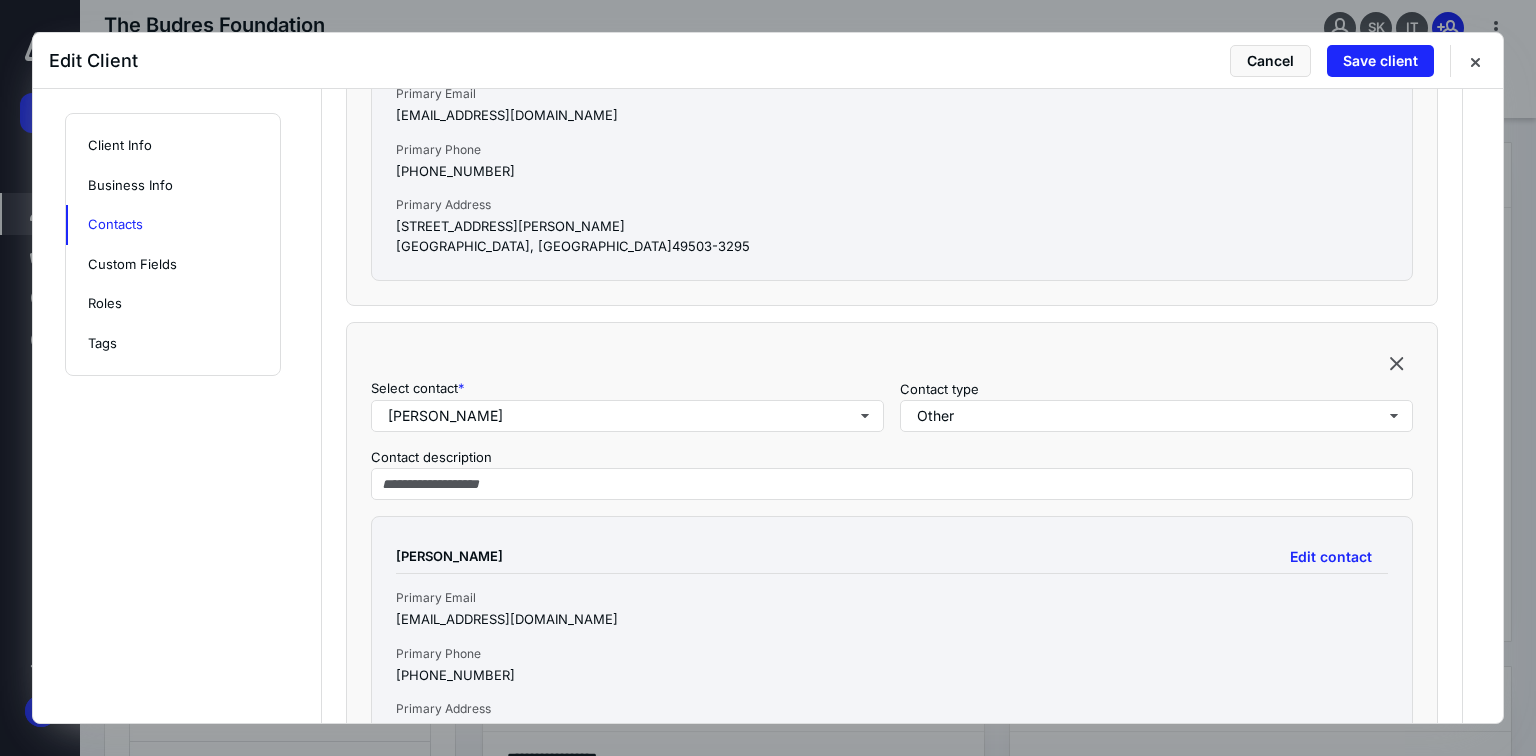 scroll, scrollTop: 4548, scrollLeft: 0, axis: vertical 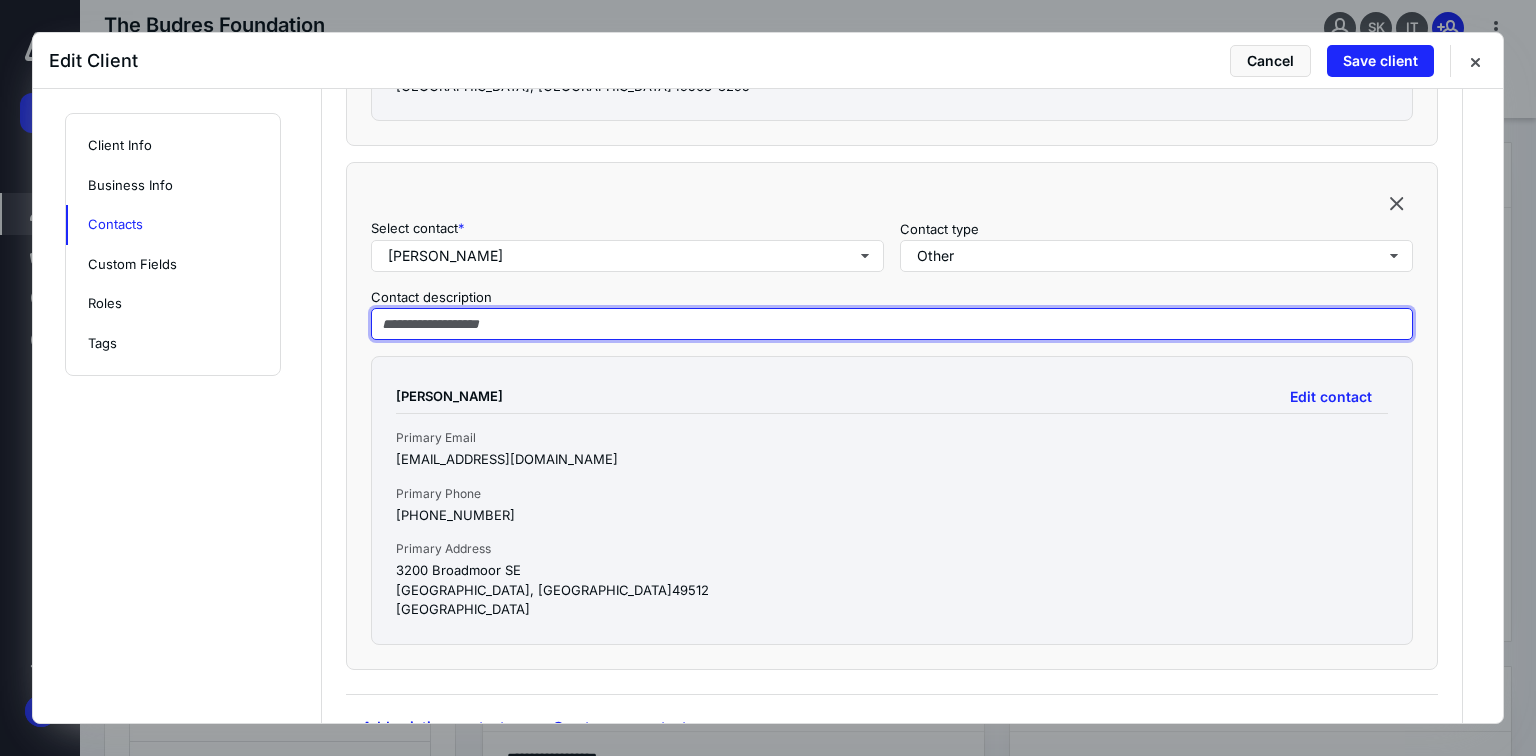 click at bounding box center [892, 324] 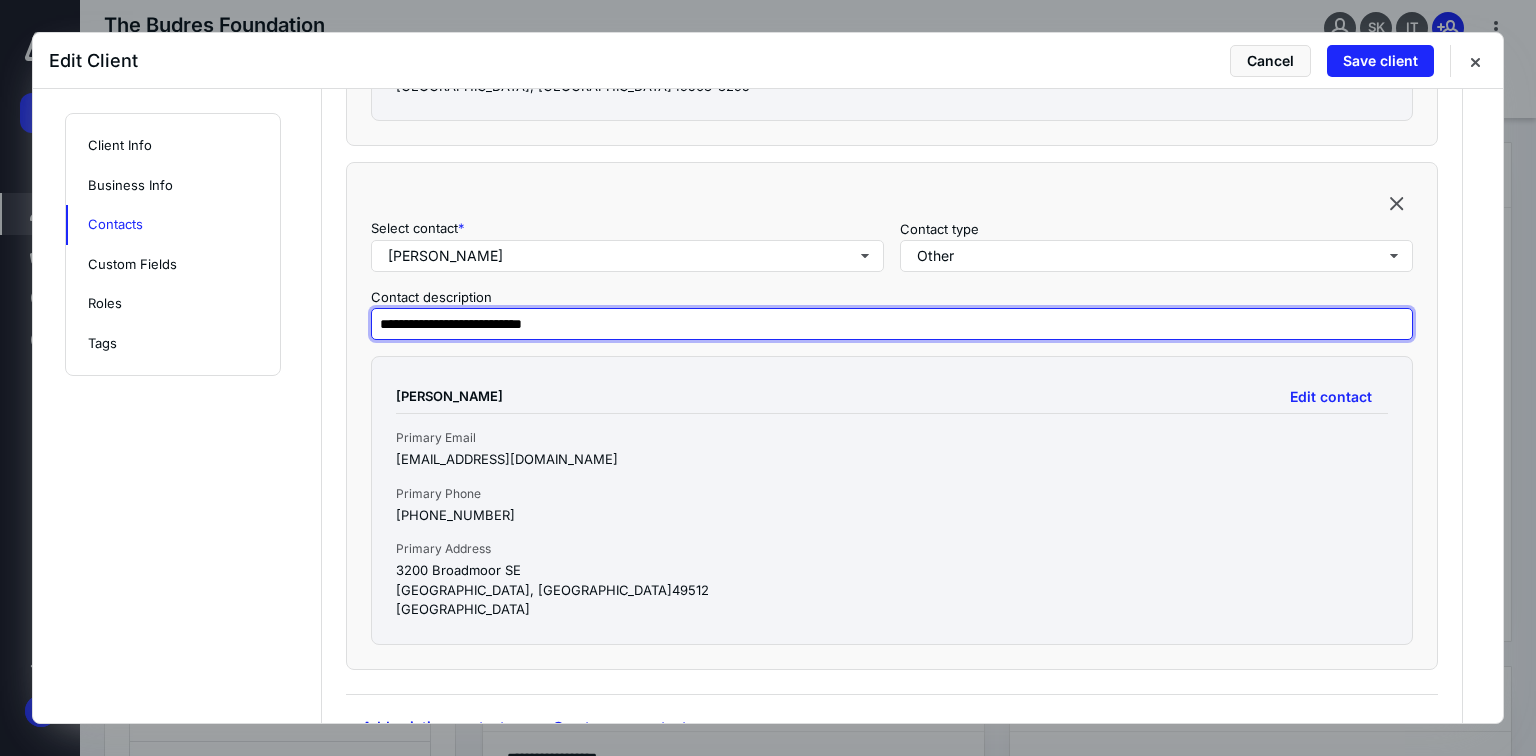 click on "**********" at bounding box center (892, 324) 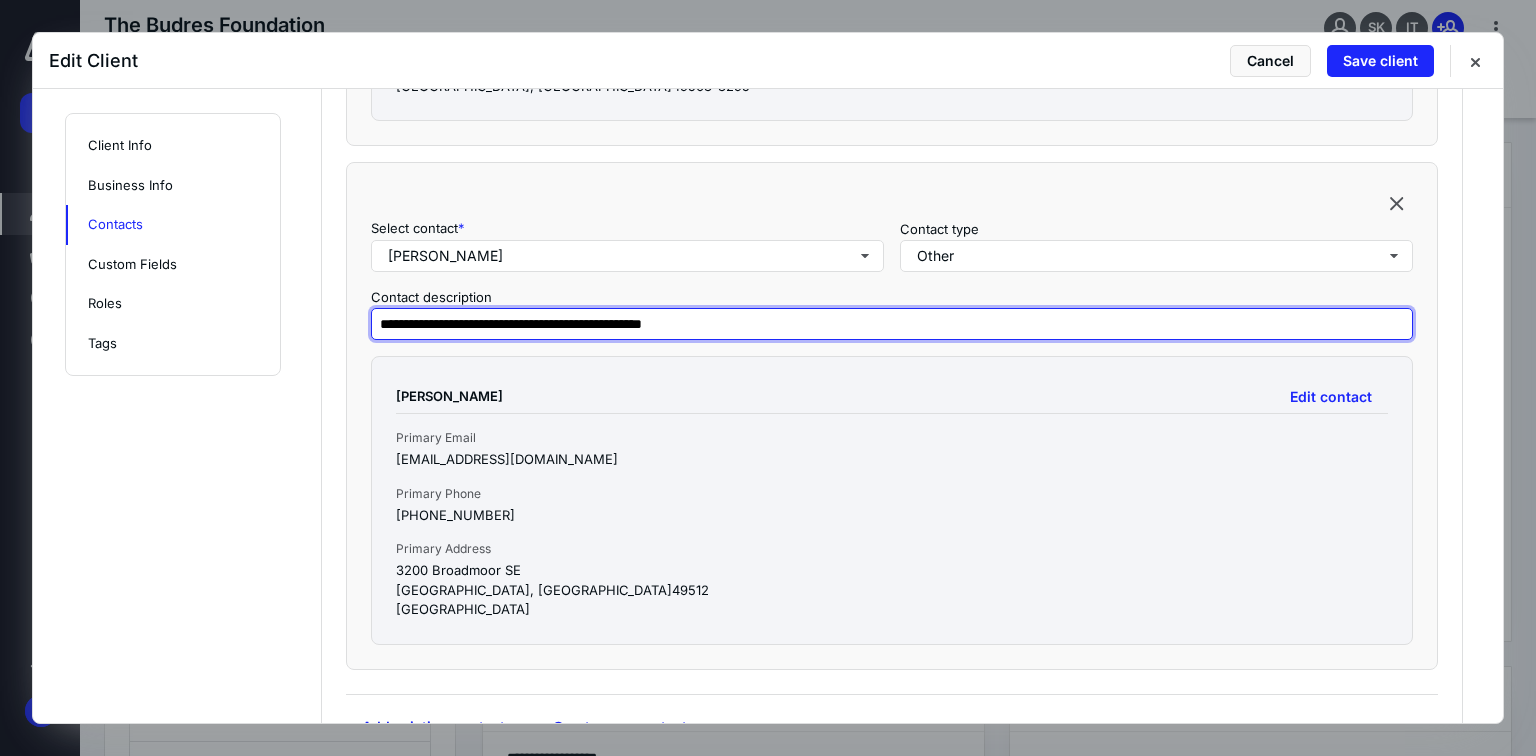 type on "**********" 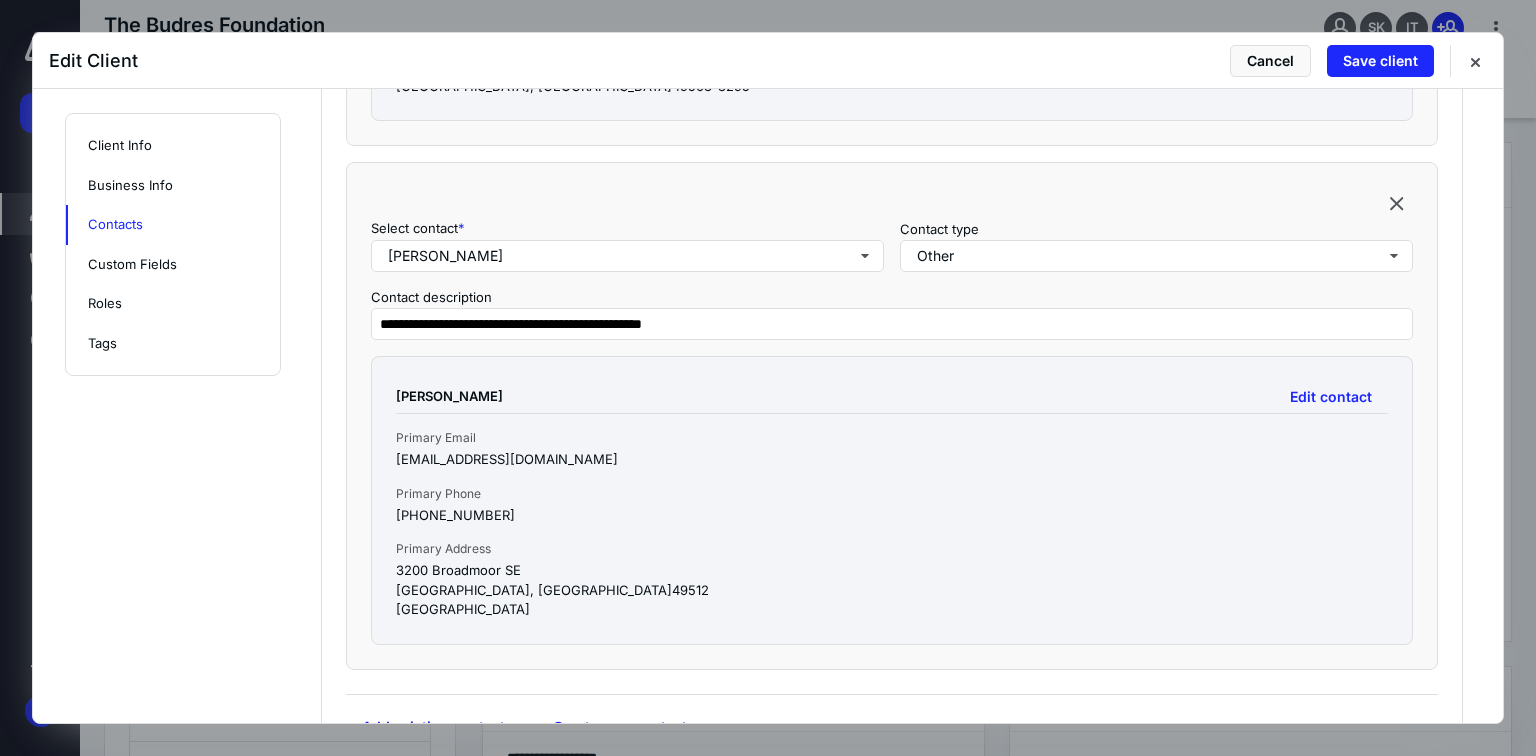 click on "[PERSON_NAME] Edit contact" at bounding box center [892, 397] 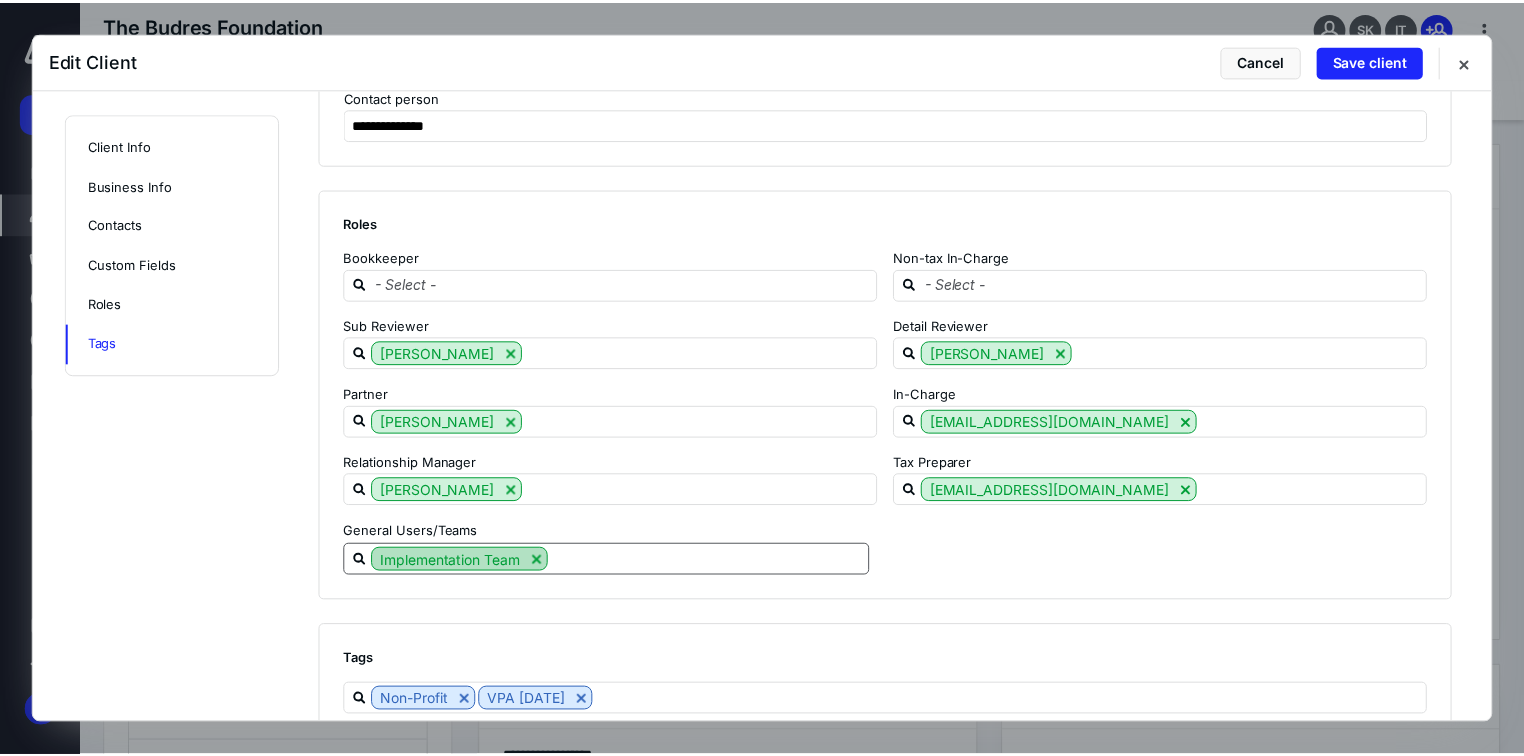 scroll, scrollTop: 5850, scrollLeft: 0, axis: vertical 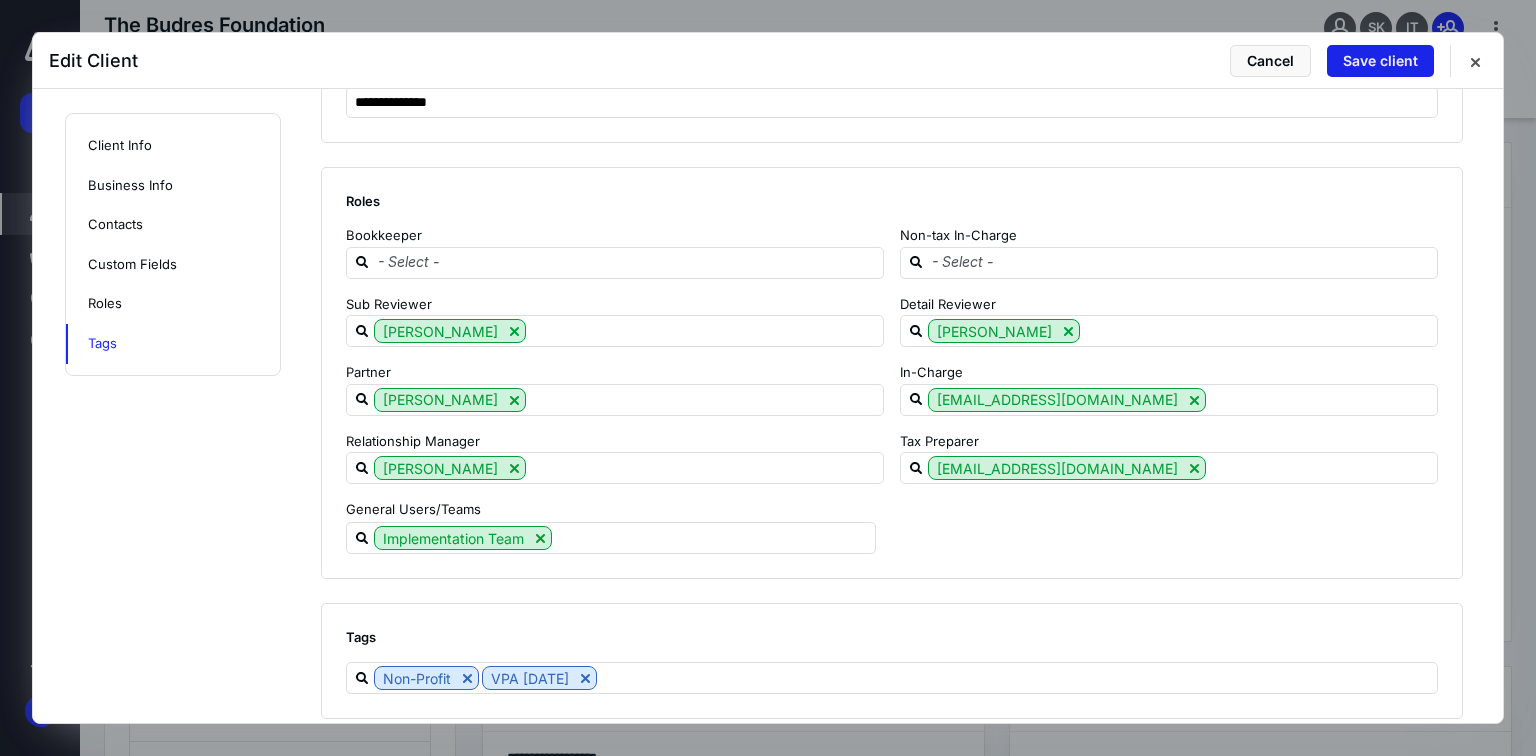 drag, startPoint x: 1368, startPoint y: 70, endPoint x: 1356, endPoint y: 68, distance: 12.165525 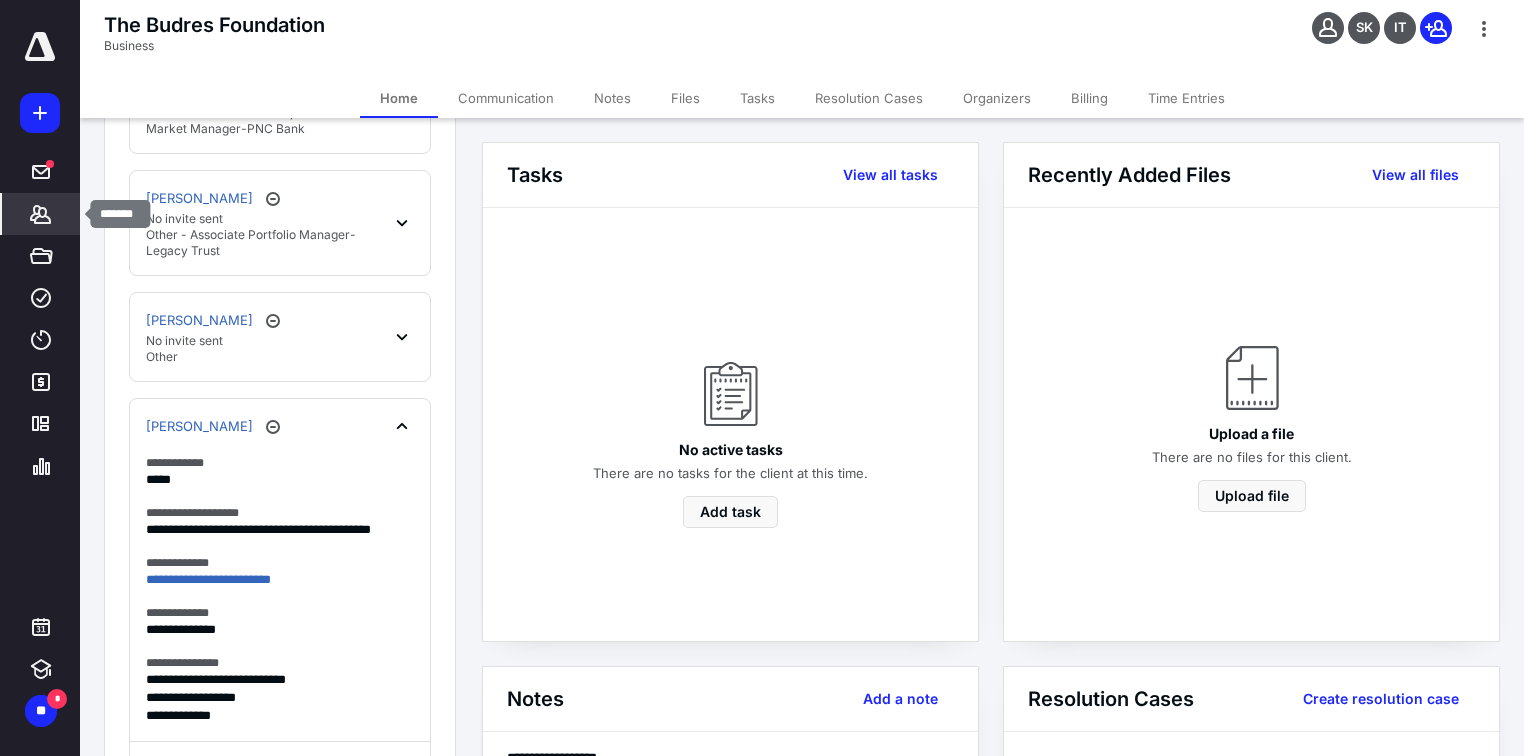 click 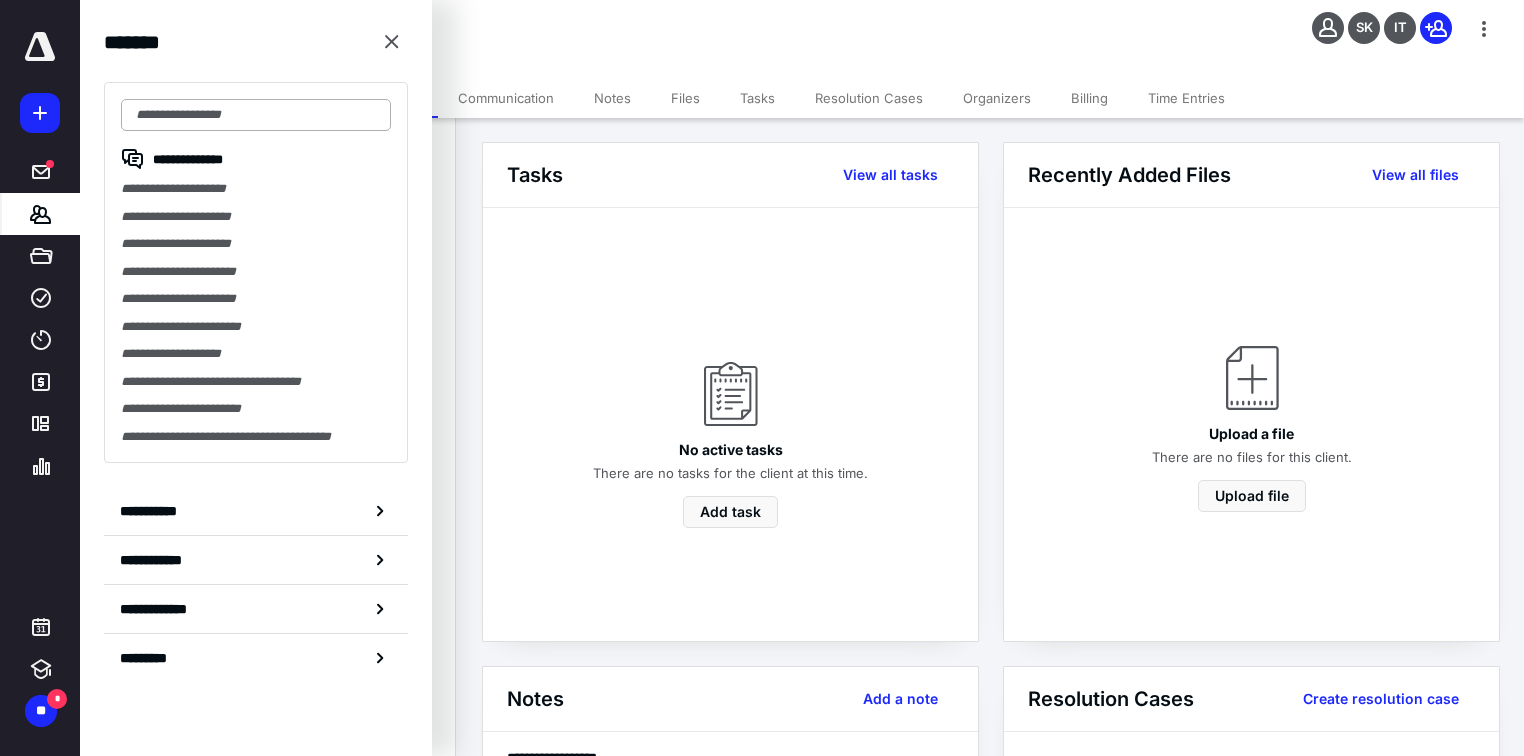 click at bounding box center [256, 115] 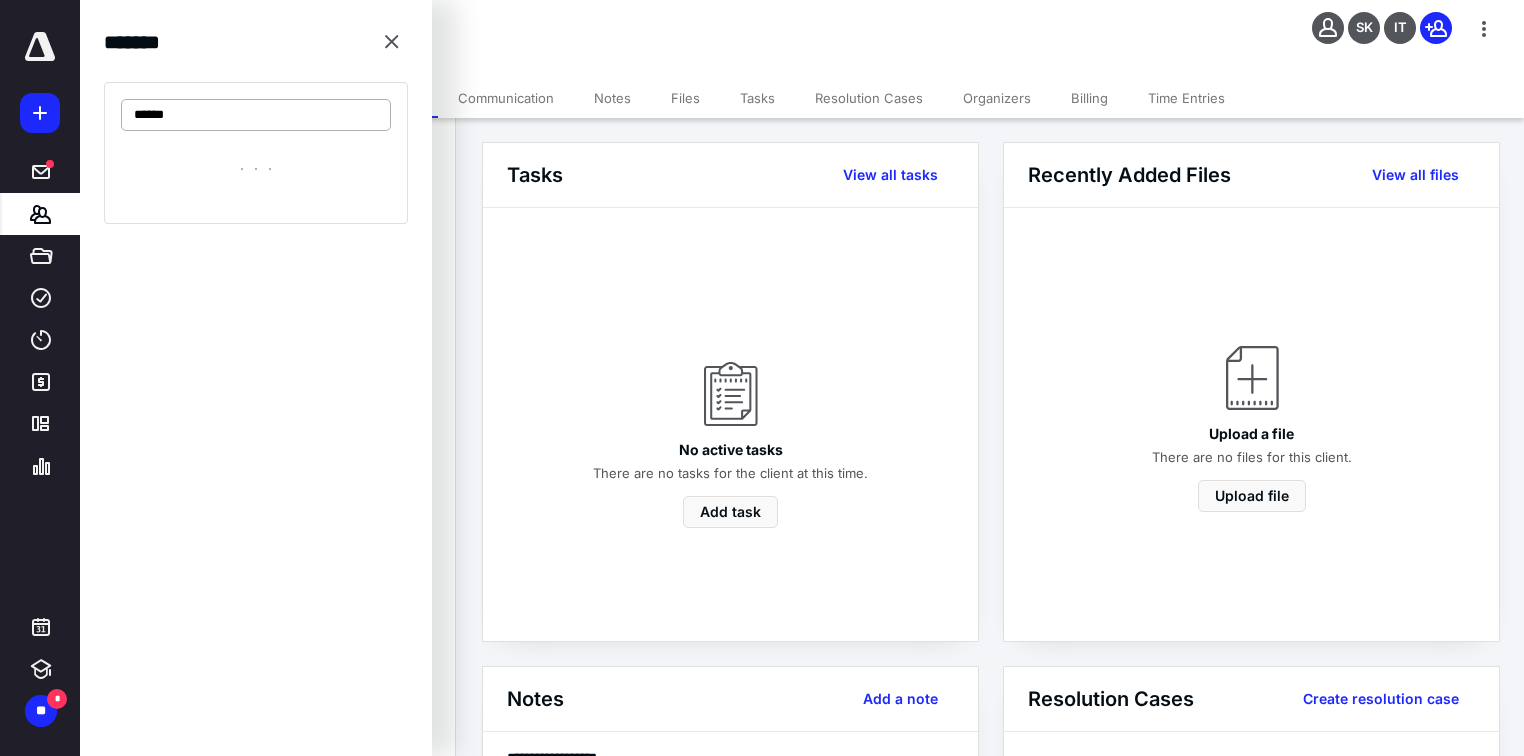 type on "******" 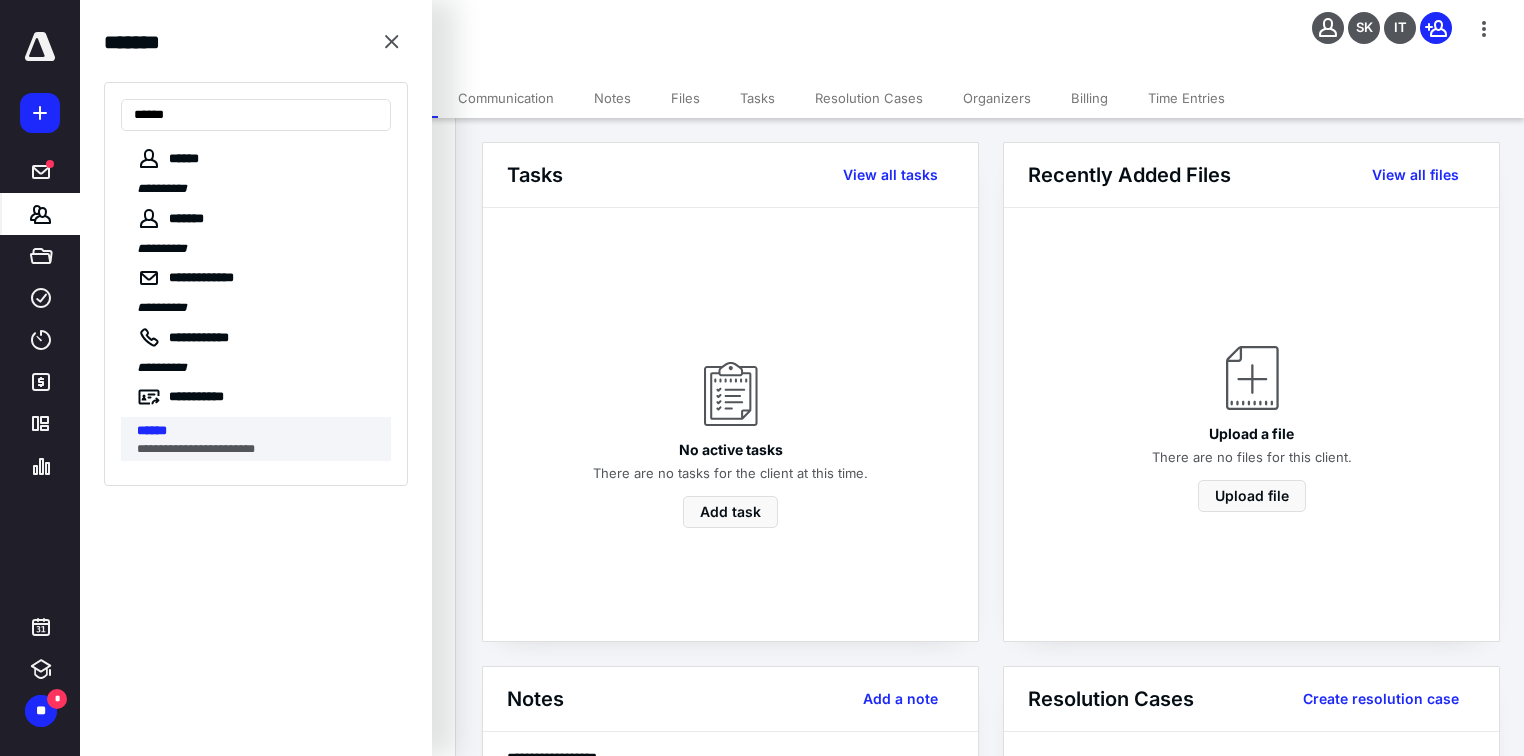 click on "******" at bounding box center (152, 430) 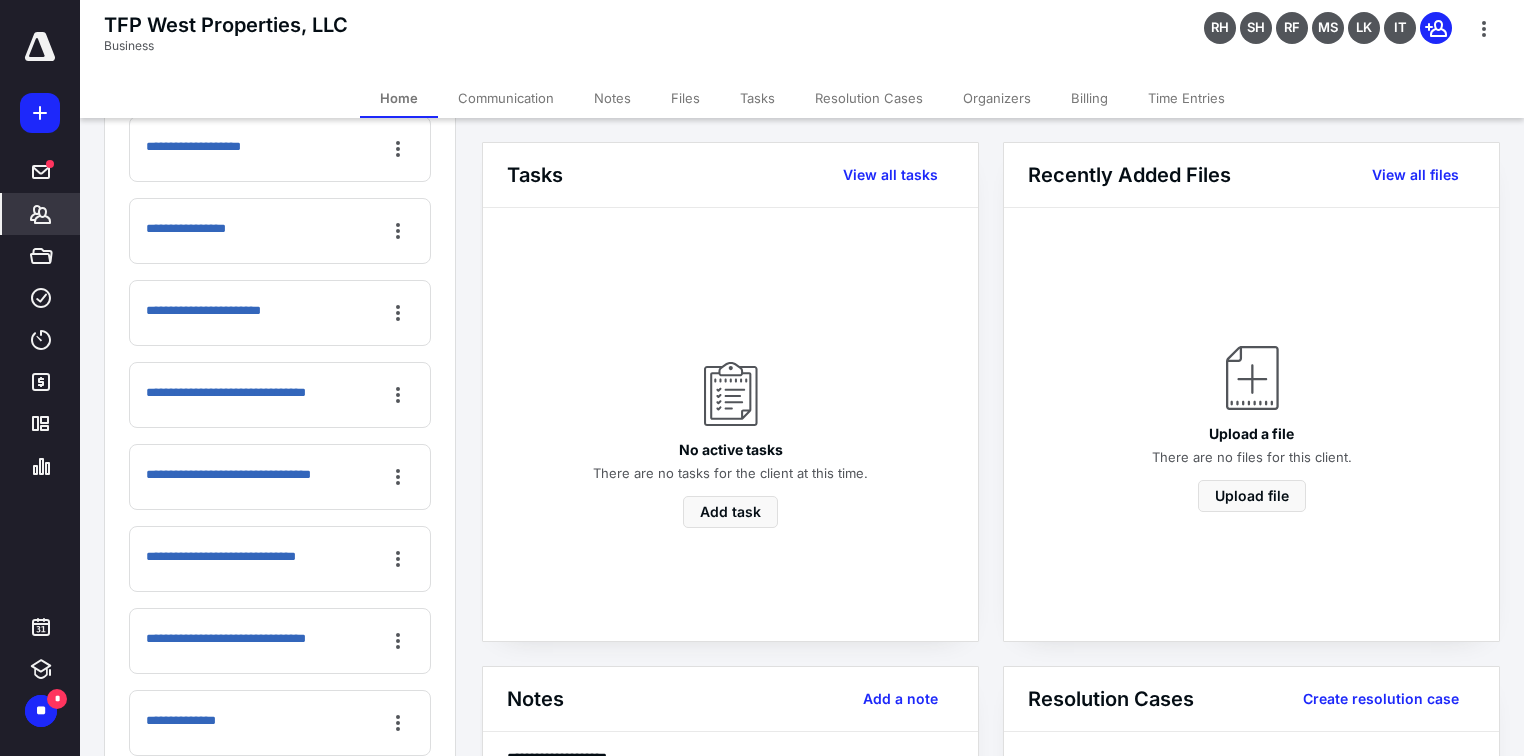 scroll, scrollTop: 1312, scrollLeft: 0, axis: vertical 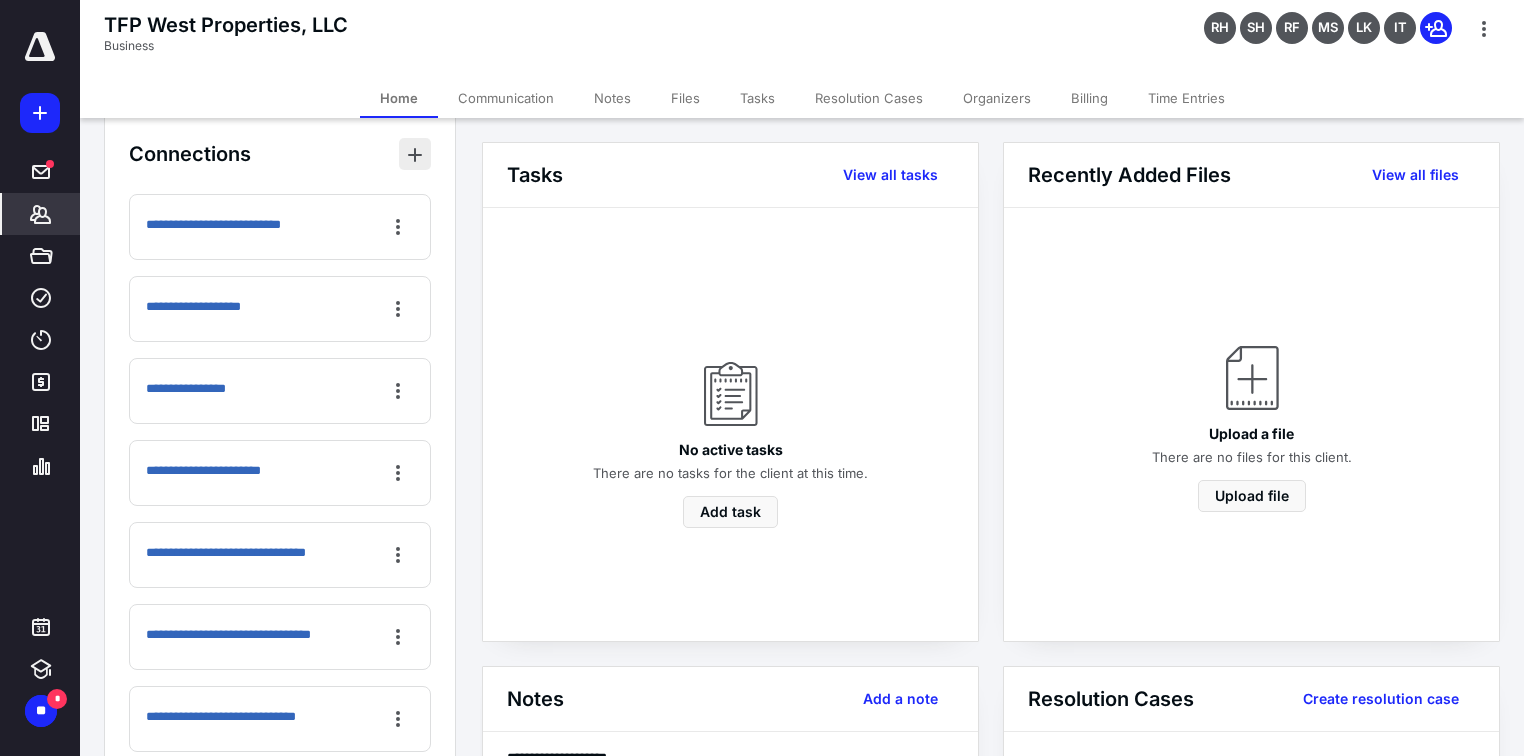 click at bounding box center (415, 154) 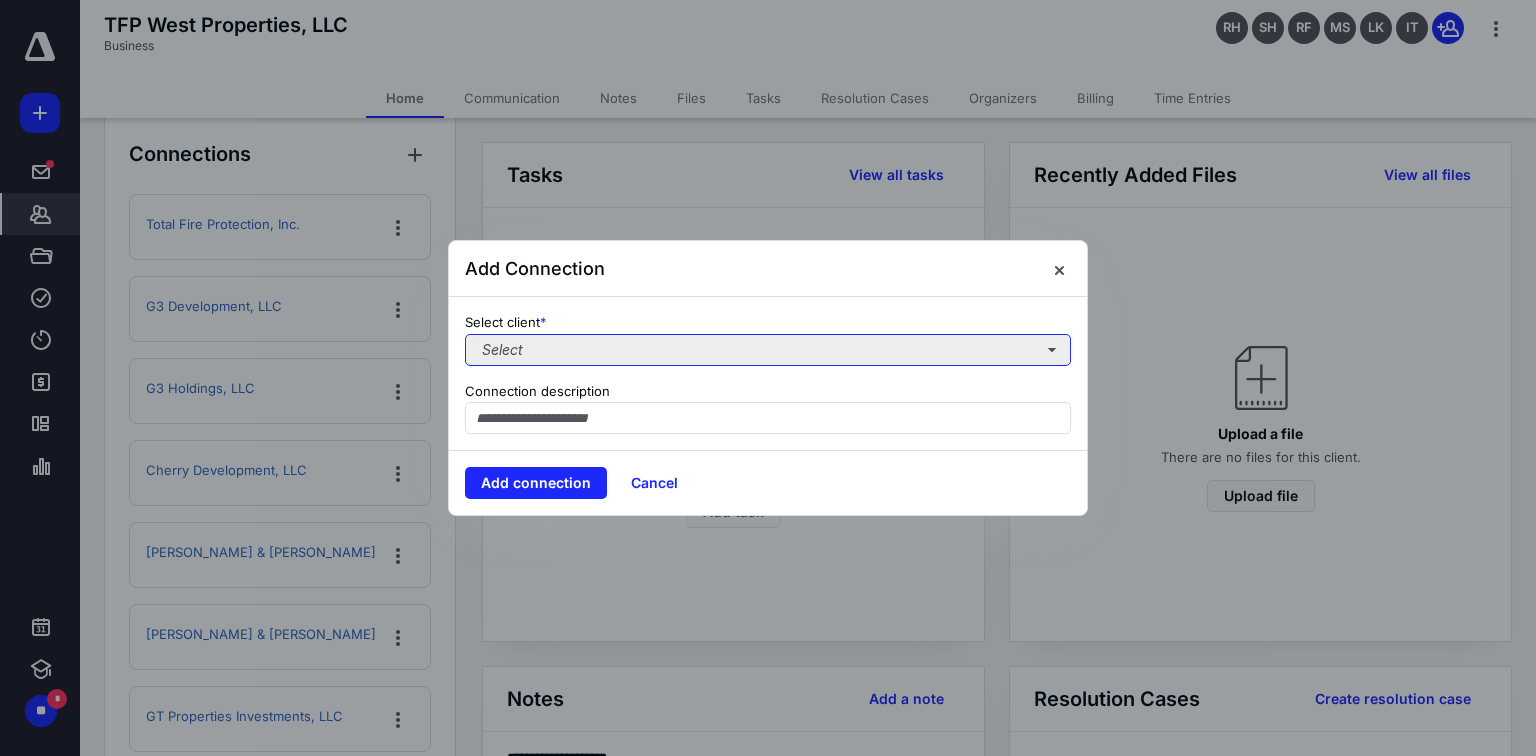 click on "Select" at bounding box center [768, 350] 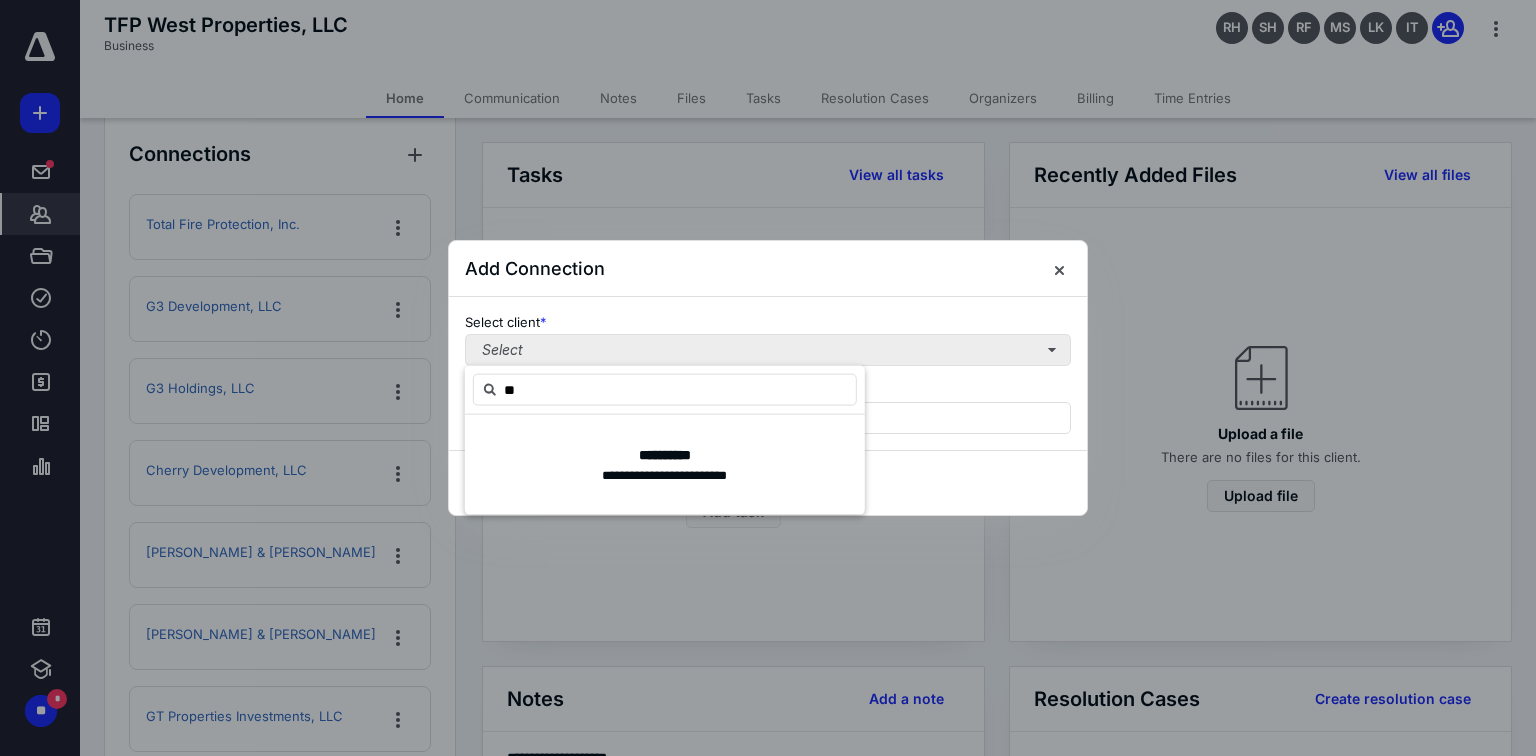 type on "*" 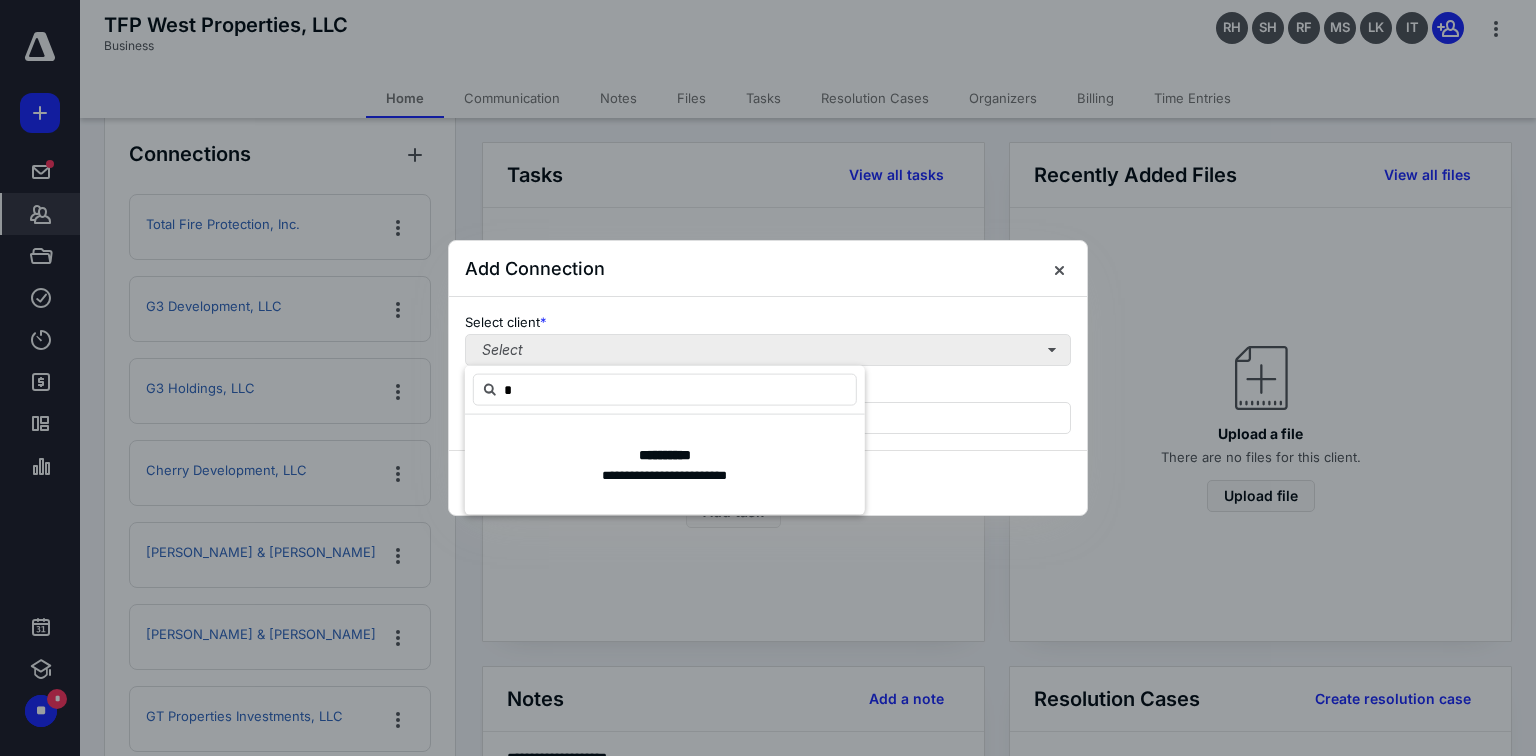 type 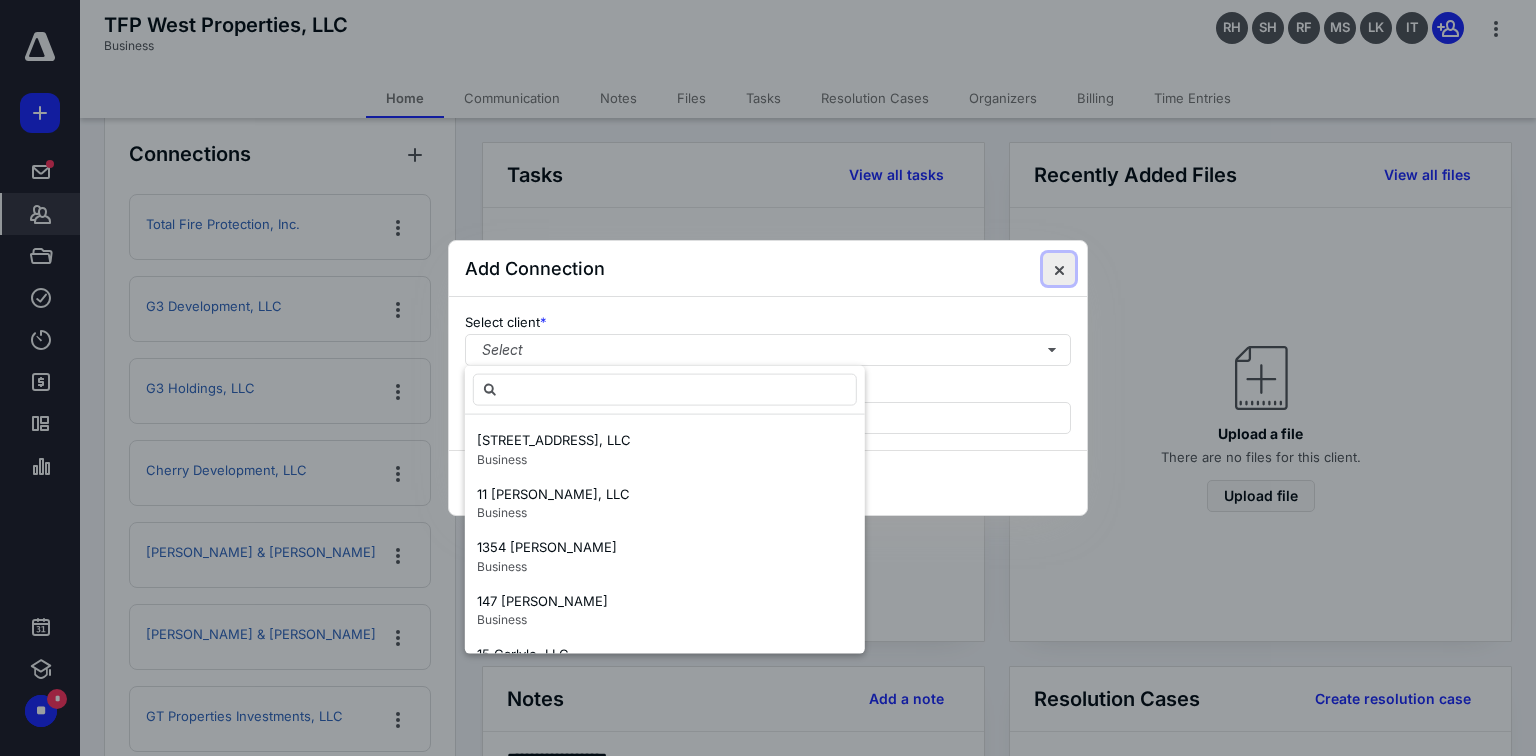 click at bounding box center (1059, 269) 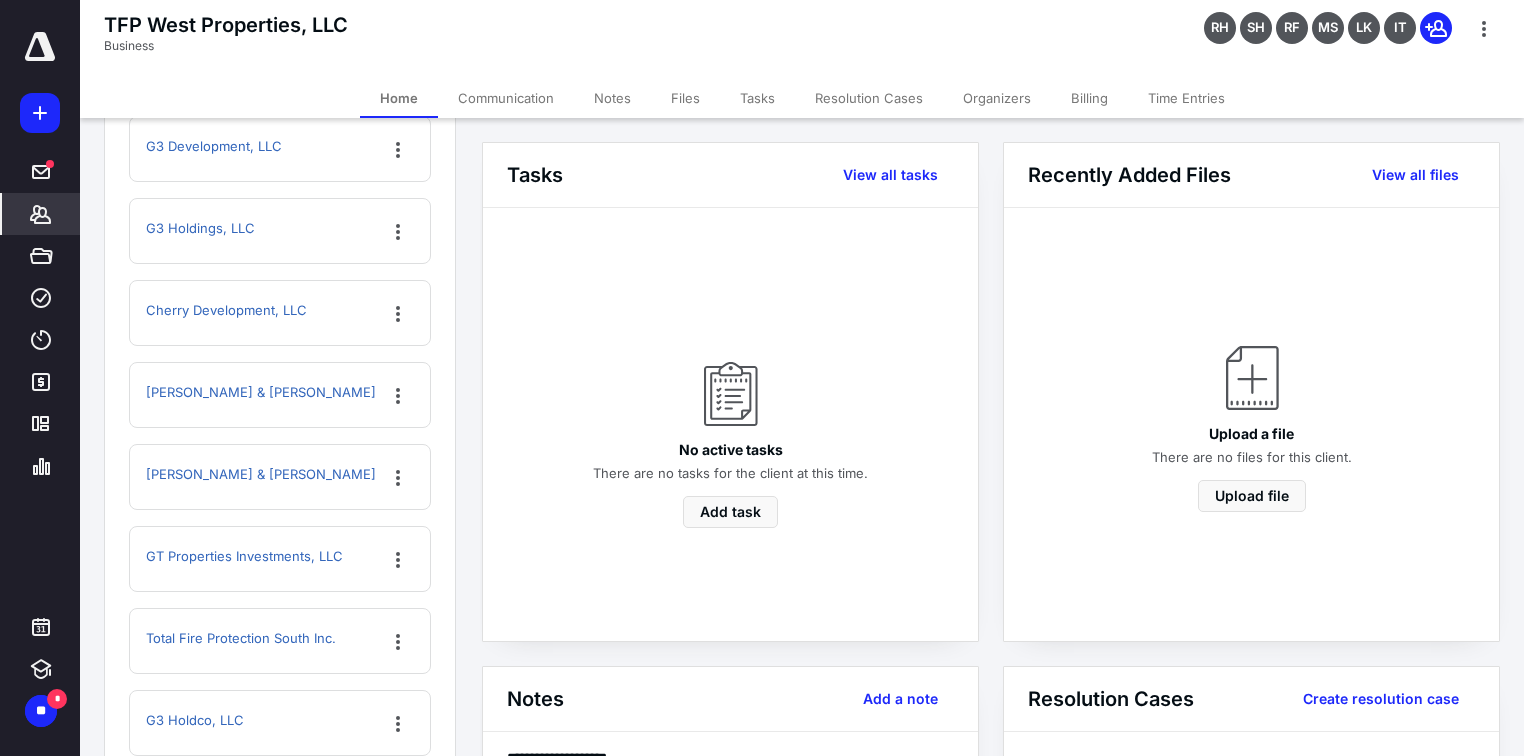 scroll, scrollTop: 1232, scrollLeft: 0, axis: vertical 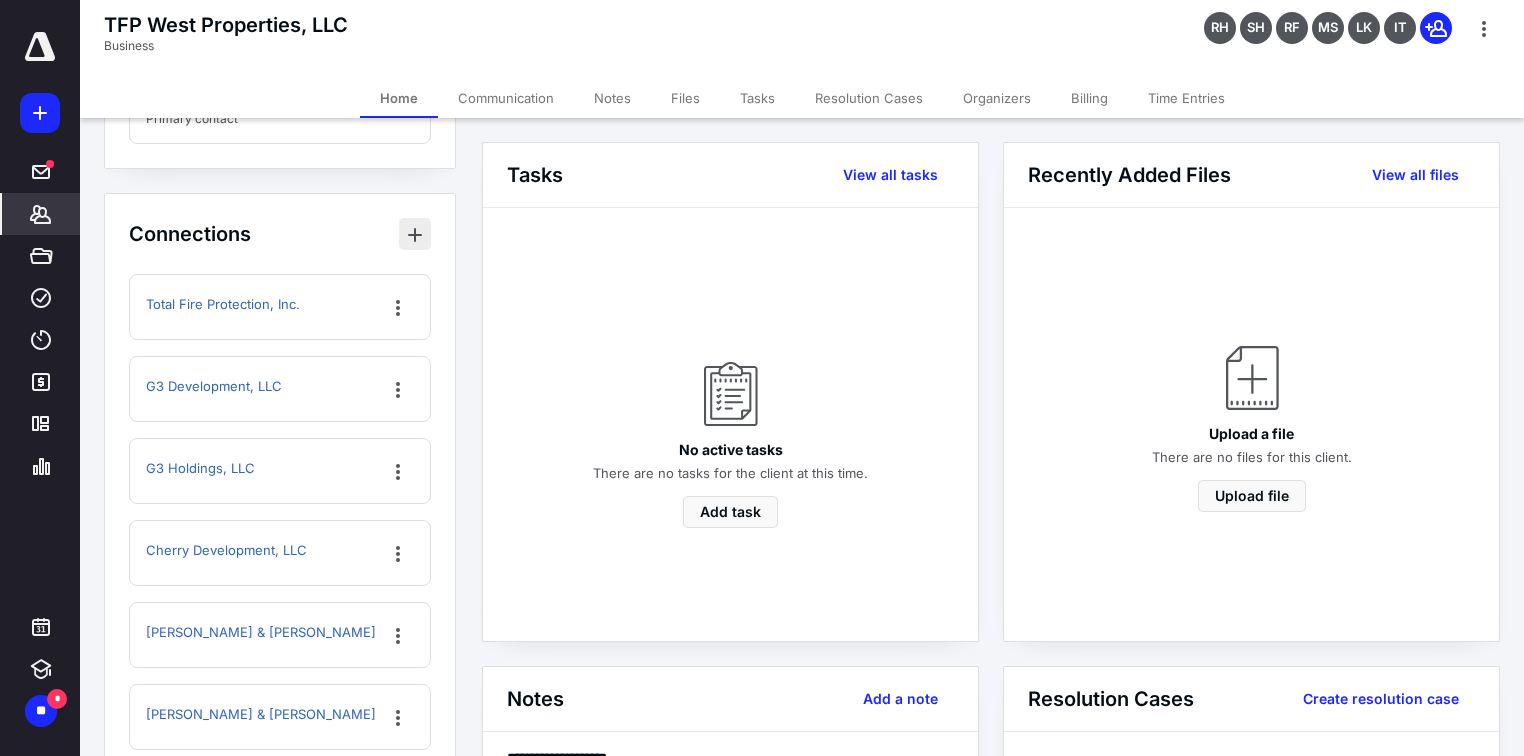 click at bounding box center (415, 234) 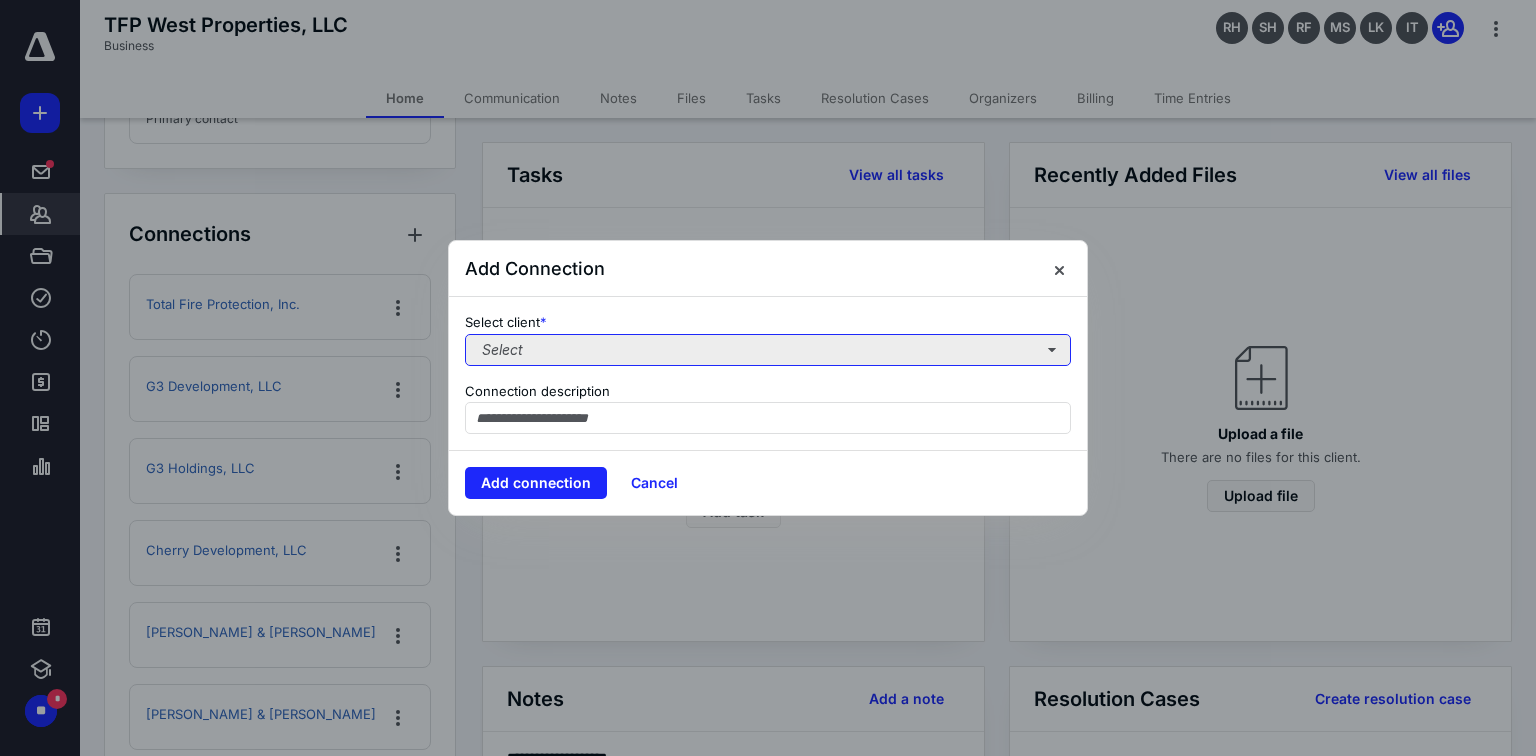 click on "Select" at bounding box center [768, 350] 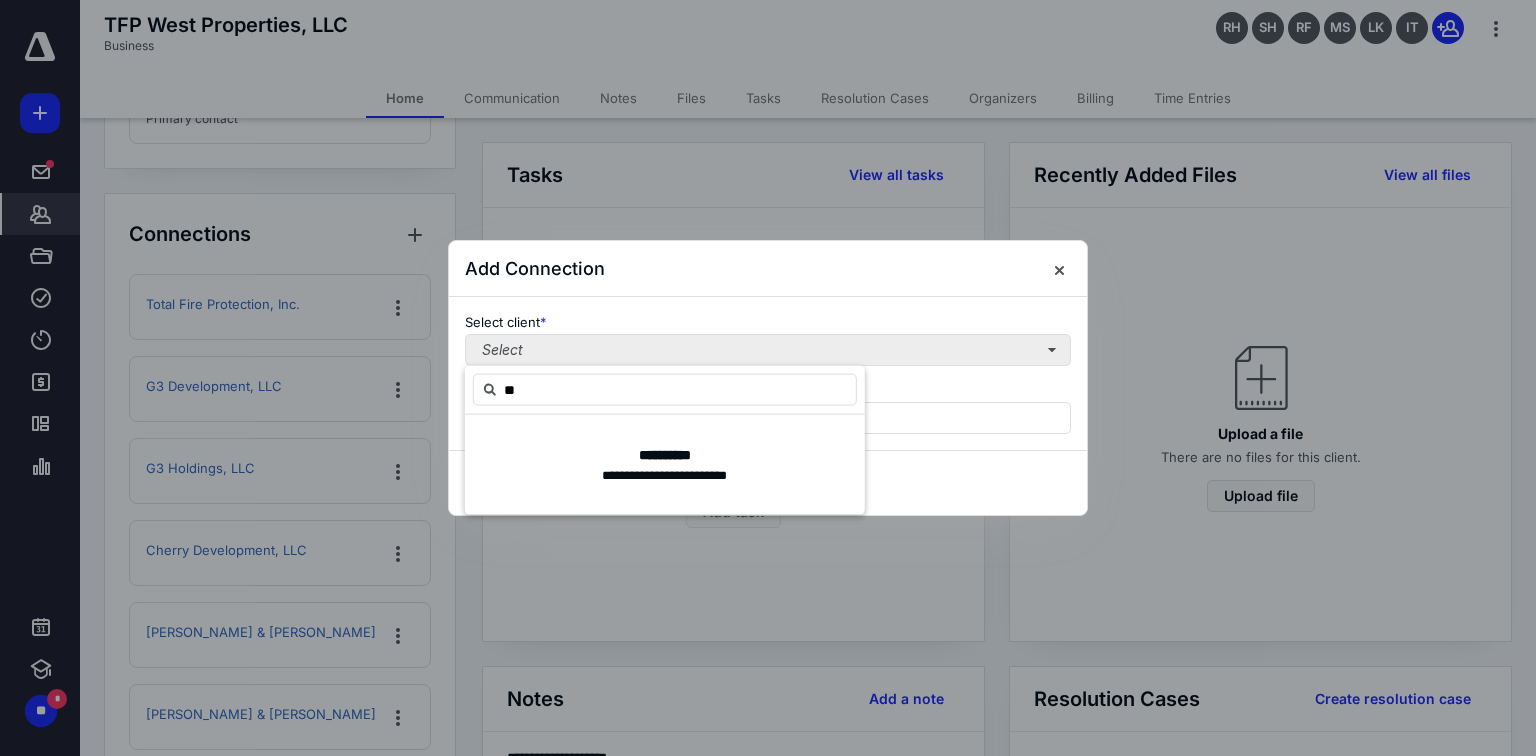 type on "*" 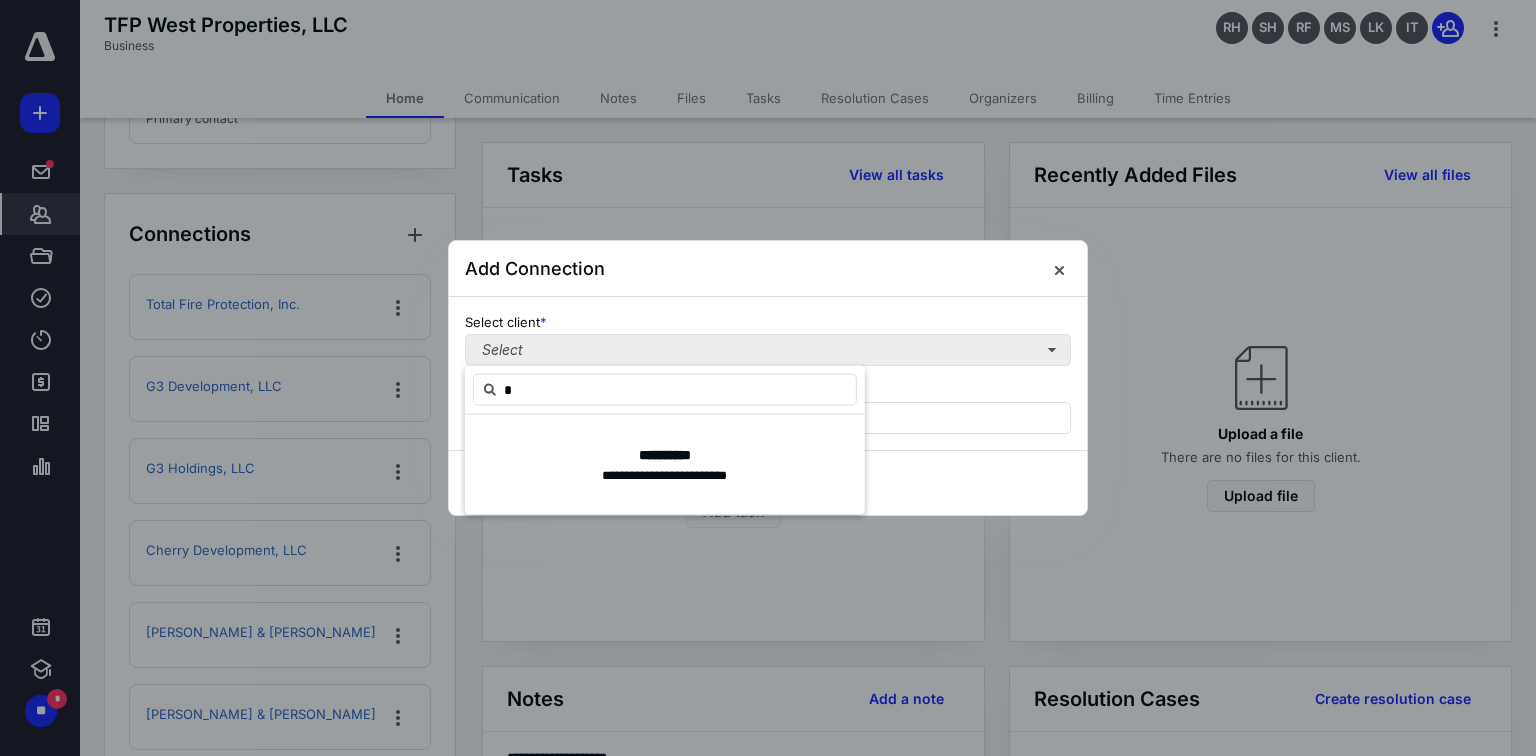 type 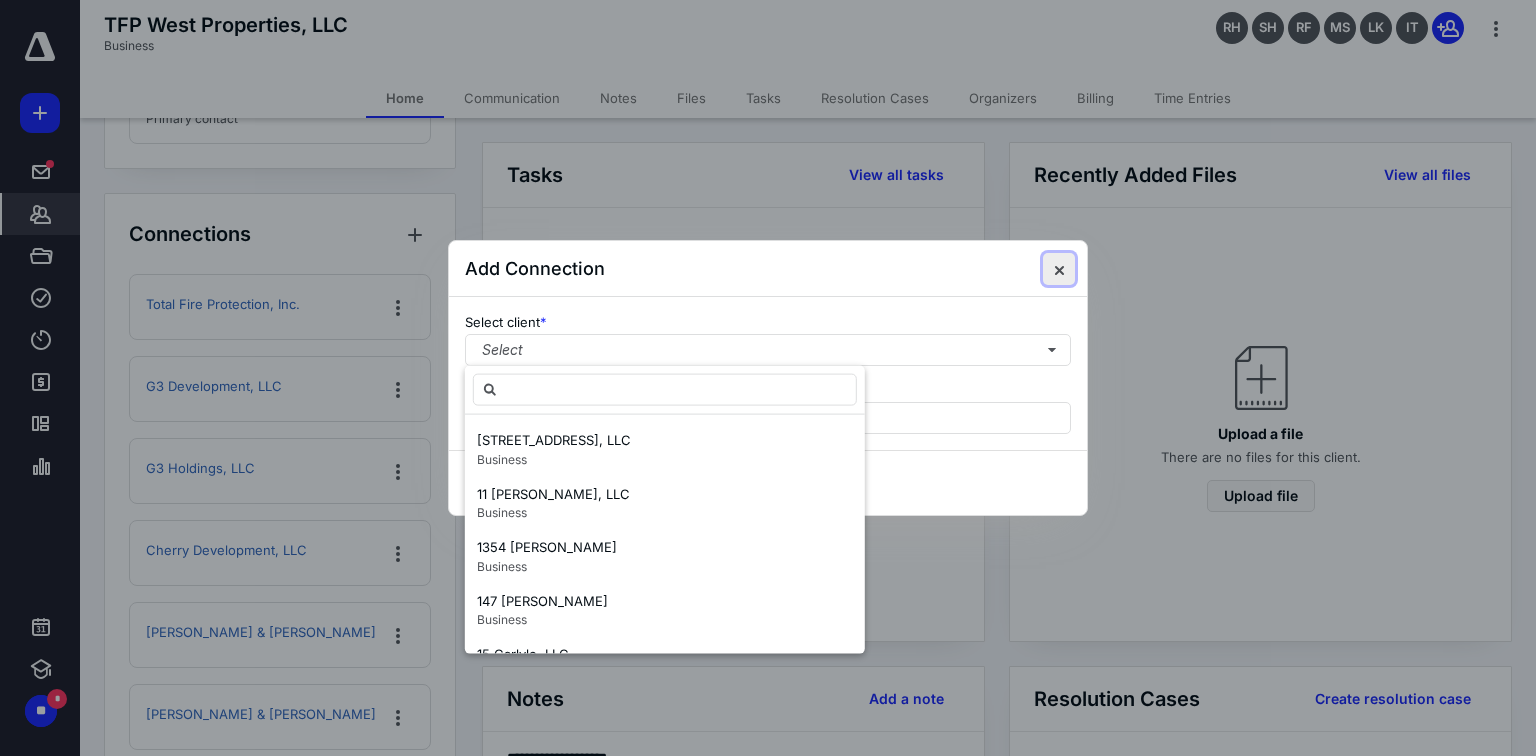 click at bounding box center [1059, 269] 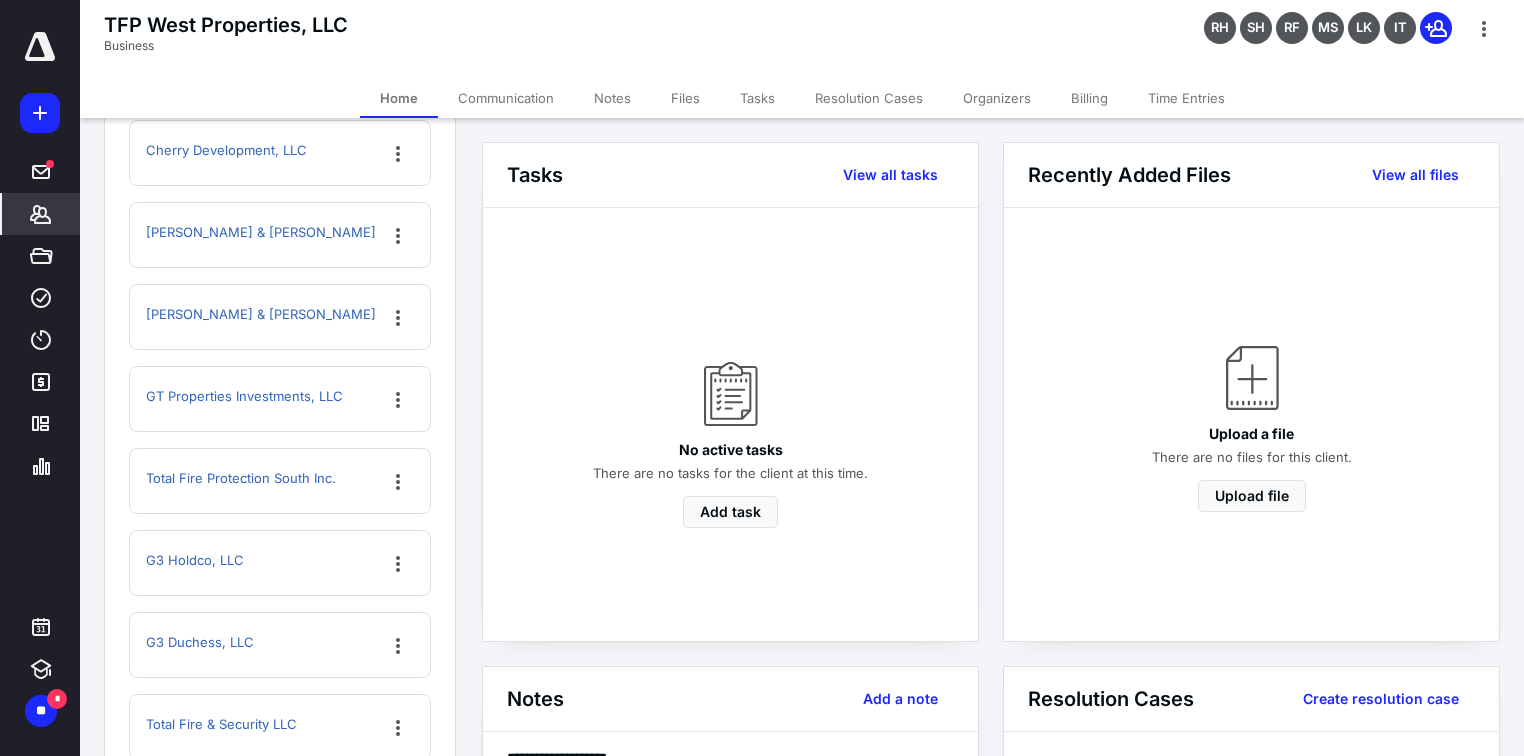 scroll, scrollTop: 1712, scrollLeft: 0, axis: vertical 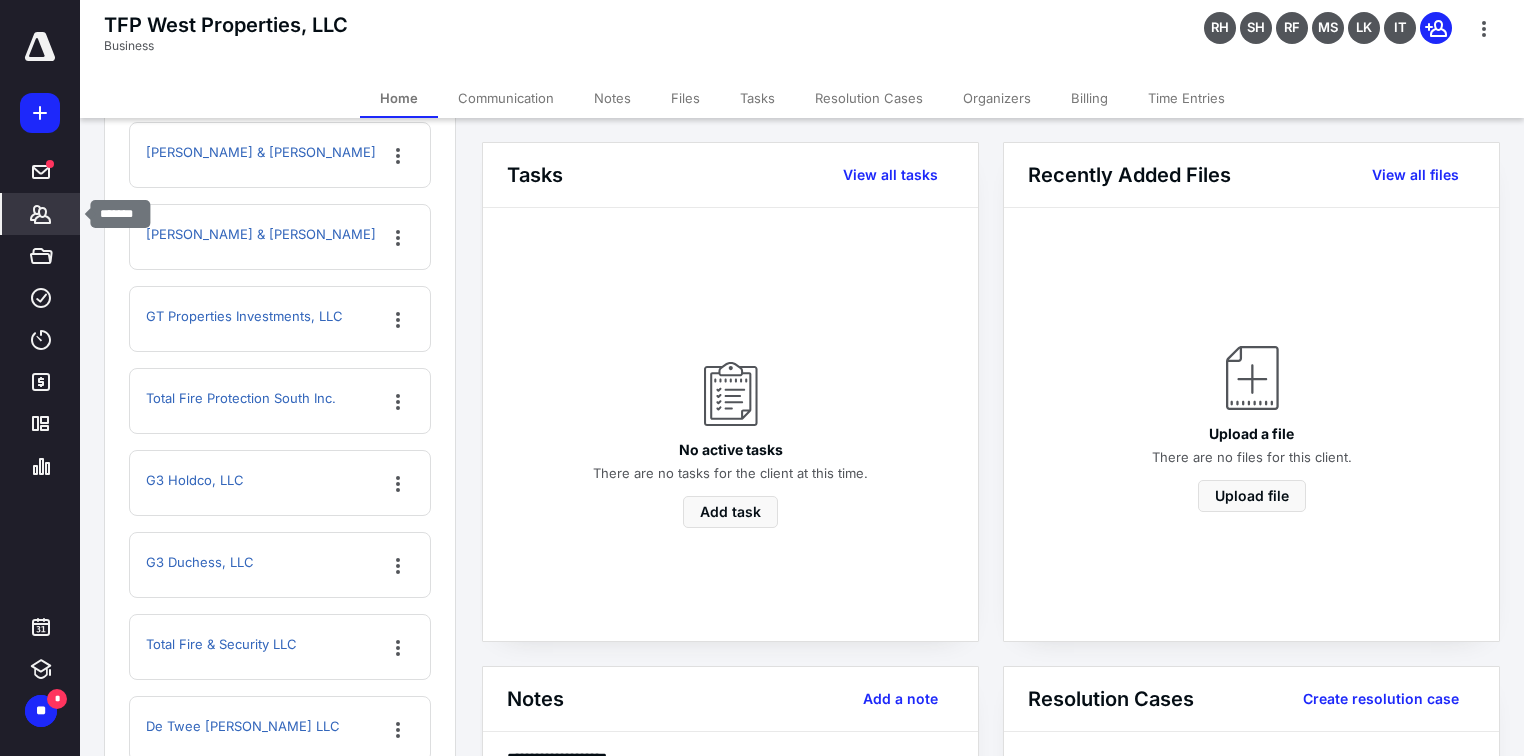 click on "*******" at bounding box center [41, 214] 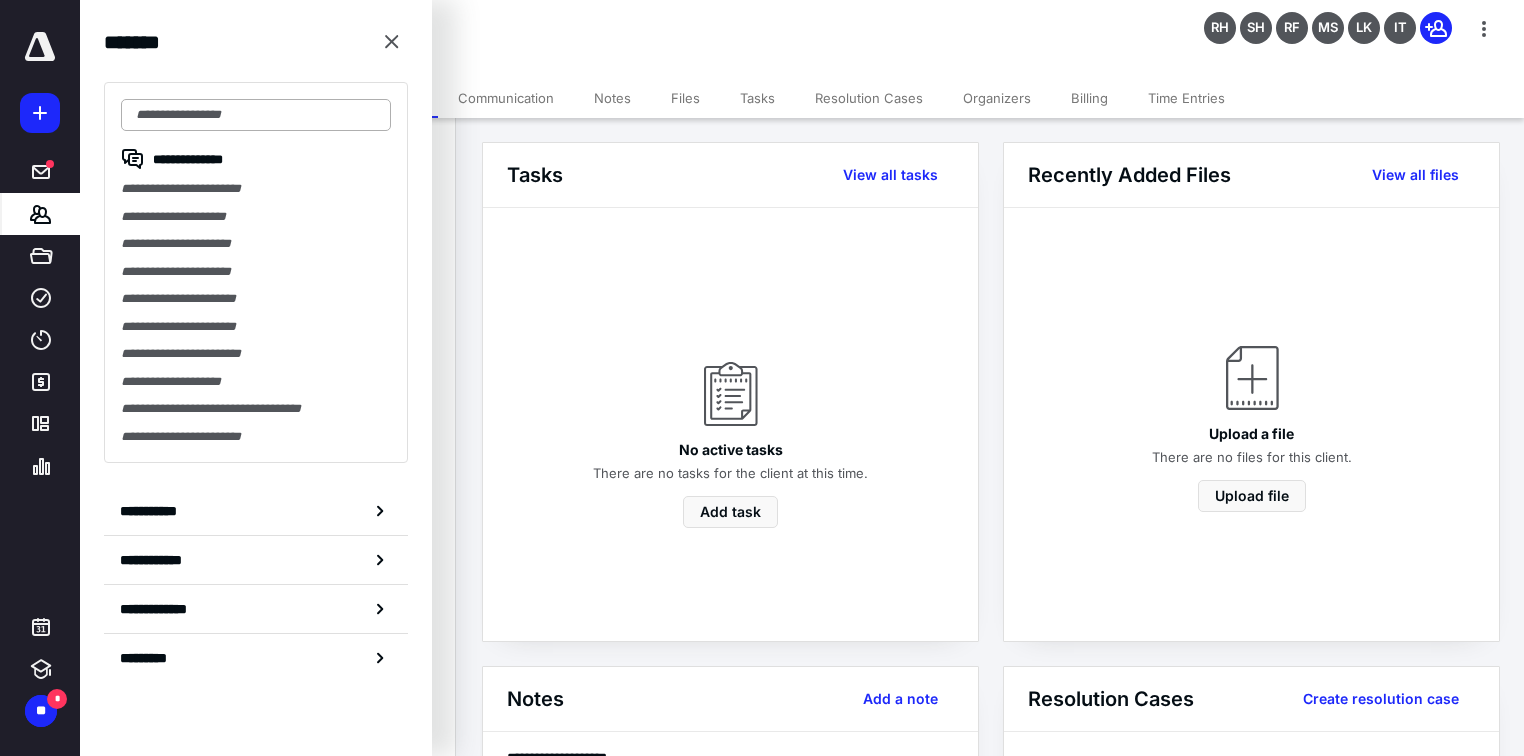 click at bounding box center (256, 115) 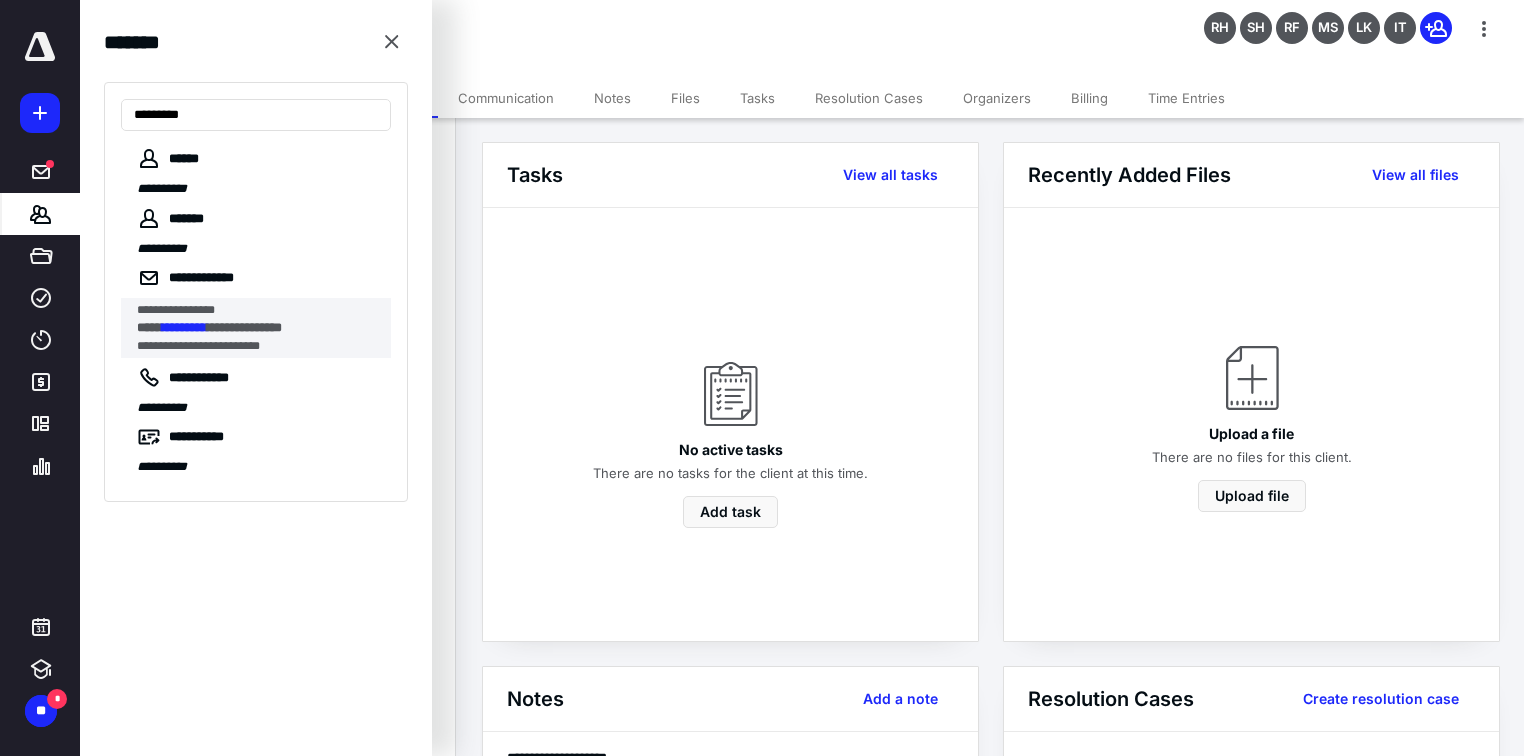 type on "*********" 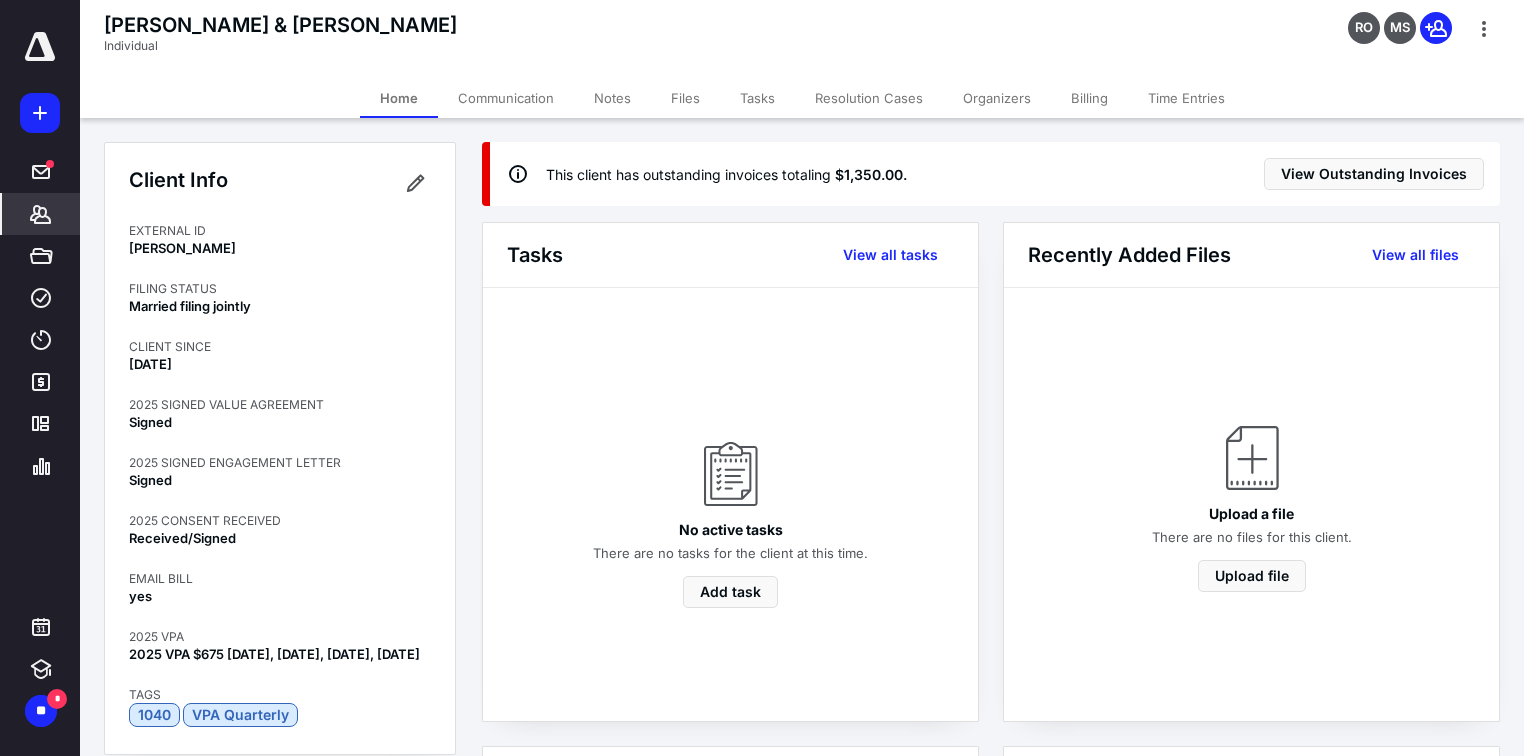 click on "Client Info EXTERNAL ID THOM FILING STATUS Married filing jointly CLIENT SINCE [DATE] 2025 SIGNED VALUE AGREEMENT Signed 2025 SIGNED ENGAGEMENT LETTER Signed 2025 CONSENT RECEIVED Received/Signed EMAIL BILL yes 2025 VPA 2025 VPA $675 [DATE], [DATE], [DATE], [DATE] TAGS 1040 VPA Quarterly" at bounding box center [280, 448] 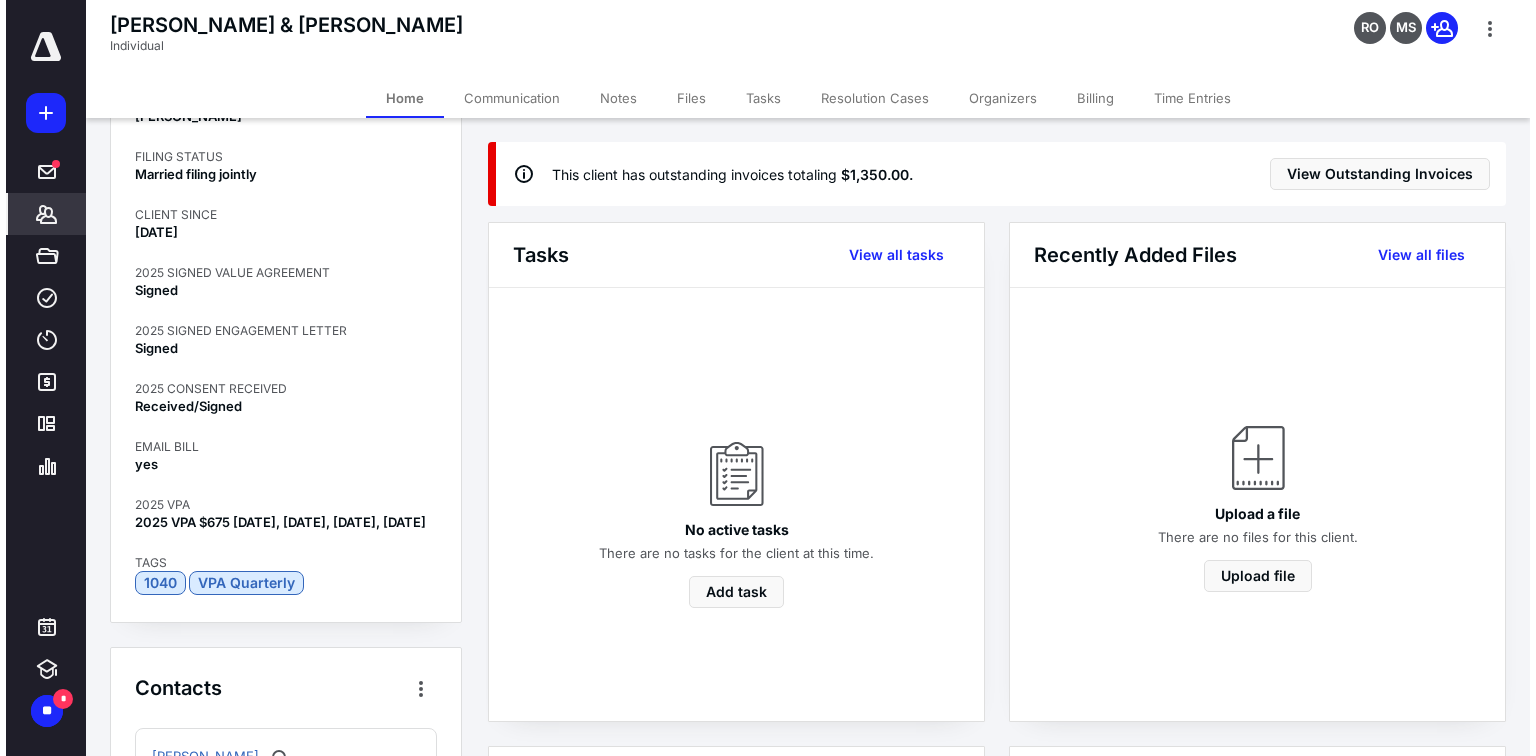 scroll, scrollTop: 0, scrollLeft: 0, axis: both 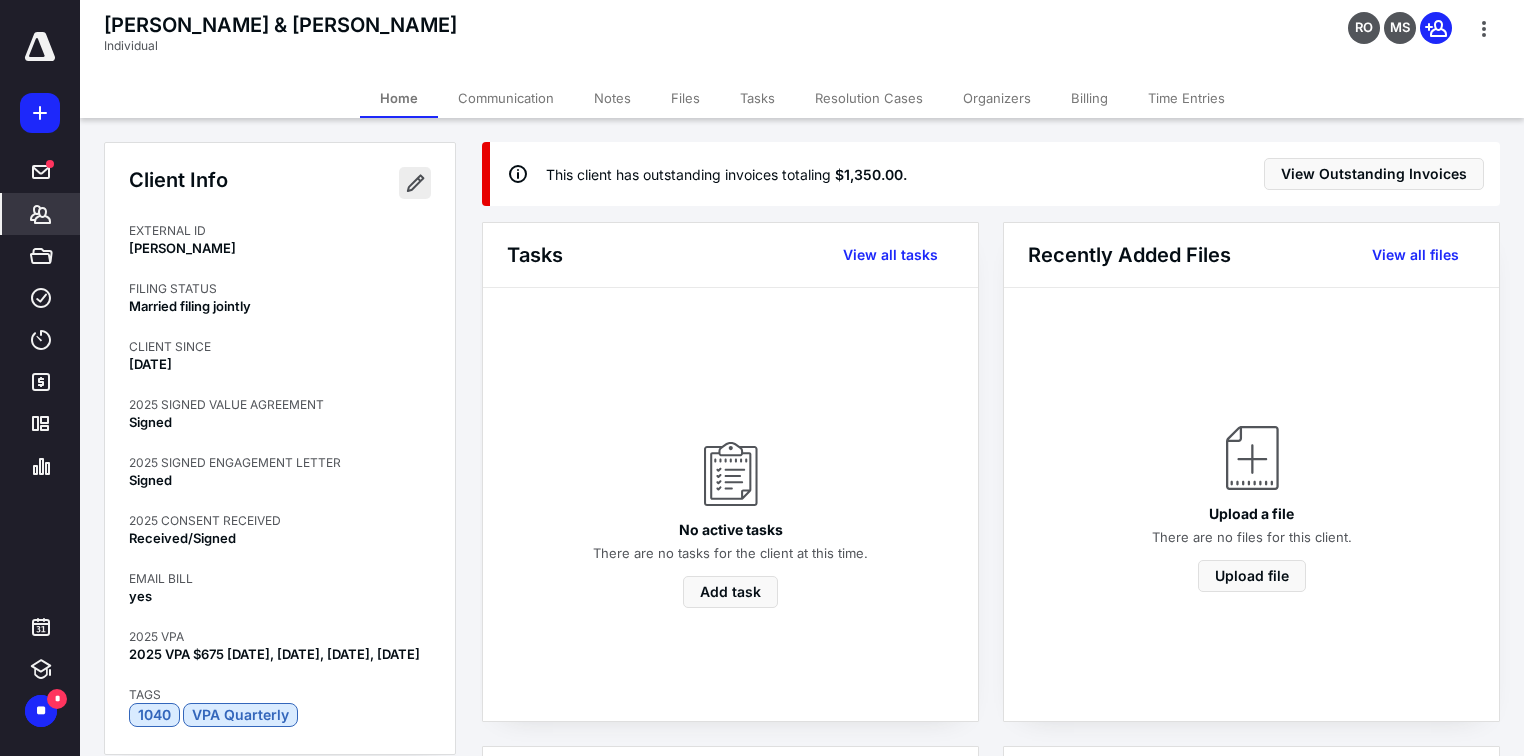 click at bounding box center (415, 183) 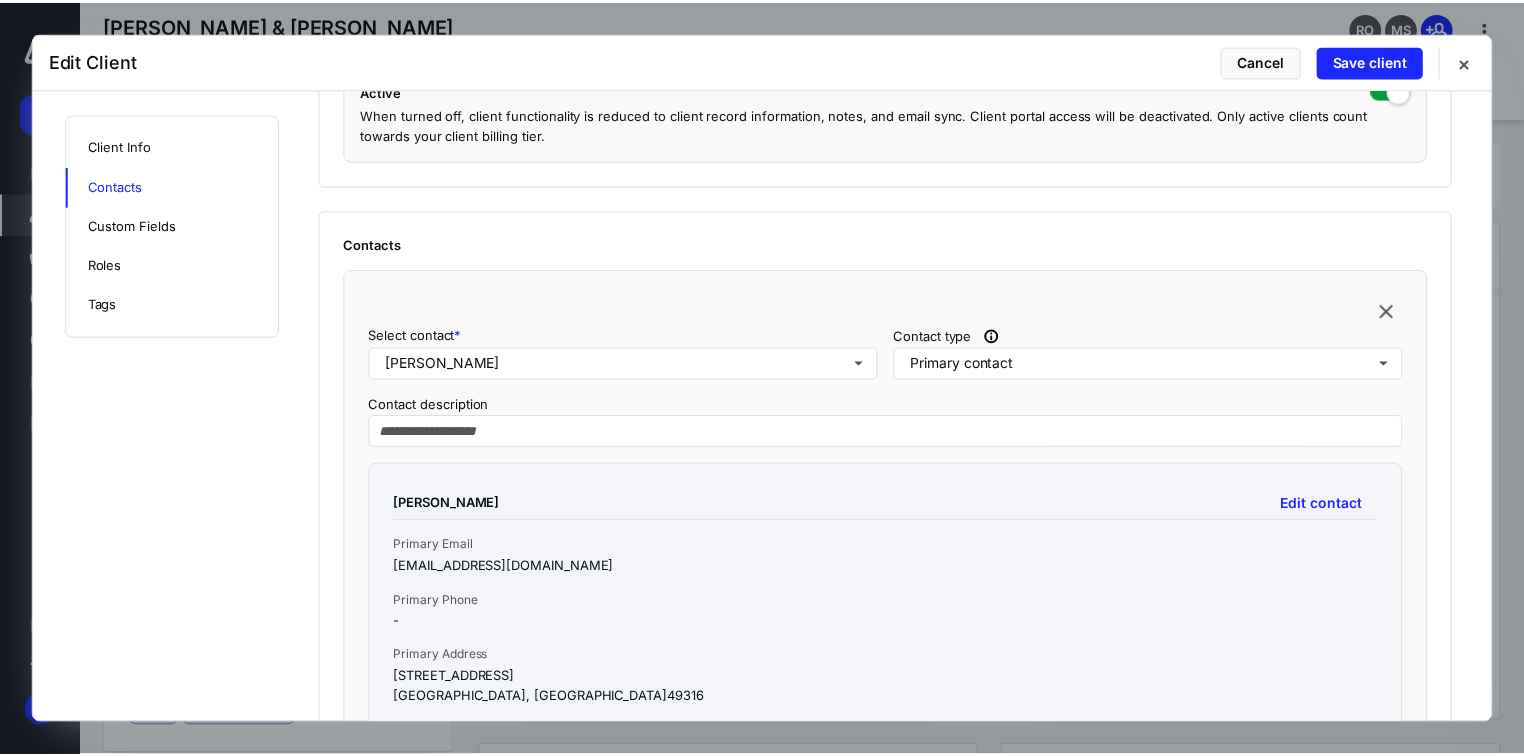 scroll, scrollTop: 720, scrollLeft: 0, axis: vertical 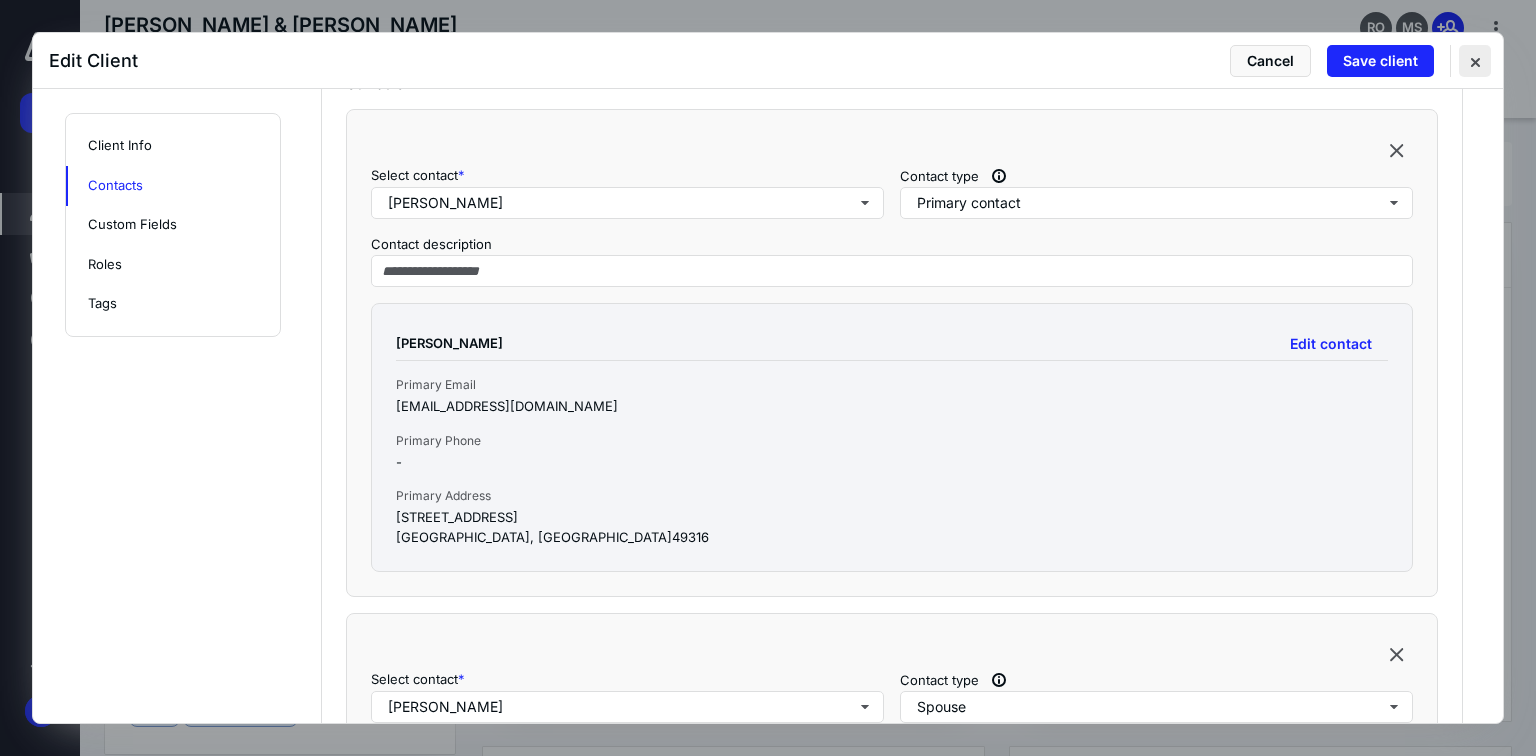 click at bounding box center [1475, 61] 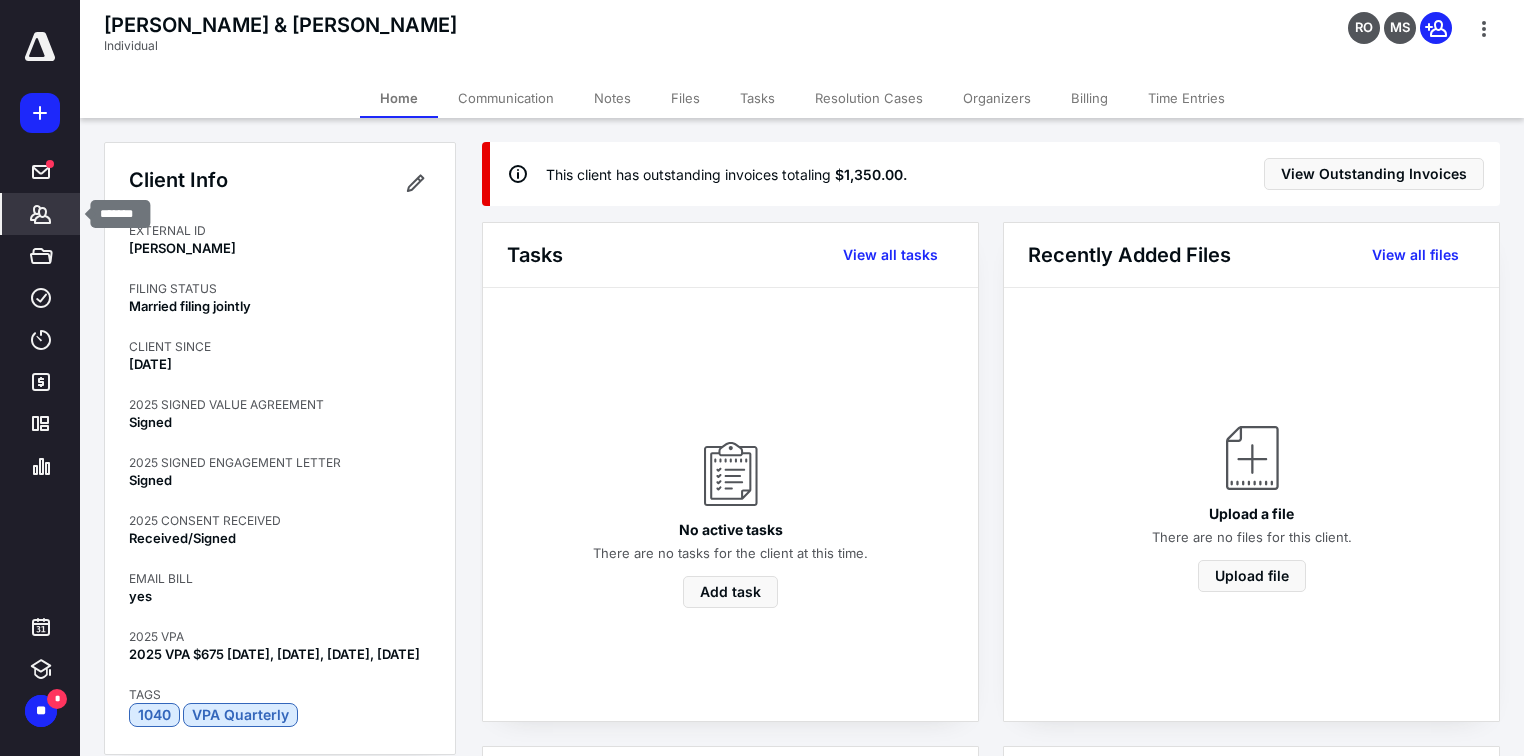 click 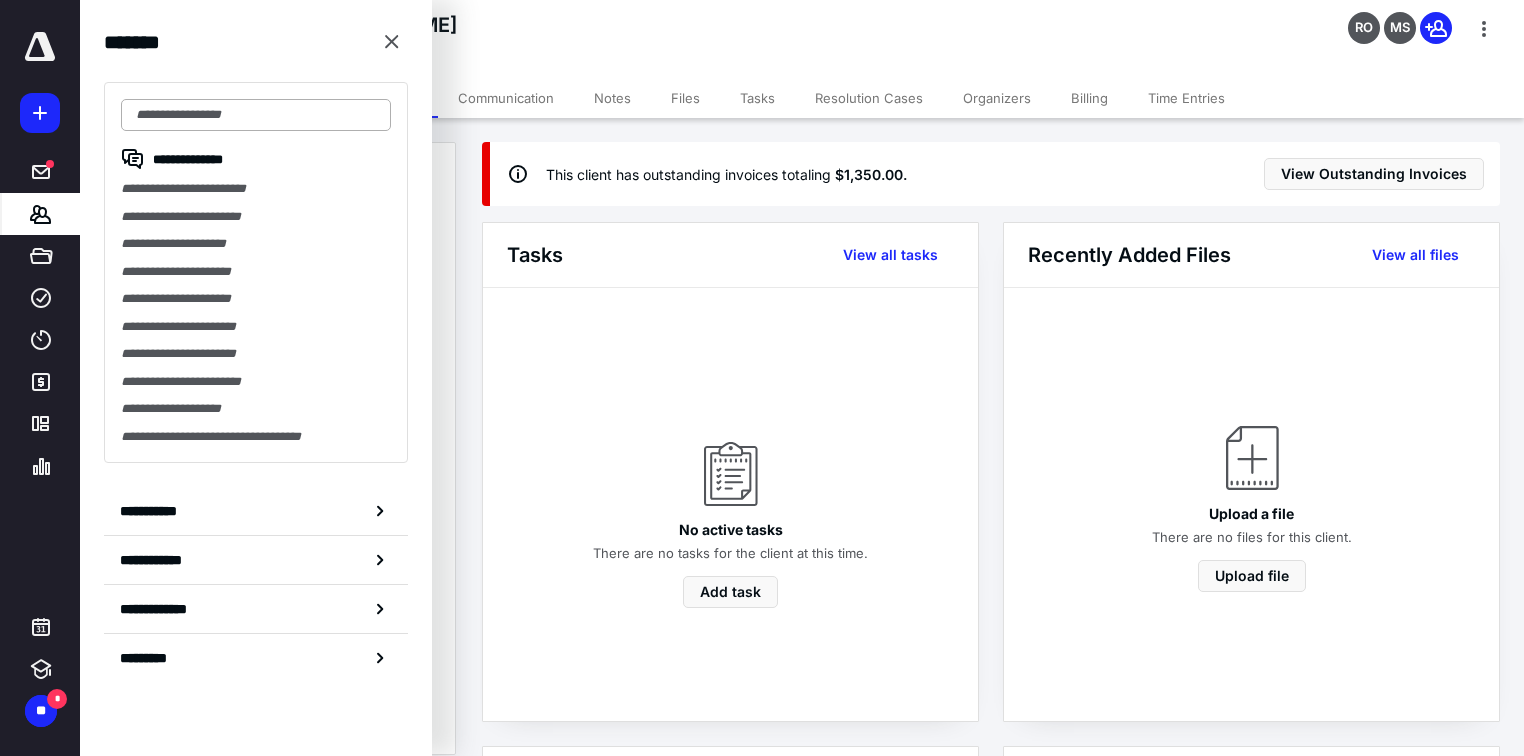 click at bounding box center (256, 115) 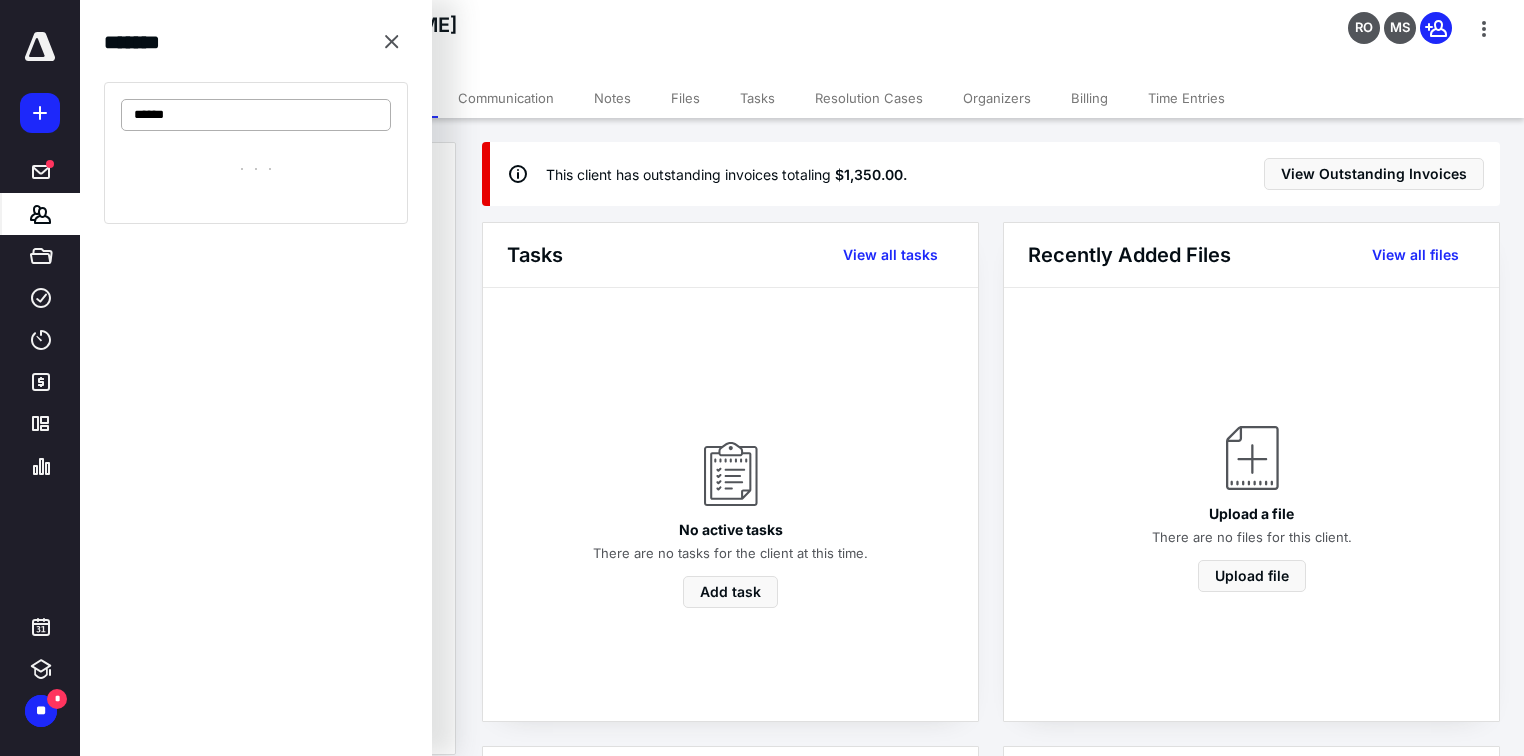 type on "******" 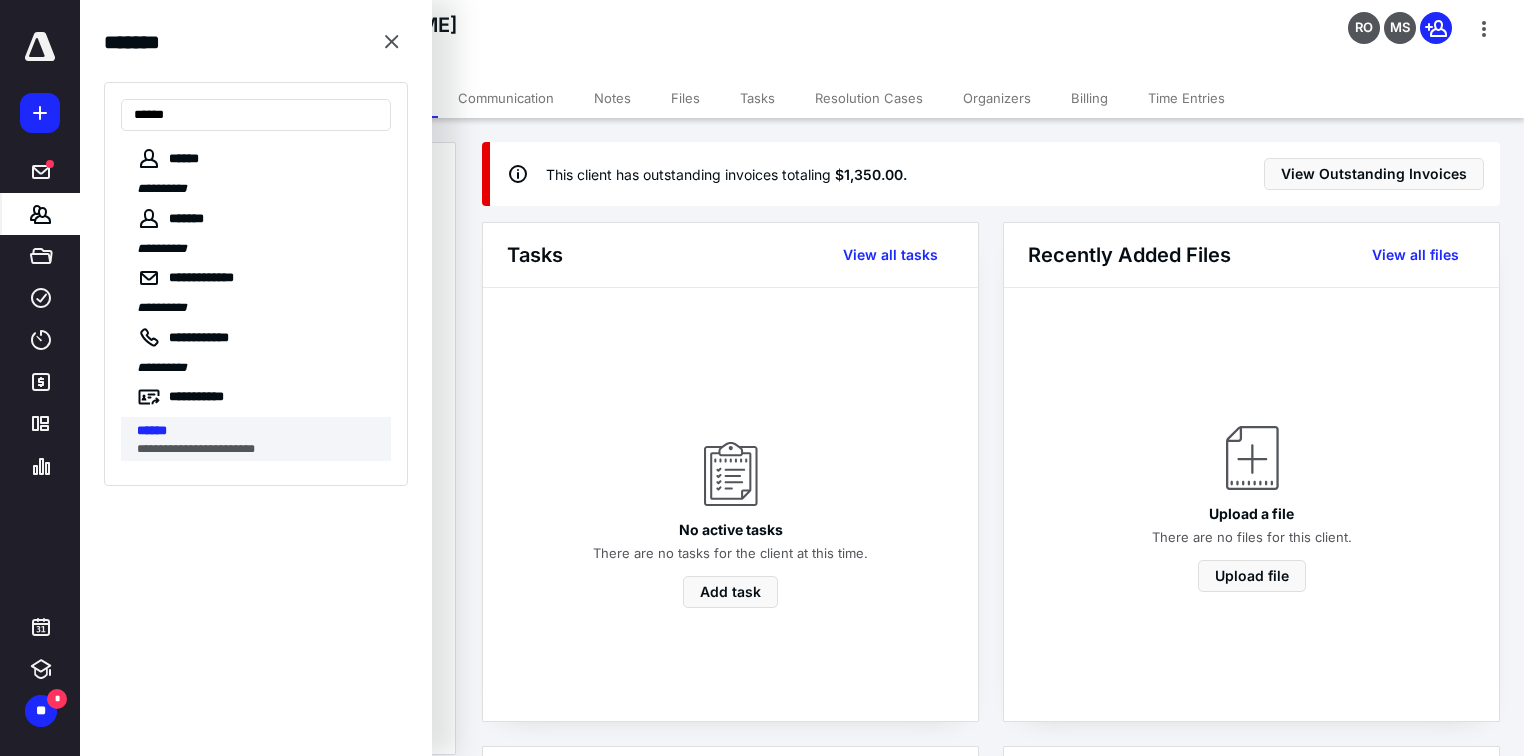 click on "******" at bounding box center [152, 430] 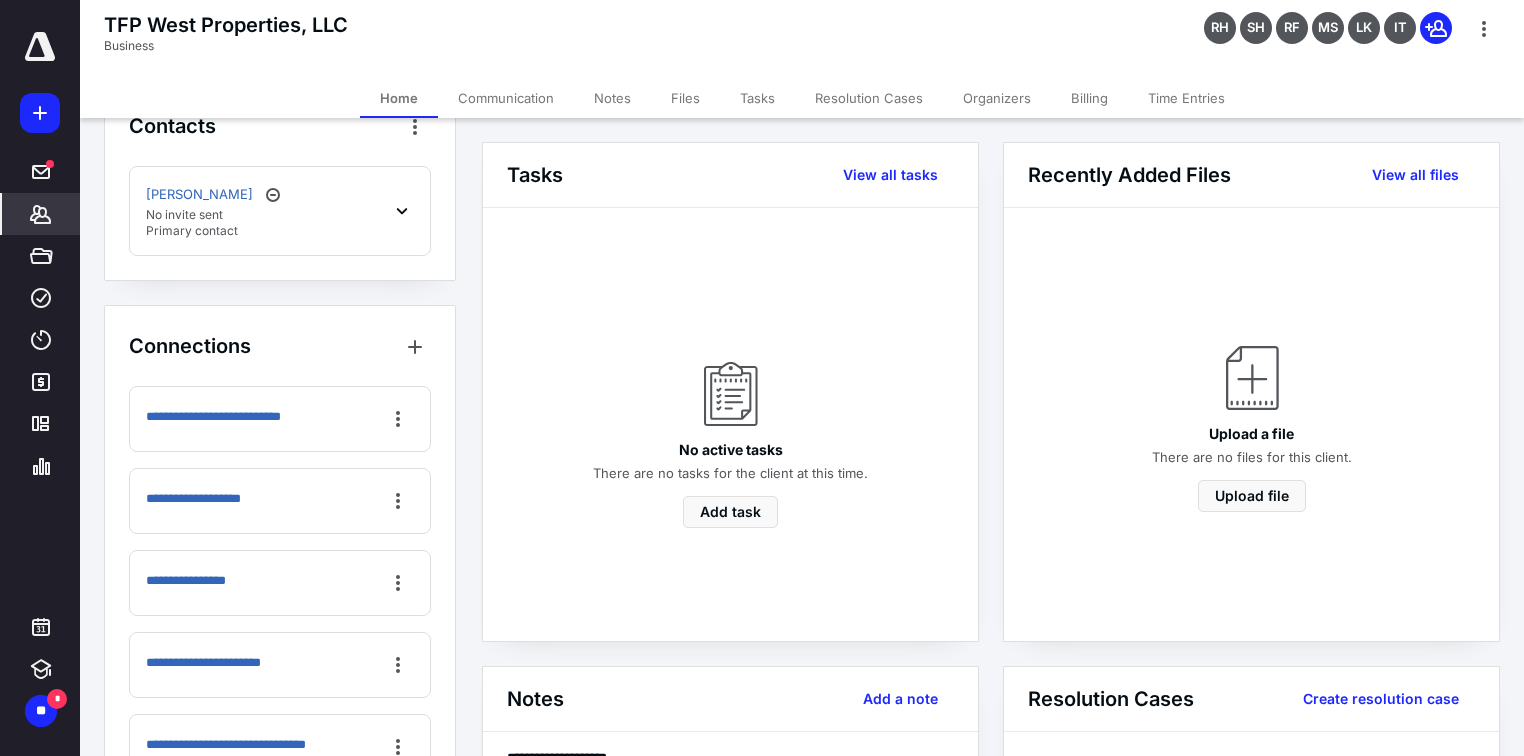 scroll, scrollTop: 1200, scrollLeft: 0, axis: vertical 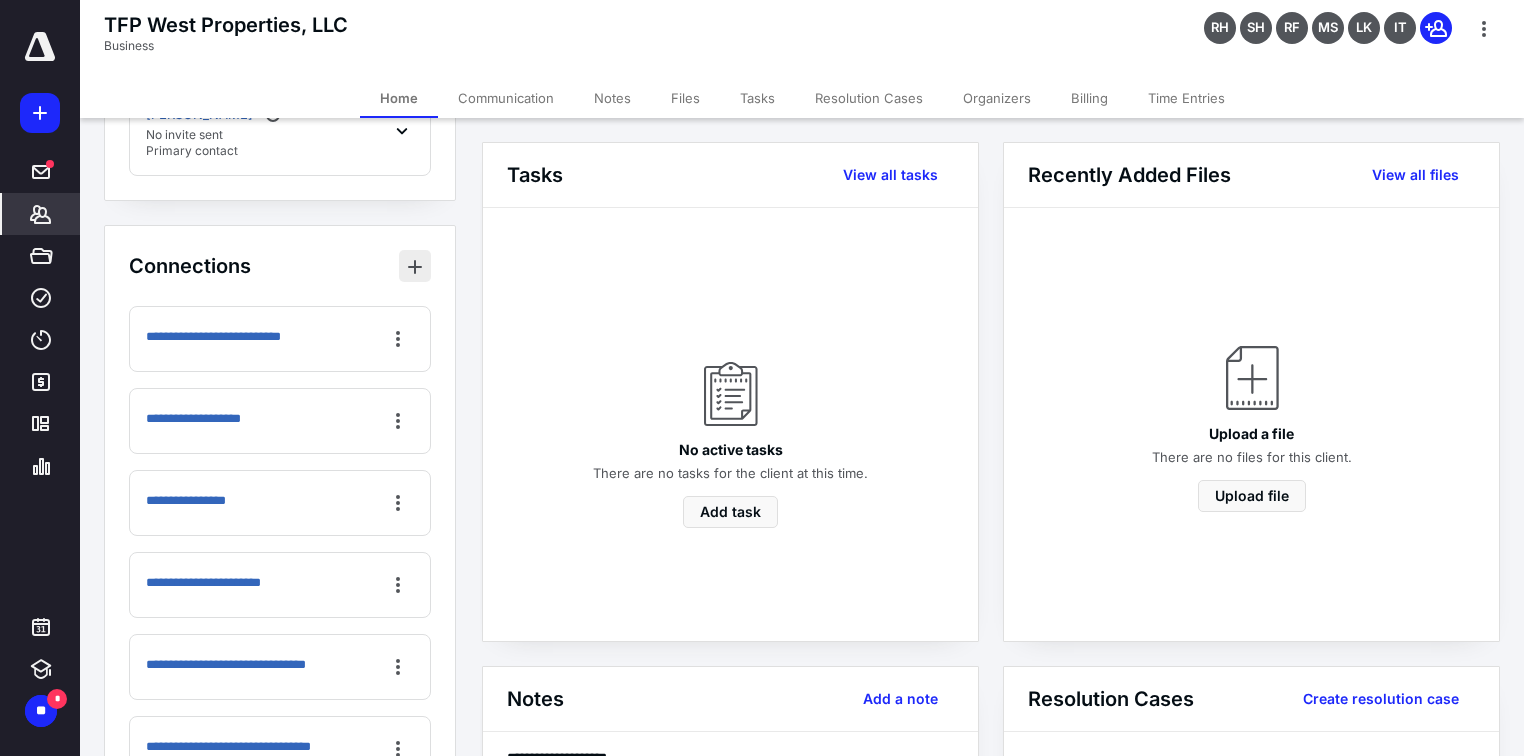 click at bounding box center (415, 266) 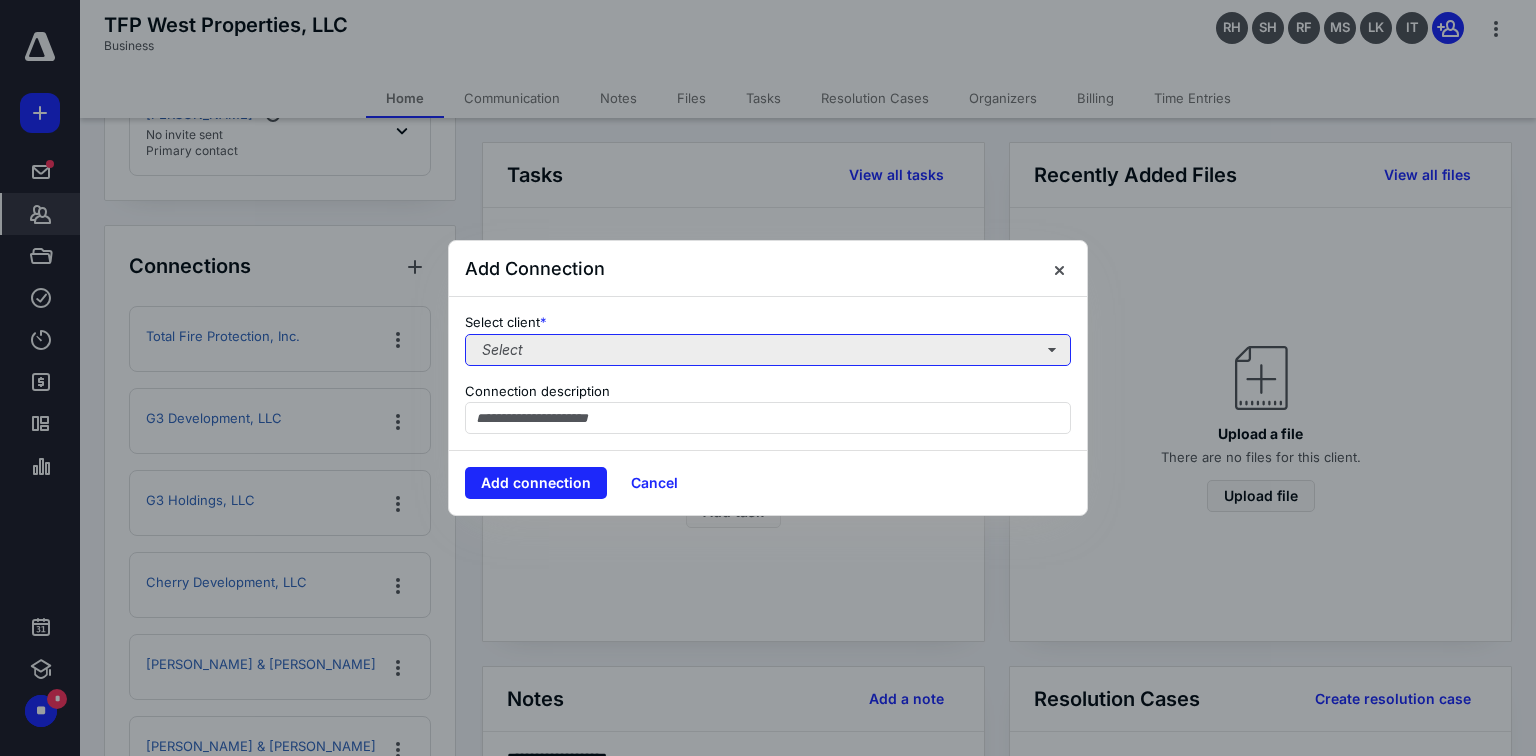 click on "Select" at bounding box center [768, 350] 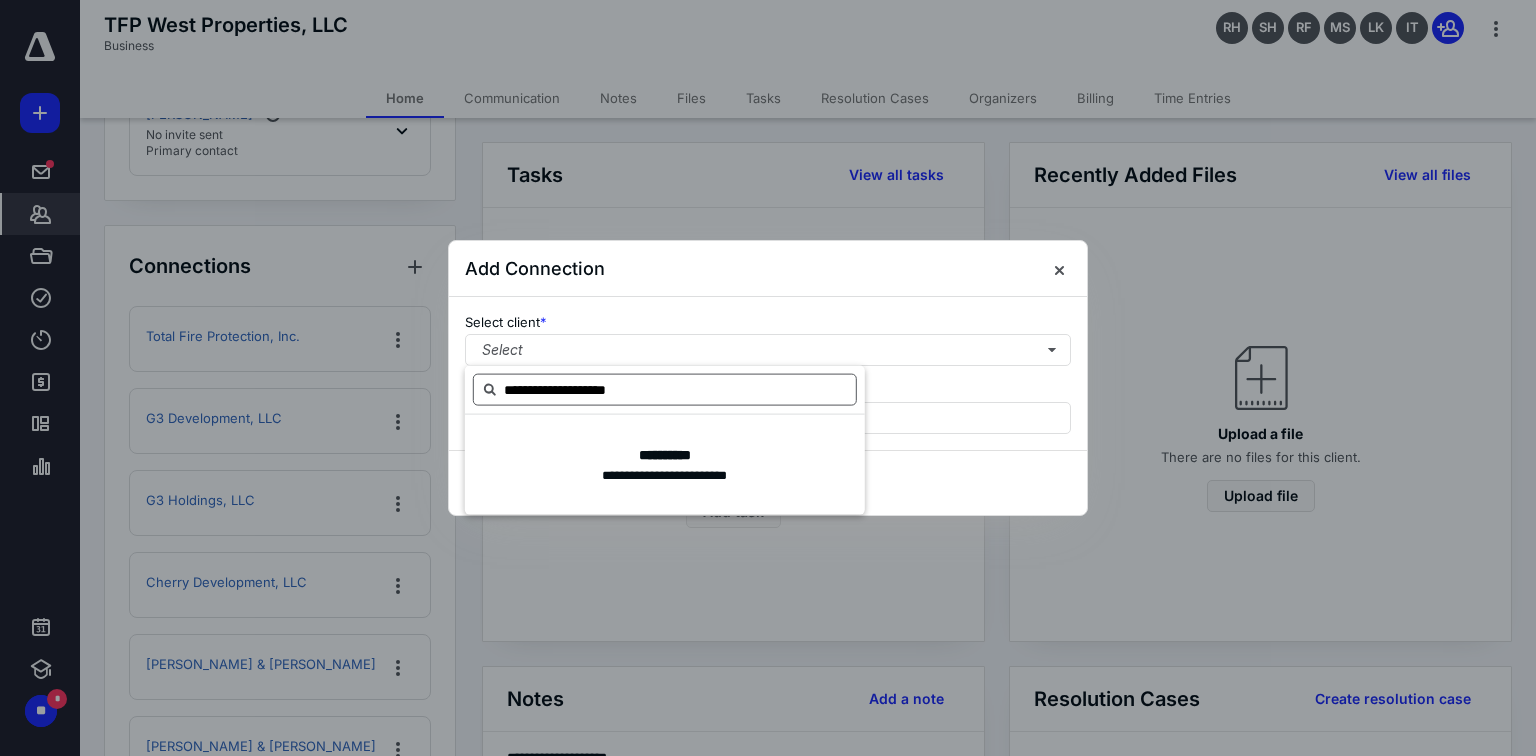 click on "**********" at bounding box center (665, 390) 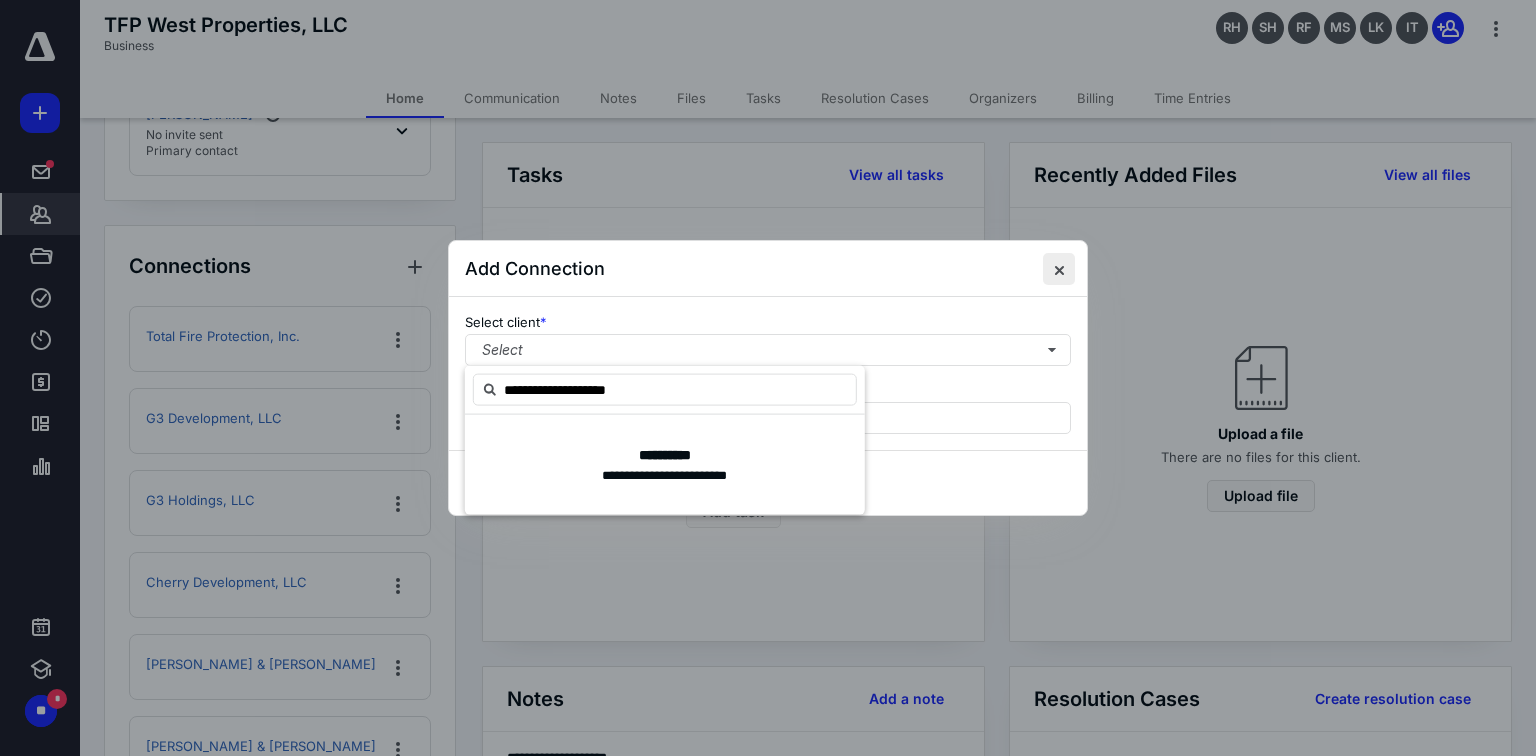 type on "**********" 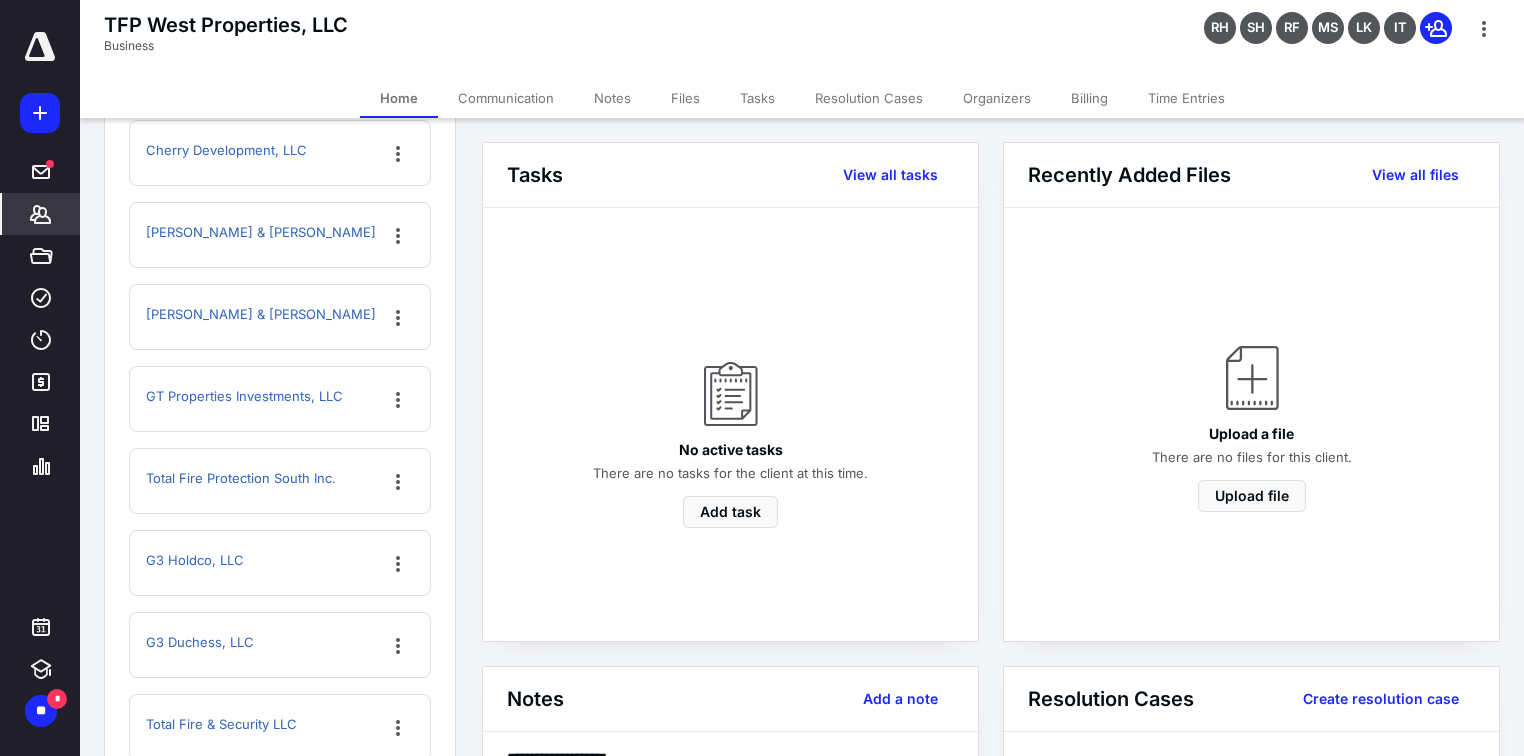 scroll, scrollTop: 1312, scrollLeft: 0, axis: vertical 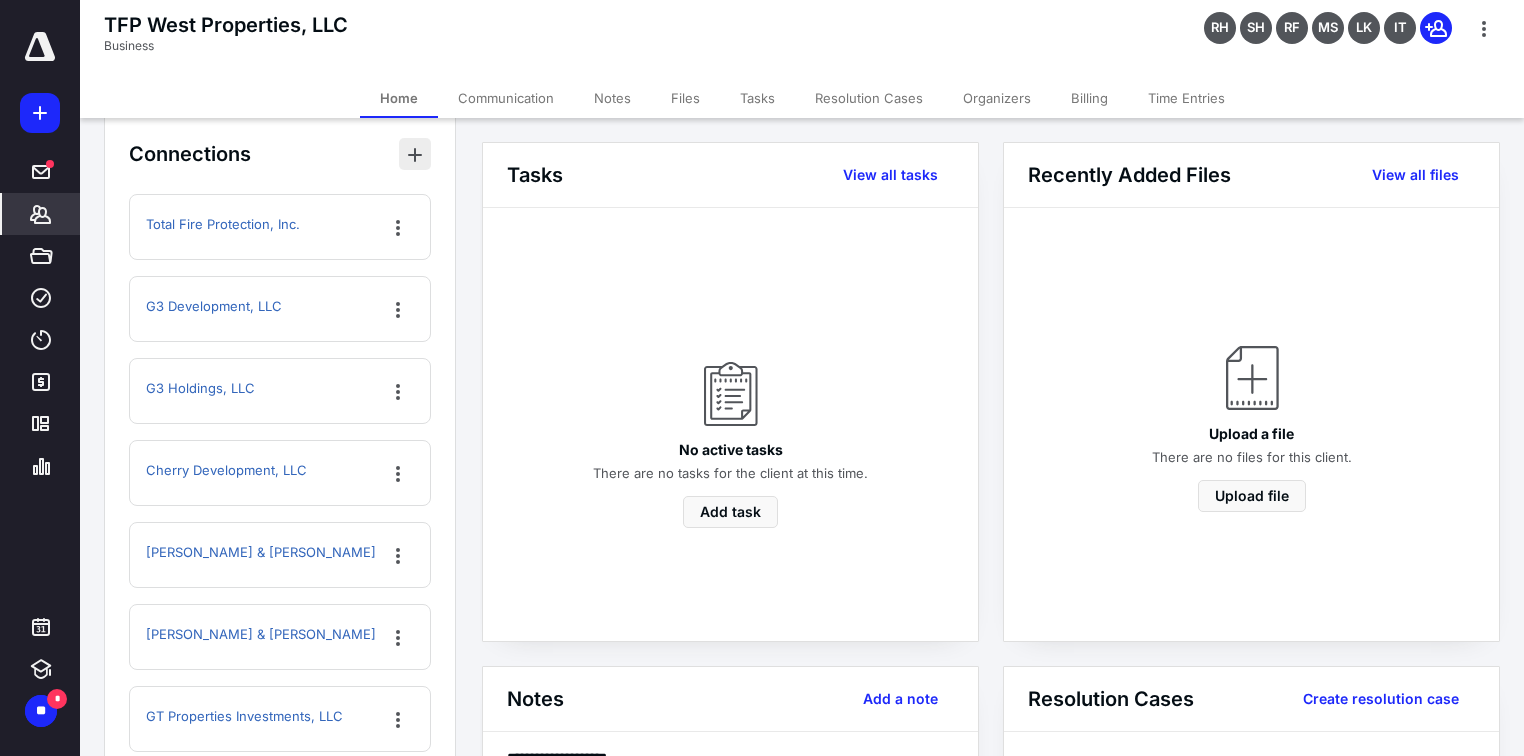 click at bounding box center [415, 154] 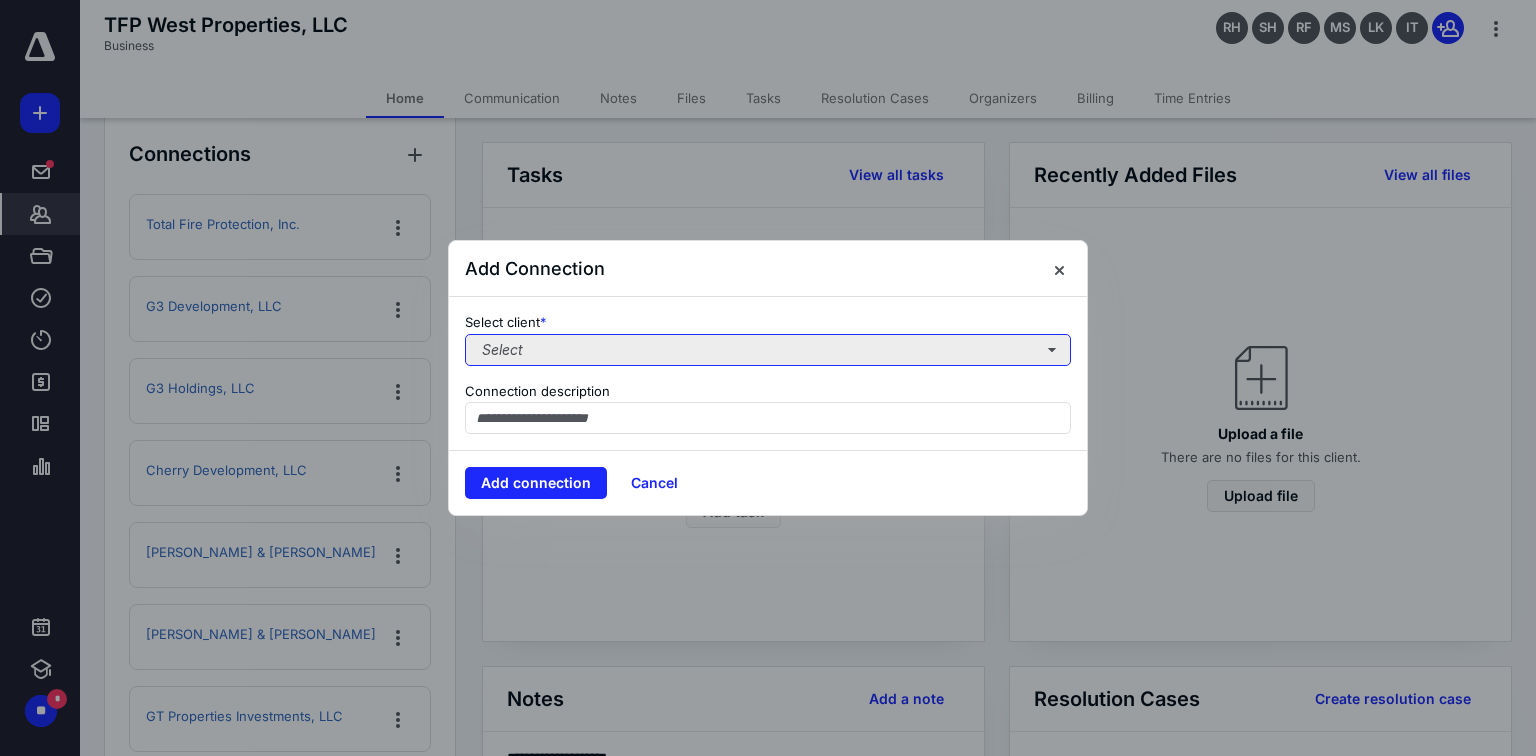 click on "Select" at bounding box center [768, 350] 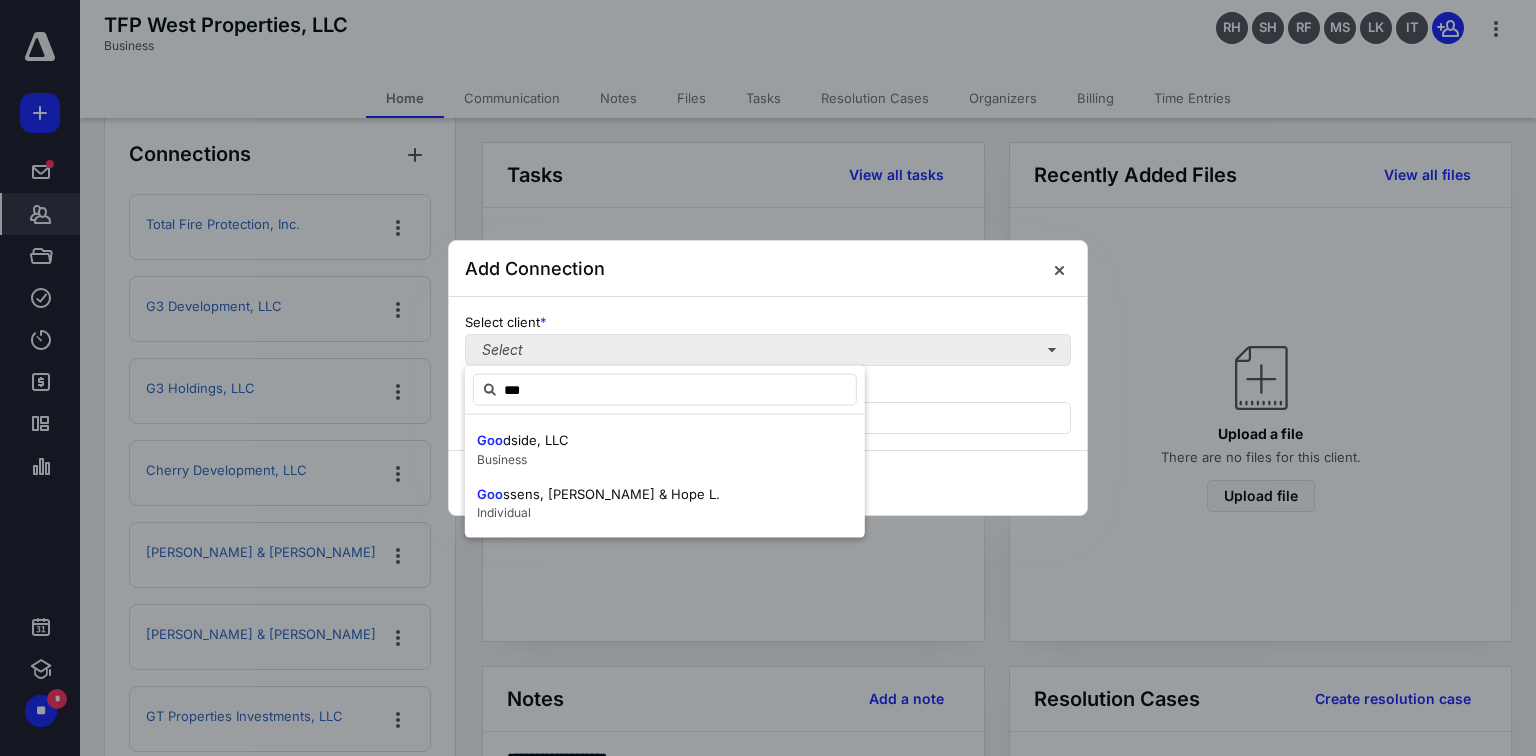 type on "****" 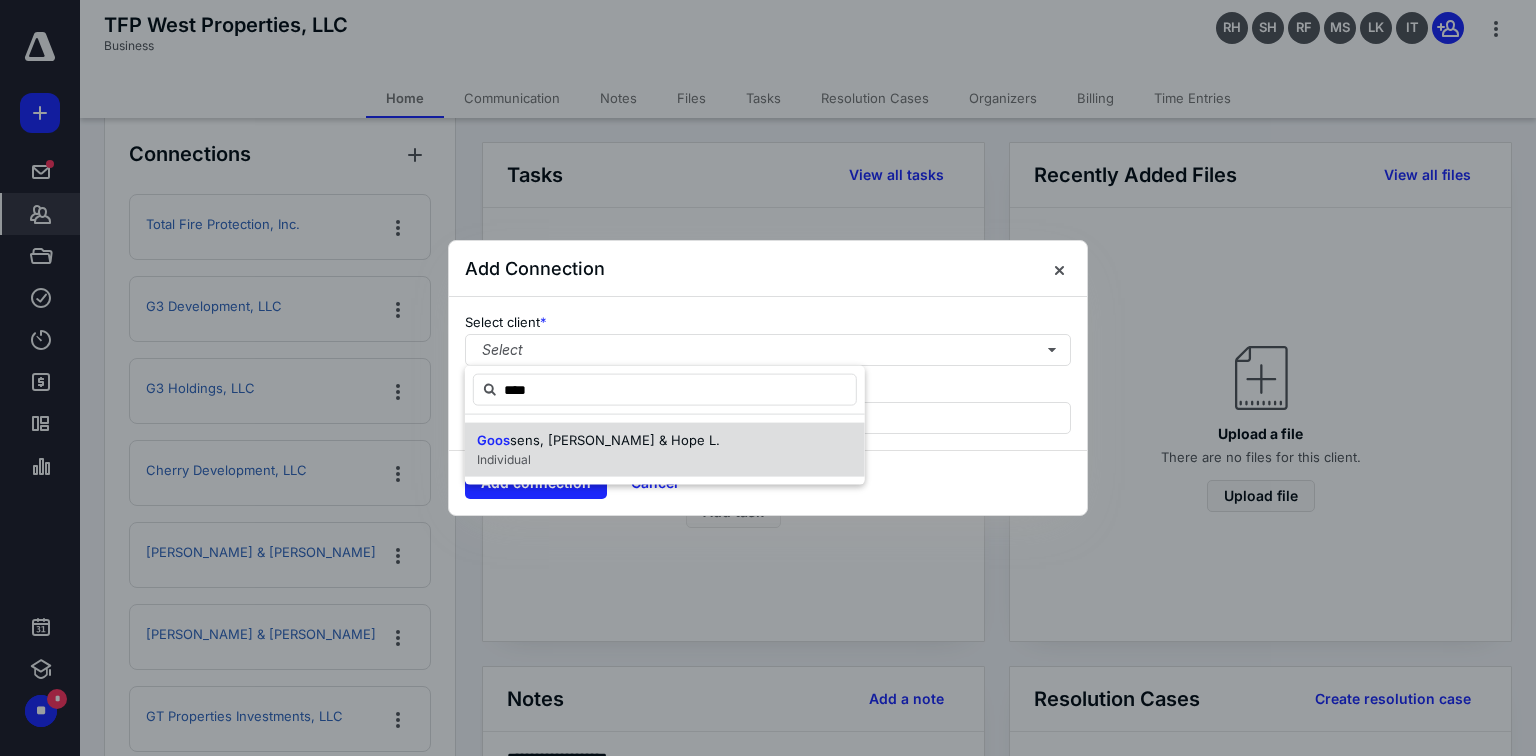 click on "Goos sens, [PERSON_NAME] &  Hope L." at bounding box center [598, 441] 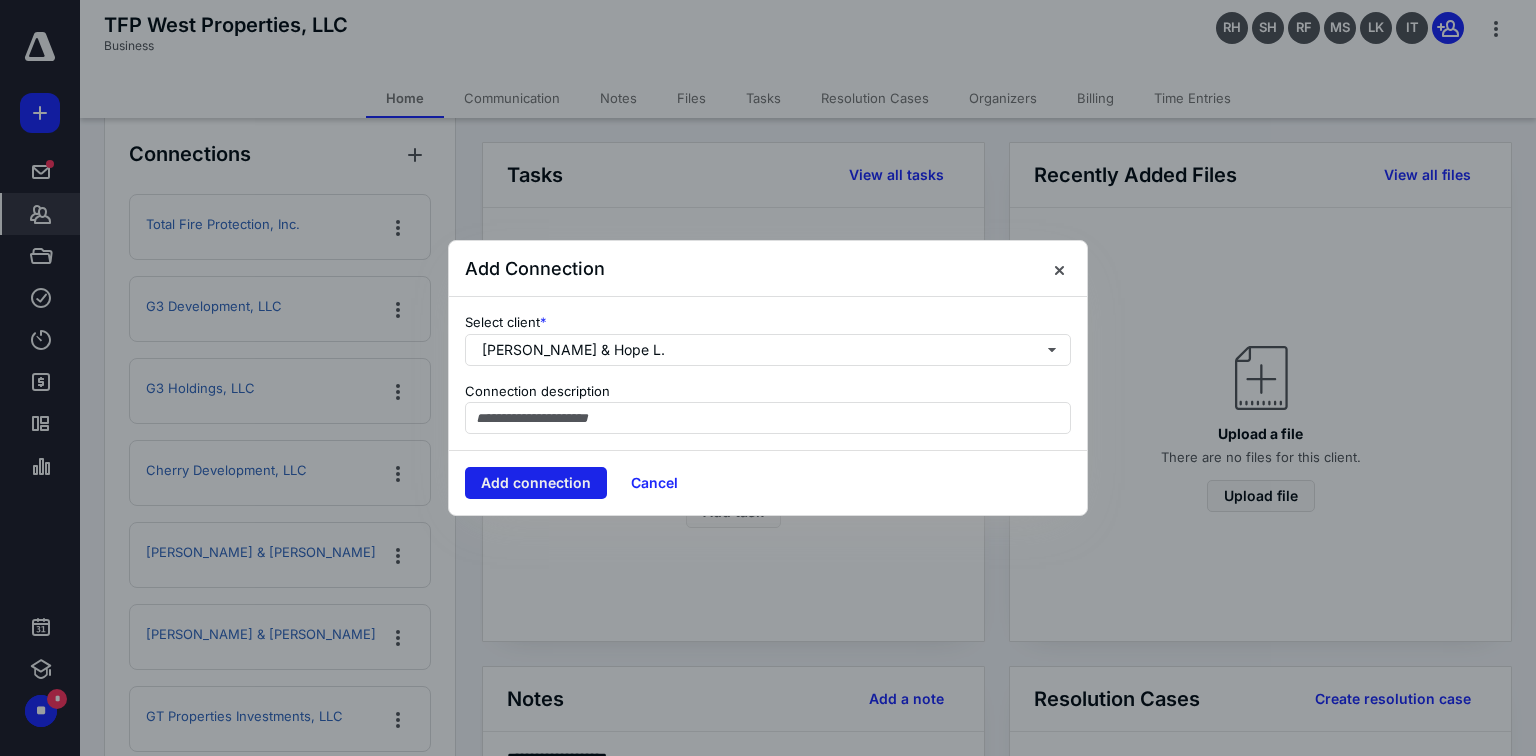 click on "Add connection" at bounding box center [536, 483] 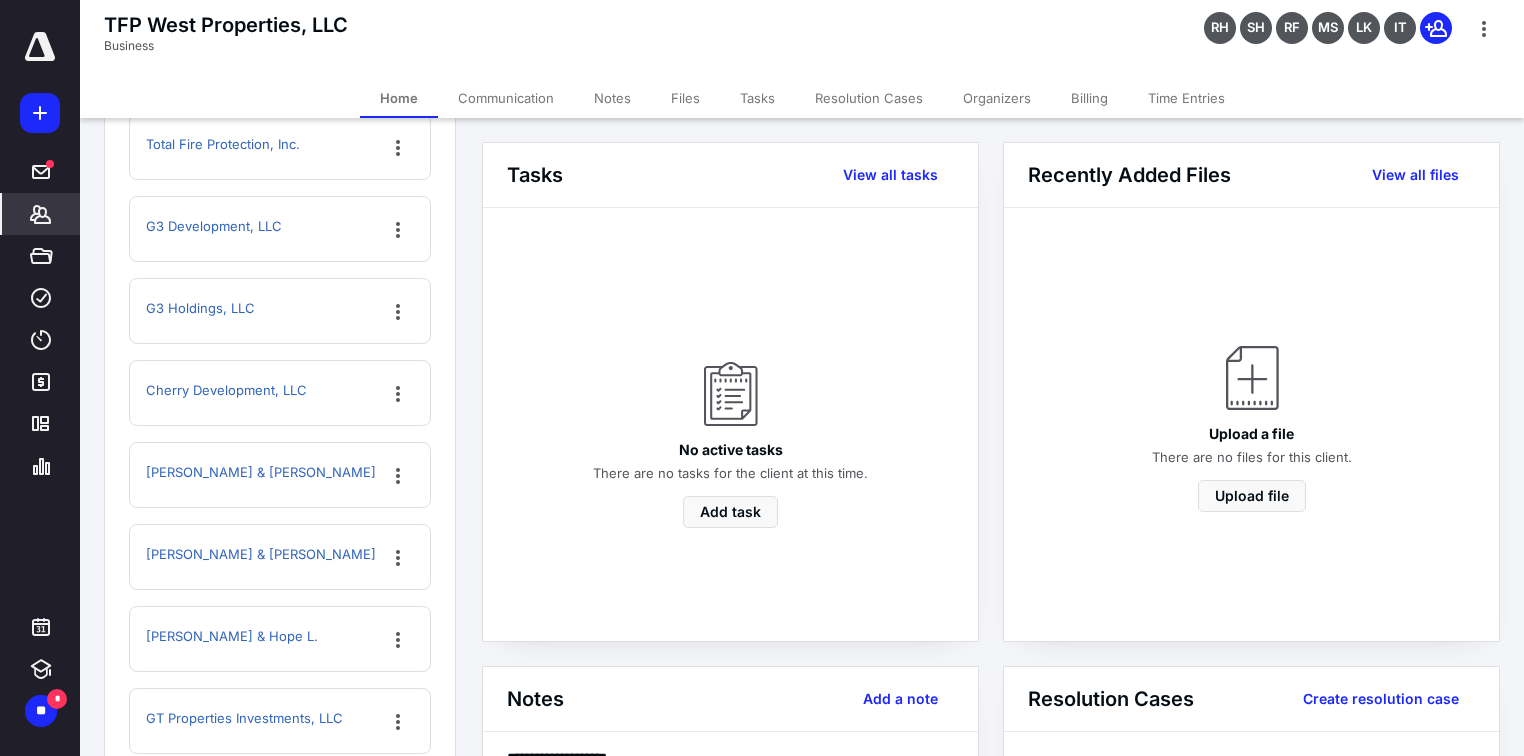 scroll, scrollTop: 1232, scrollLeft: 0, axis: vertical 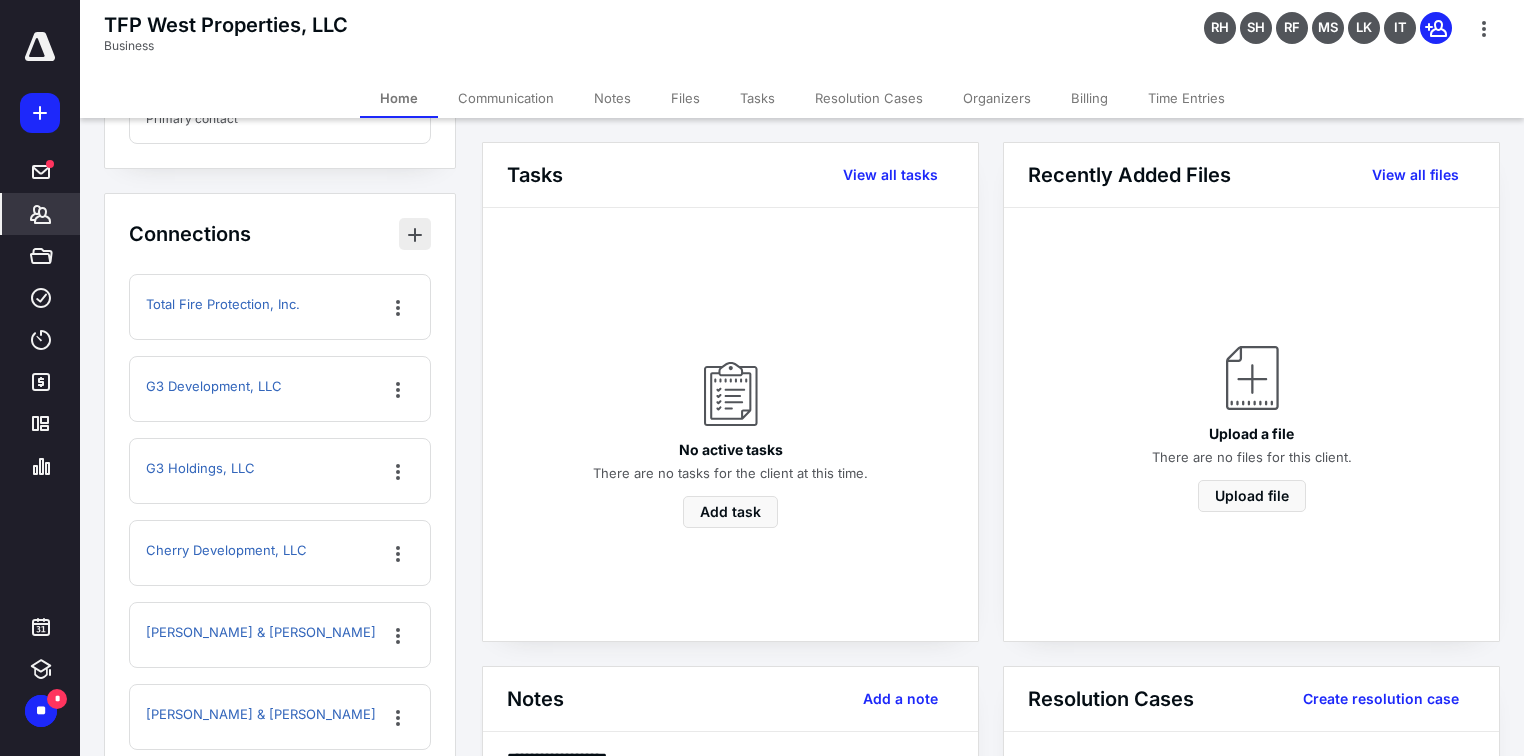 click at bounding box center [415, 234] 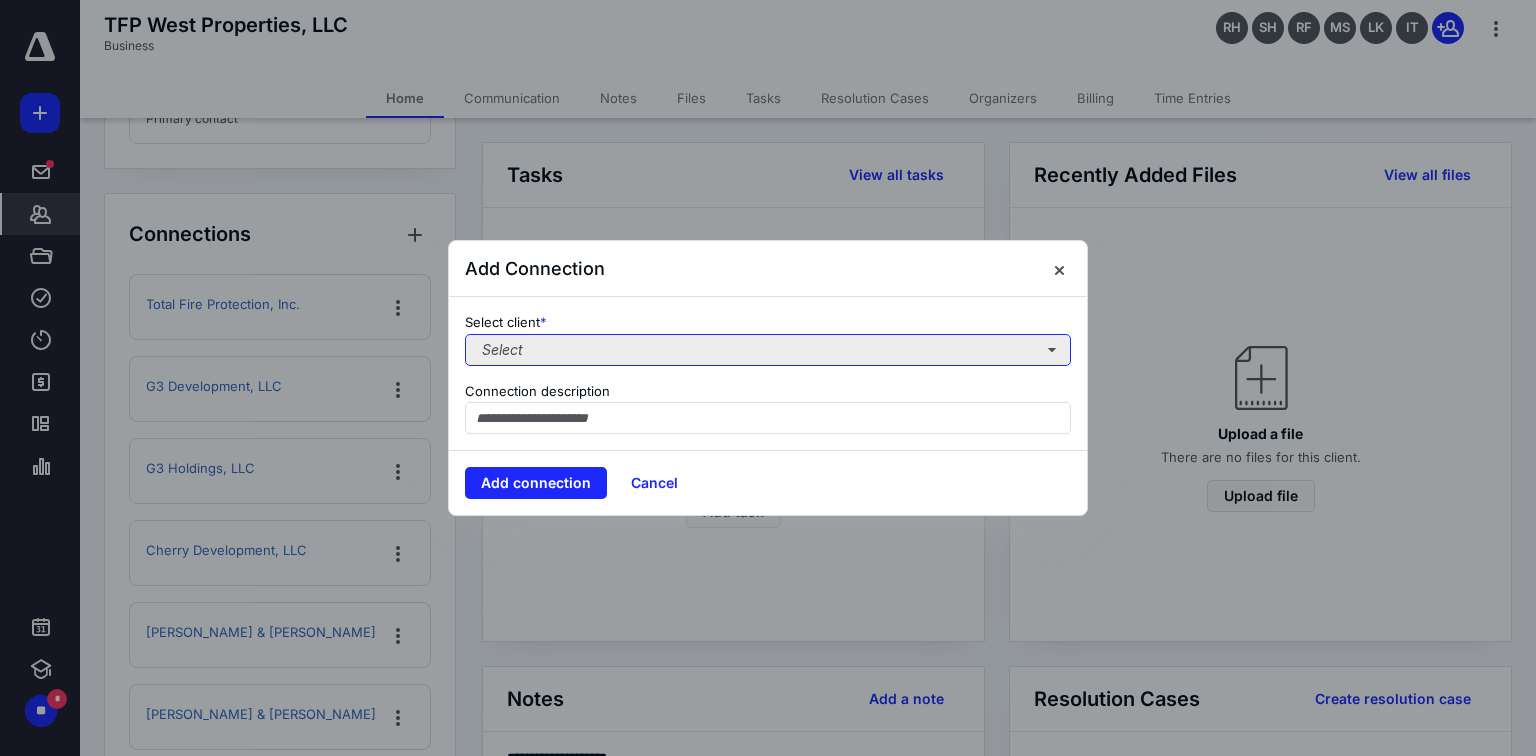 click on "Select" at bounding box center (768, 350) 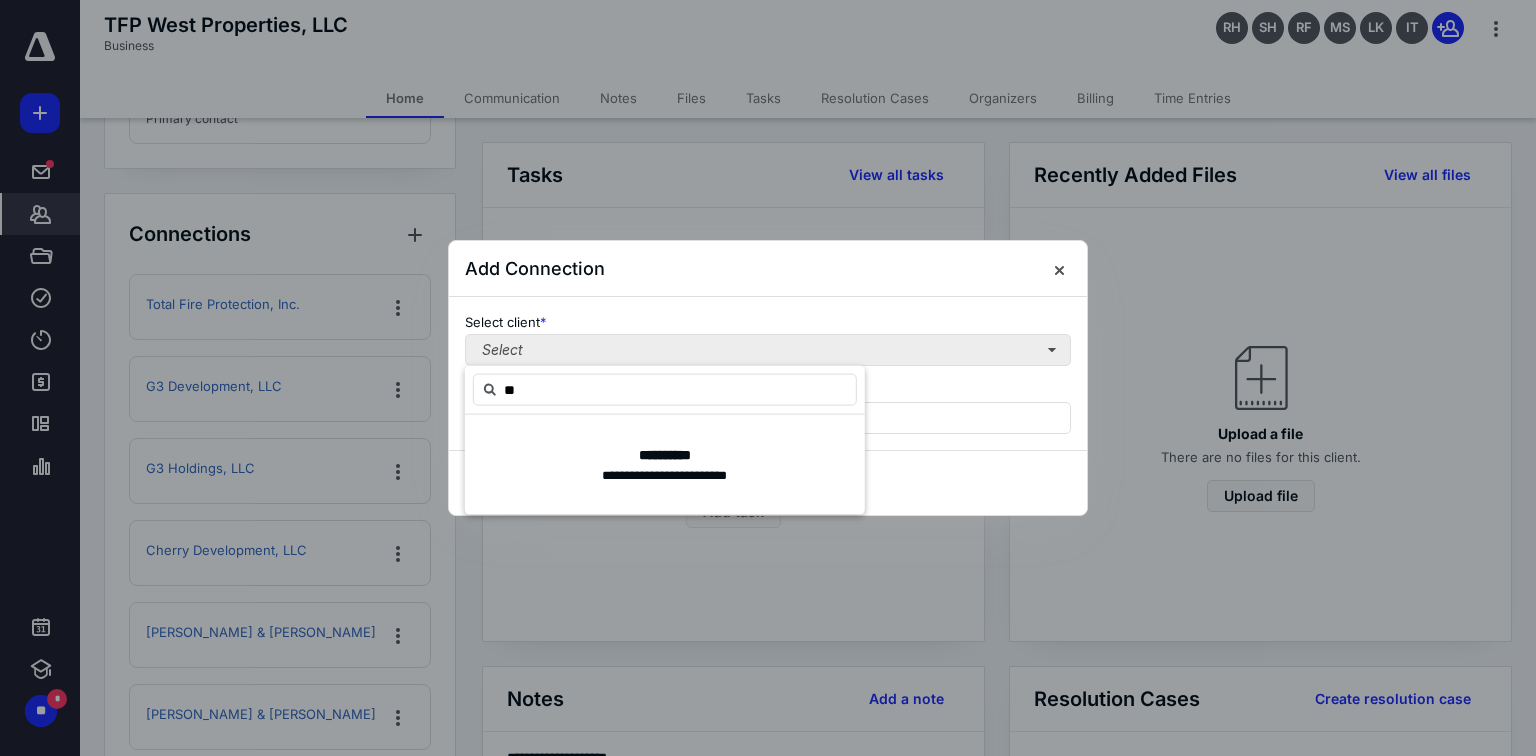 type on "*" 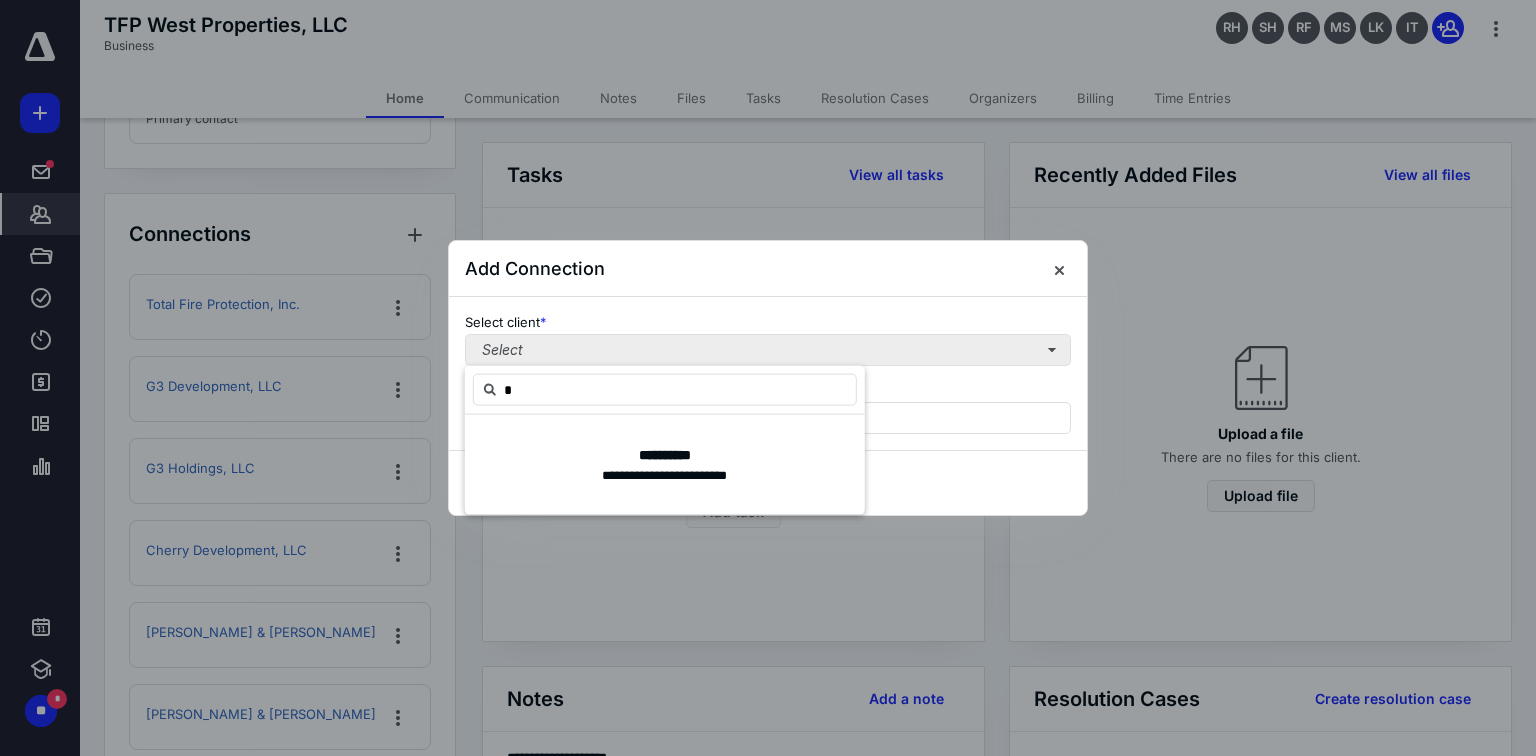 type 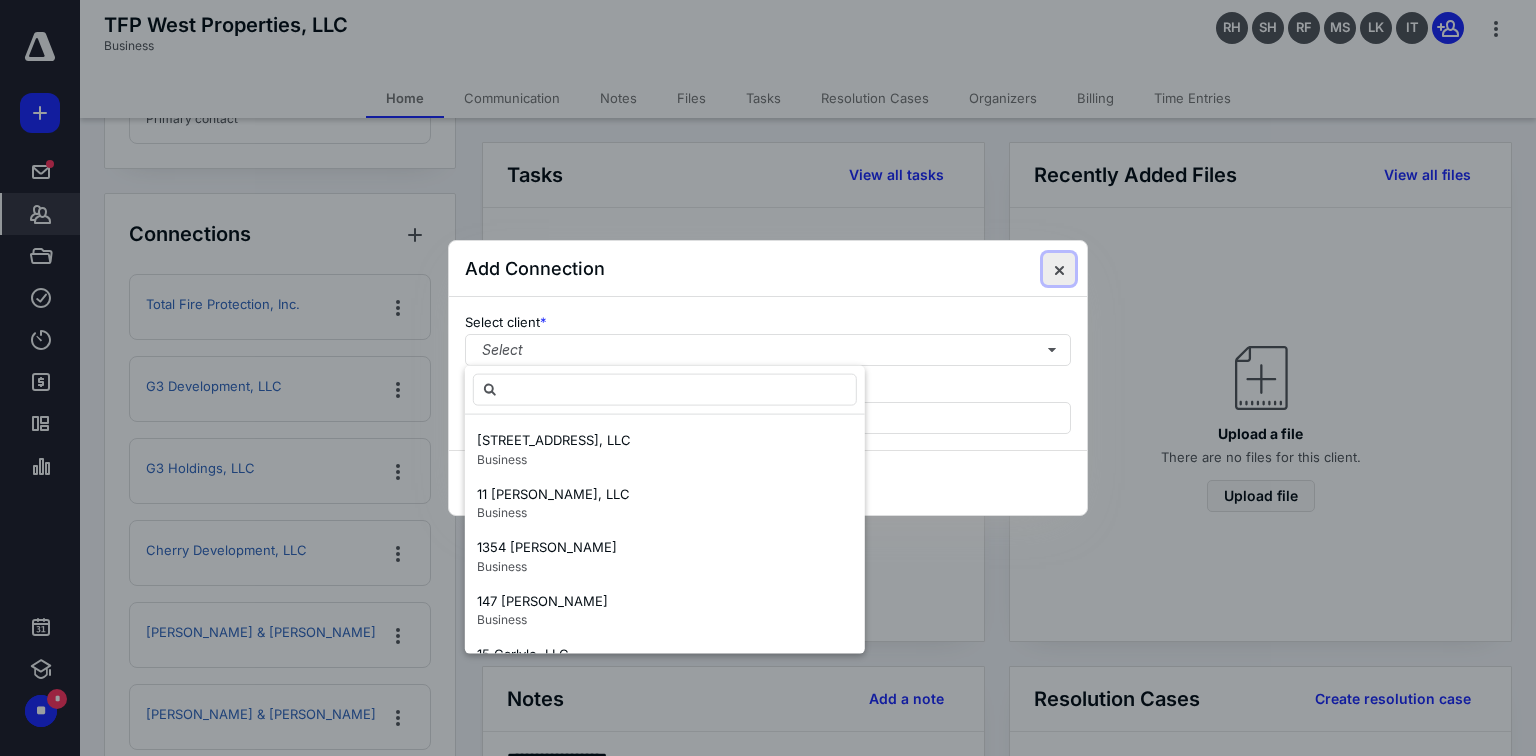 click at bounding box center (1059, 269) 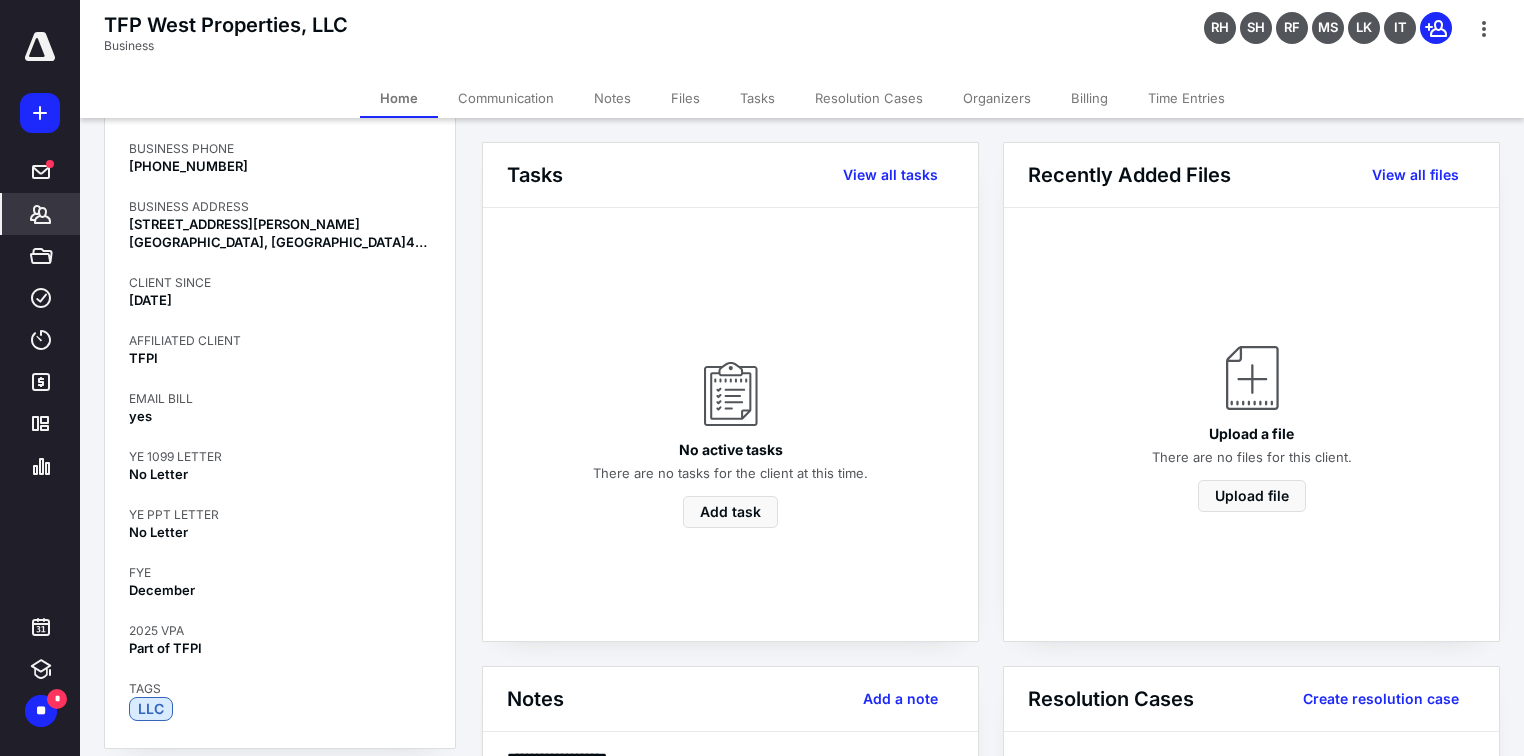 scroll, scrollTop: 0, scrollLeft: 0, axis: both 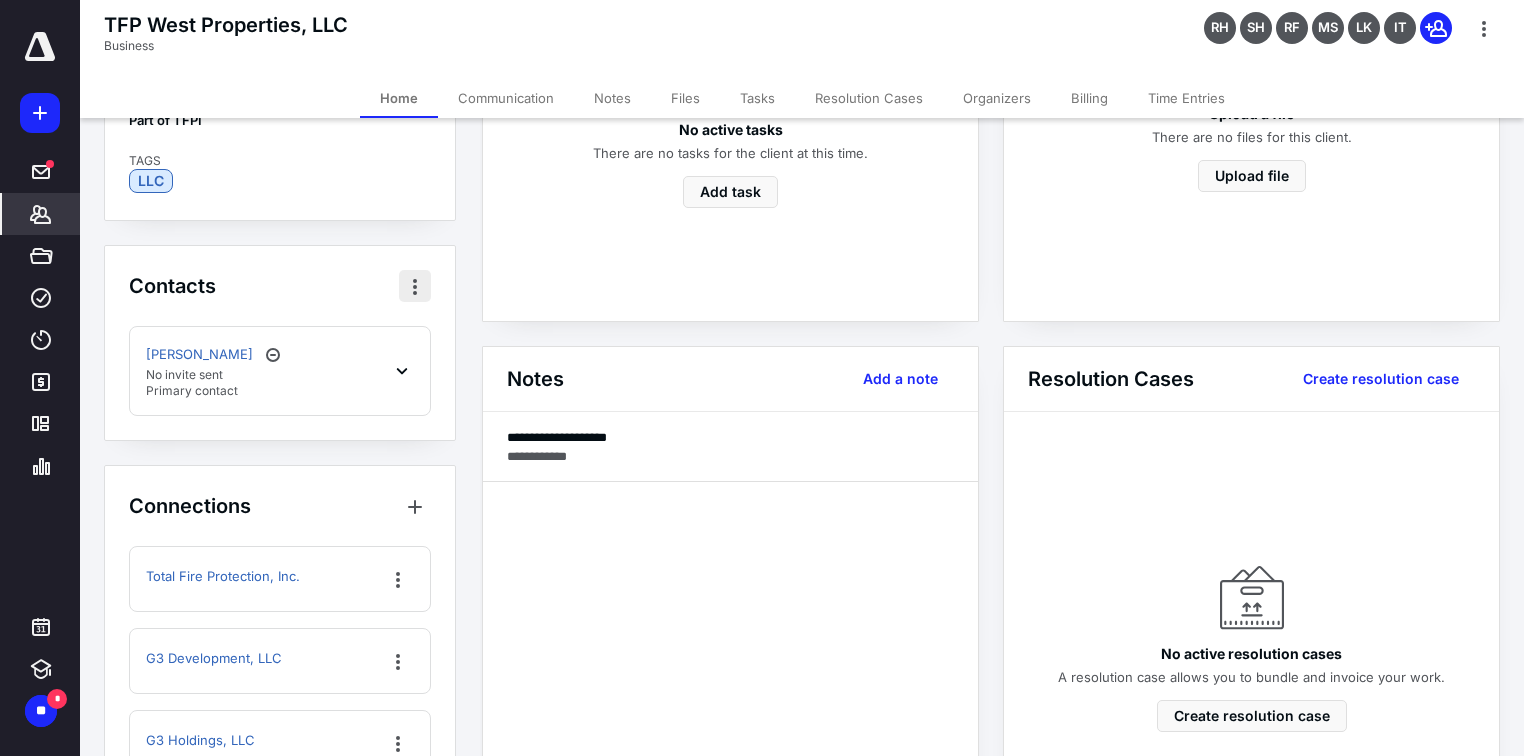 click at bounding box center (415, 286) 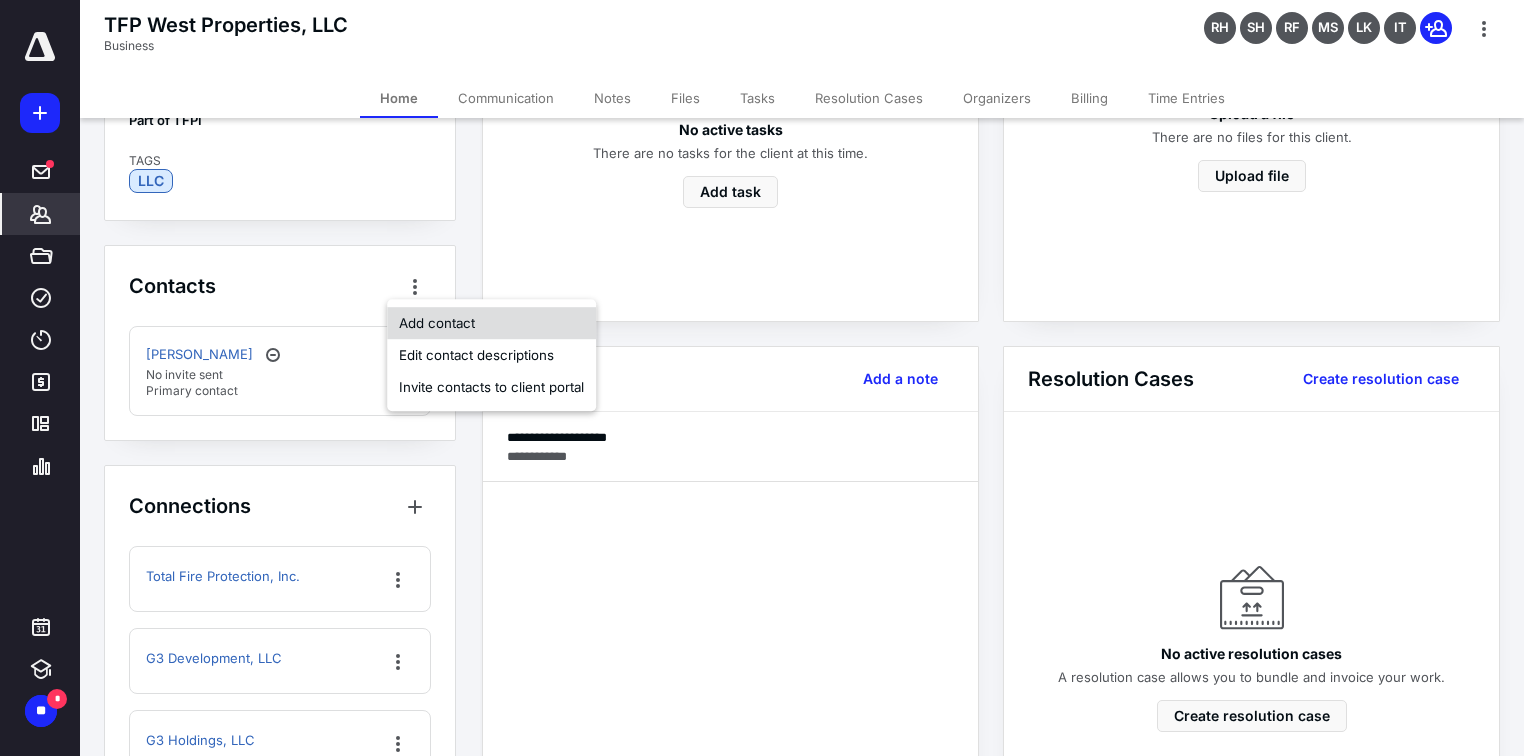 click on "Add contact" at bounding box center [491, 323] 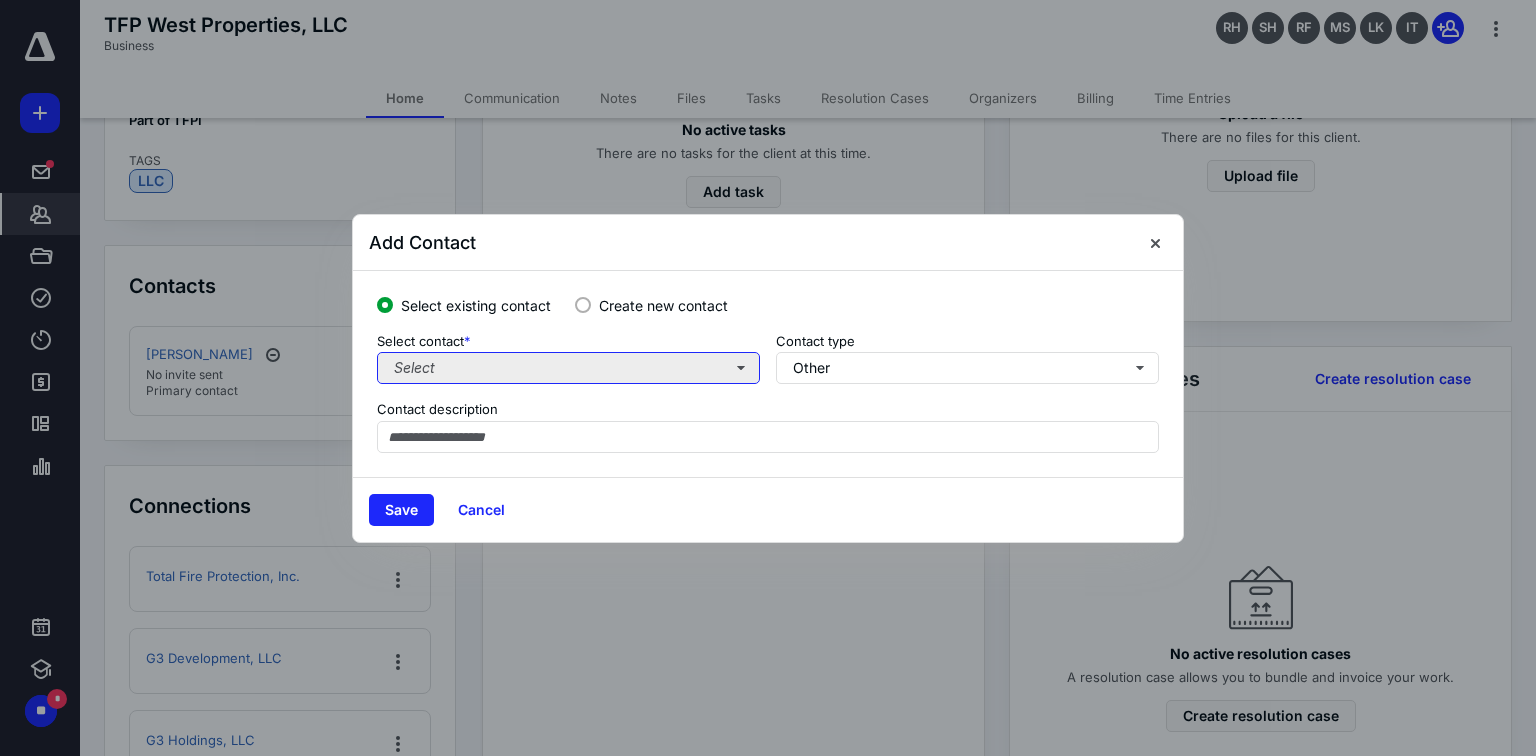 click on "Select" at bounding box center [568, 368] 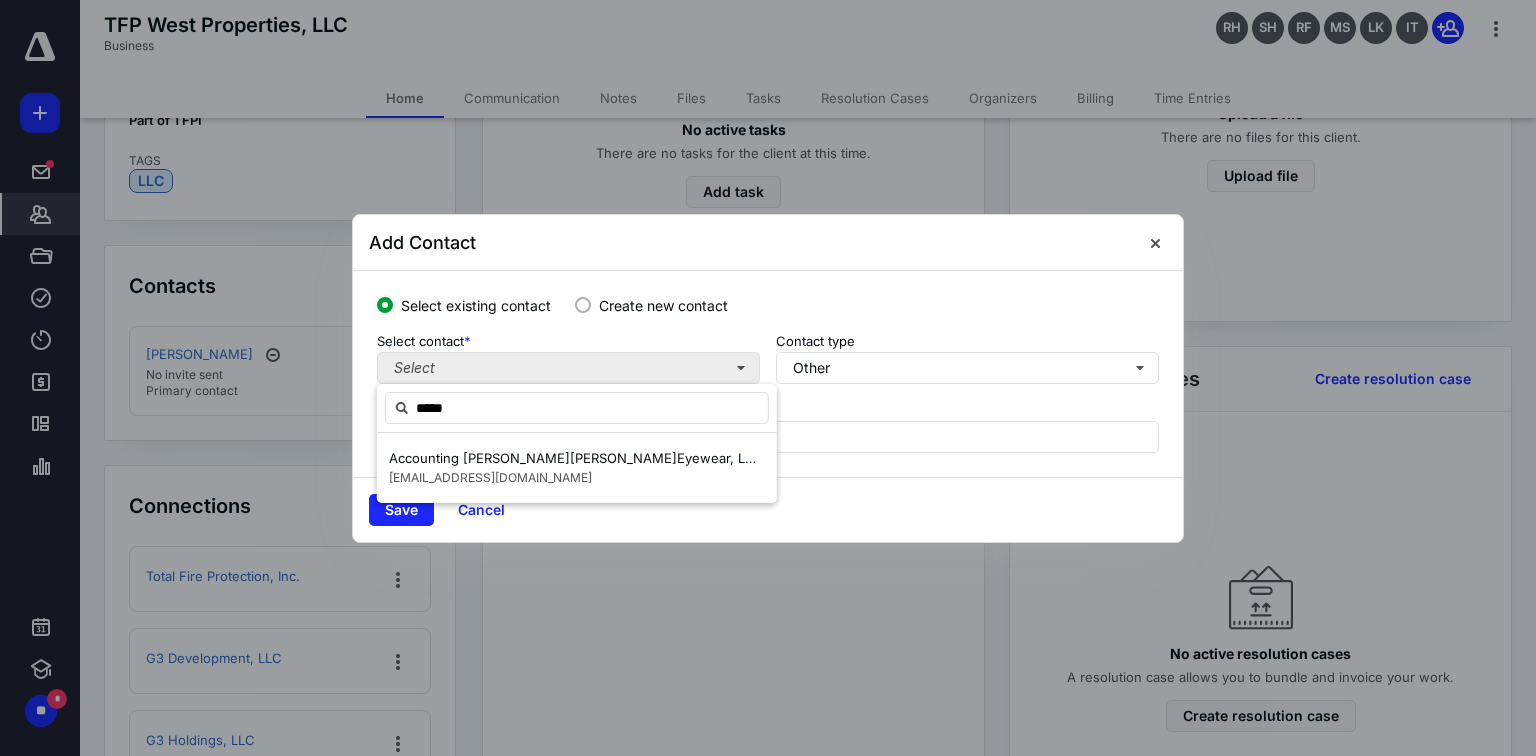 type on "******" 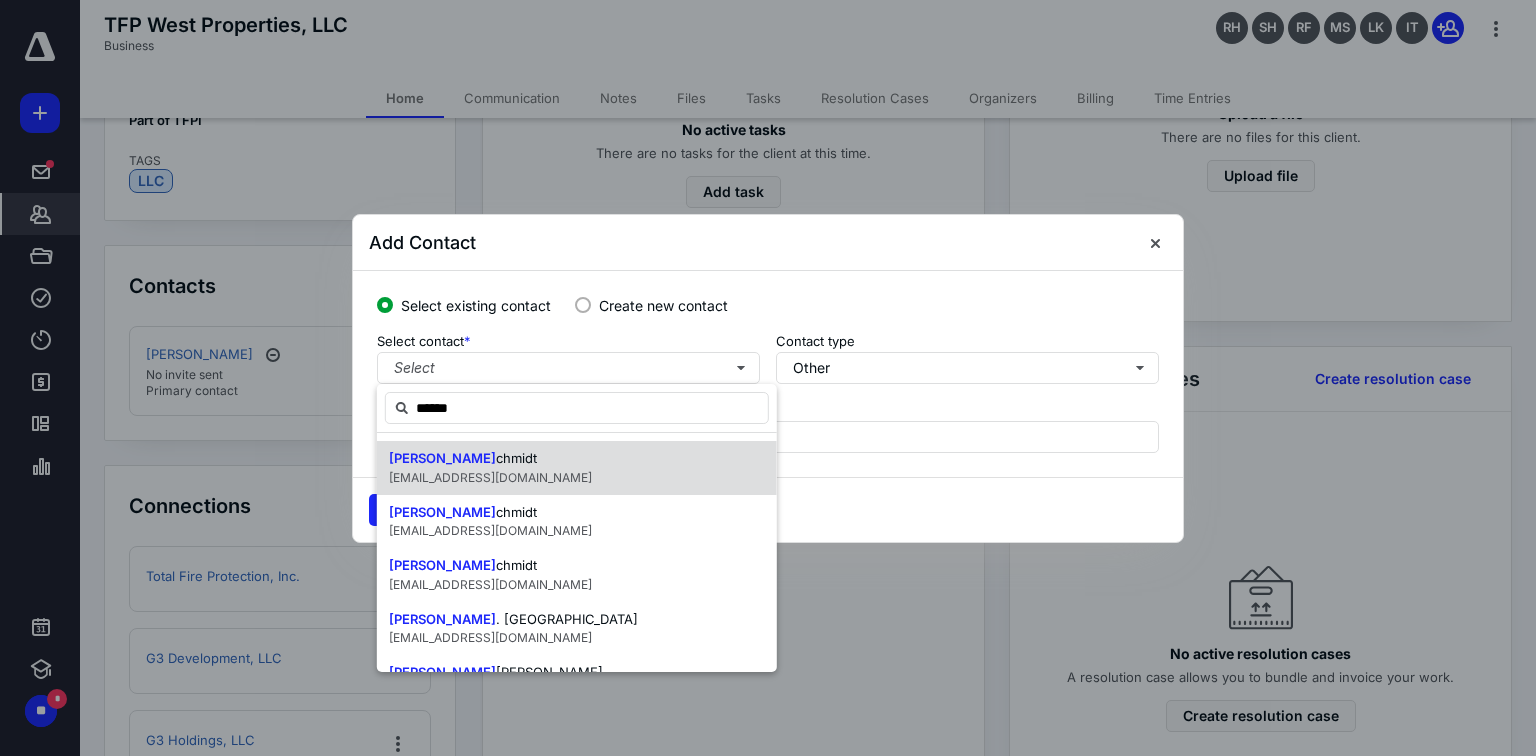 click on "[EMAIL_ADDRESS][DOMAIN_NAME]" at bounding box center [490, 478] 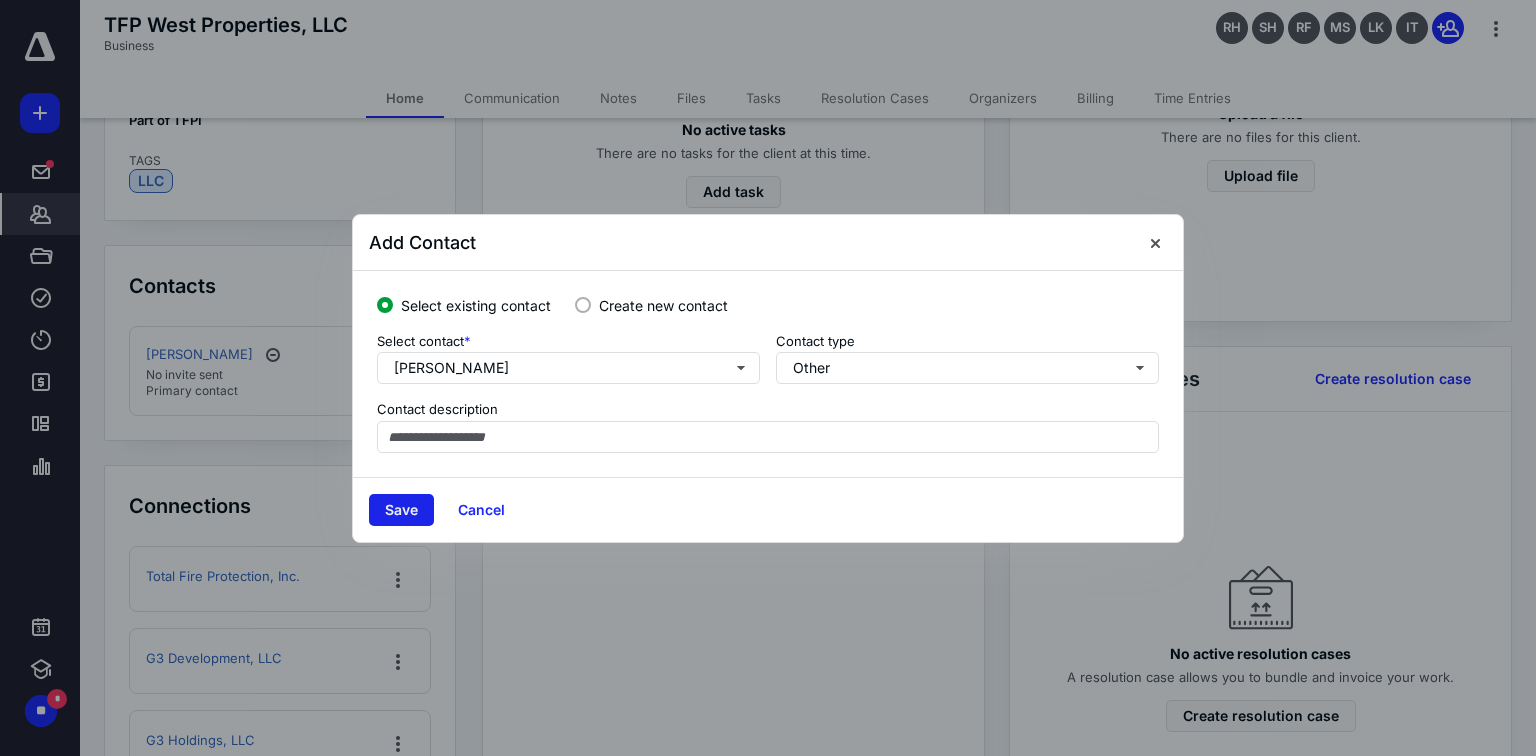 click on "Save" at bounding box center (401, 510) 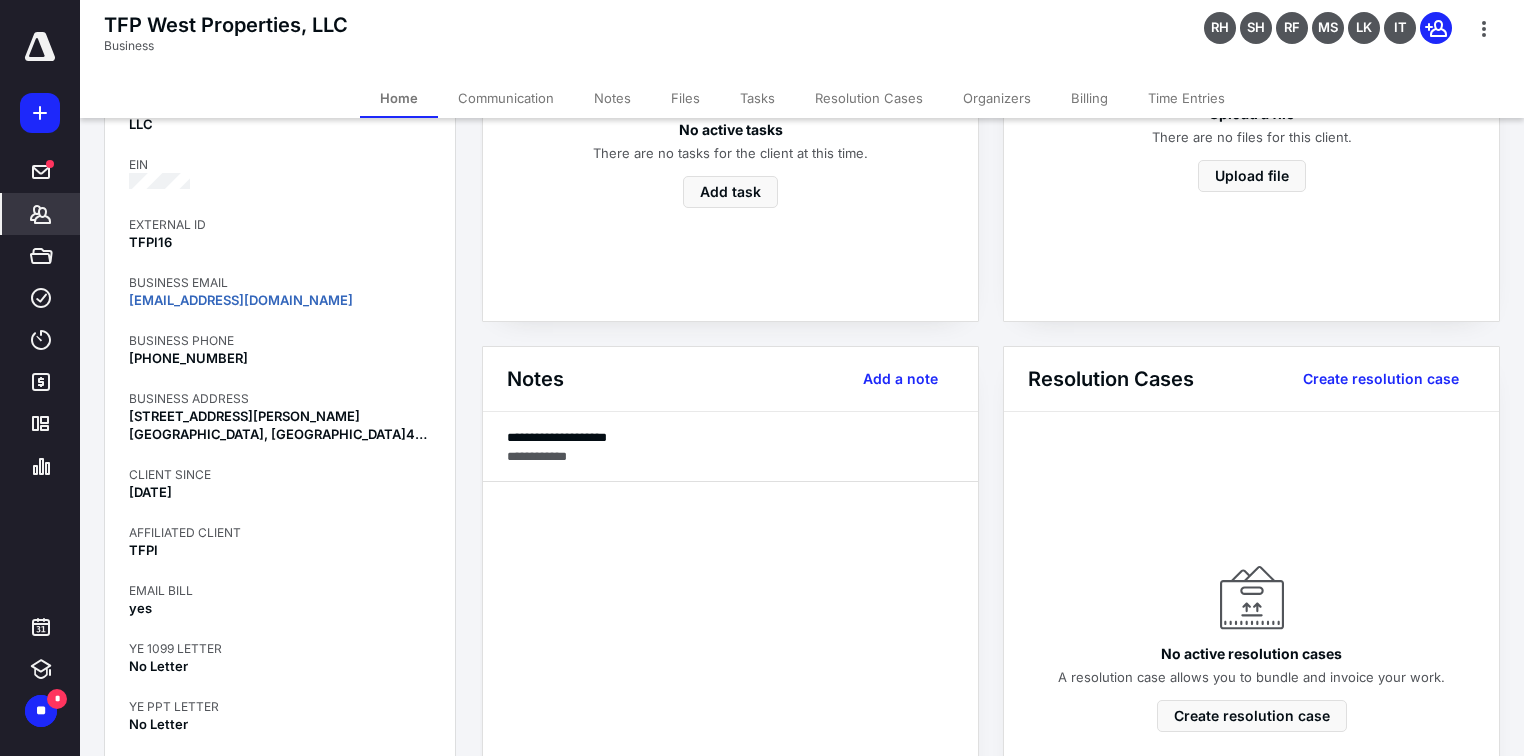 scroll, scrollTop: 0, scrollLeft: 0, axis: both 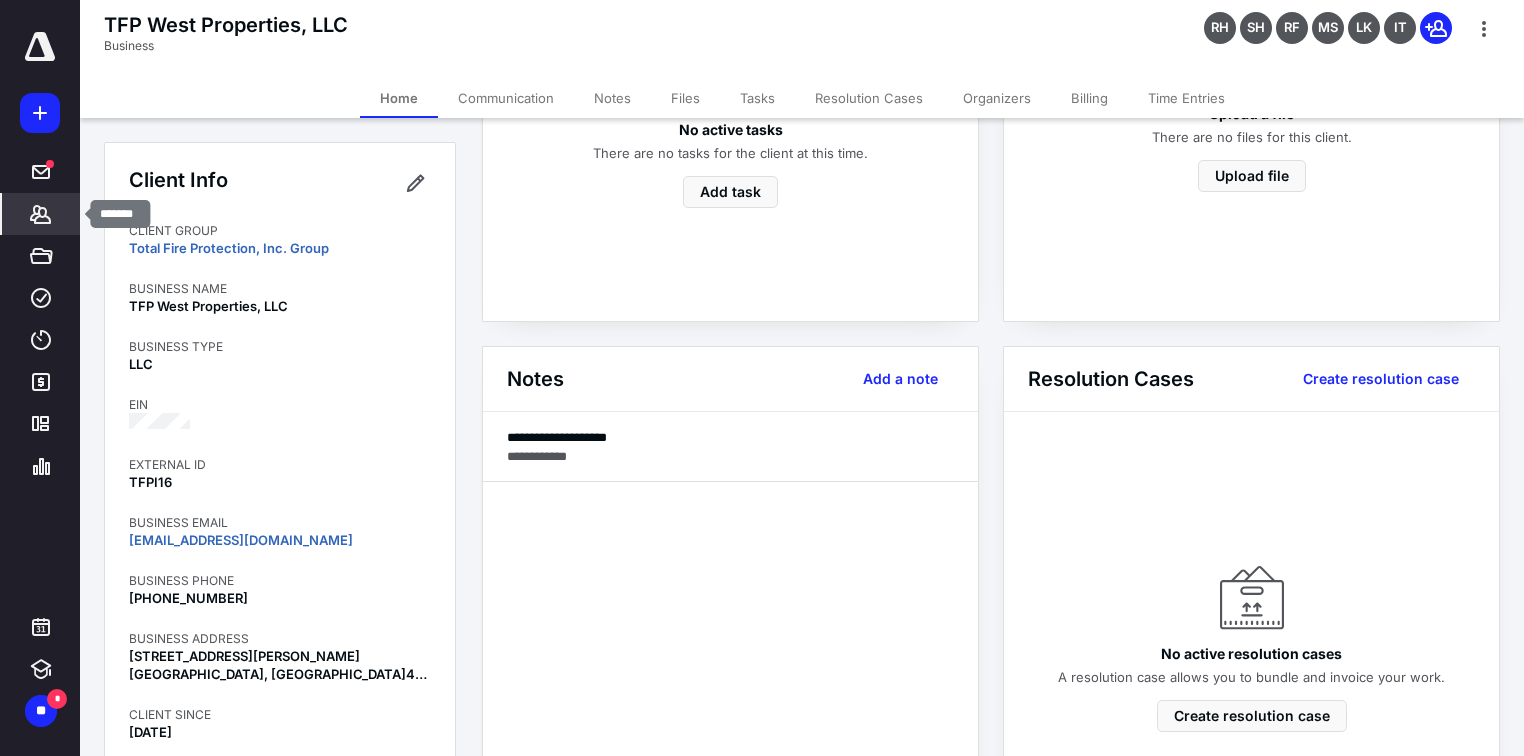 click 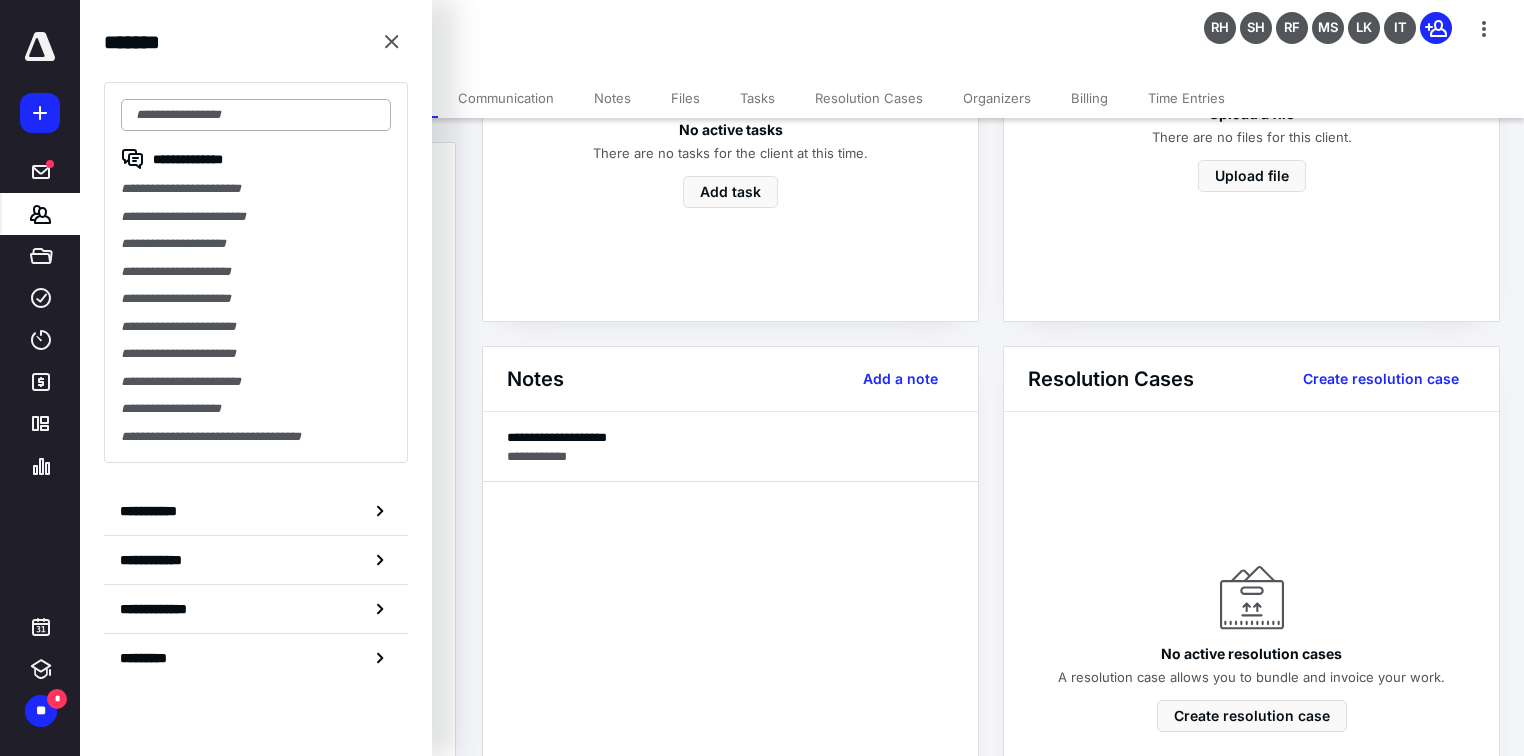 click at bounding box center (256, 115) 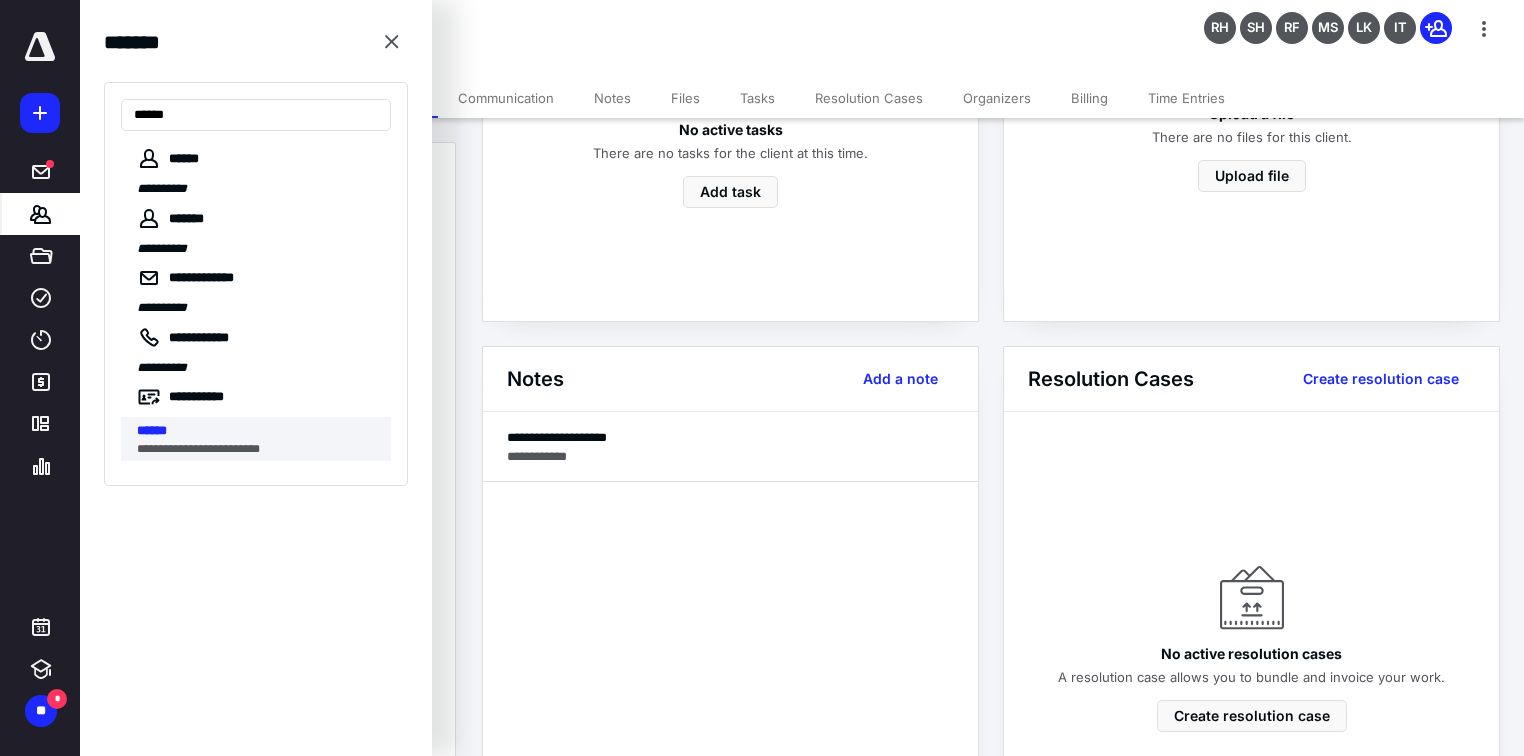 type on "******" 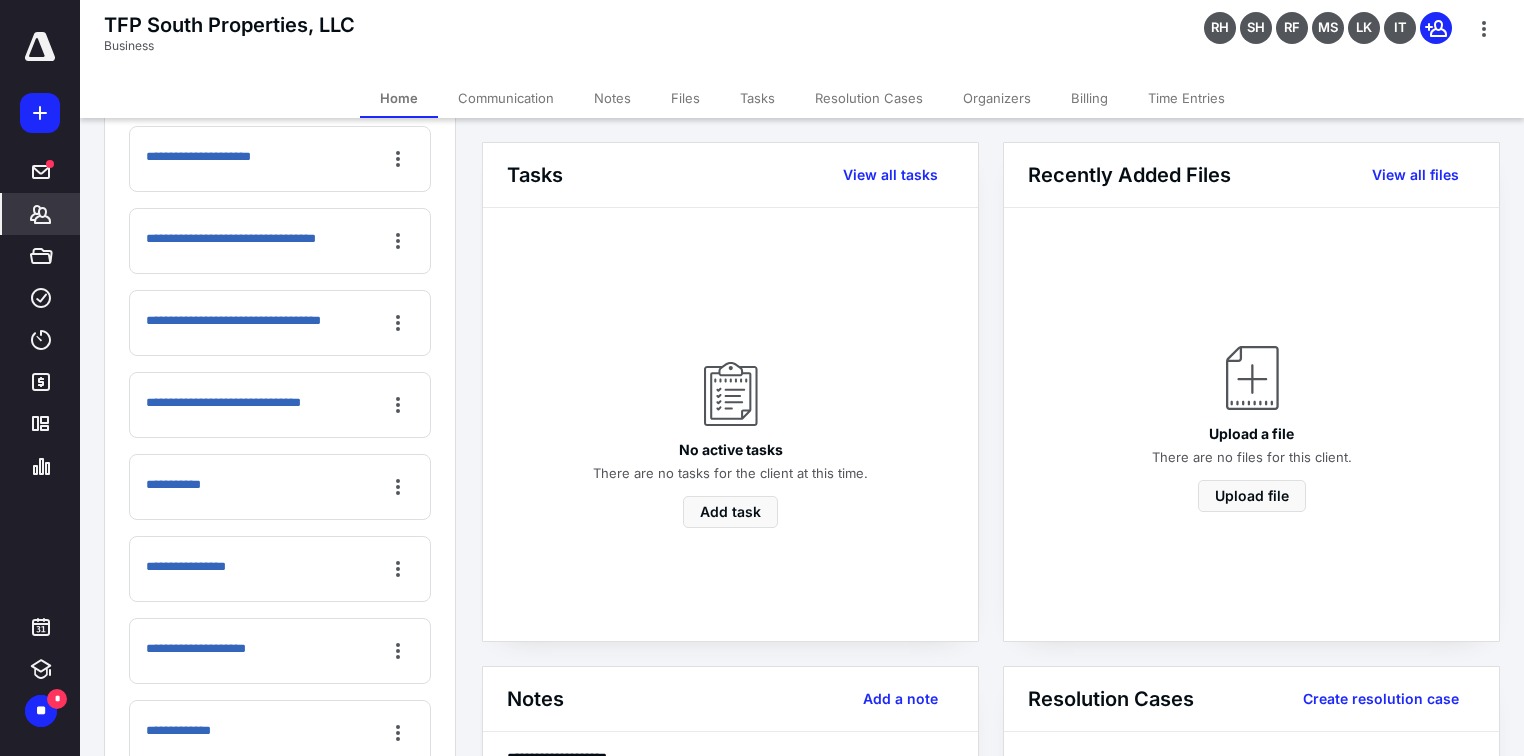 scroll, scrollTop: 3099, scrollLeft: 0, axis: vertical 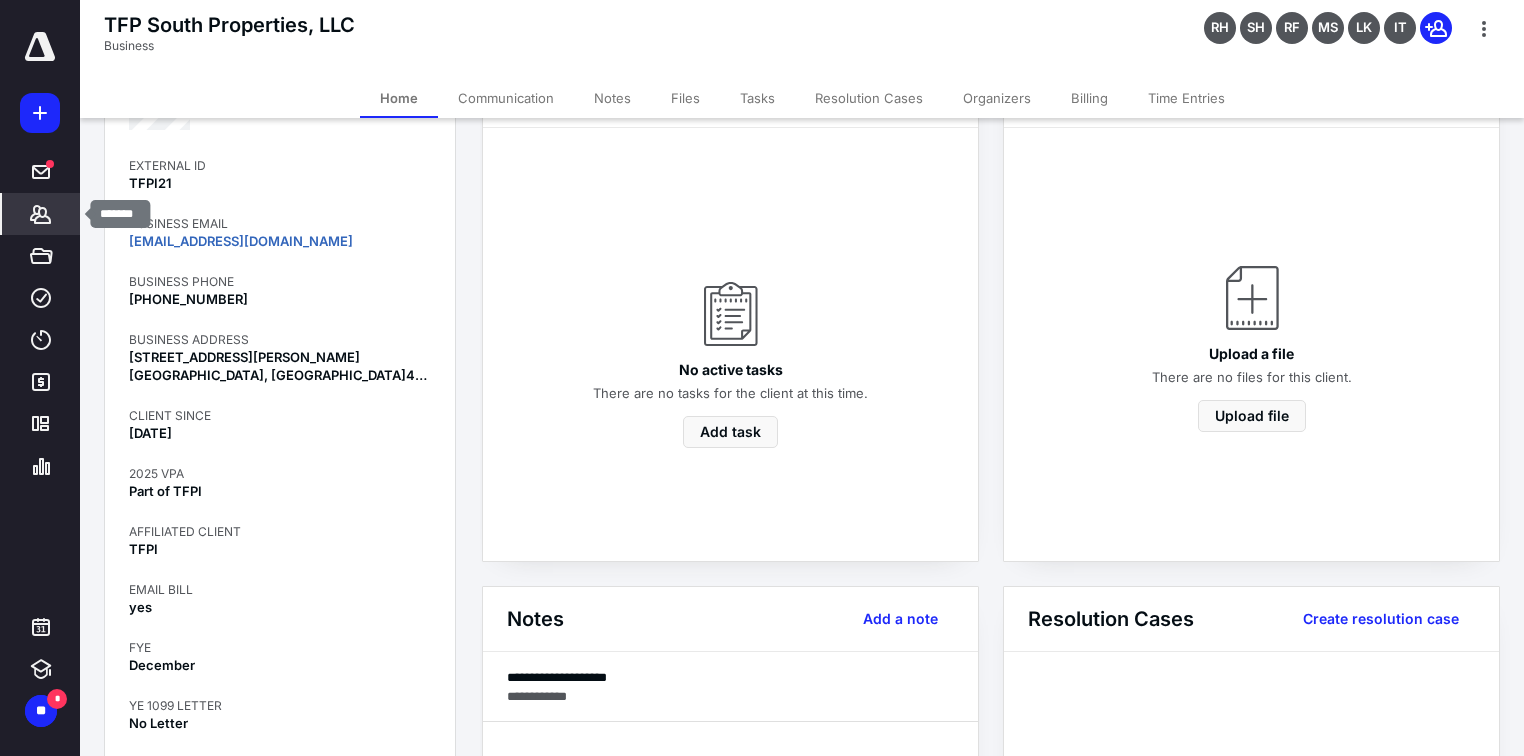 click 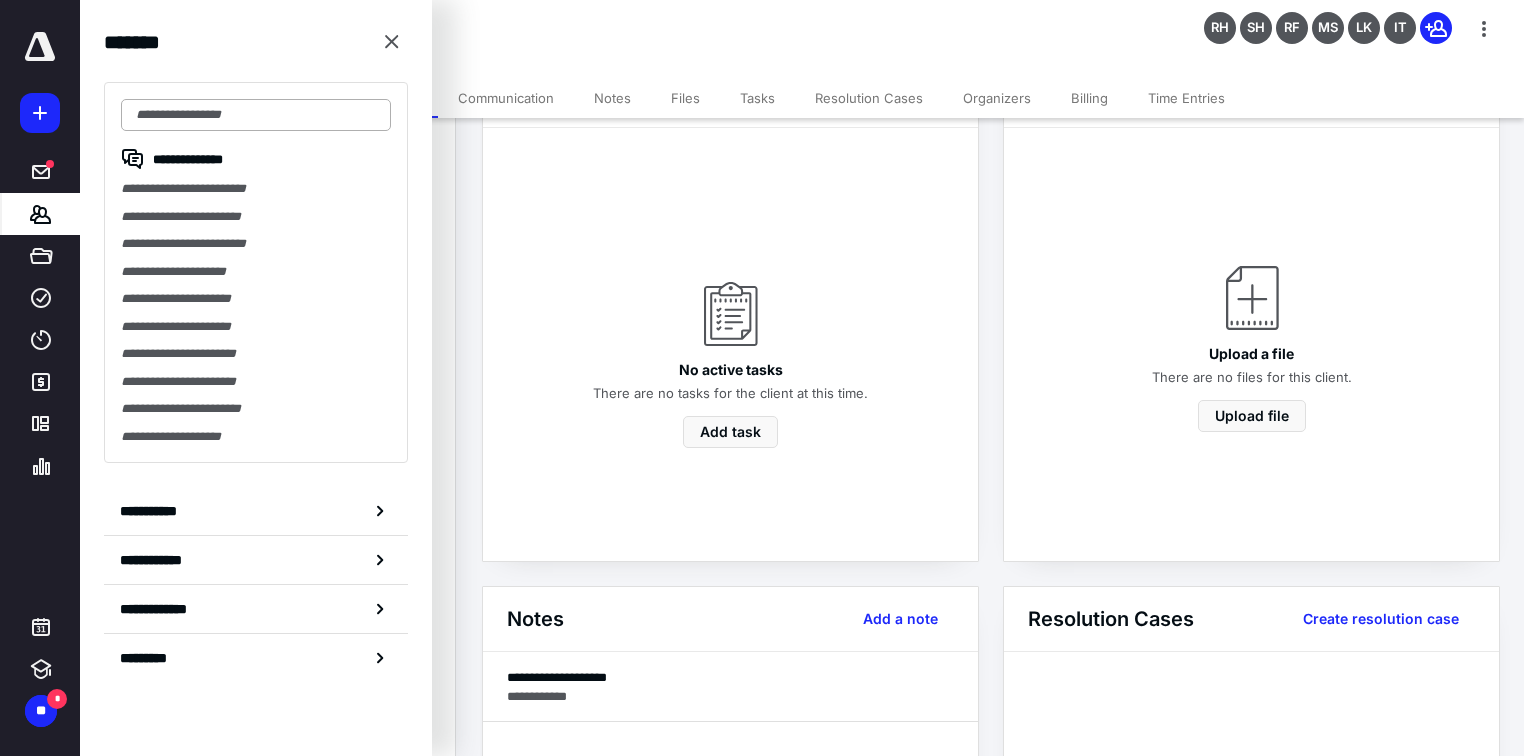 click at bounding box center (256, 115) 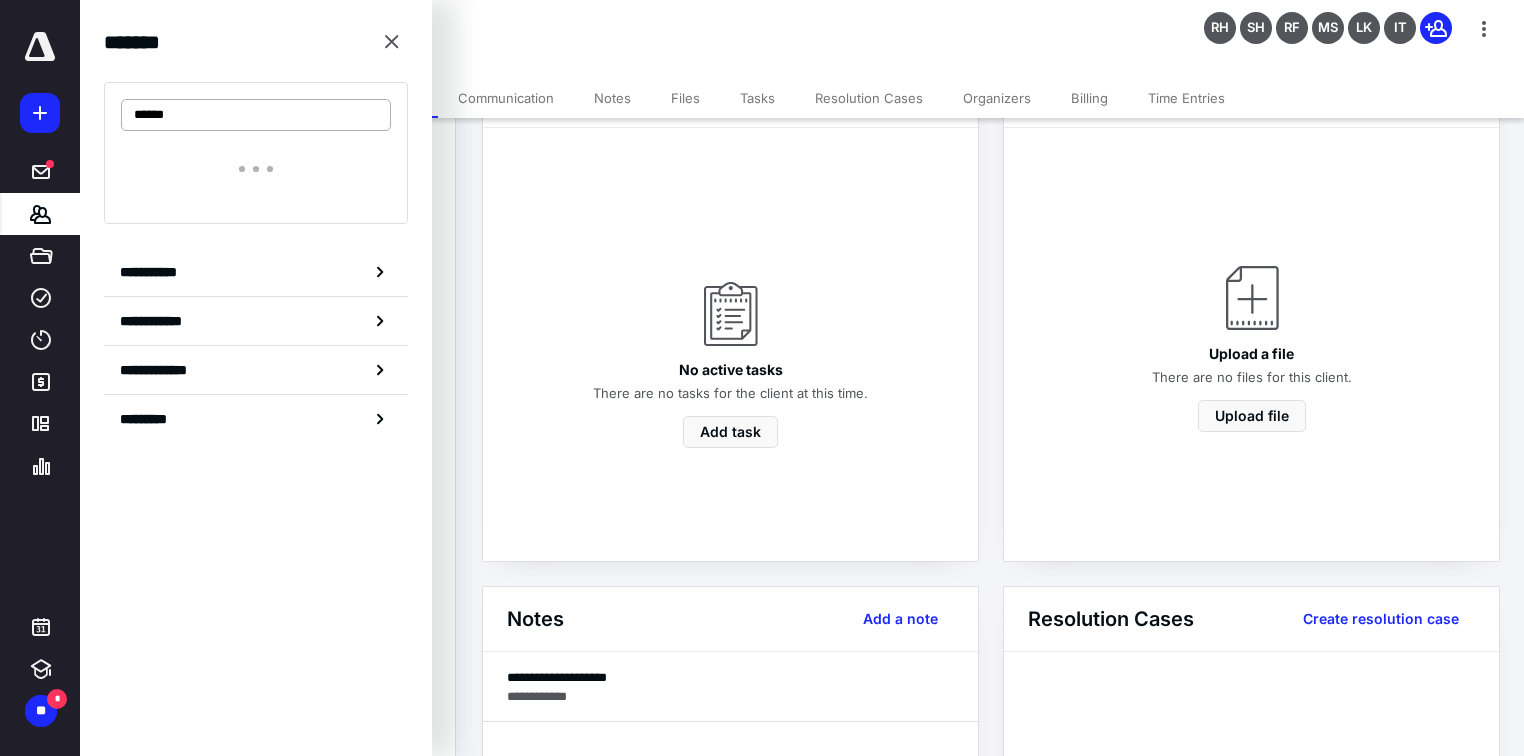 type on "******" 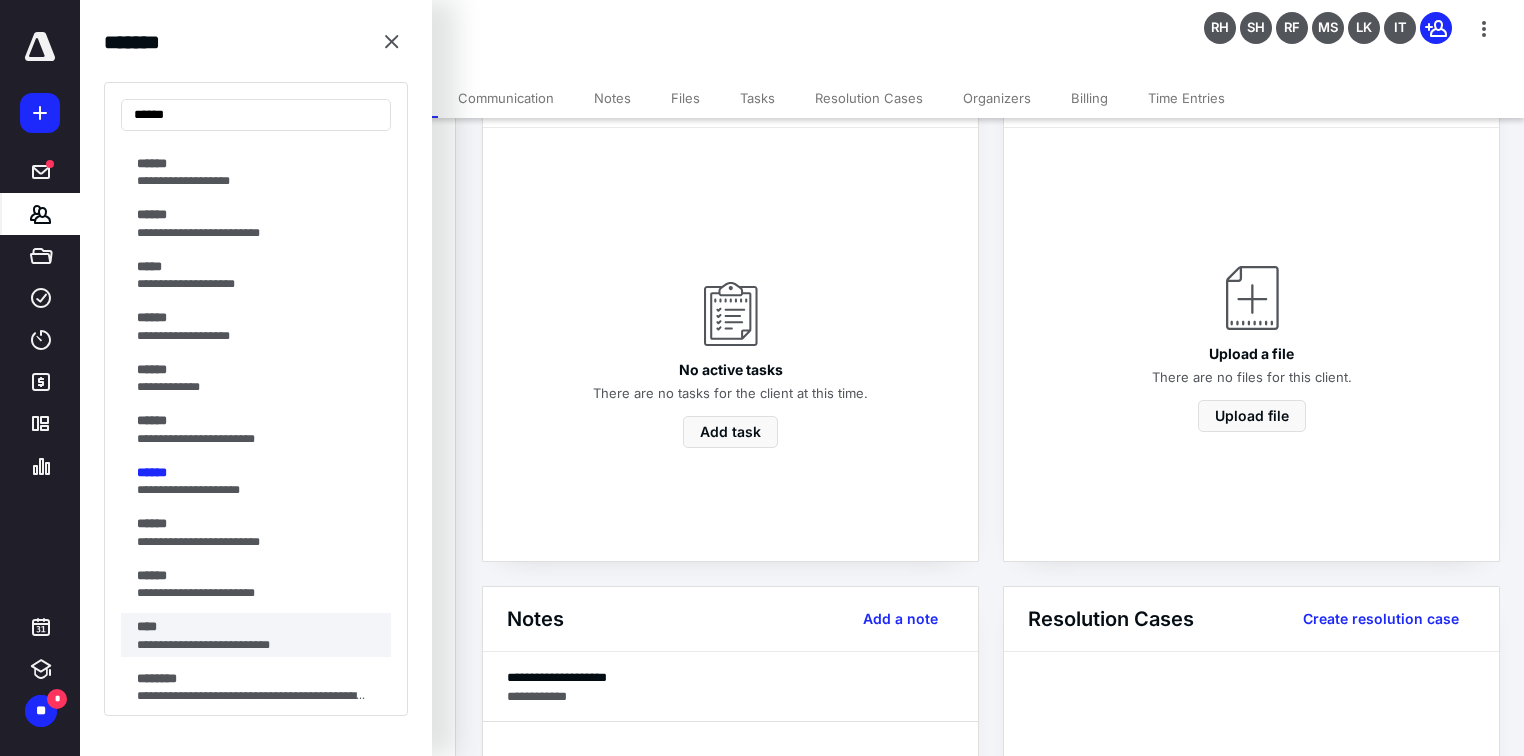 scroll, scrollTop: 1120, scrollLeft: 0, axis: vertical 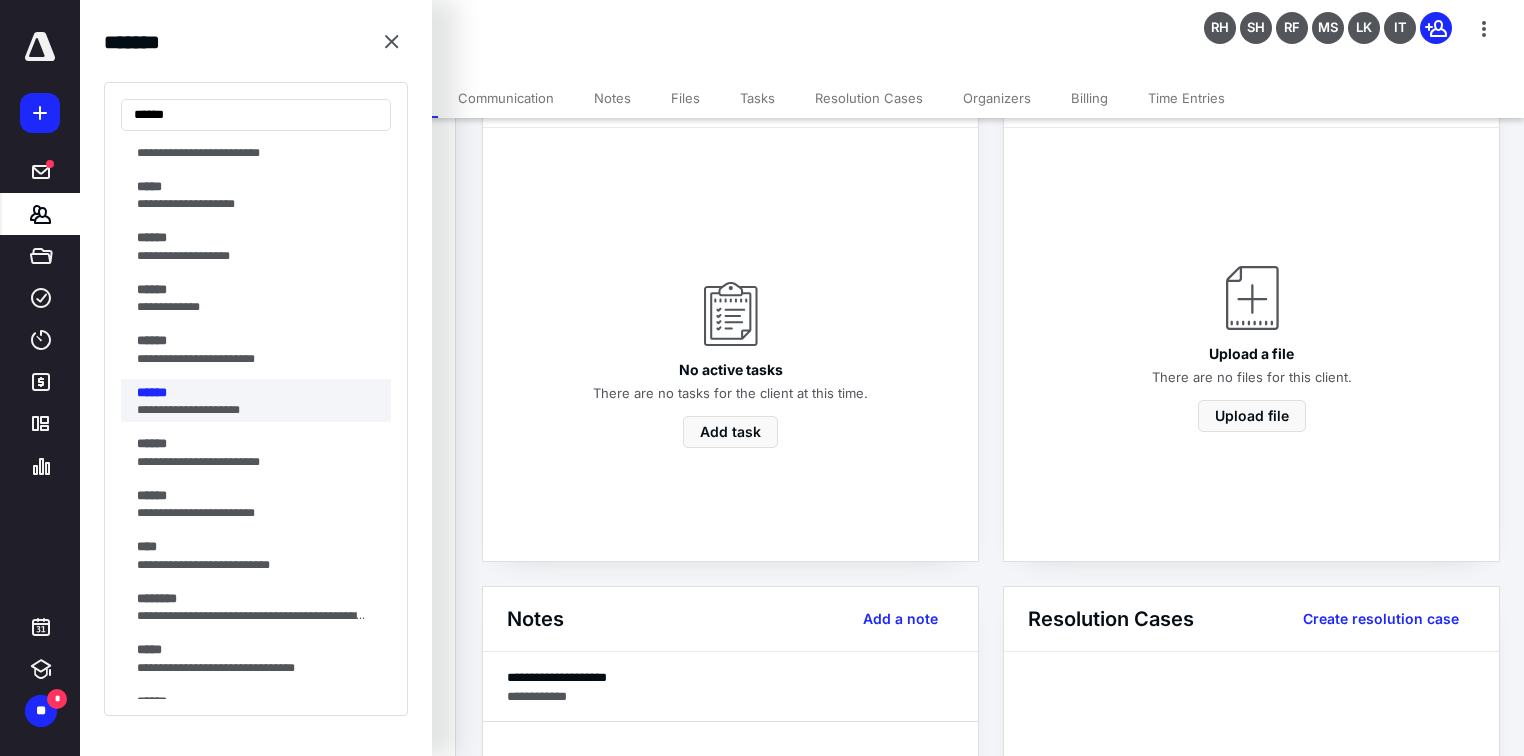 click on "******" at bounding box center (152, 392) 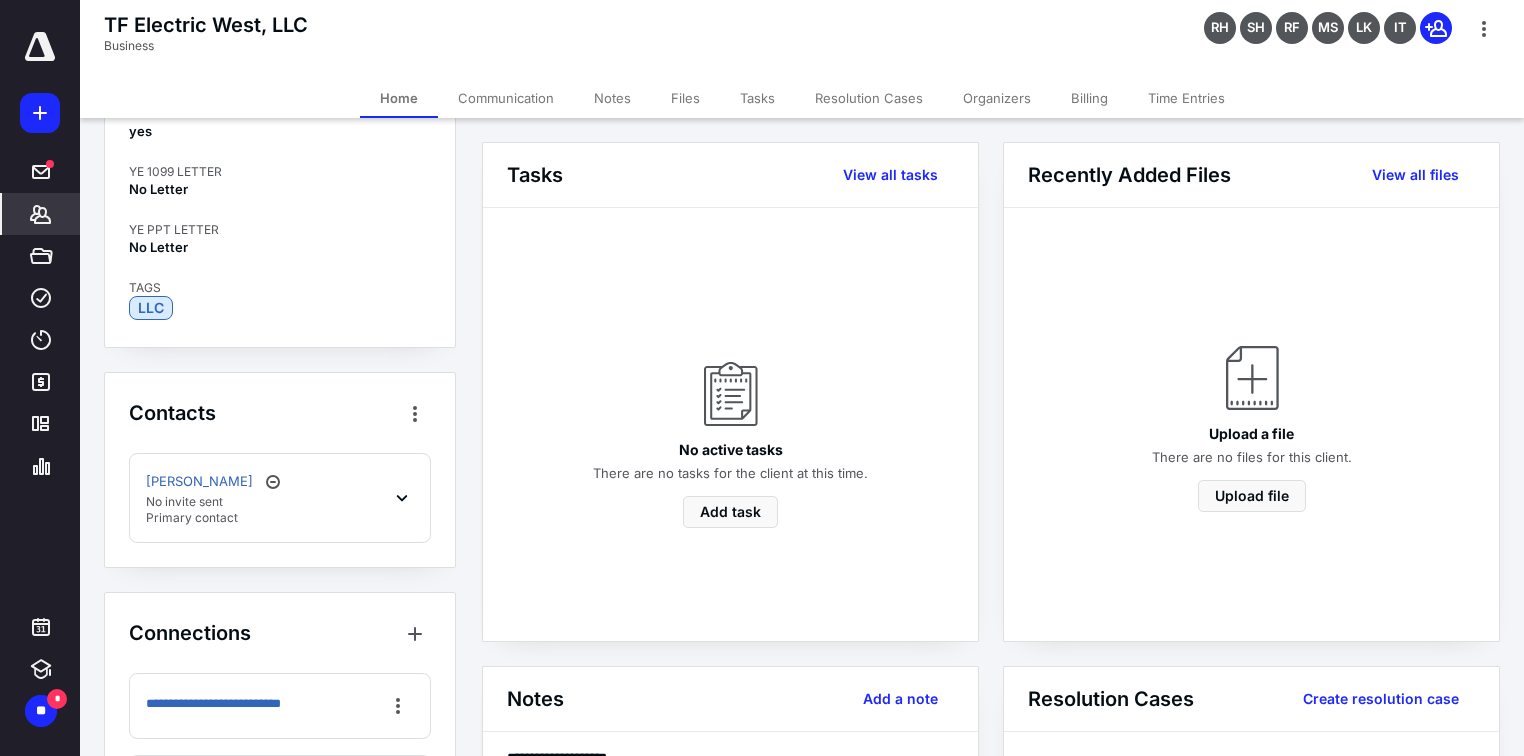 scroll, scrollTop: 913, scrollLeft: 0, axis: vertical 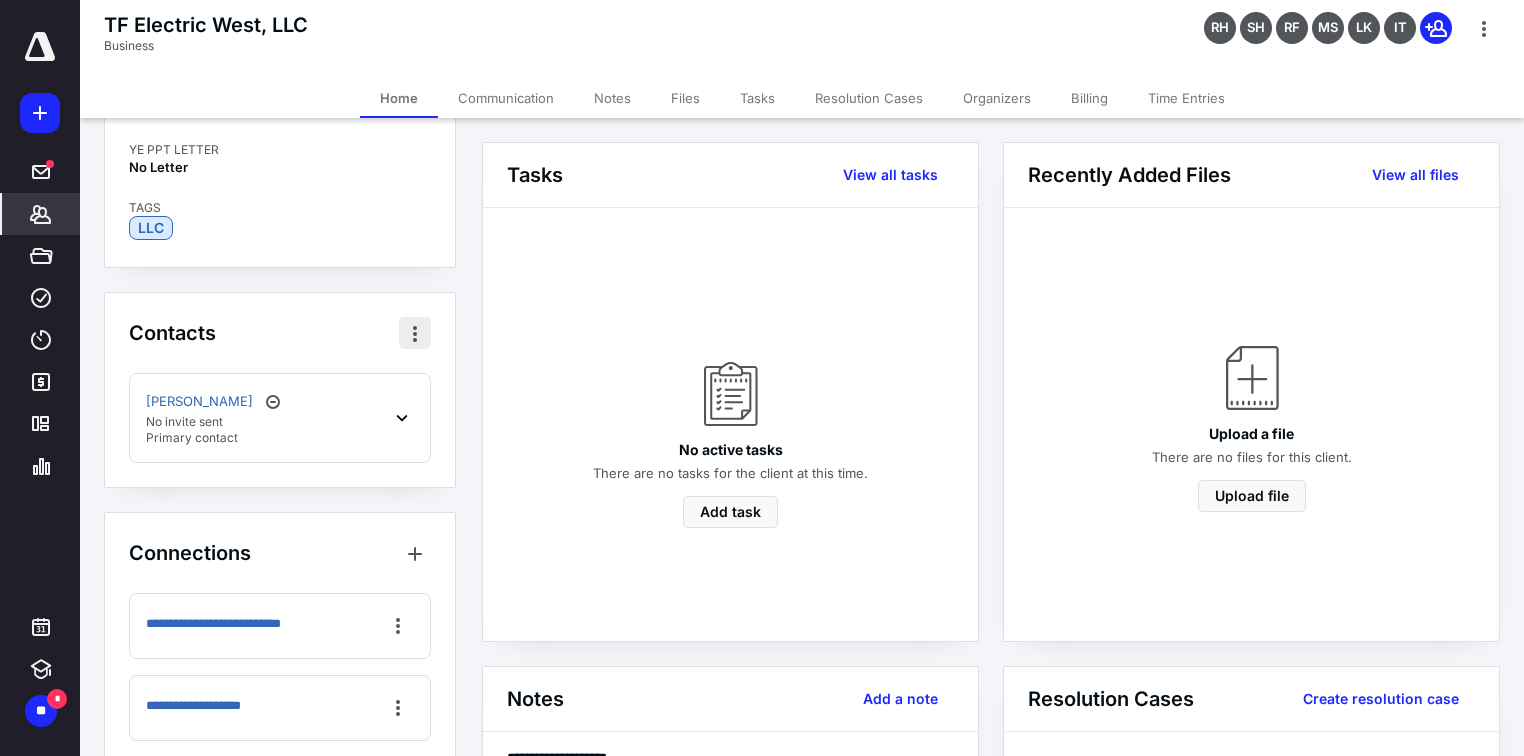 click at bounding box center [415, 333] 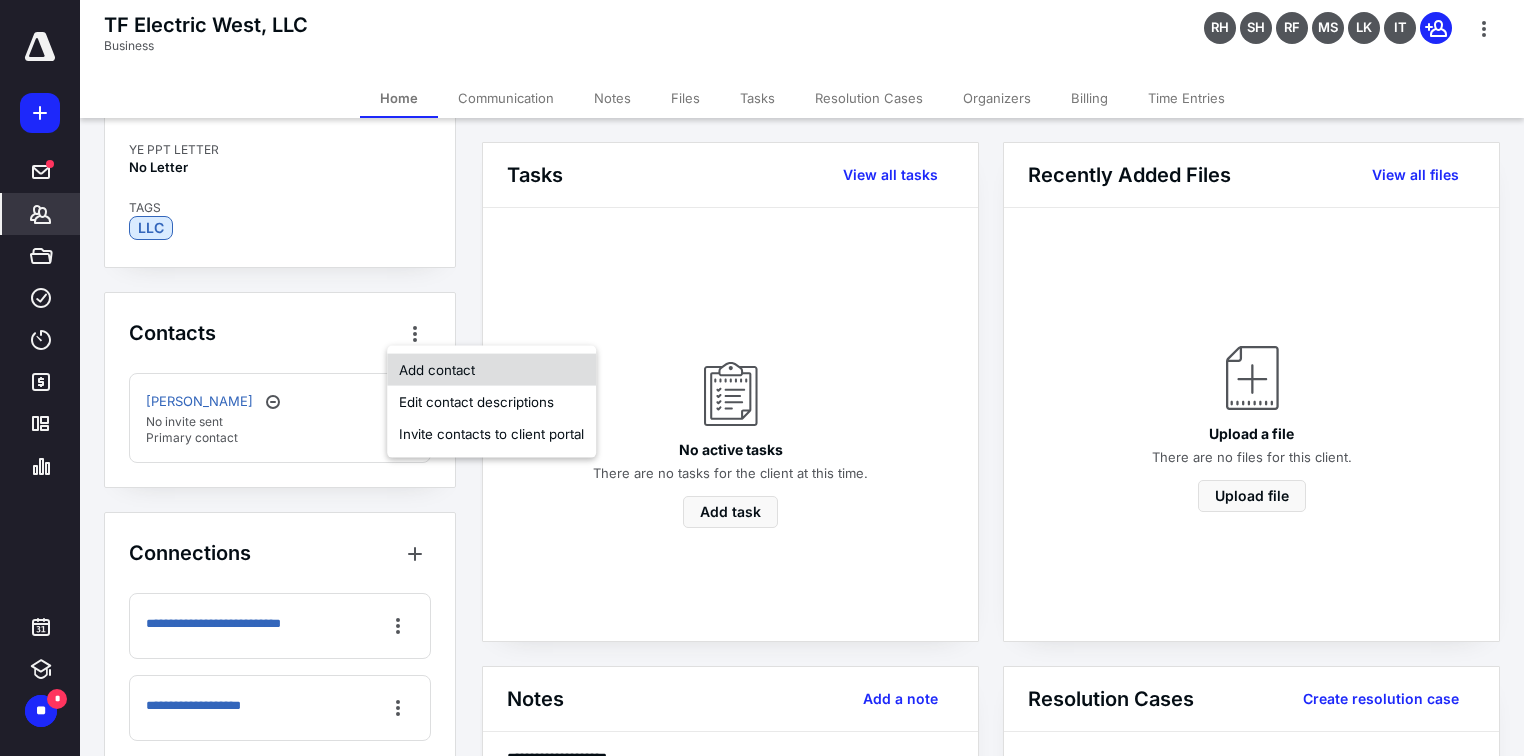 click on "Add contact" at bounding box center [491, 370] 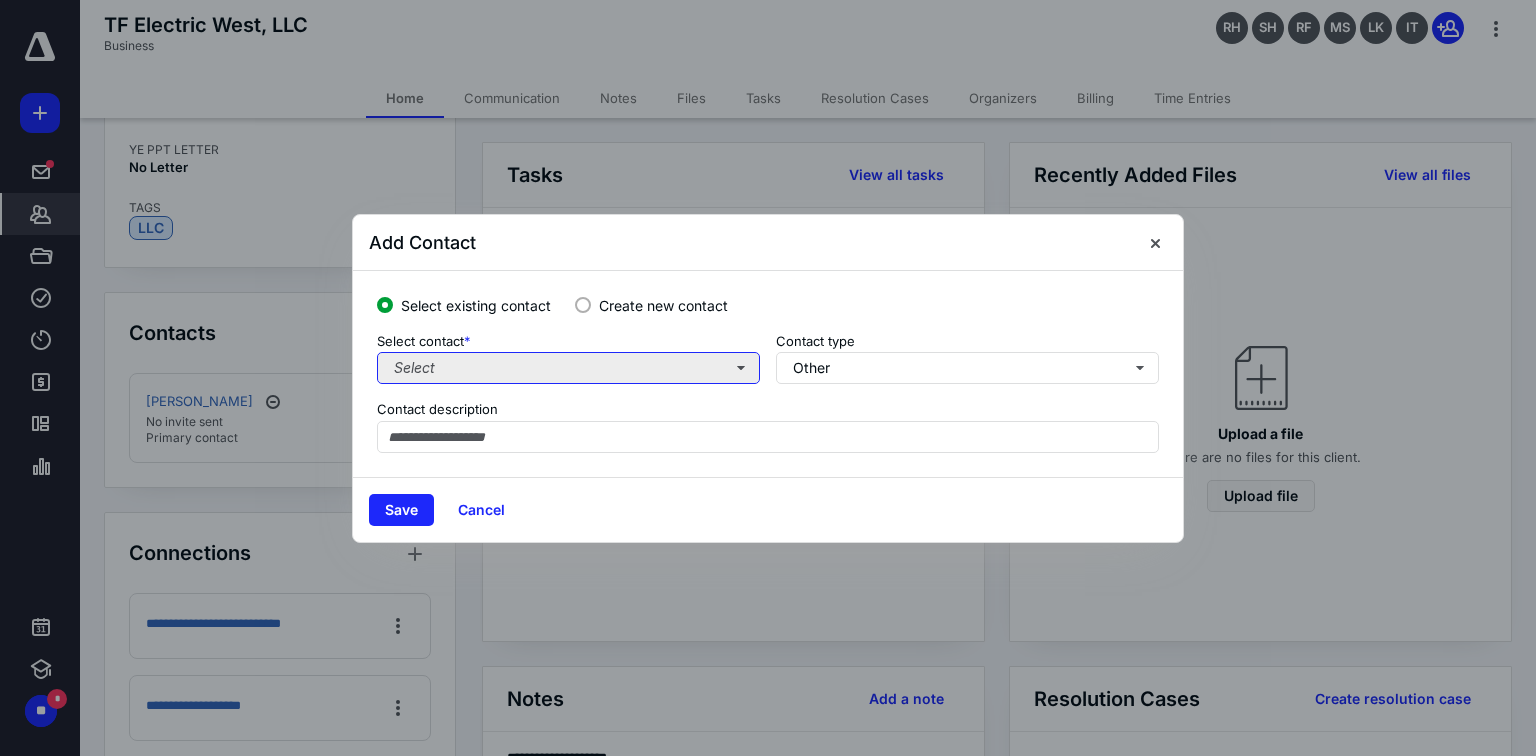 click on "Select" at bounding box center [568, 368] 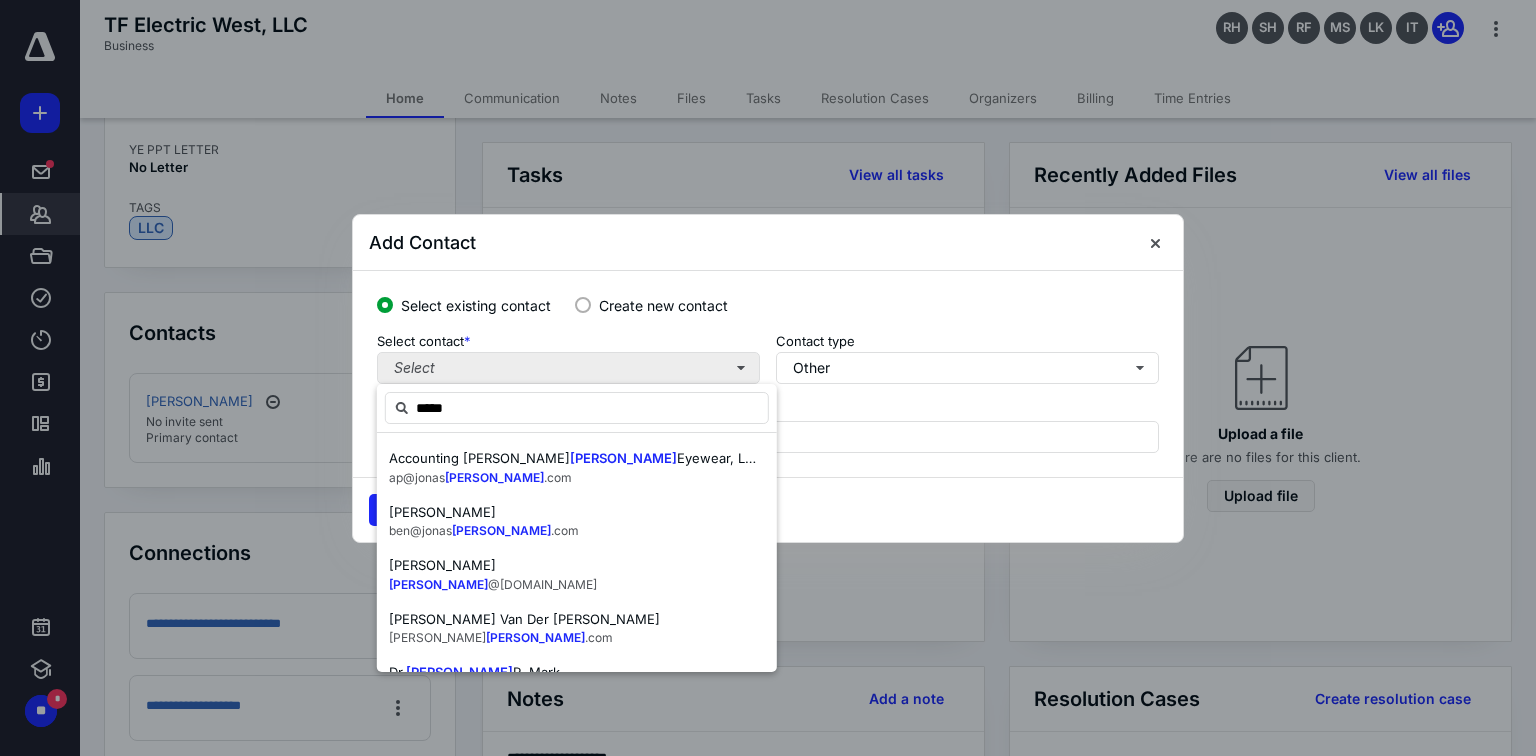 type on "******" 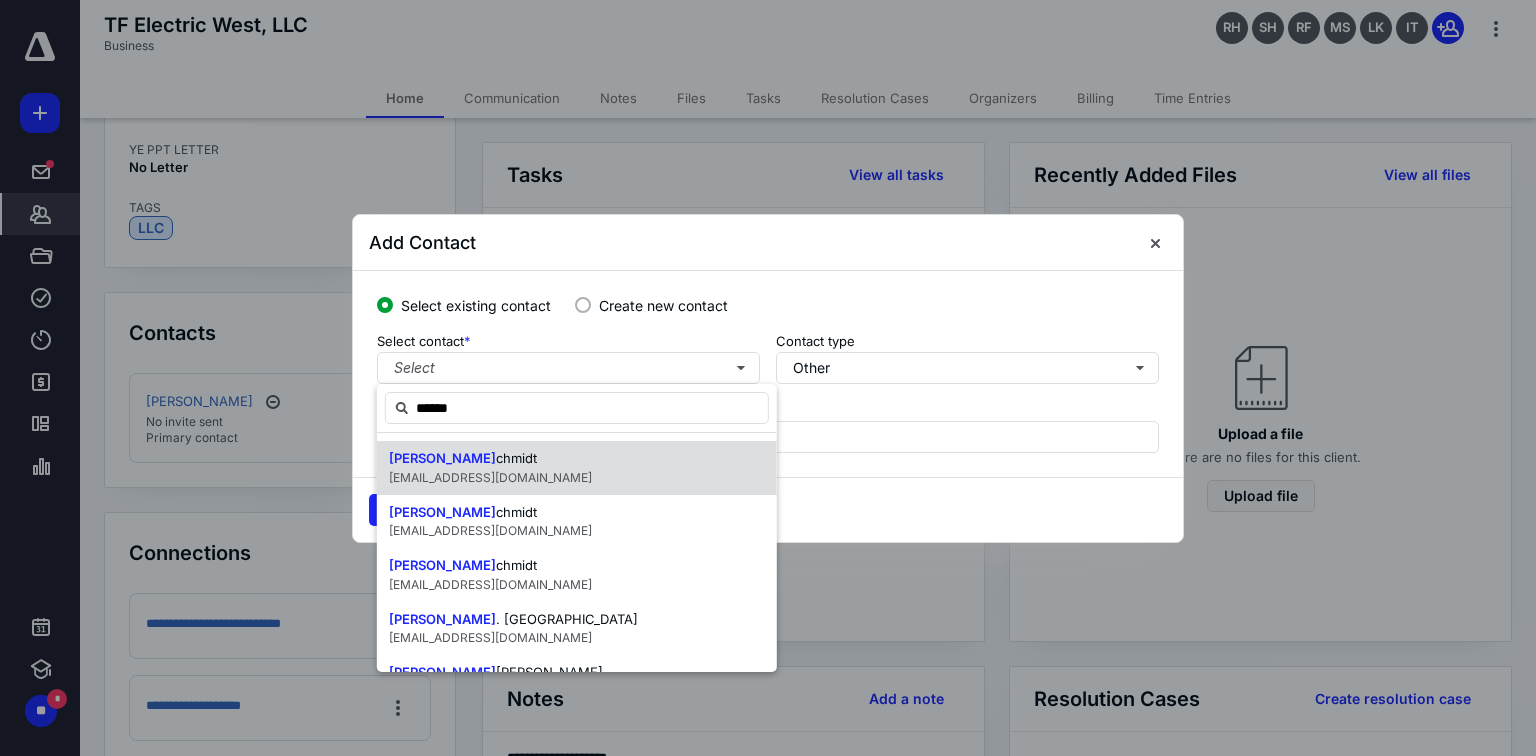 click on "[PERSON_NAME]" at bounding box center (490, 459) 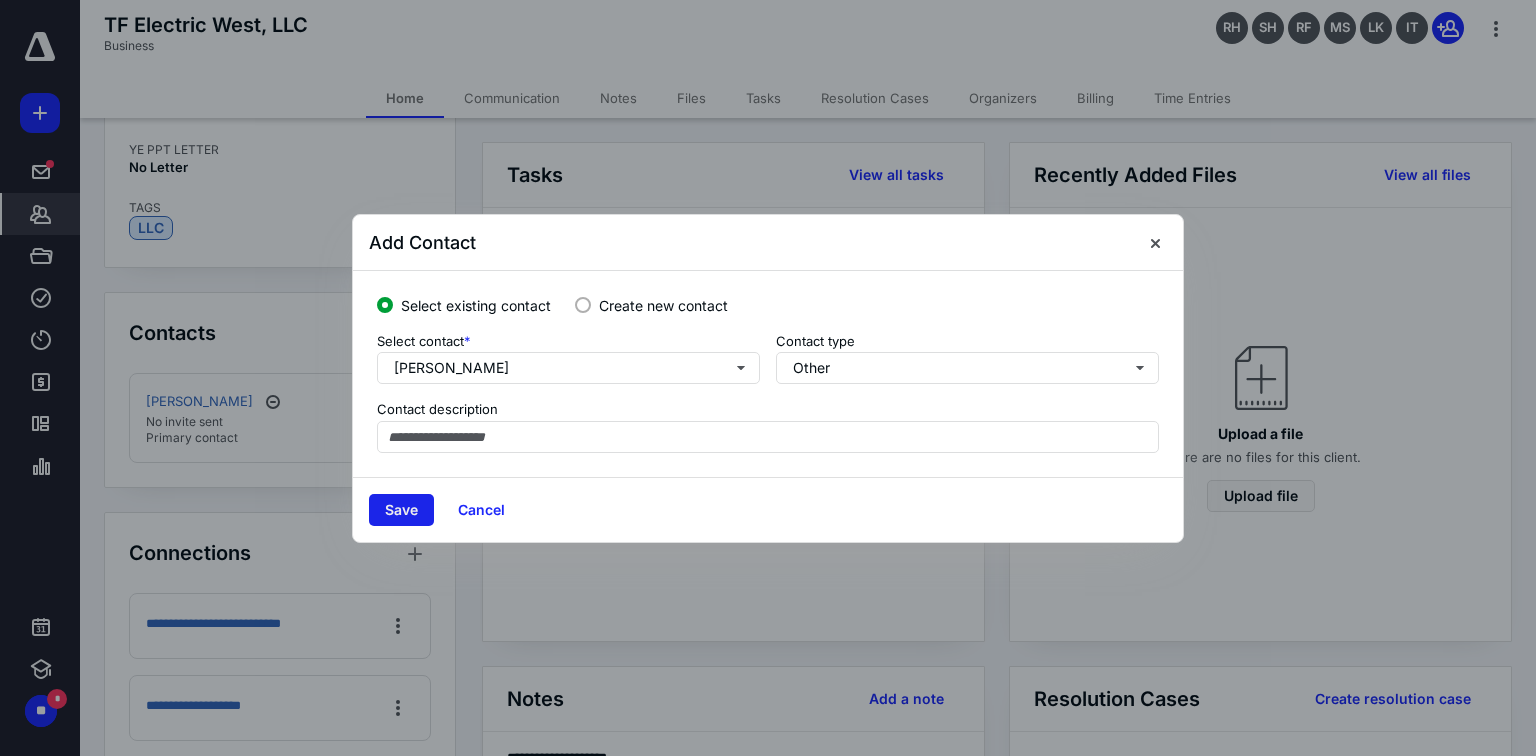 click on "Save" at bounding box center (401, 510) 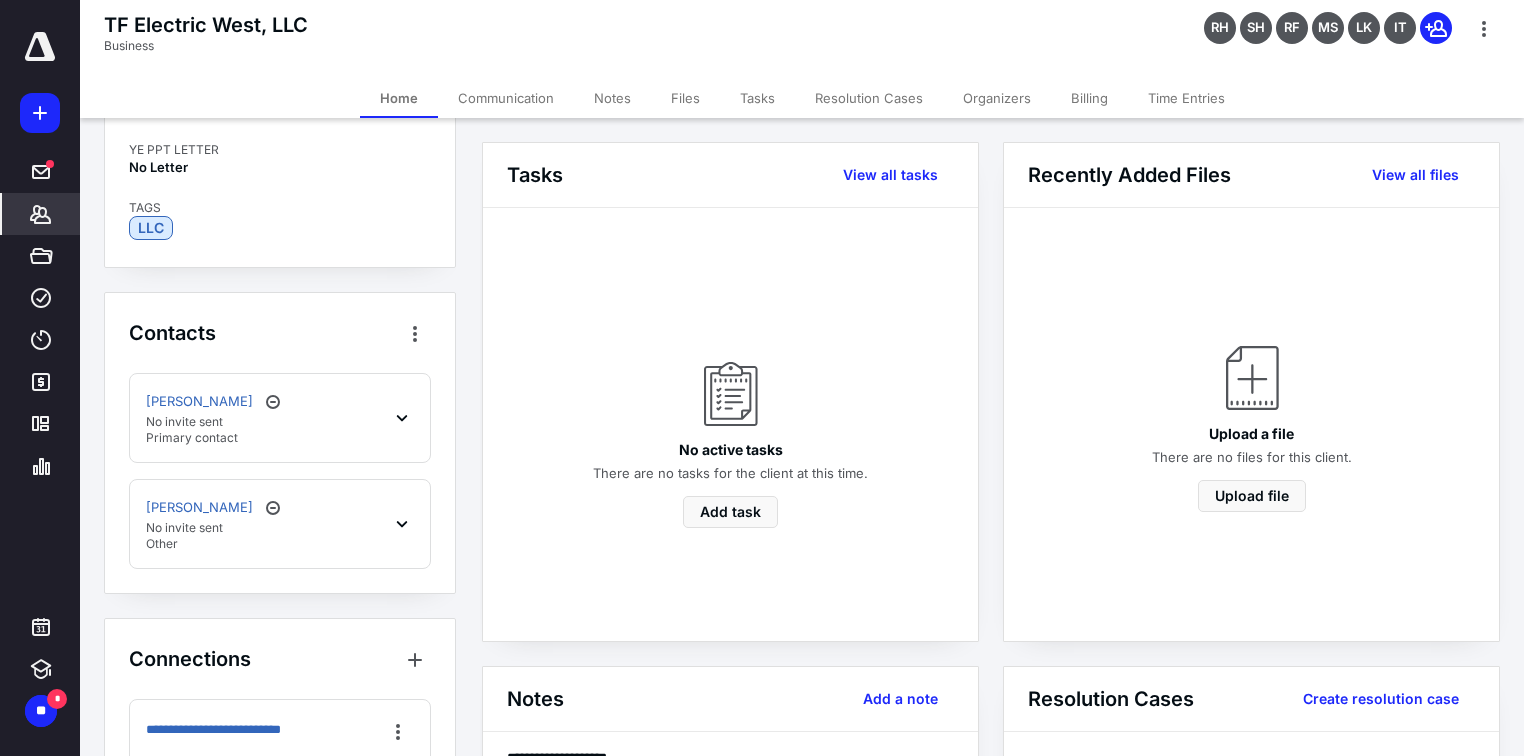 scroll, scrollTop: 80, scrollLeft: 0, axis: vertical 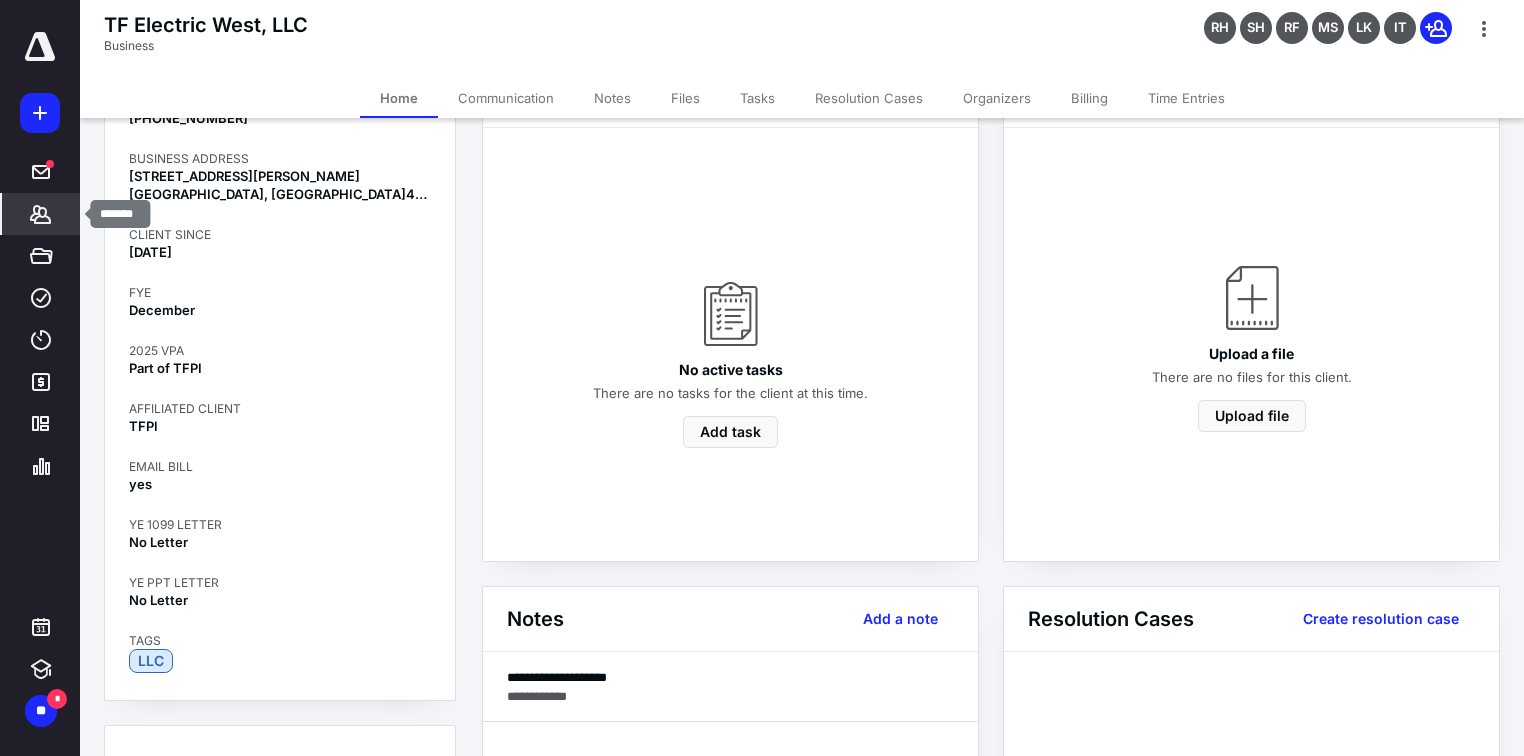 click 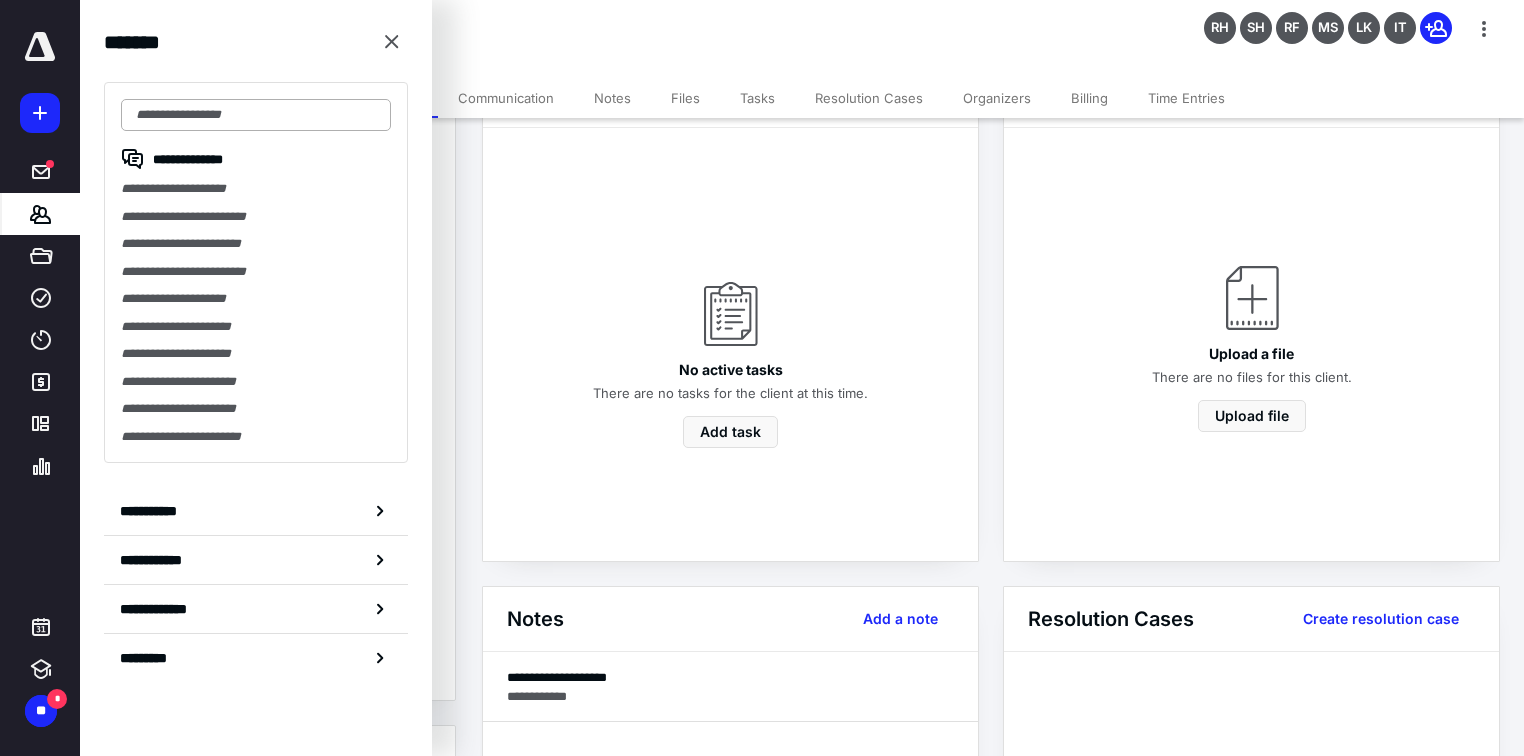 click at bounding box center [256, 115] 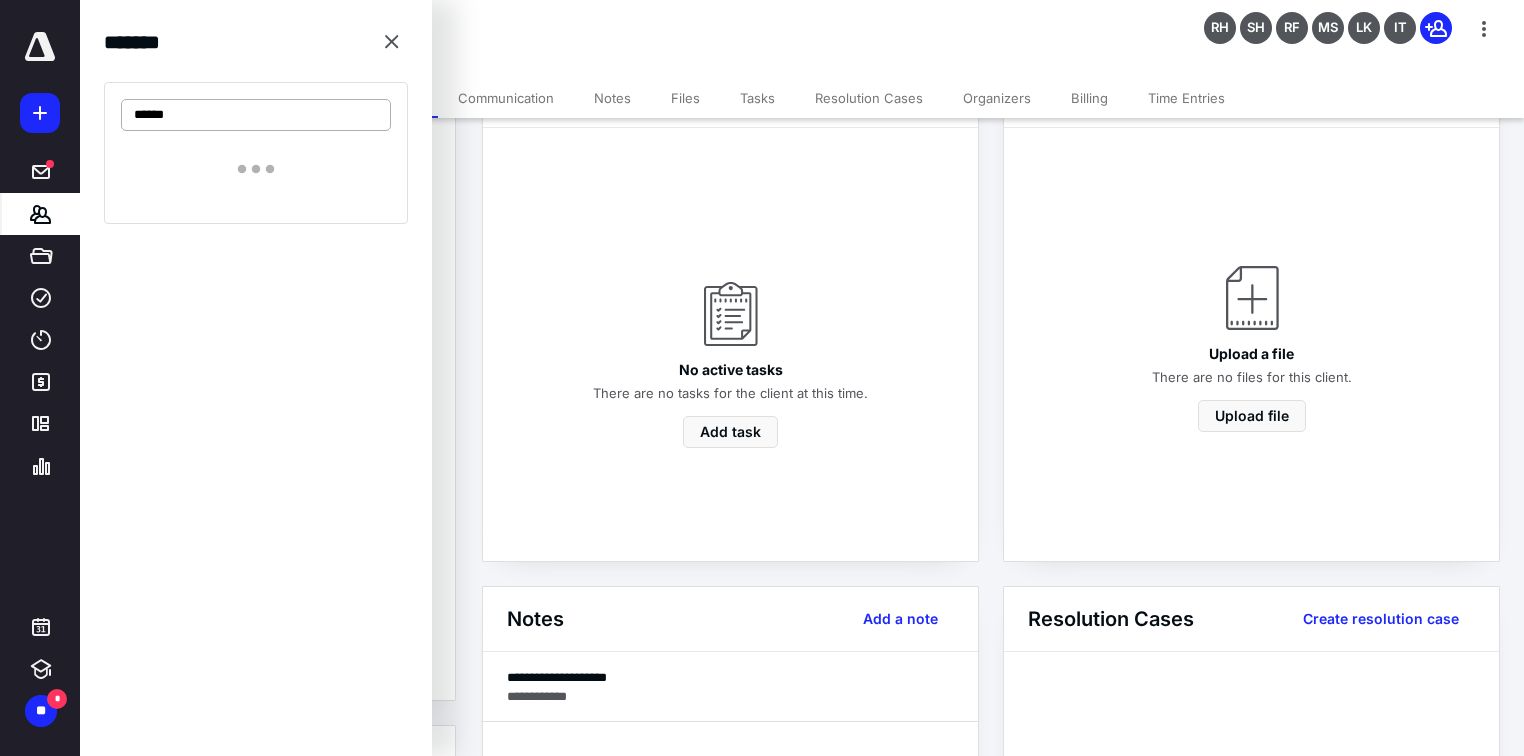type on "******" 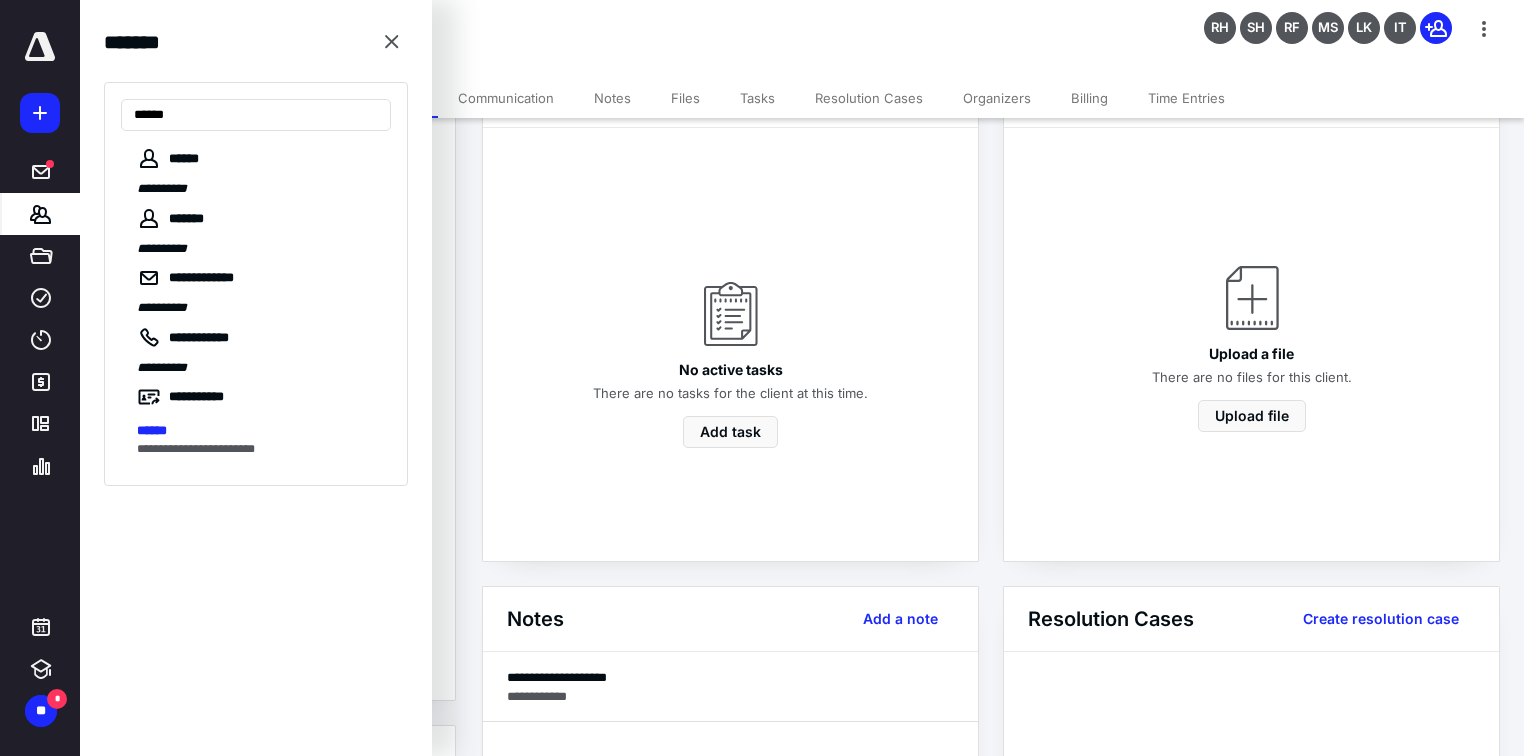drag, startPoint x: 150, startPoint y: 443, endPoint x: 156, endPoint y: 422, distance: 21.84033 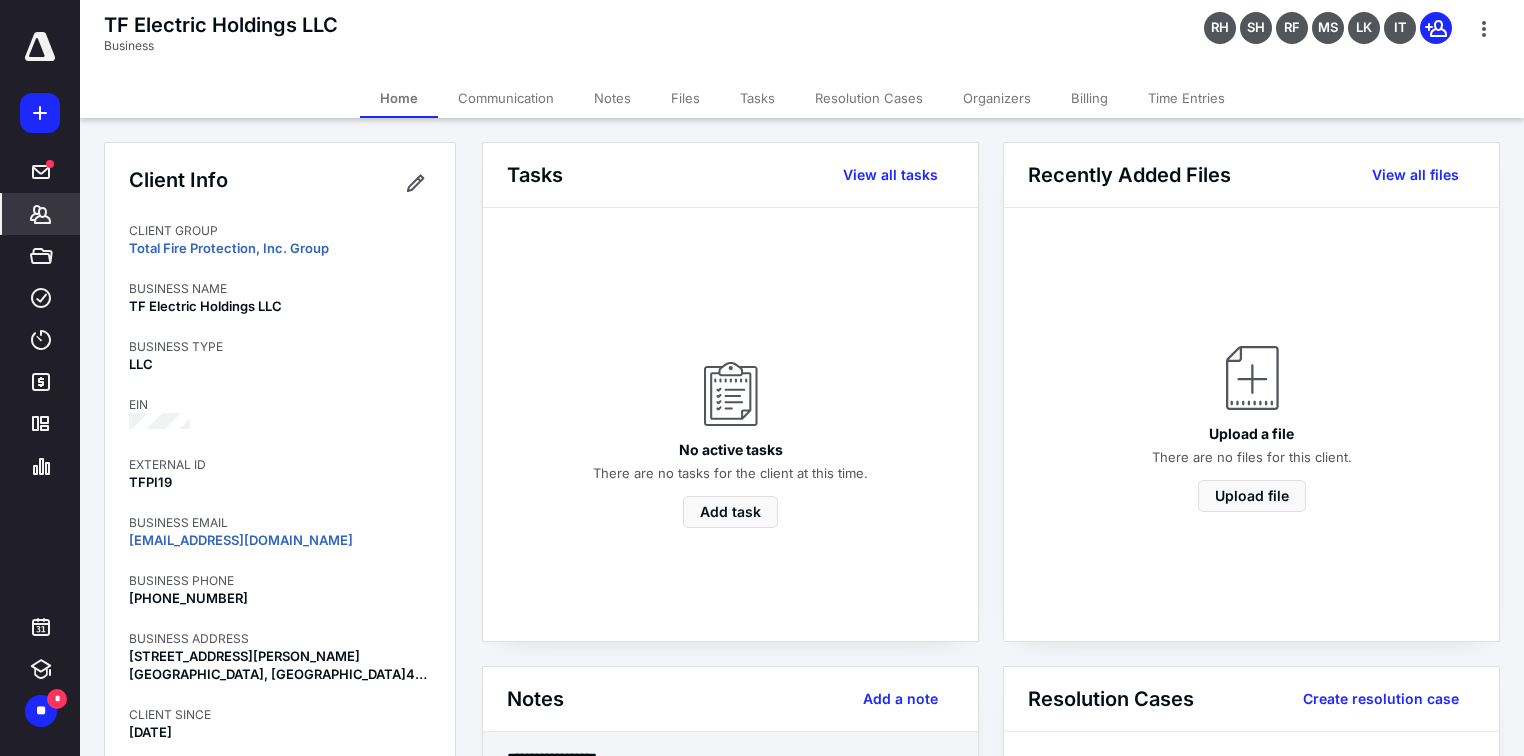 scroll, scrollTop: 320, scrollLeft: 0, axis: vertical 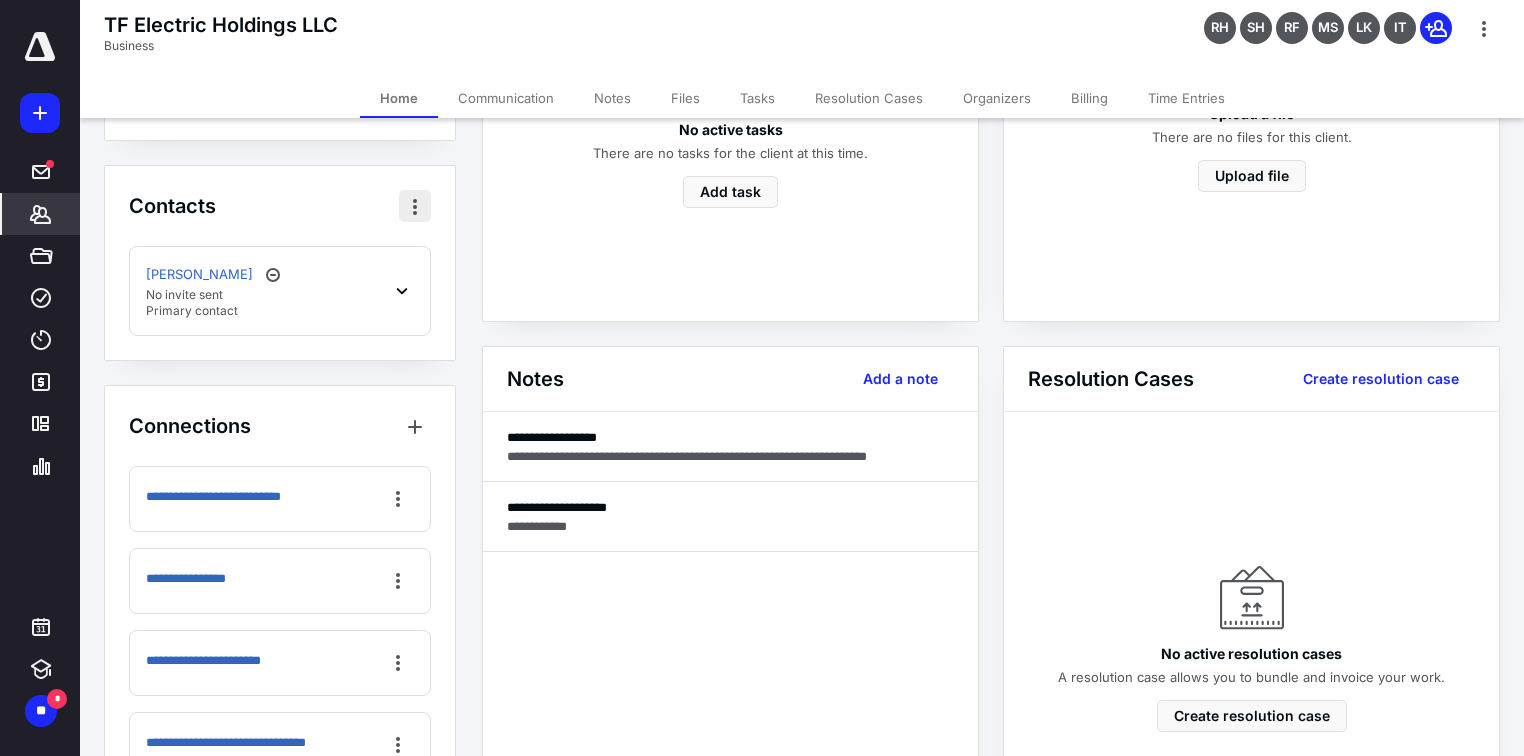 click at bounding box center (415, 206) 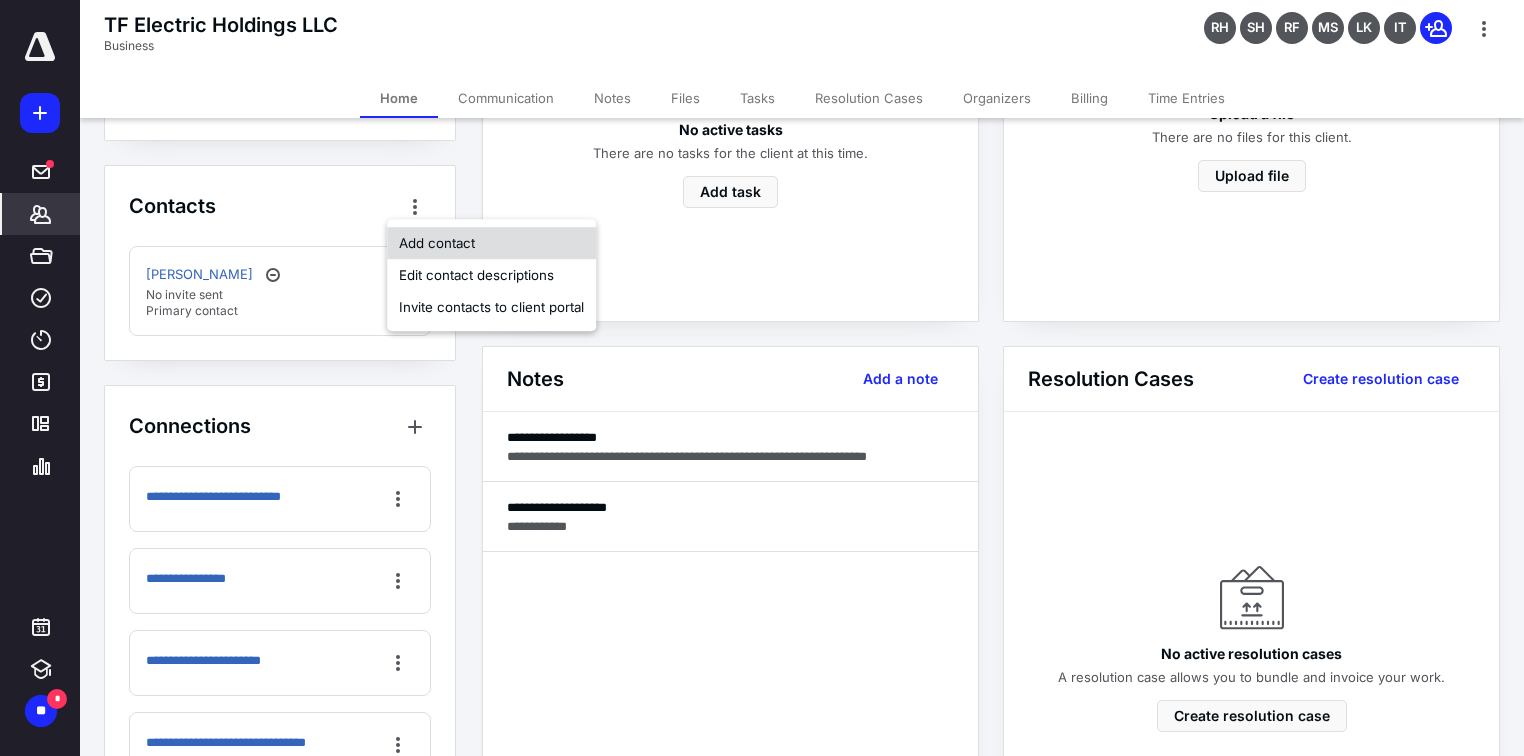 click on "Add contact" at bounding box center (491, 243) 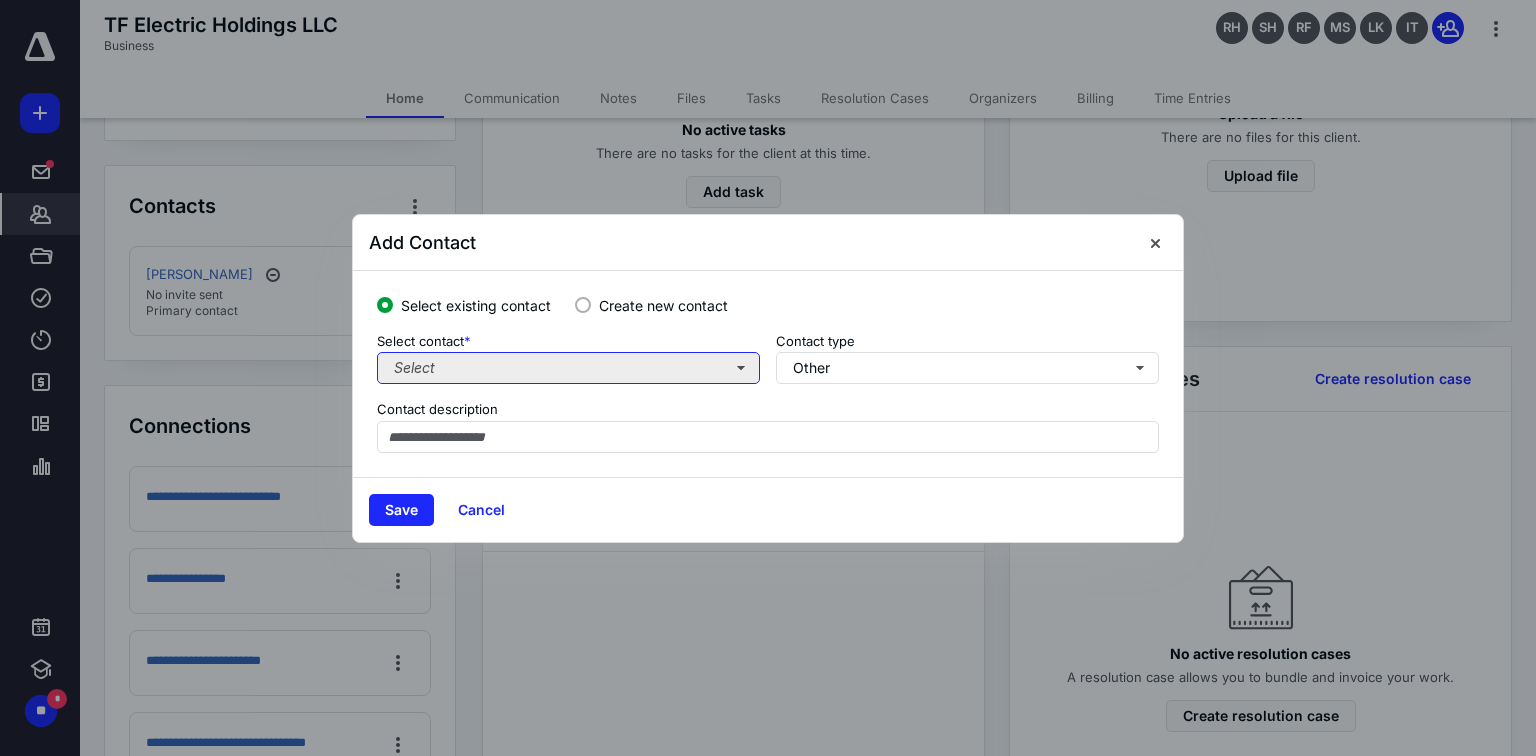 click on "Select" at bounding box center (568, 368) 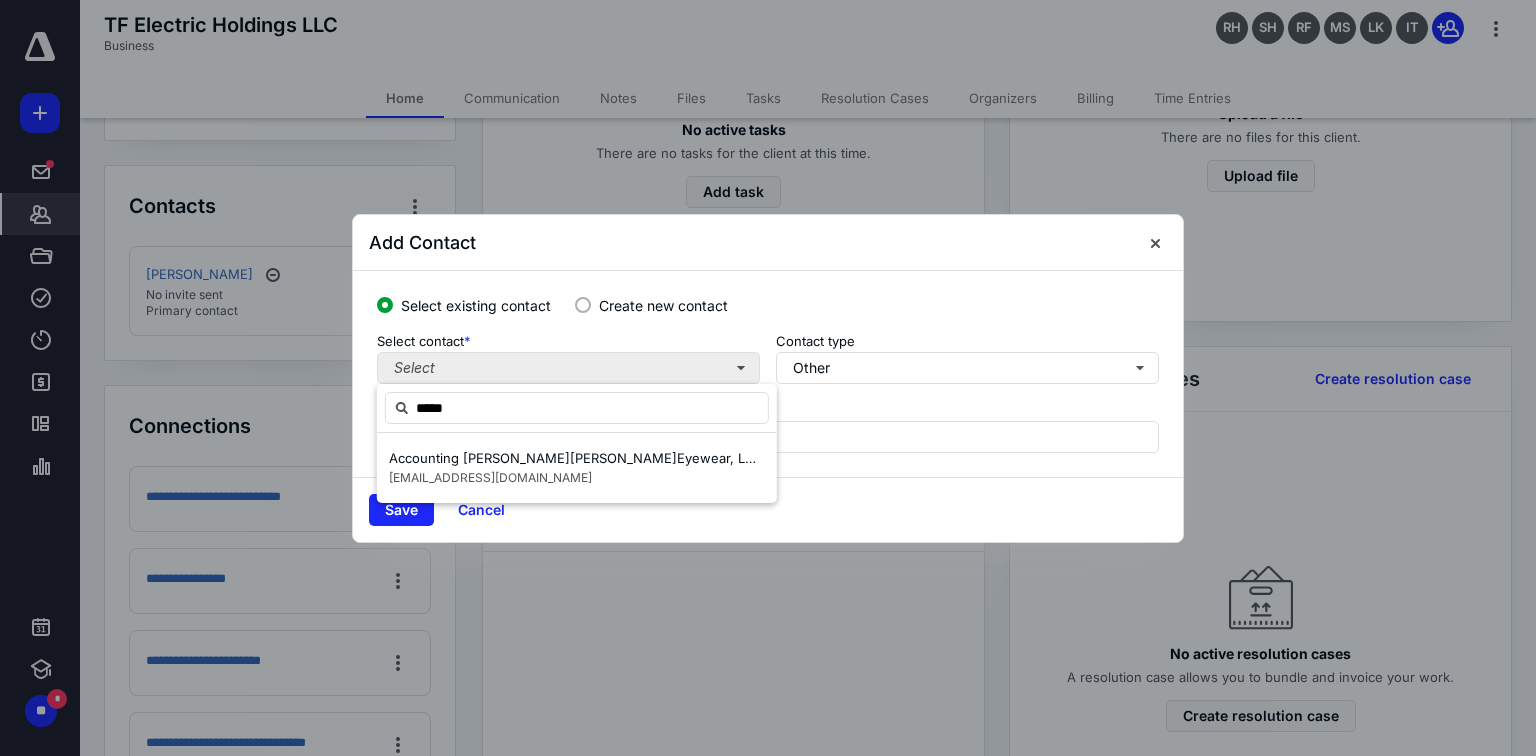 type on "******" 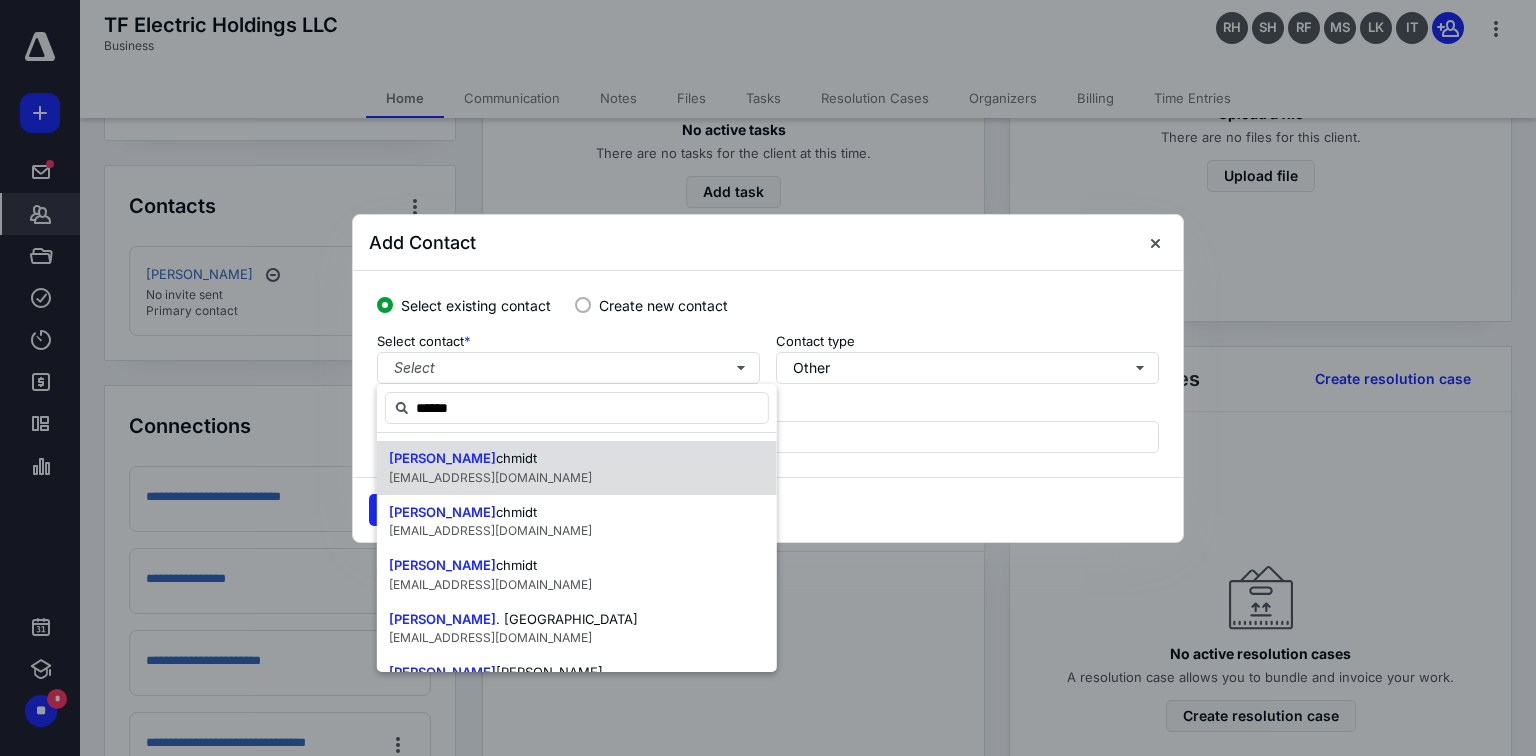 click on "[EMAIL_ADDRESS][DOMAIN_NAME]" at bounding box center [490, 477] 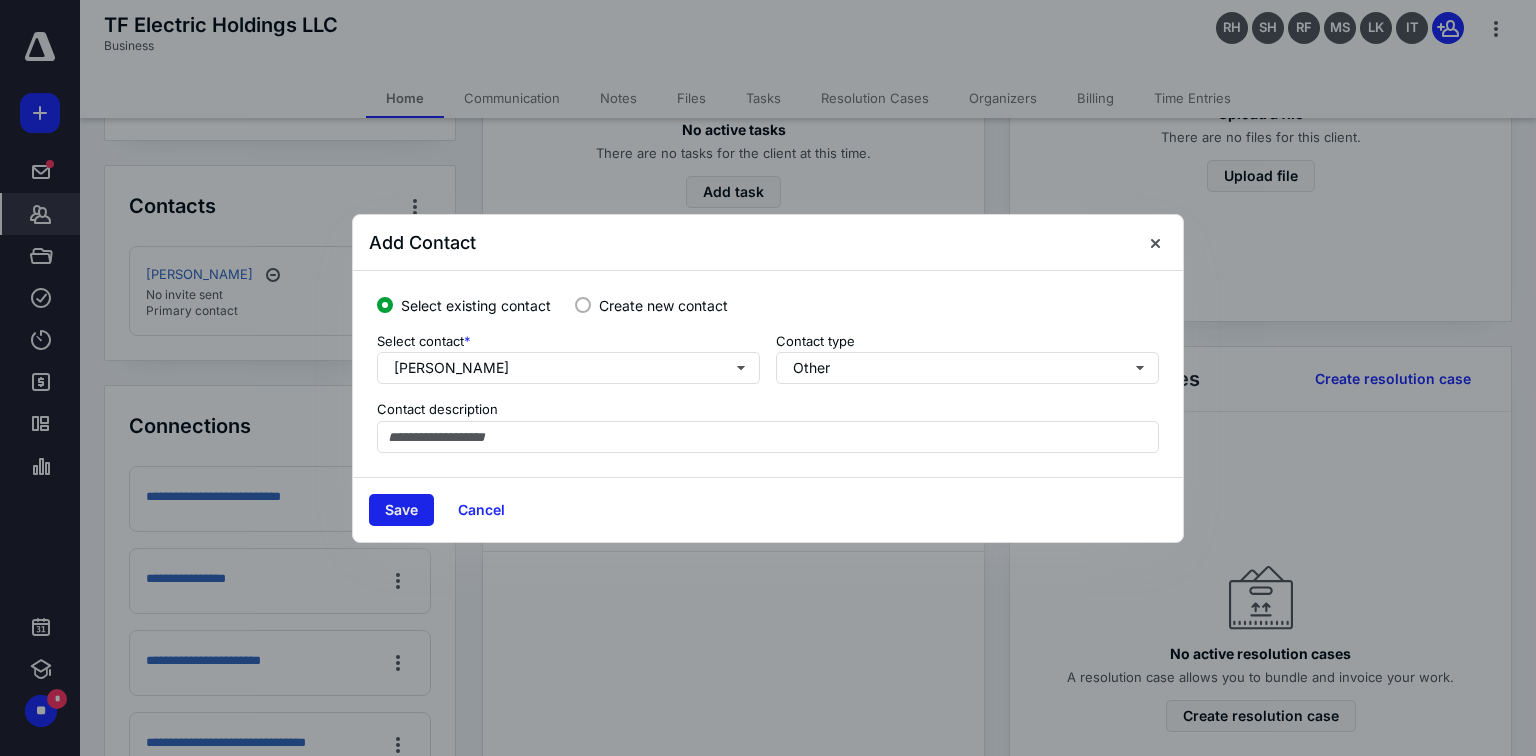 click on "Save" at bounding box center [401, 510] 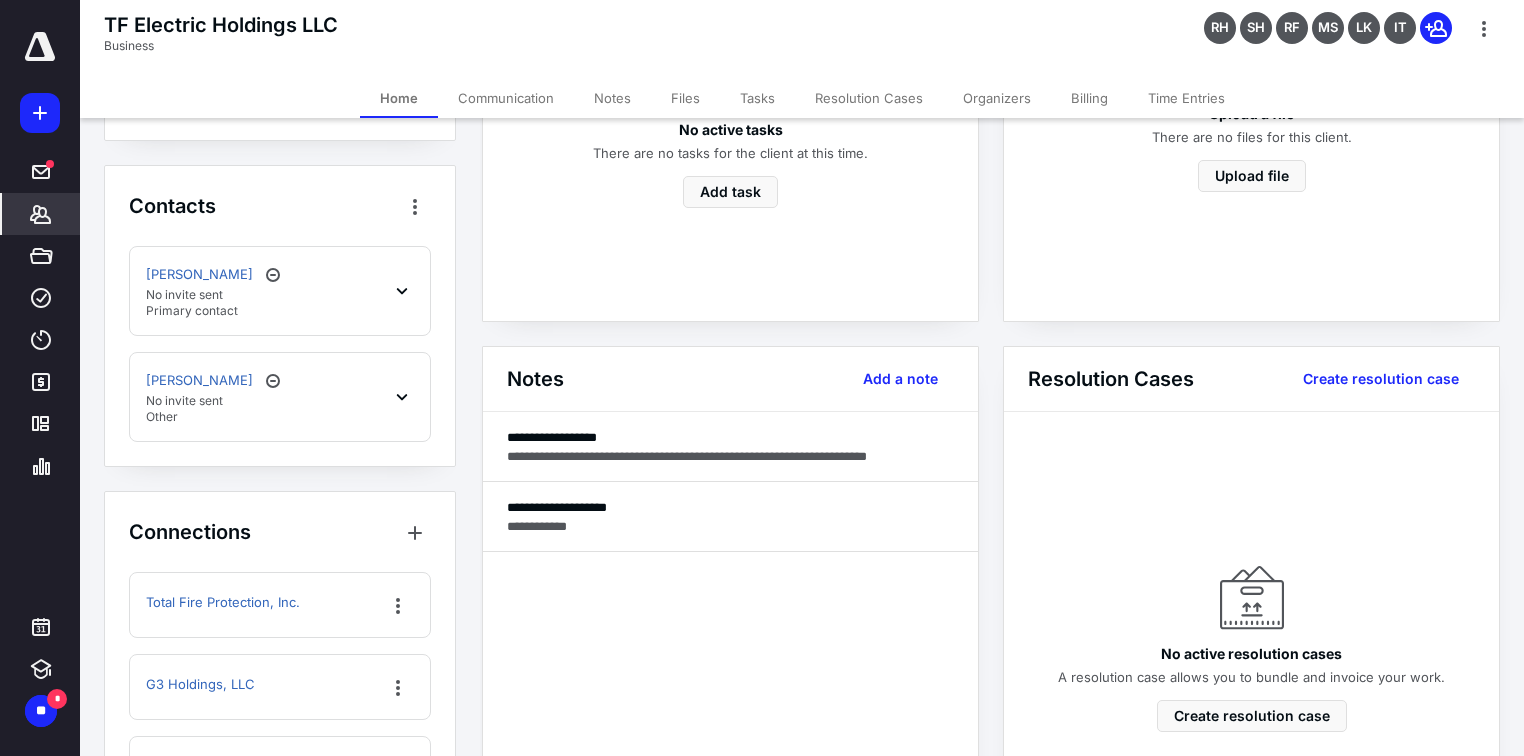 scroll, scrollTop: 1120, scrollLeft: 0, axis: vertical 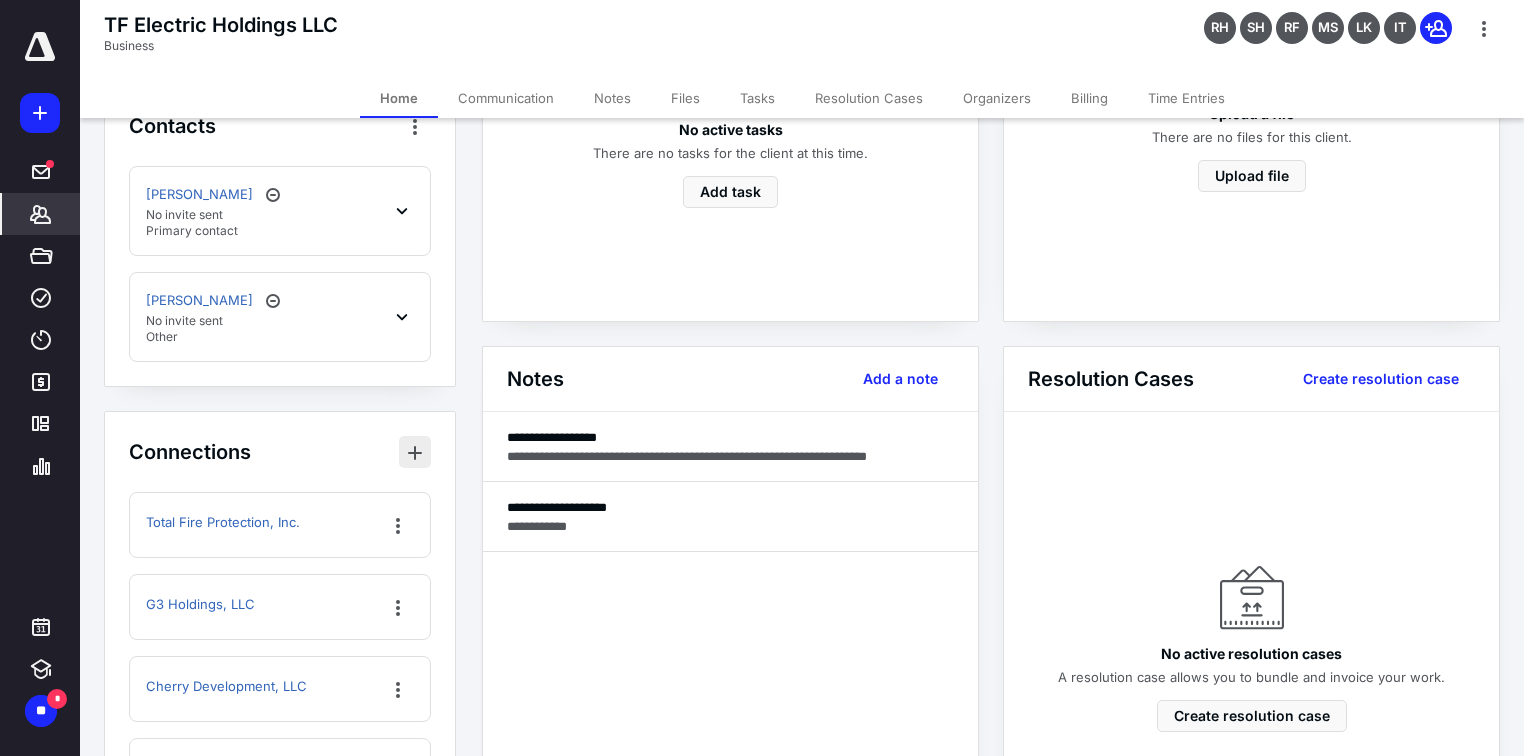 click at bounding box center [415, 452] 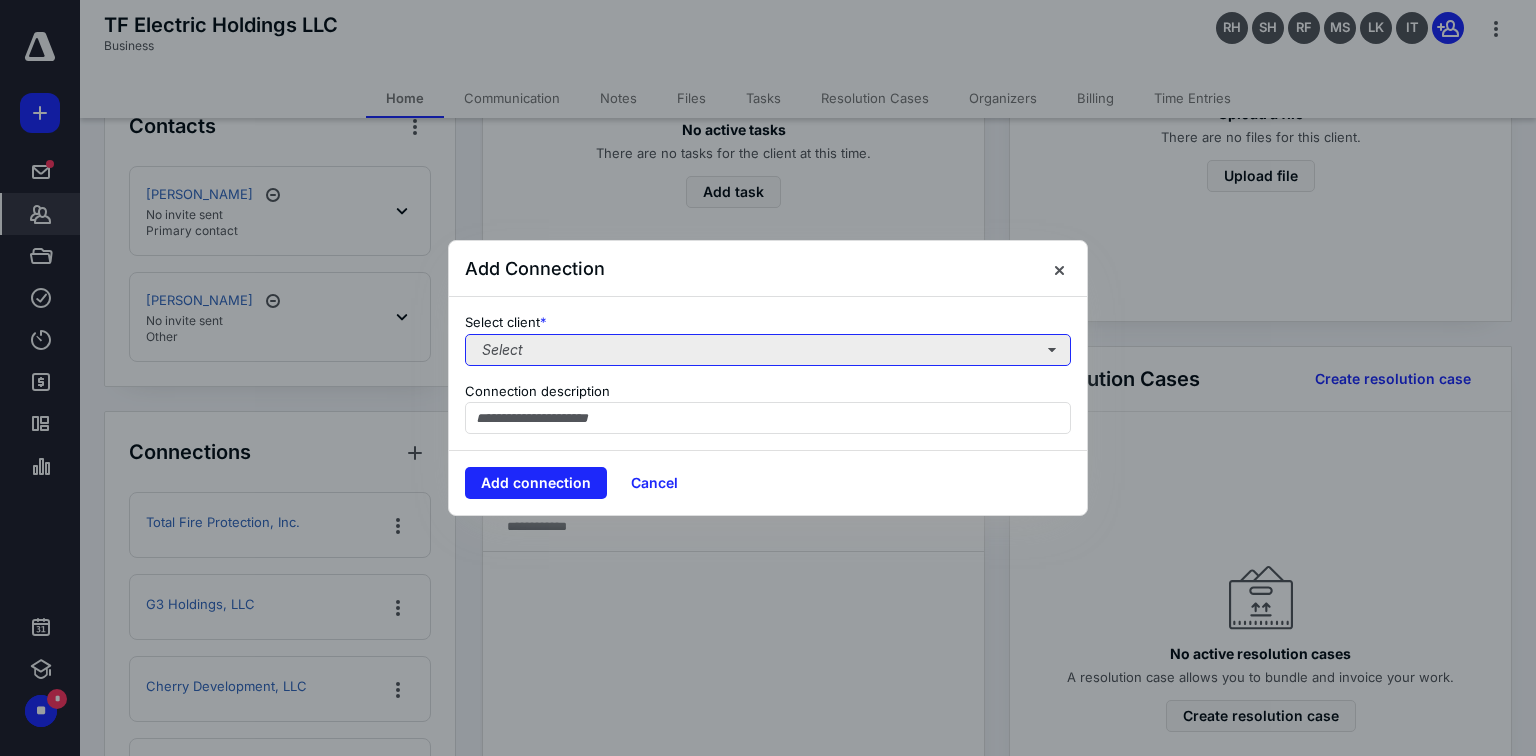 click on "Select" at bounding box center [768, 350] 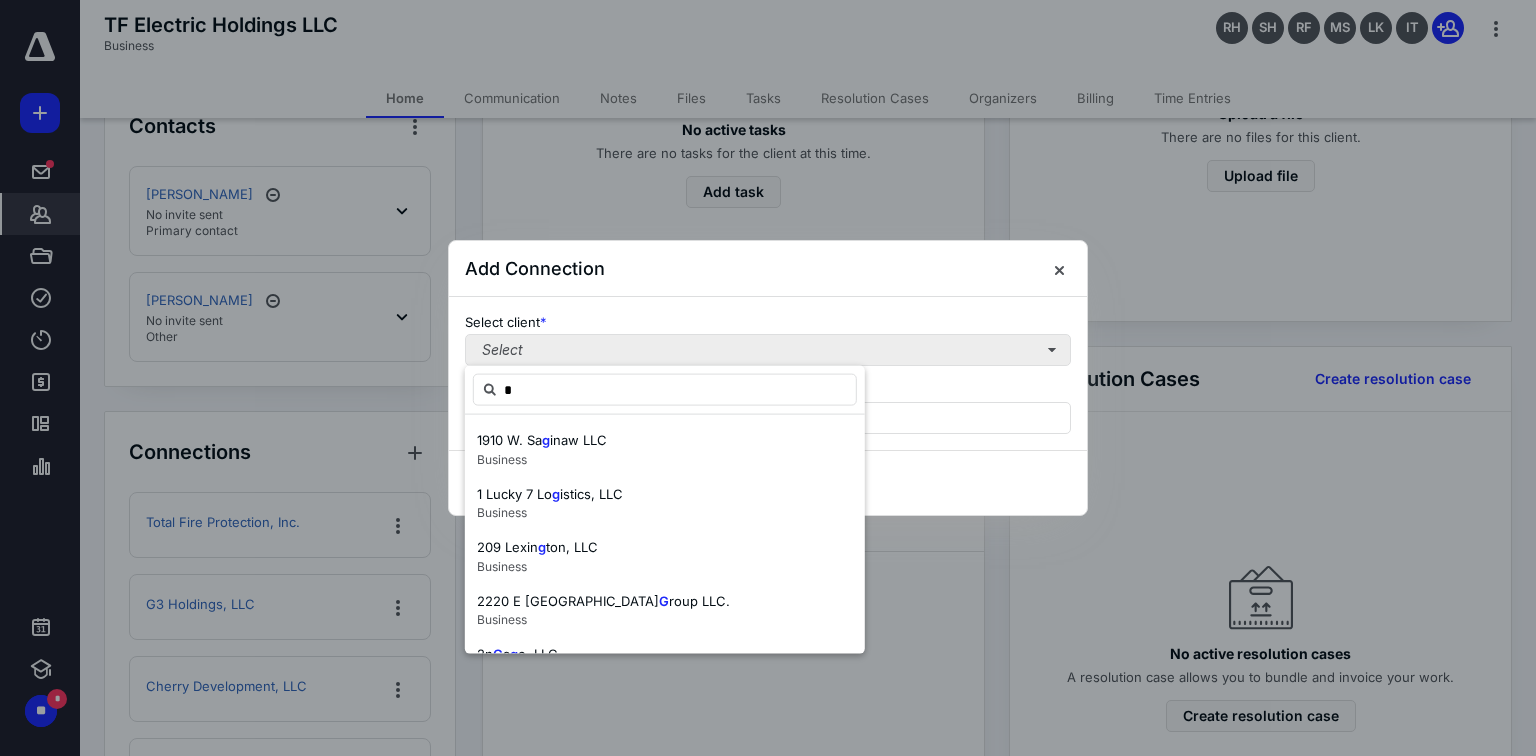 type on "**" 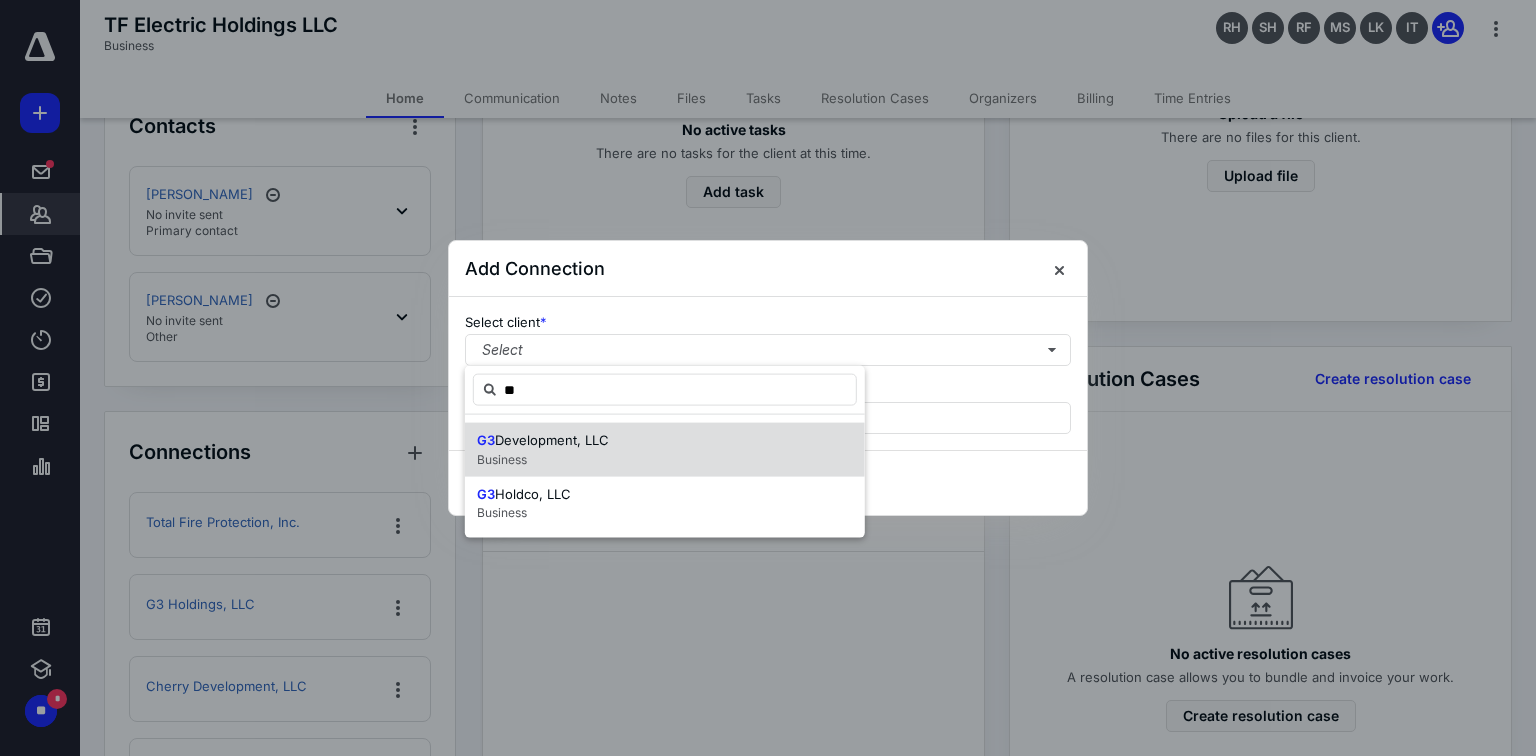 click on "G3  Development, LLC Business" at bounding box center (665, 450) 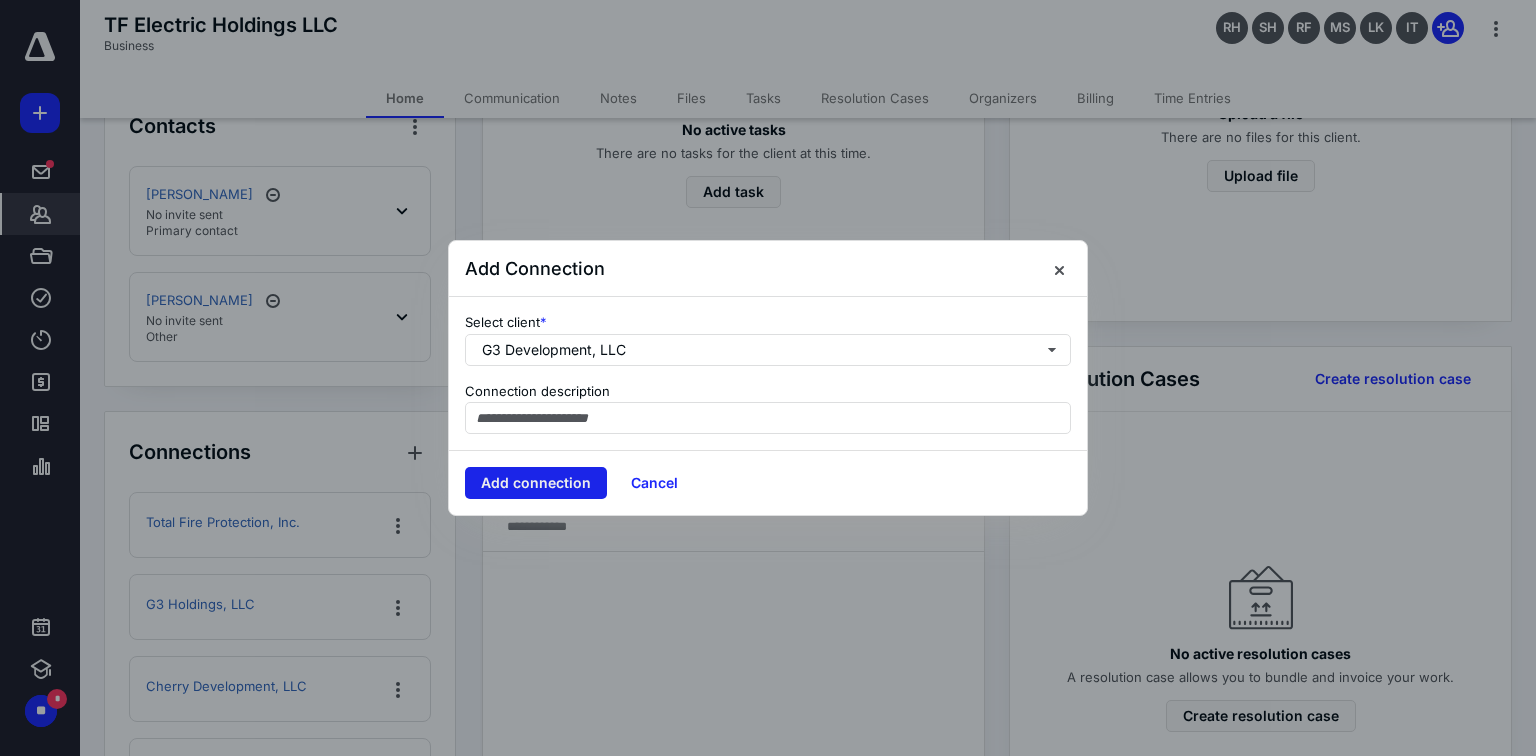click on "Add connection" at bounding box center [536, 483] 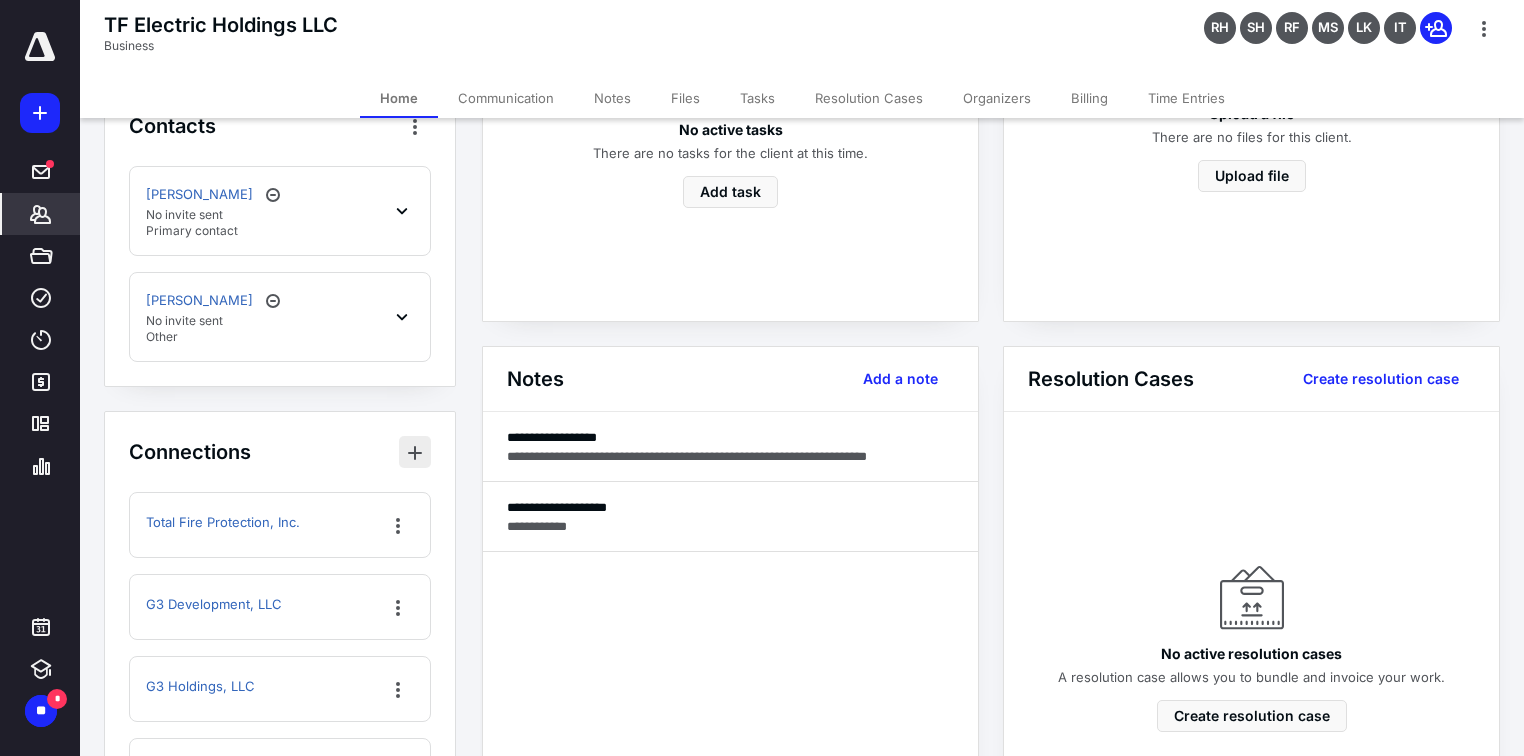 click at bounding box center [415, 452] 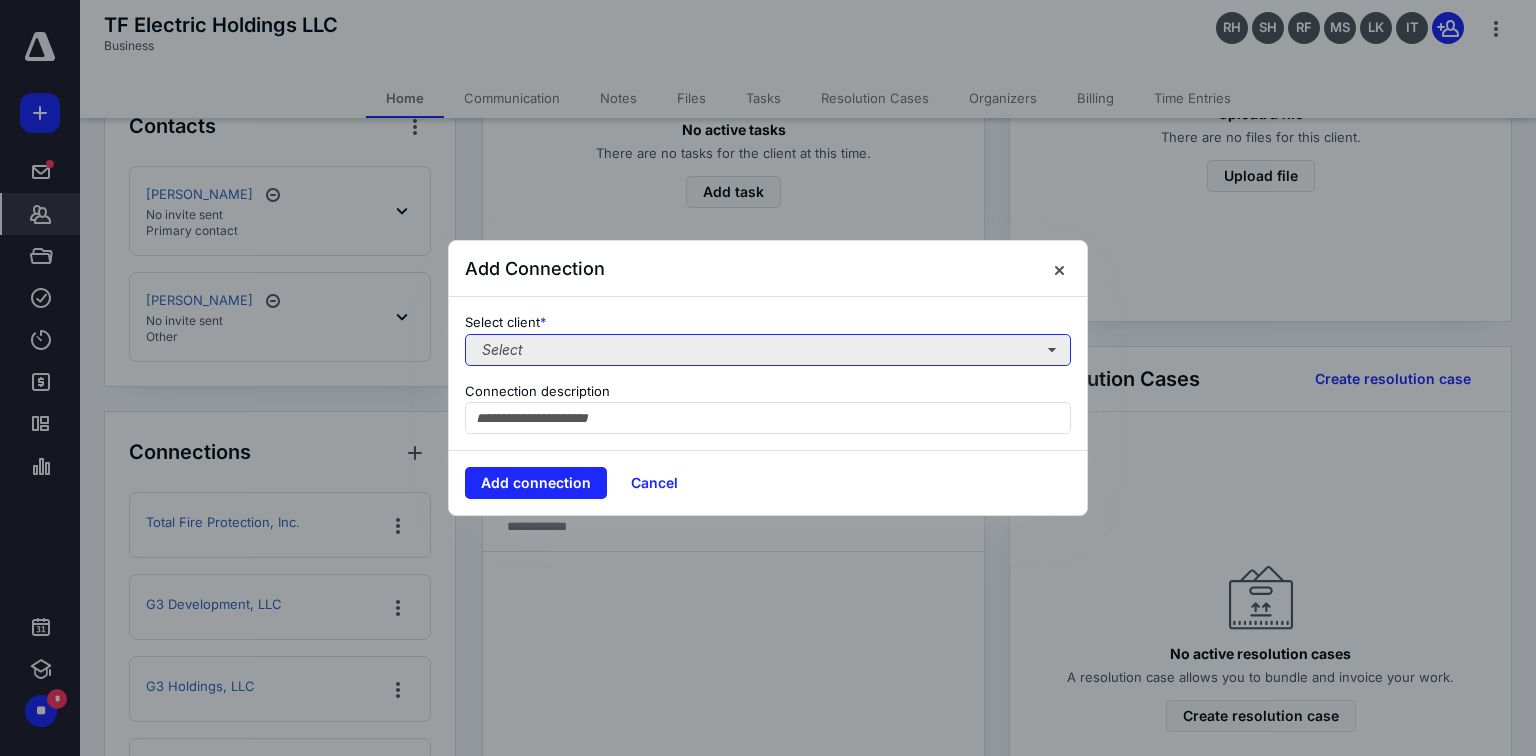 click on "Select" at bounding box center [768, 350] 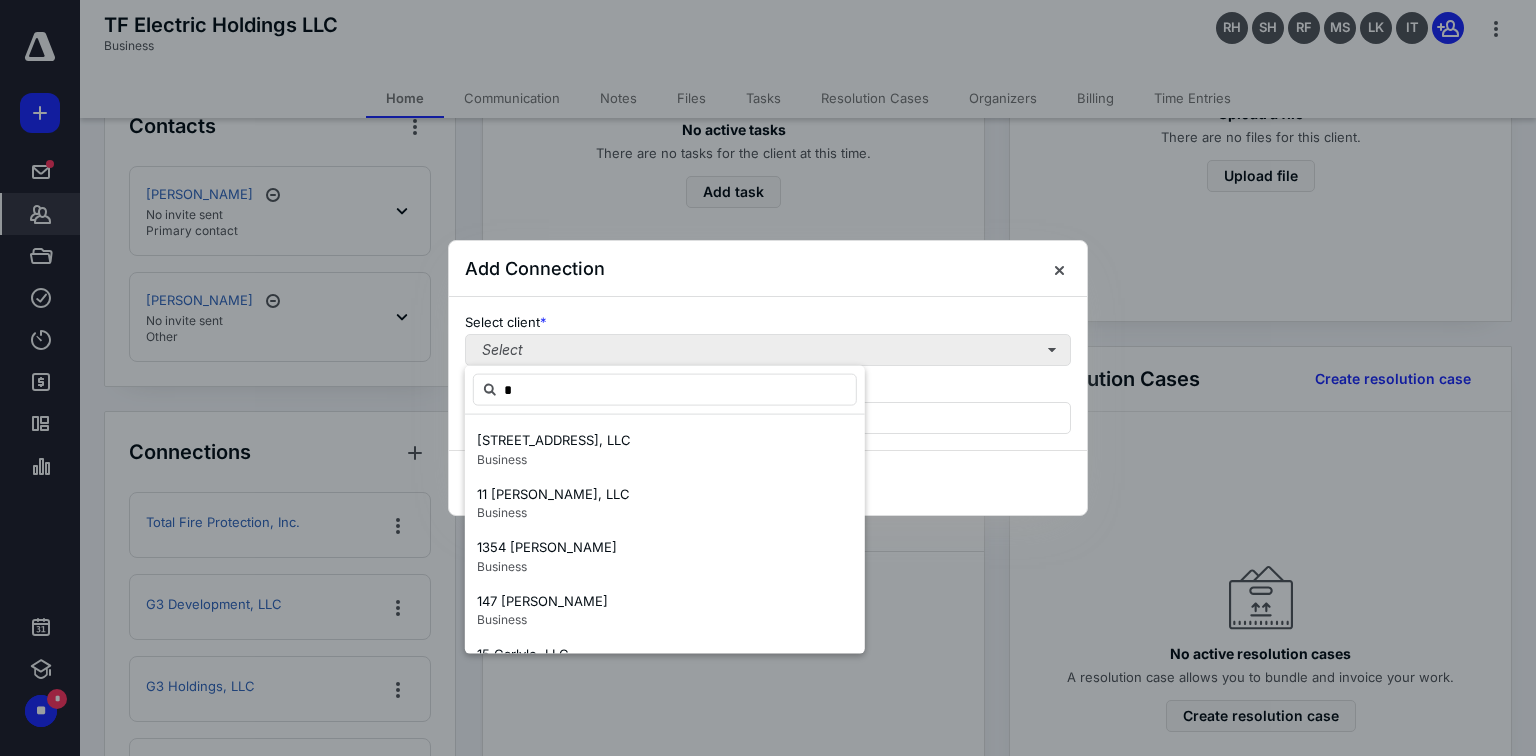 type on "**" 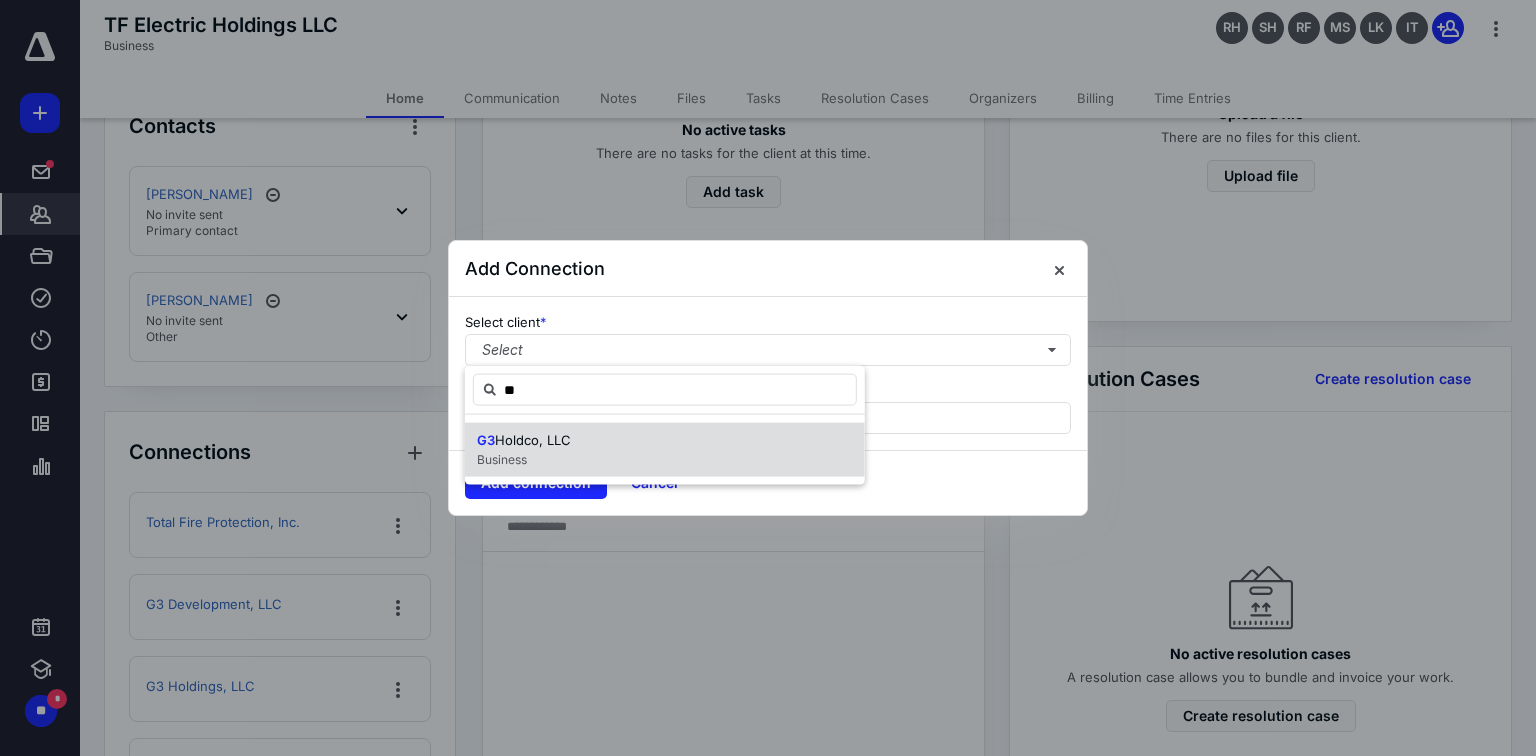 click on "Holdco, LLC" at bounding box center [533, 440] 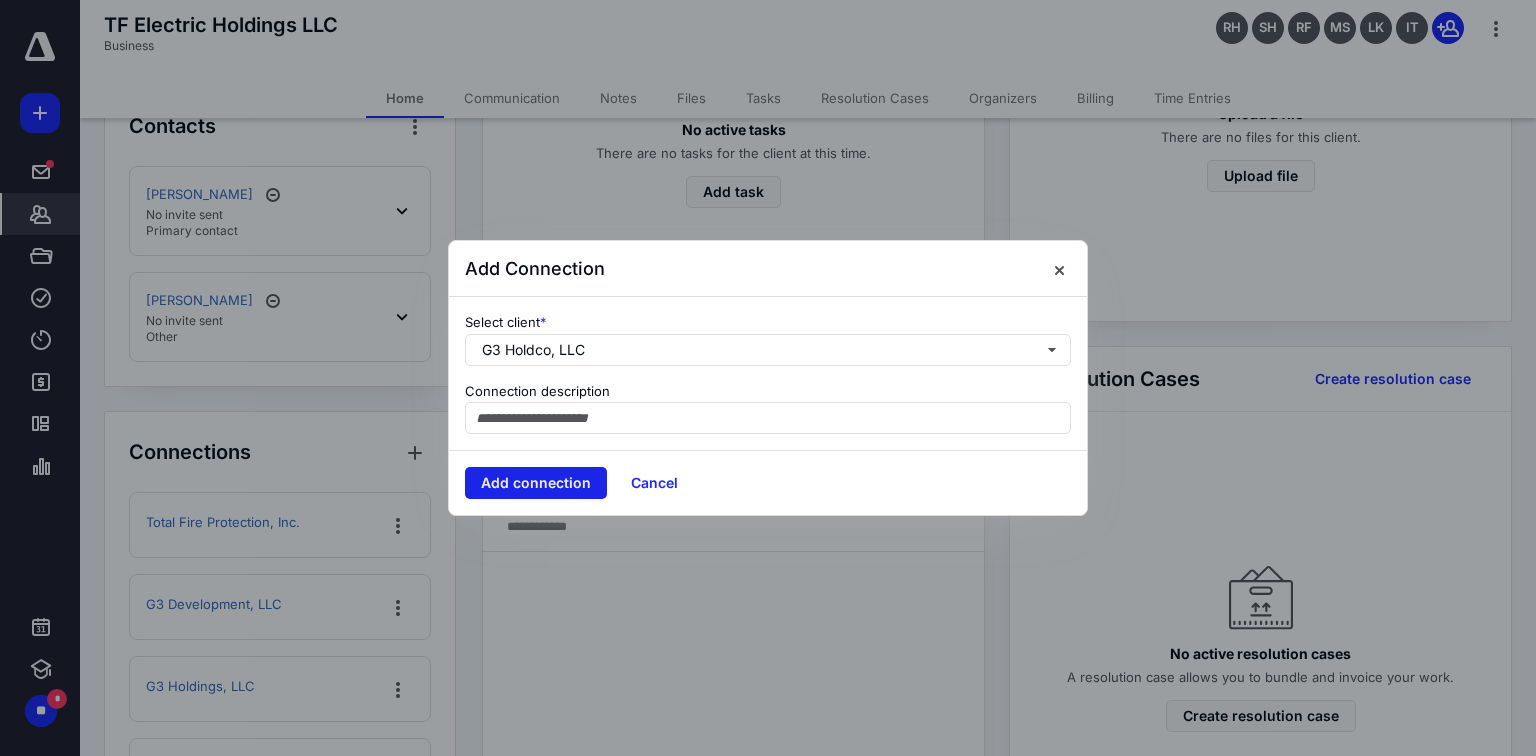 click on "Add connection" at bounding box center (536, 483) 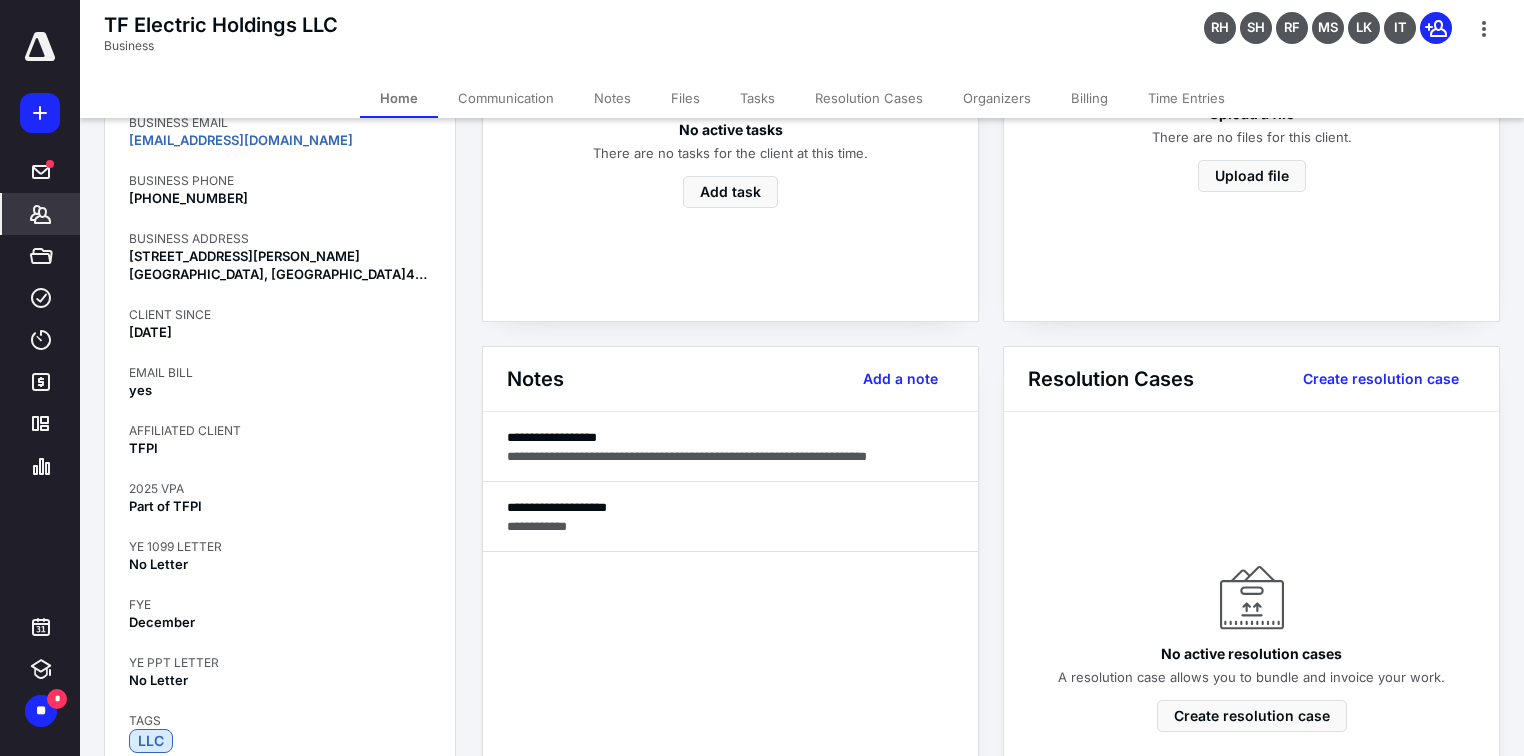 scroll, scrollTop: 560, scrollLeft: 0, axis: vertical 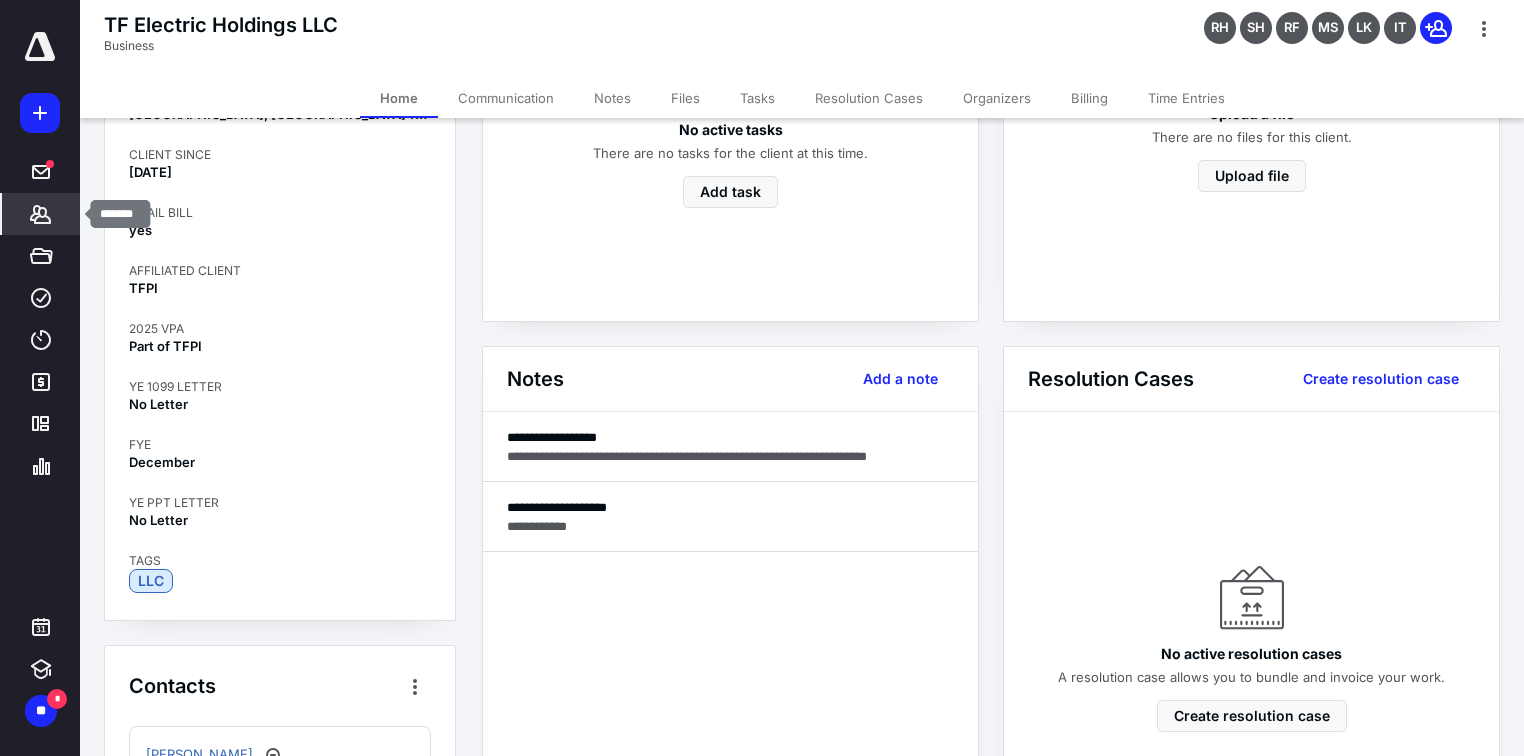 drag, startPoint x: 36, startPoint y: 212, endPoint x: 76, endPoint y: 192, distance: 44.72136 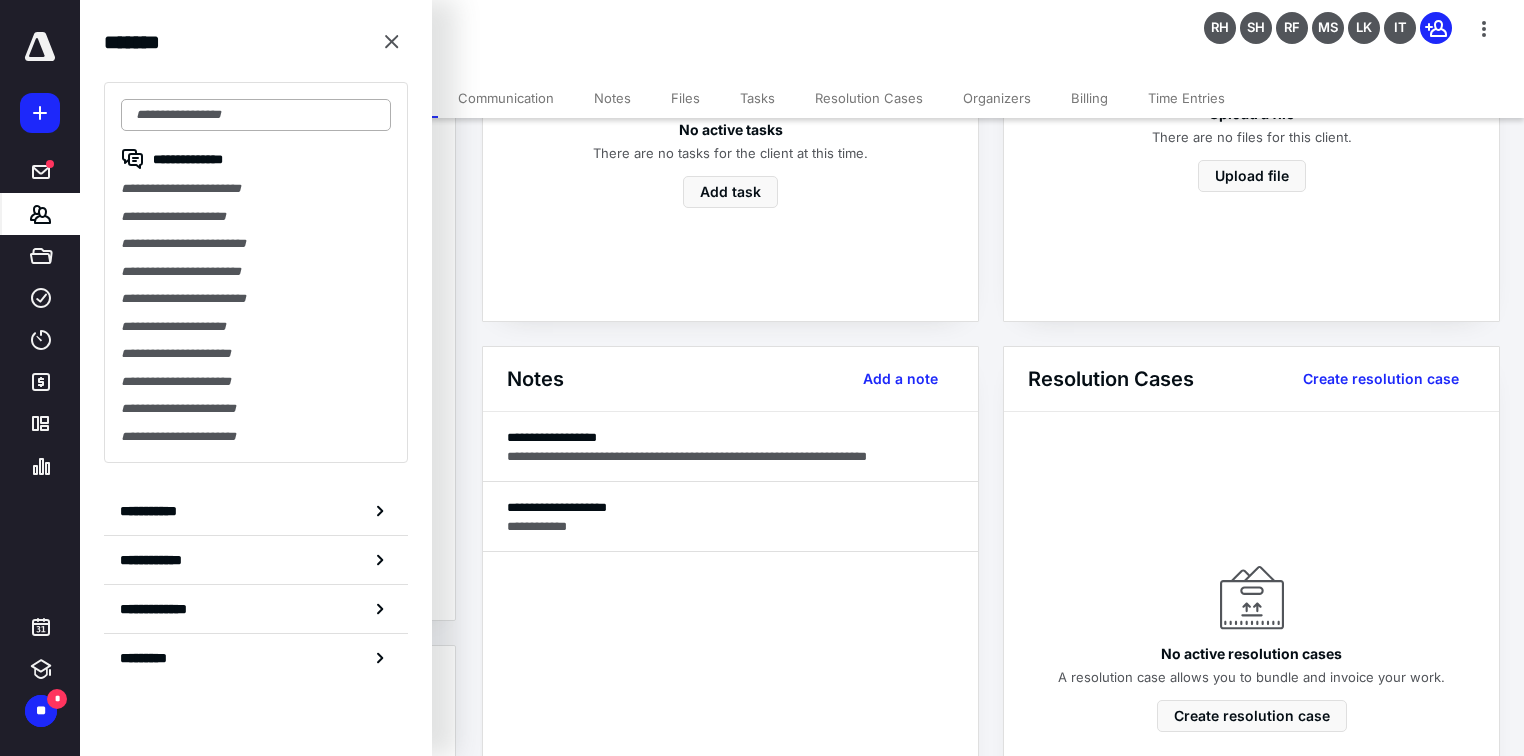 click at bounding box center [256, 115] 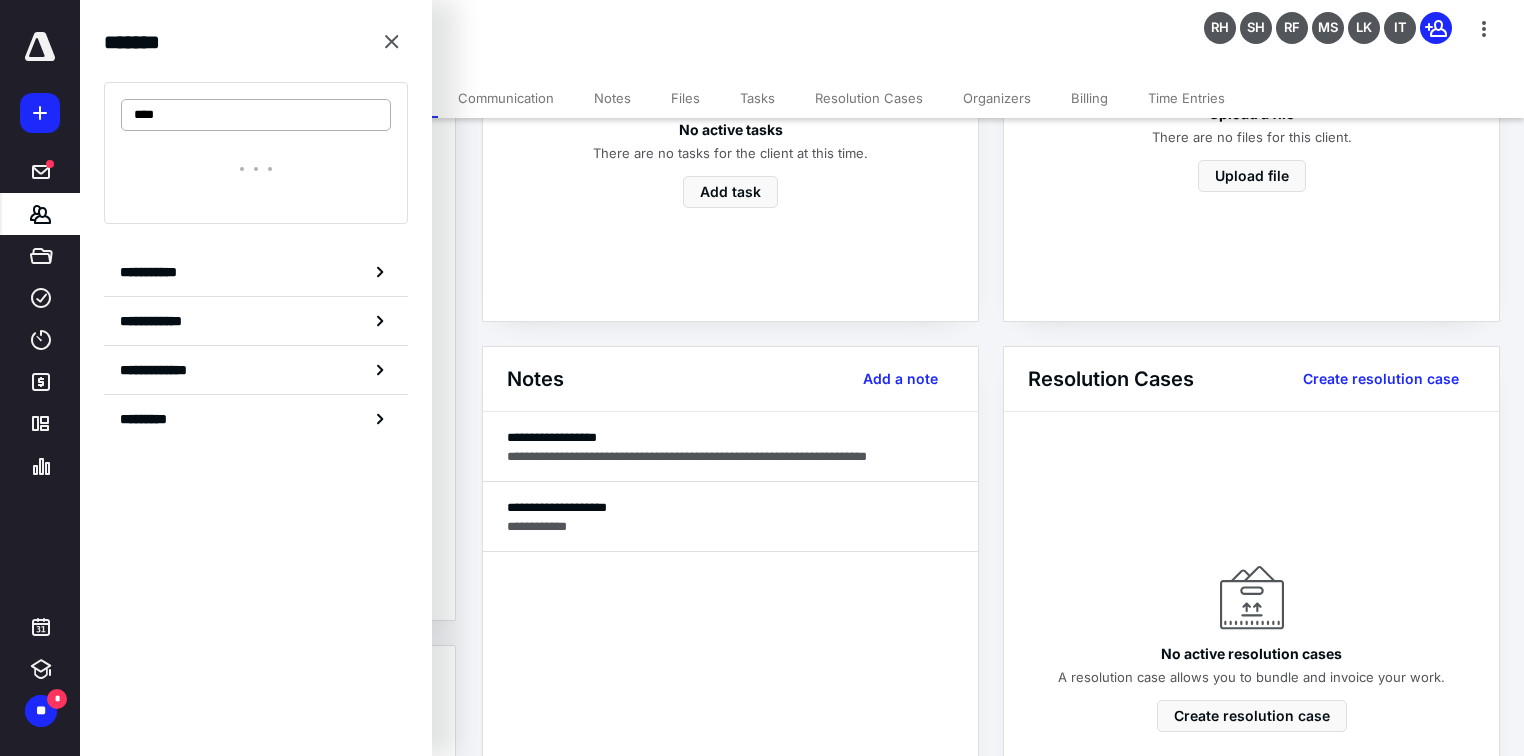 type on "****" 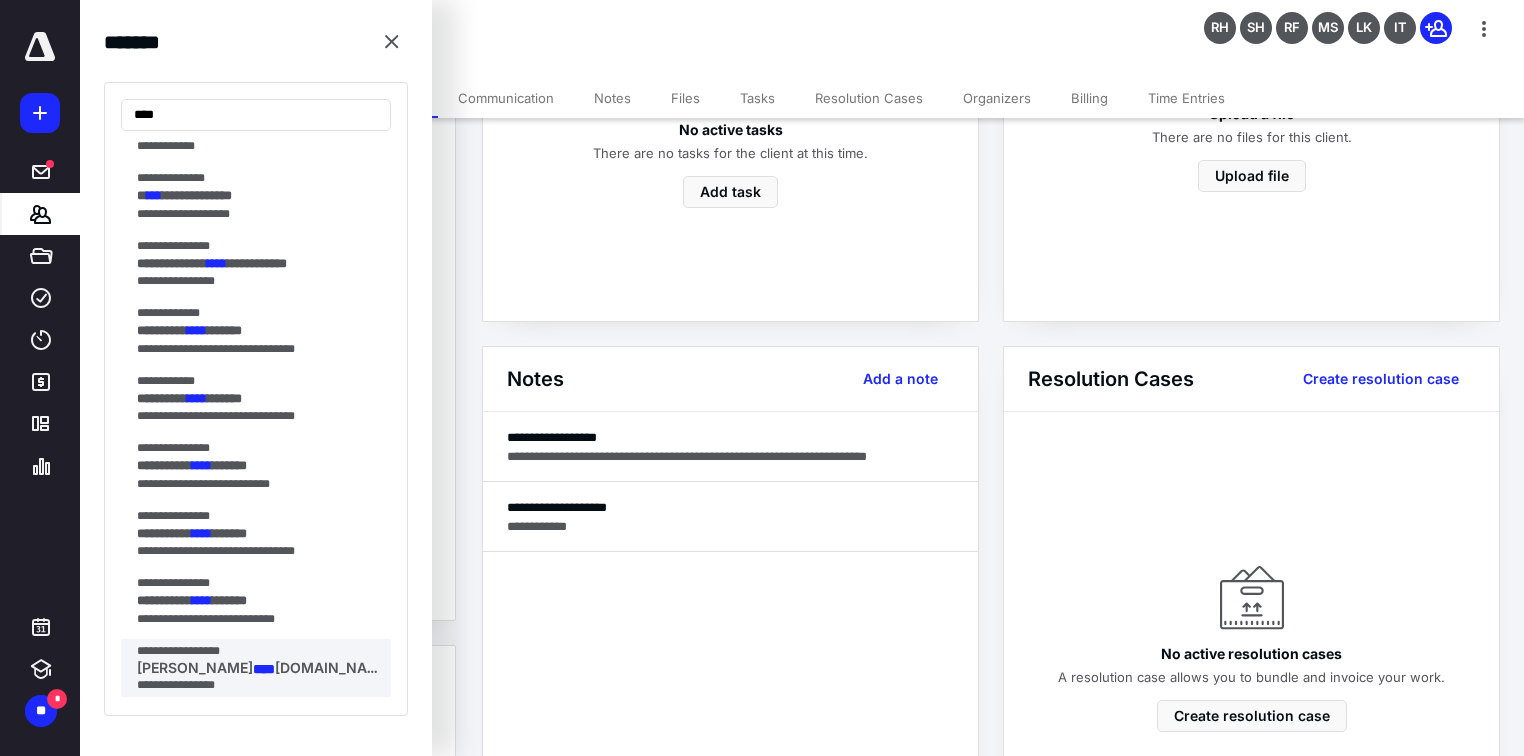 scroll, scrollTop: 1185, scrollLeft: 0, axis: vertical 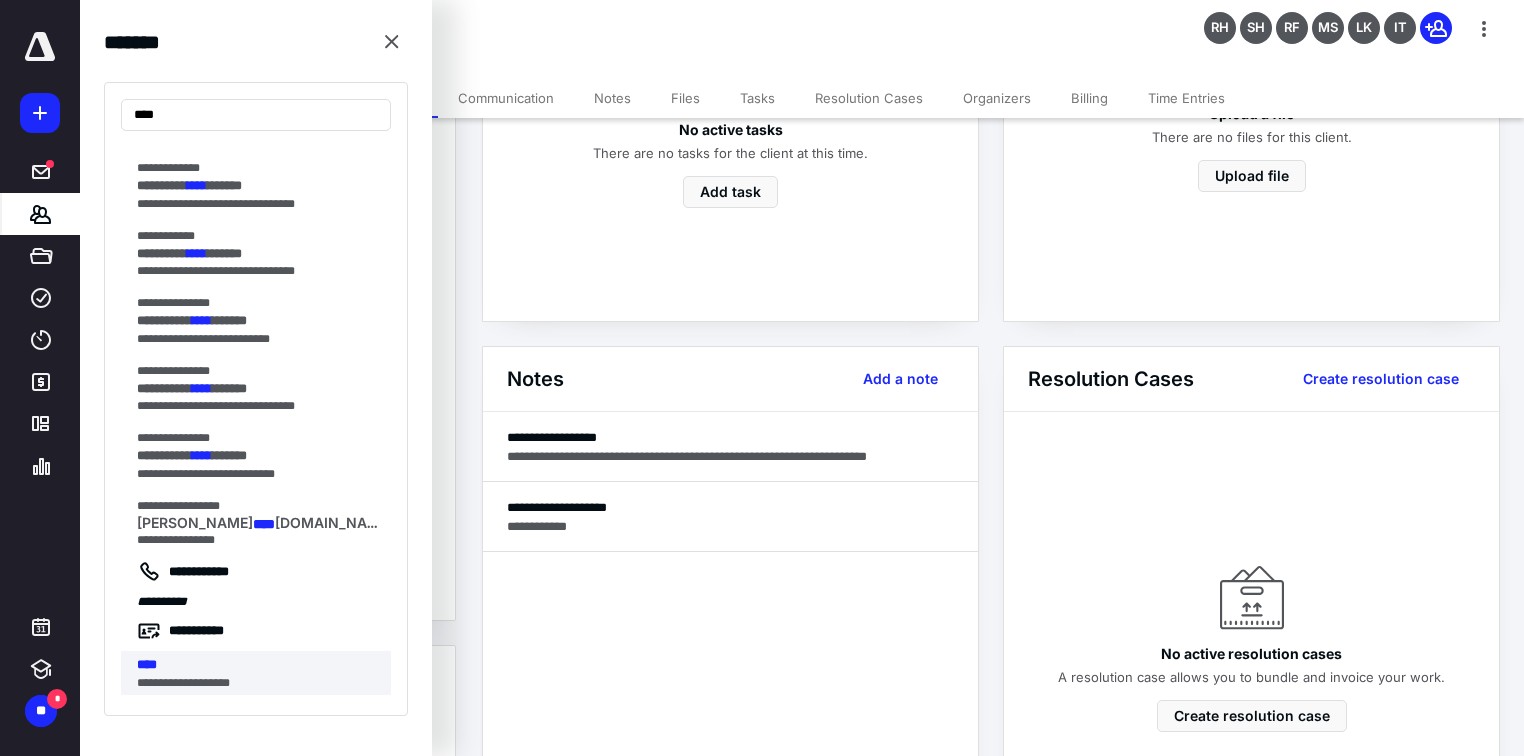 click on "****" at bounding box center [147, 664] 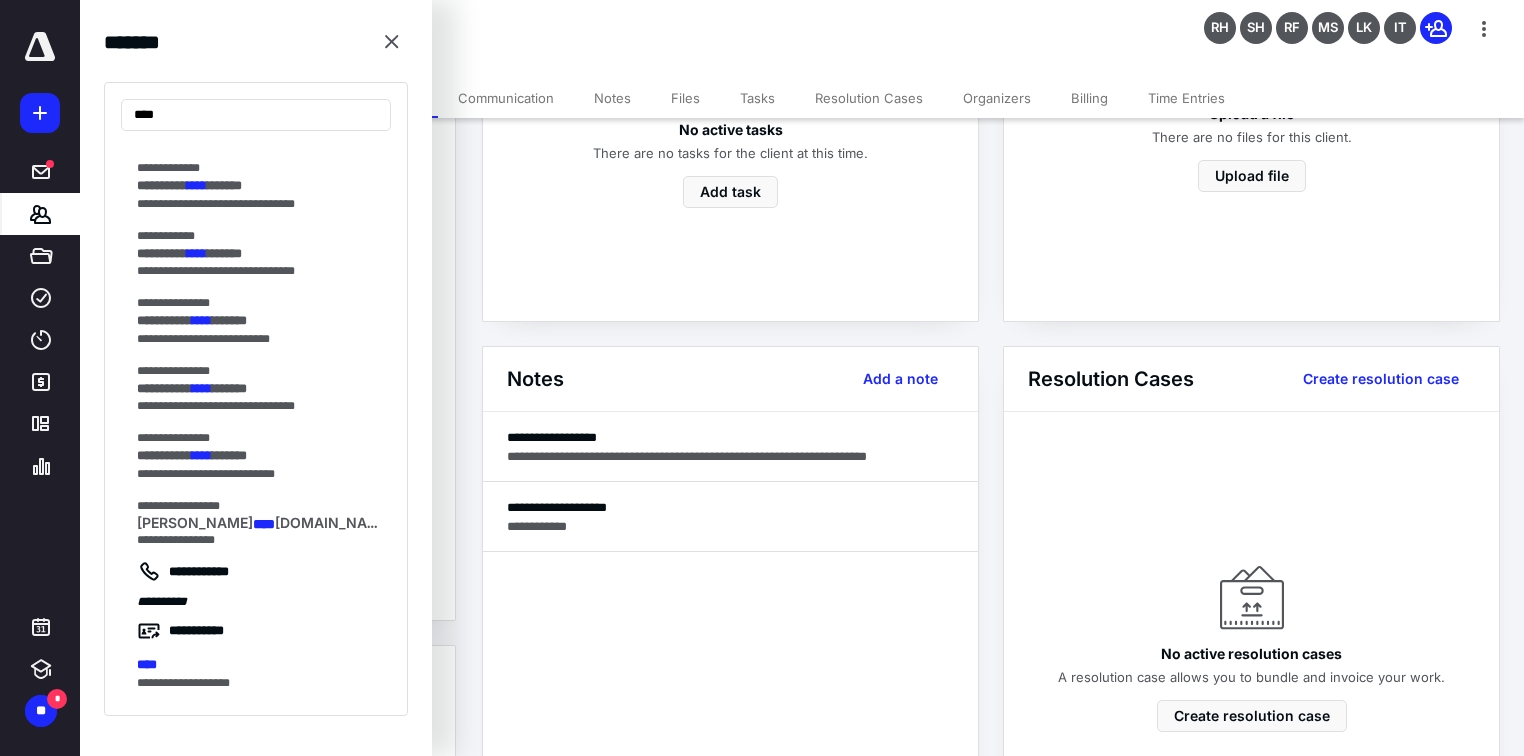 scroll, scrollTop: 0, scrollLeft: 0, axis: both 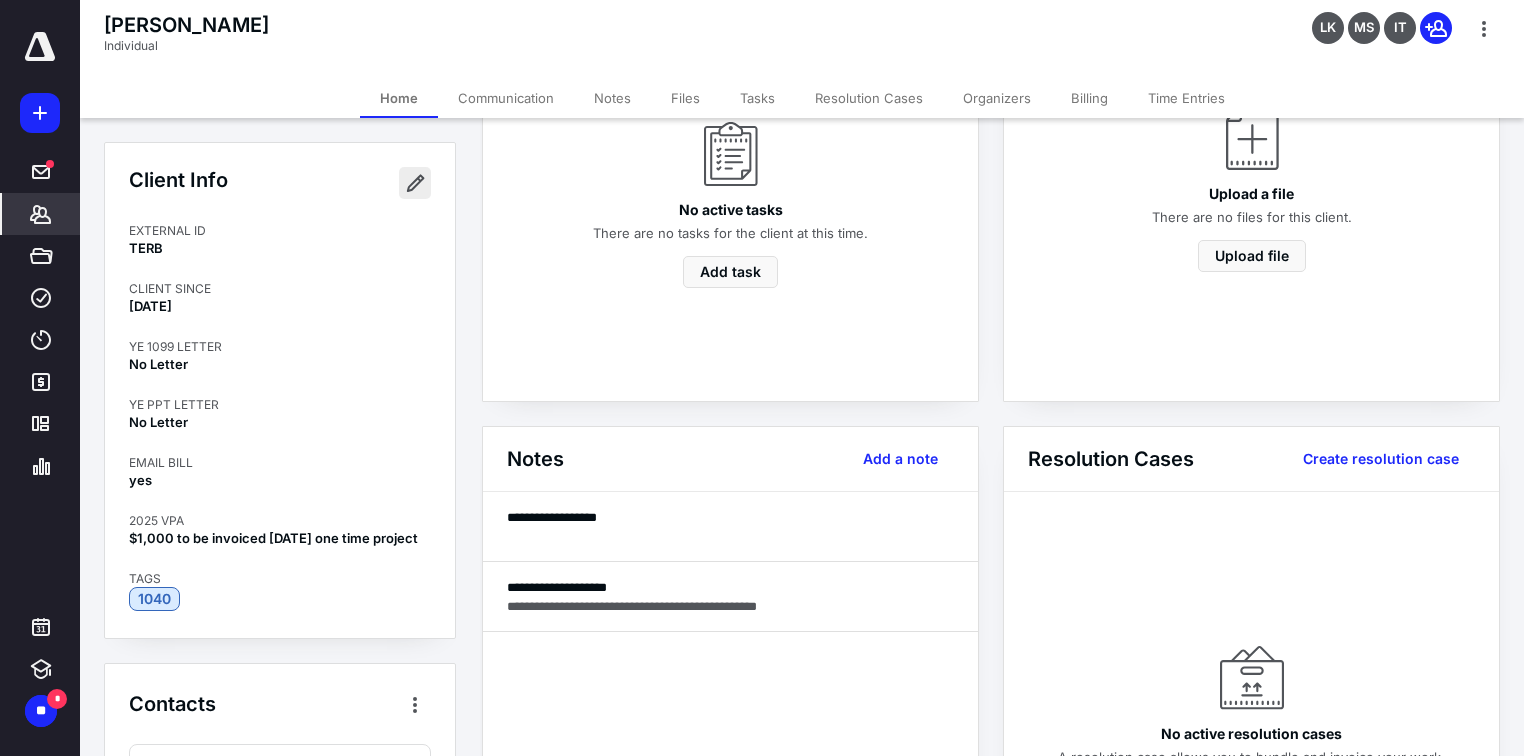 click at bounding box center (415, 183) 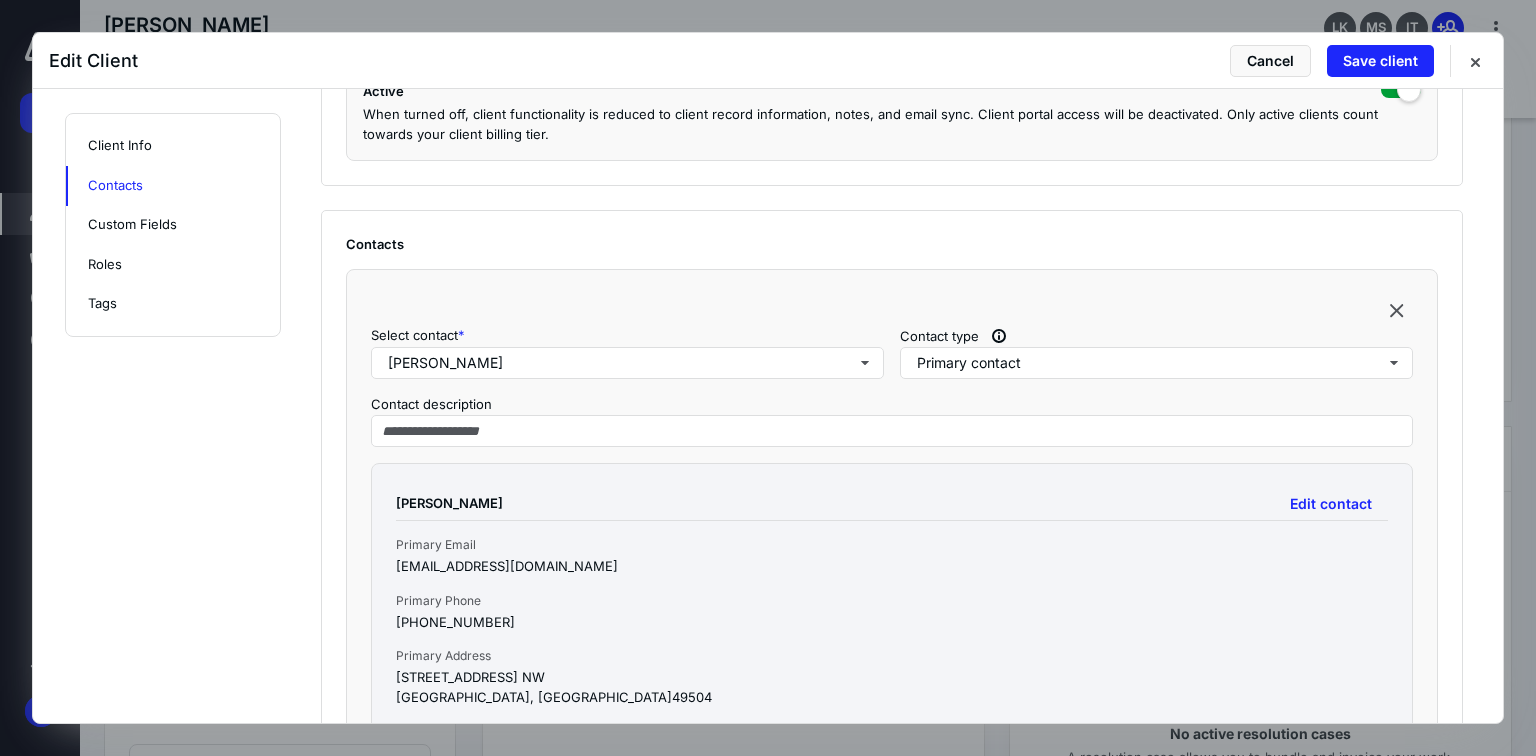 scroll, scrollTop: 720, scrollLeft: 0, axis: vertical 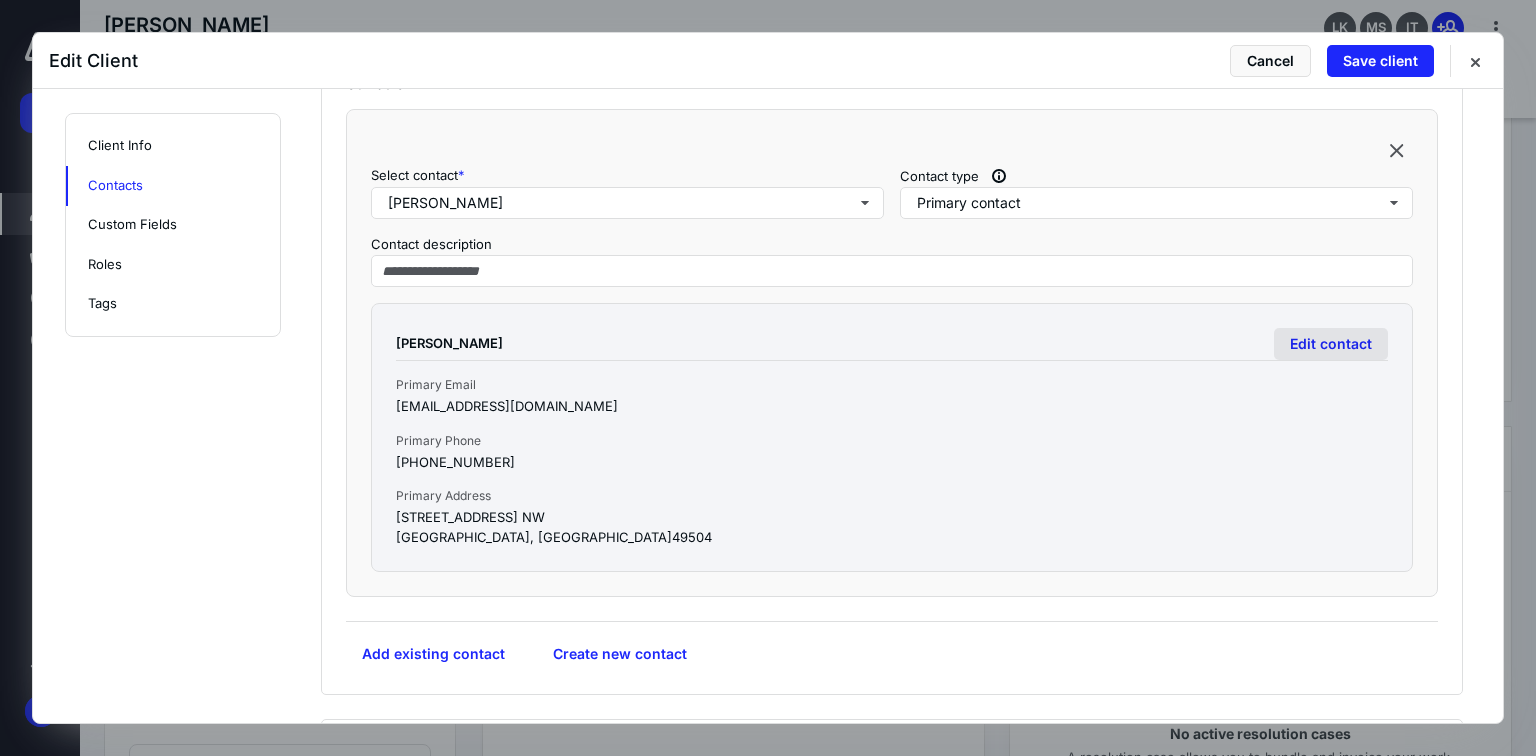 click on "Edit contact" at bounding box center [1331, 344] 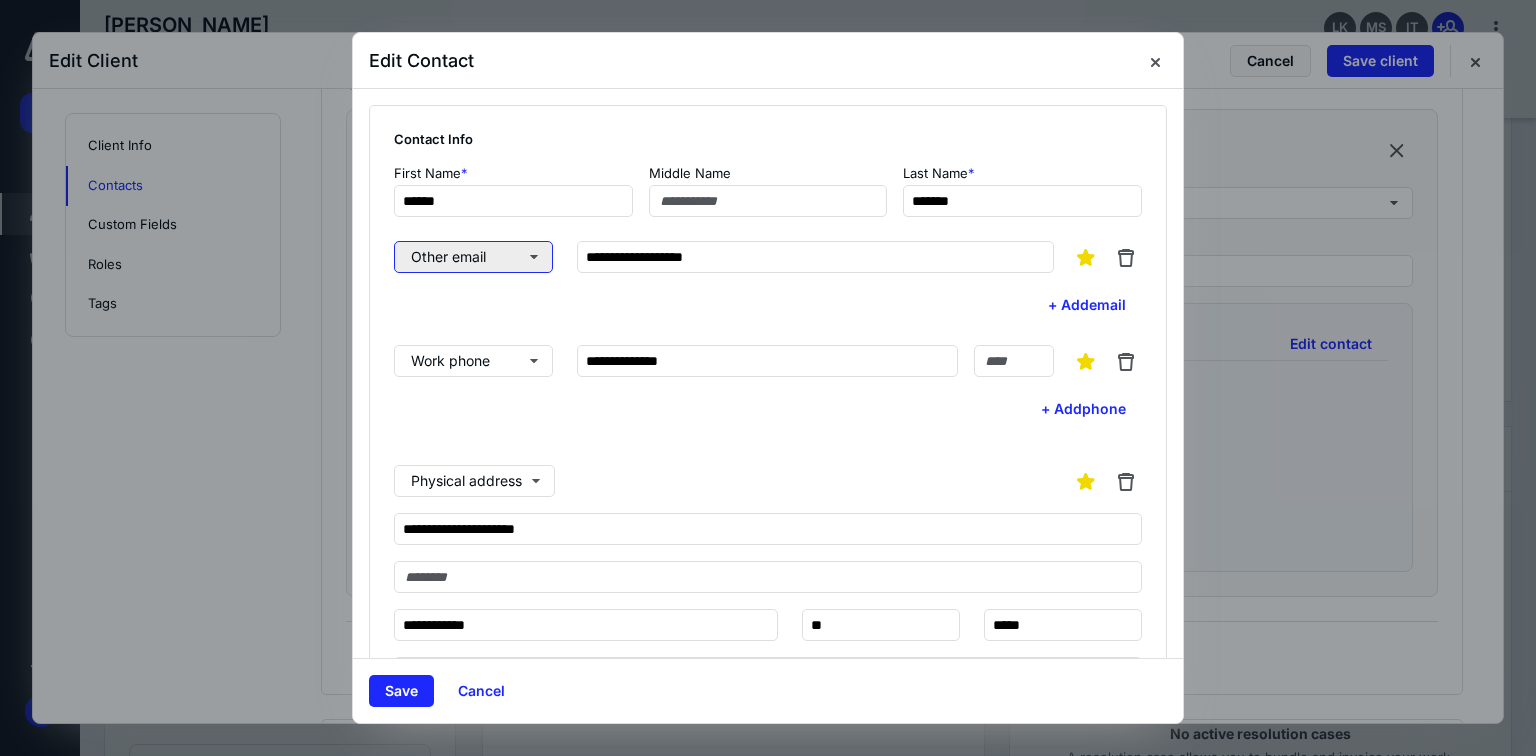 click on "Other email" at bounding box center (473, 257) 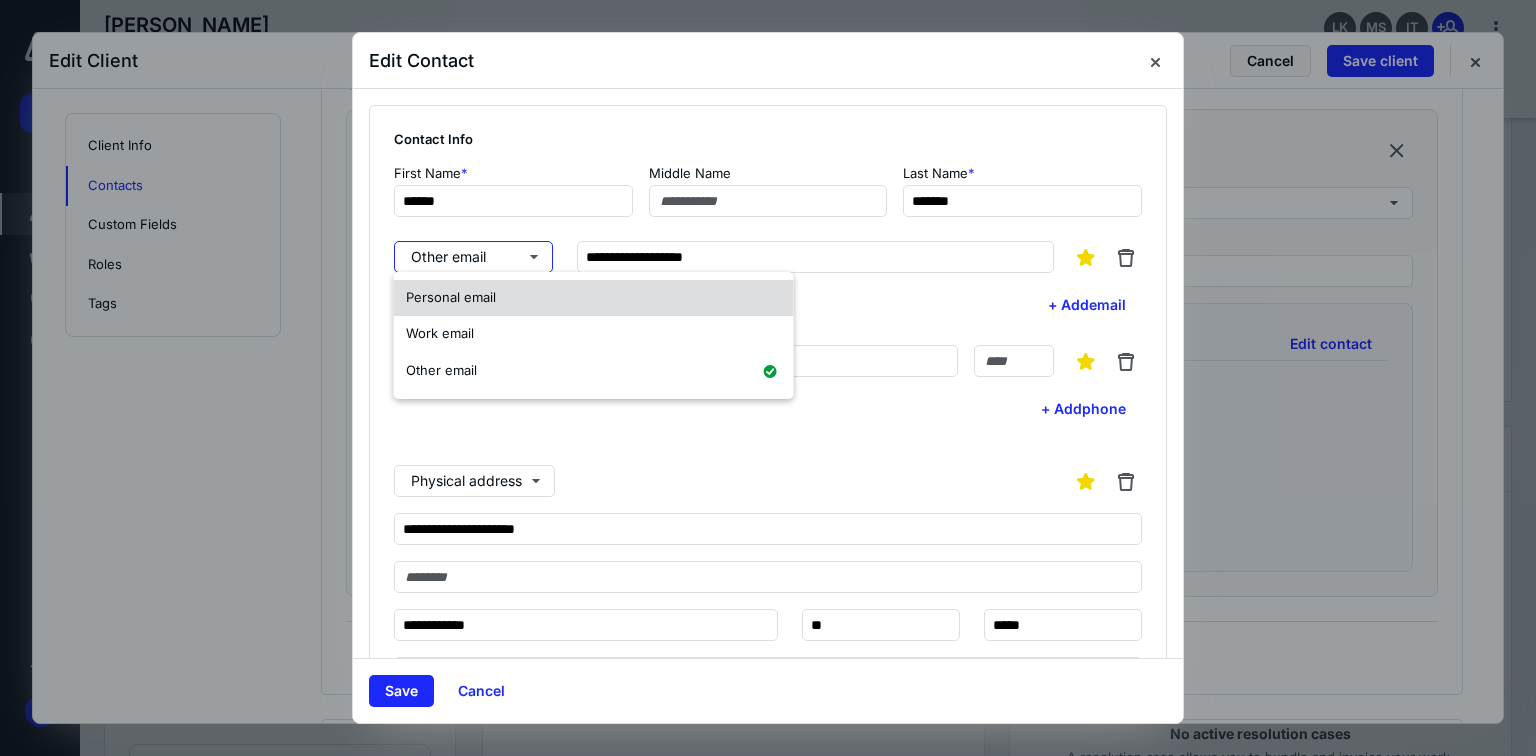 click on "Personal email" at bounding box center (451, 297) 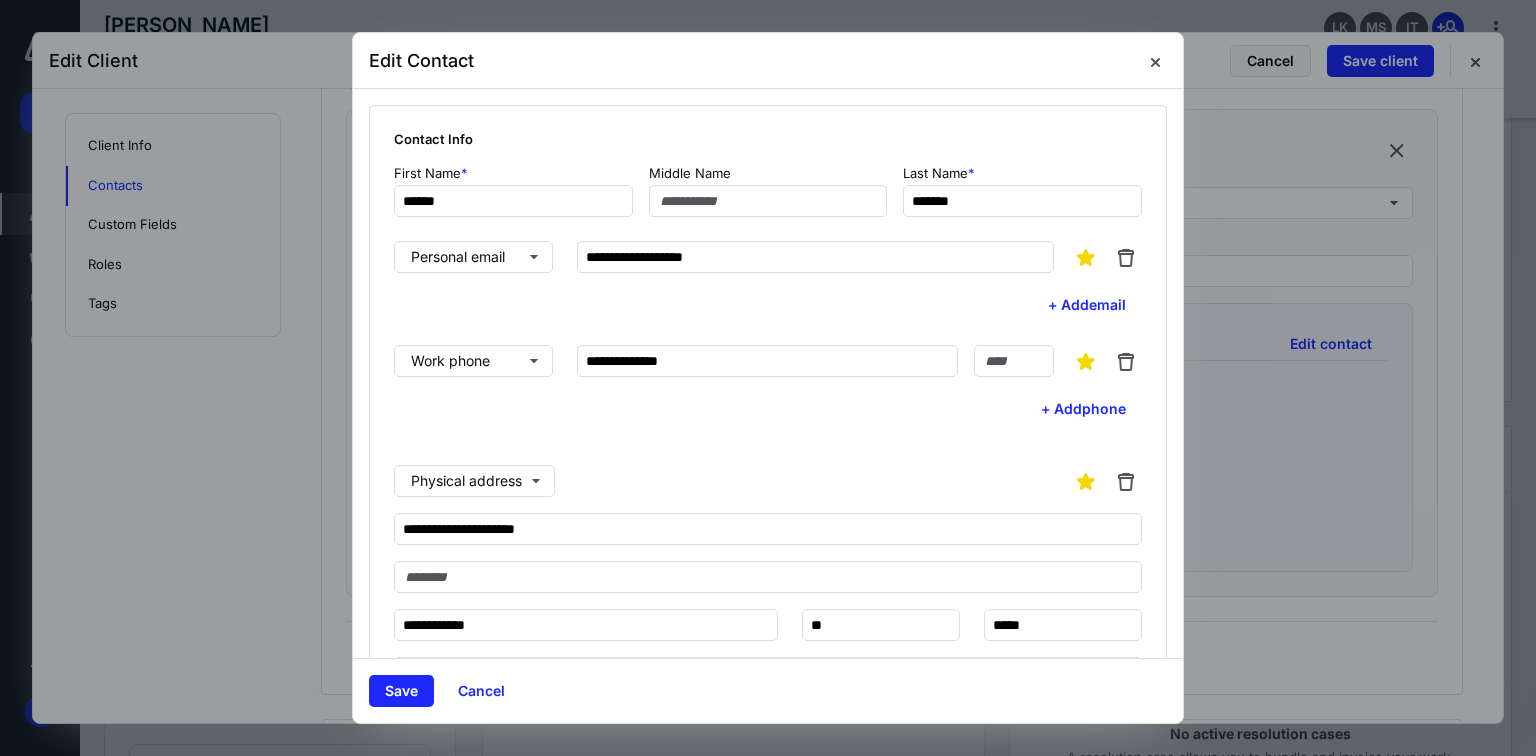 click on "**********" at bounding box center [768, 385] 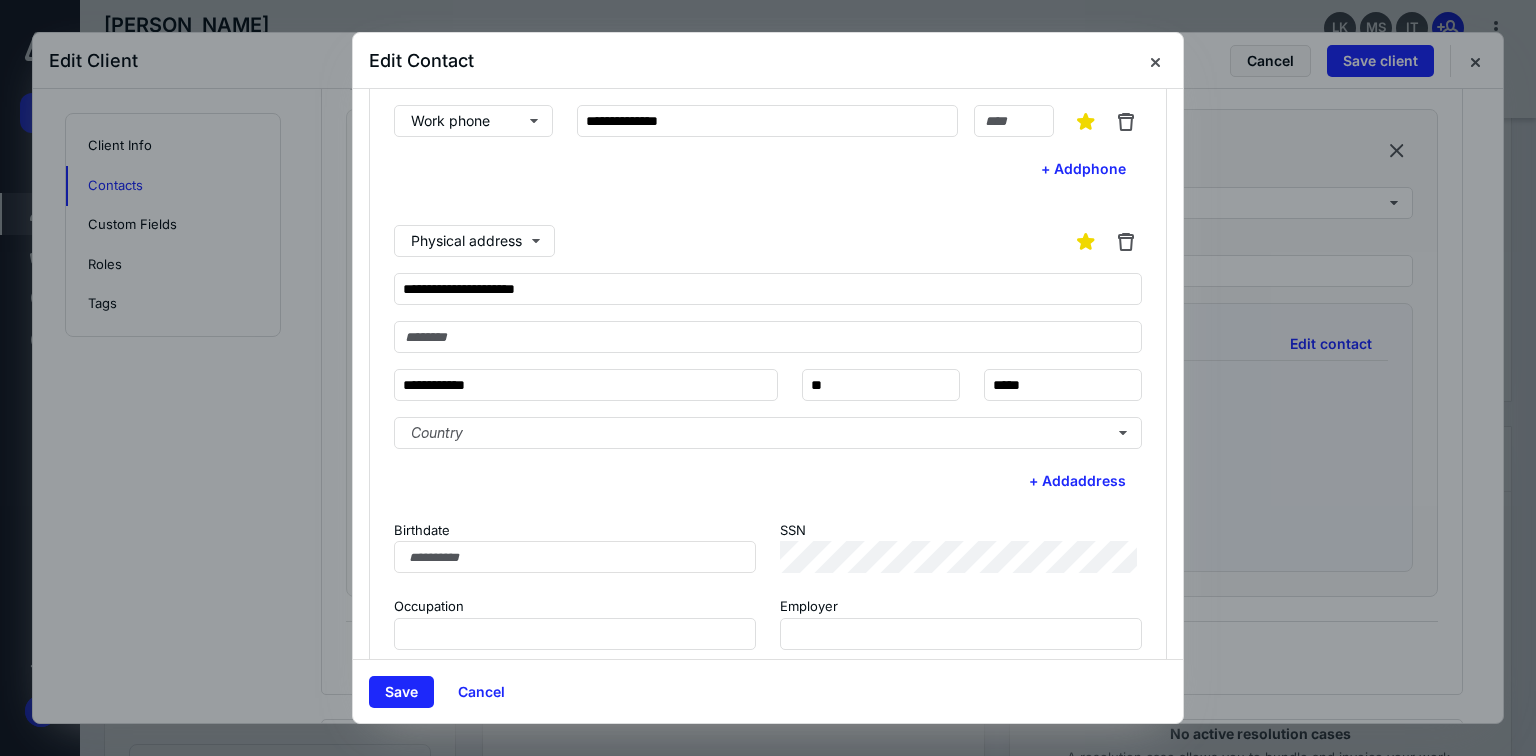 scroll, scrollTop: 271, scrollLeft: 0, axis: vertical 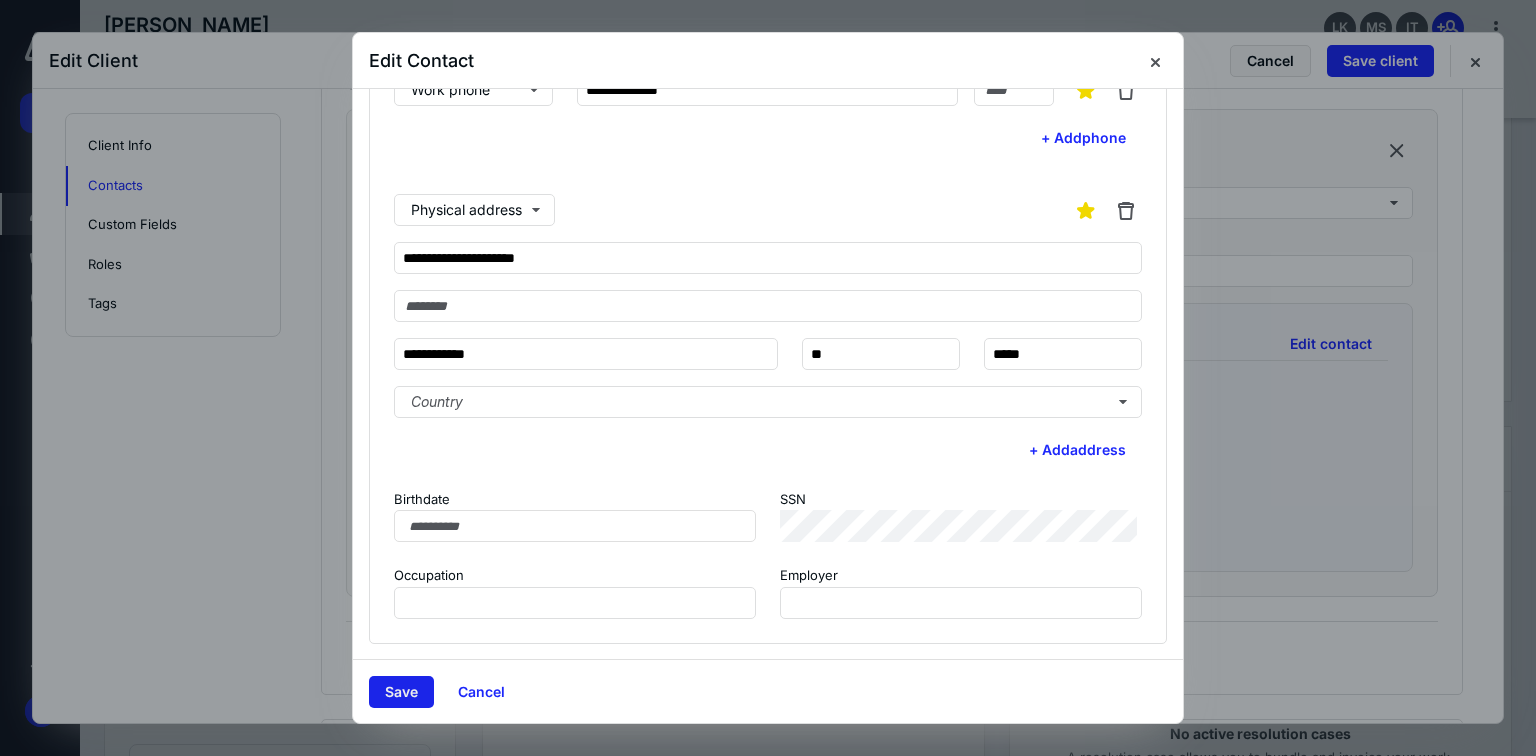 click on "Save" at bounding box center (401, 692) 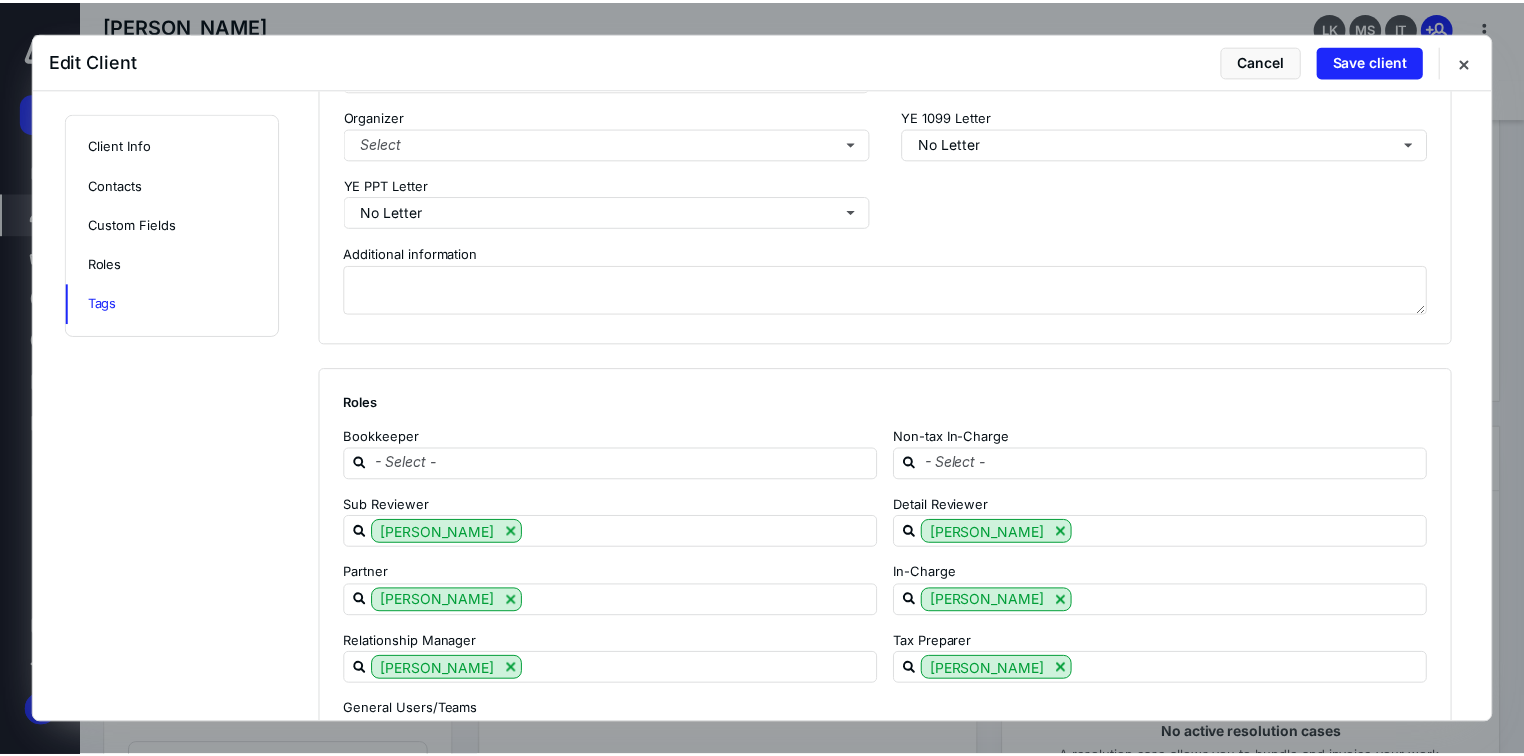 scroll, scrollTop: 1888, scrollLeft: 0, axis: vertical 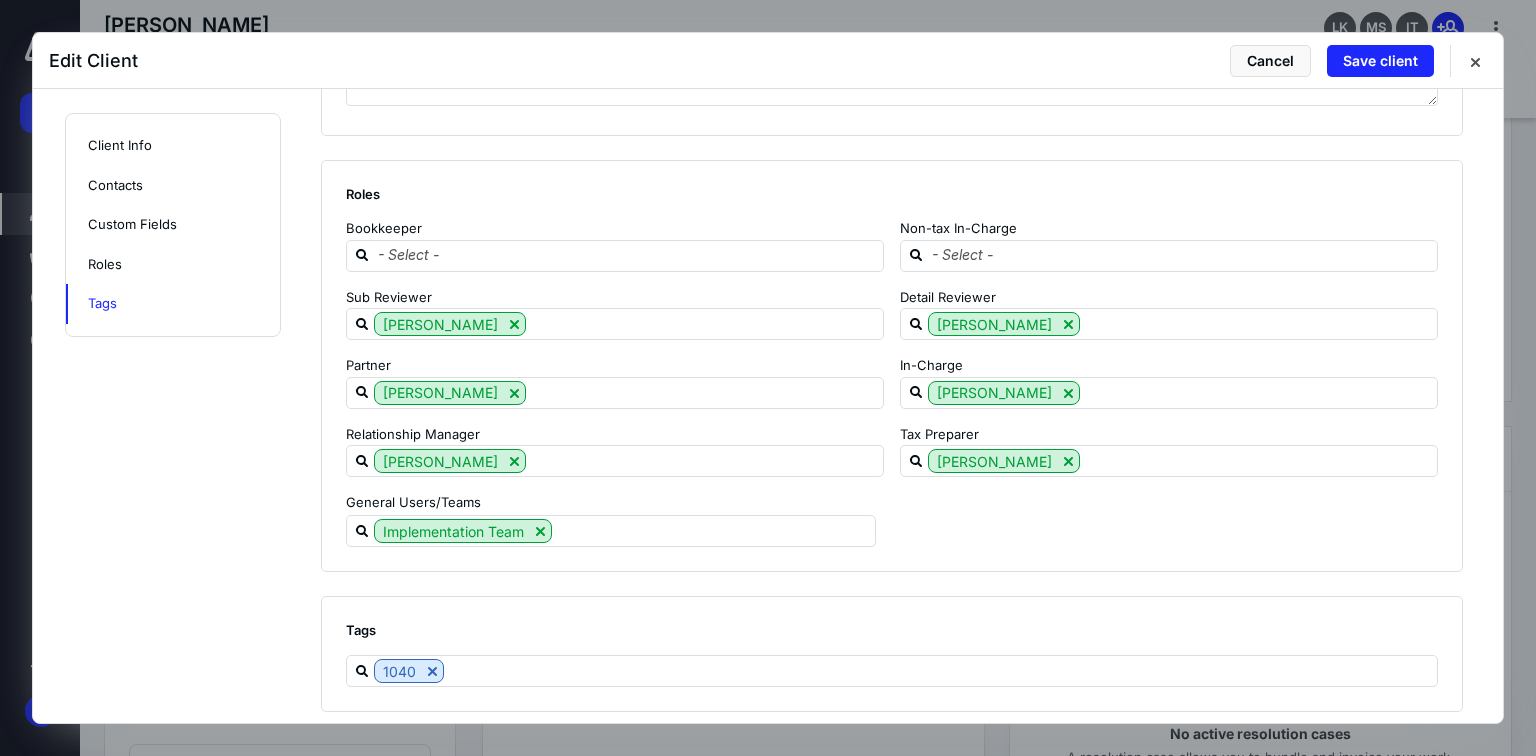 drag, startPoint x: 1390, startPoint y: 57, endPoint x: 1456, endPoint y: 60, distance: 66.068146 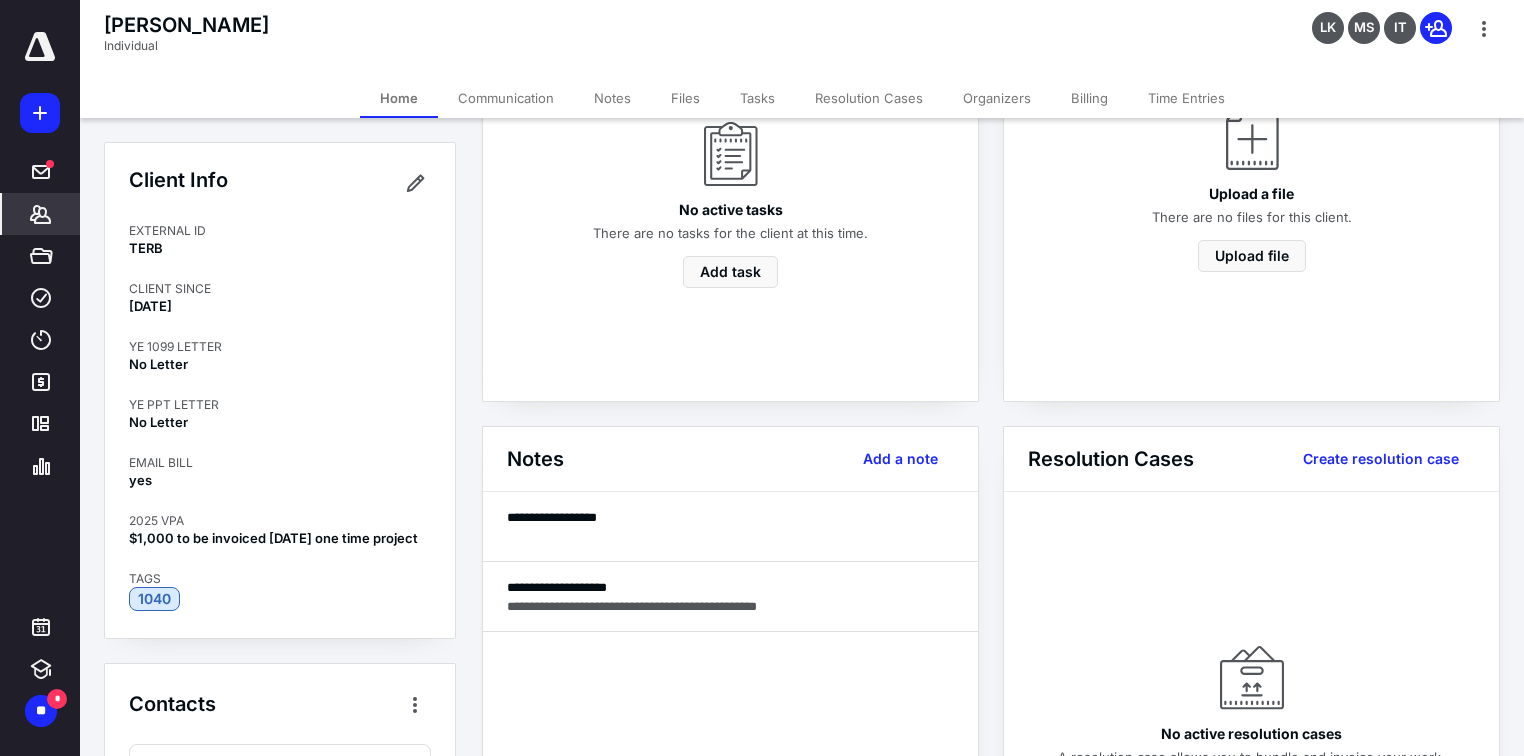 click 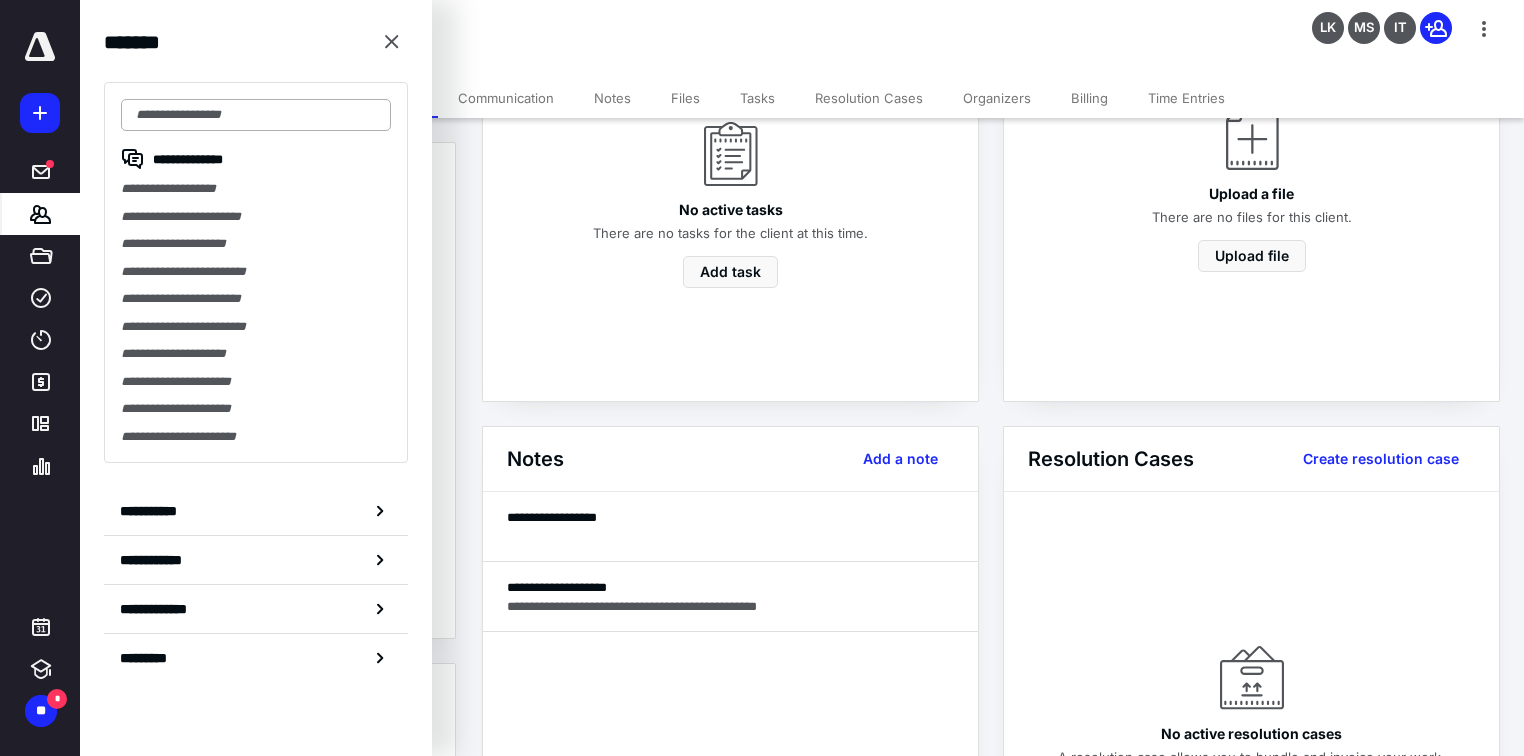 click at bounding box center [256, 115] 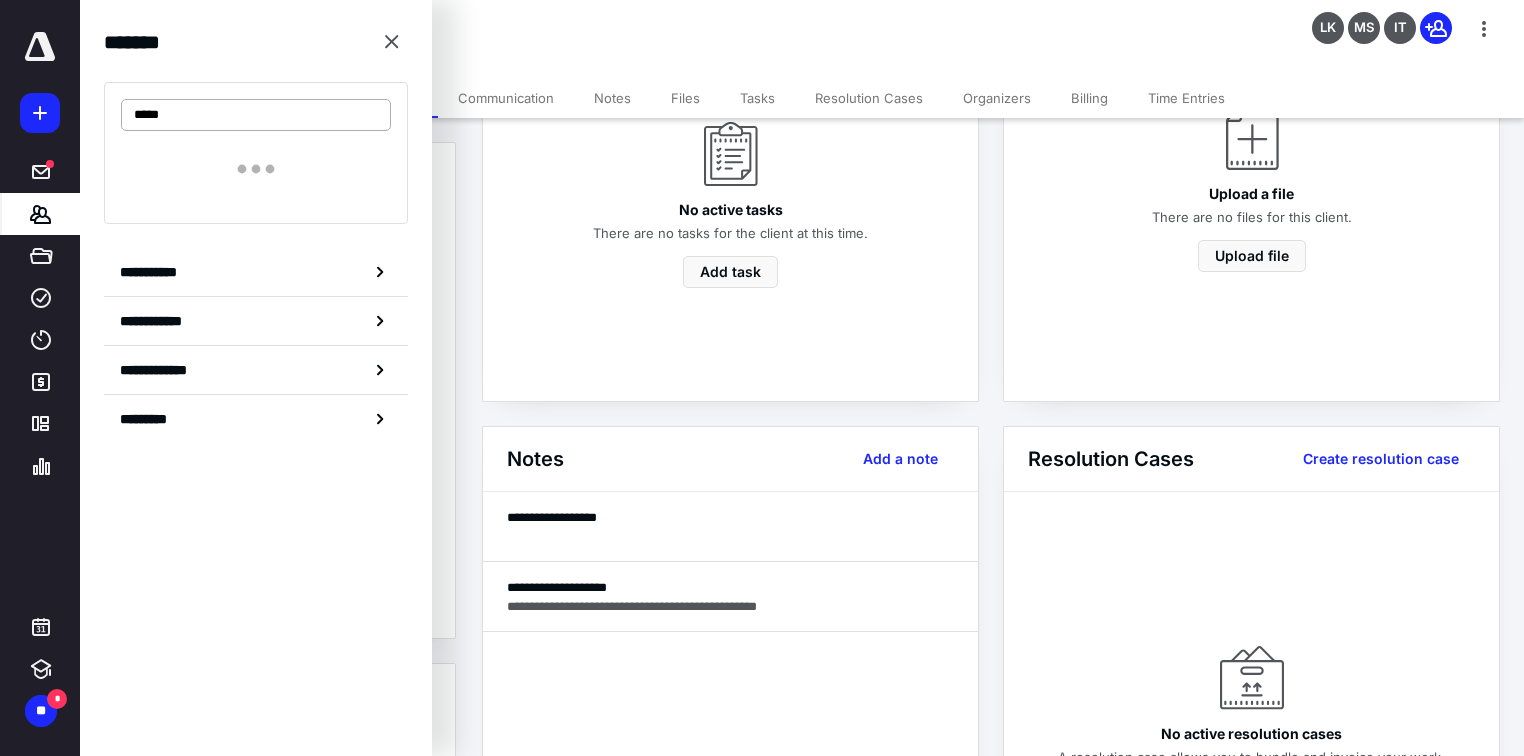 type on "*****" 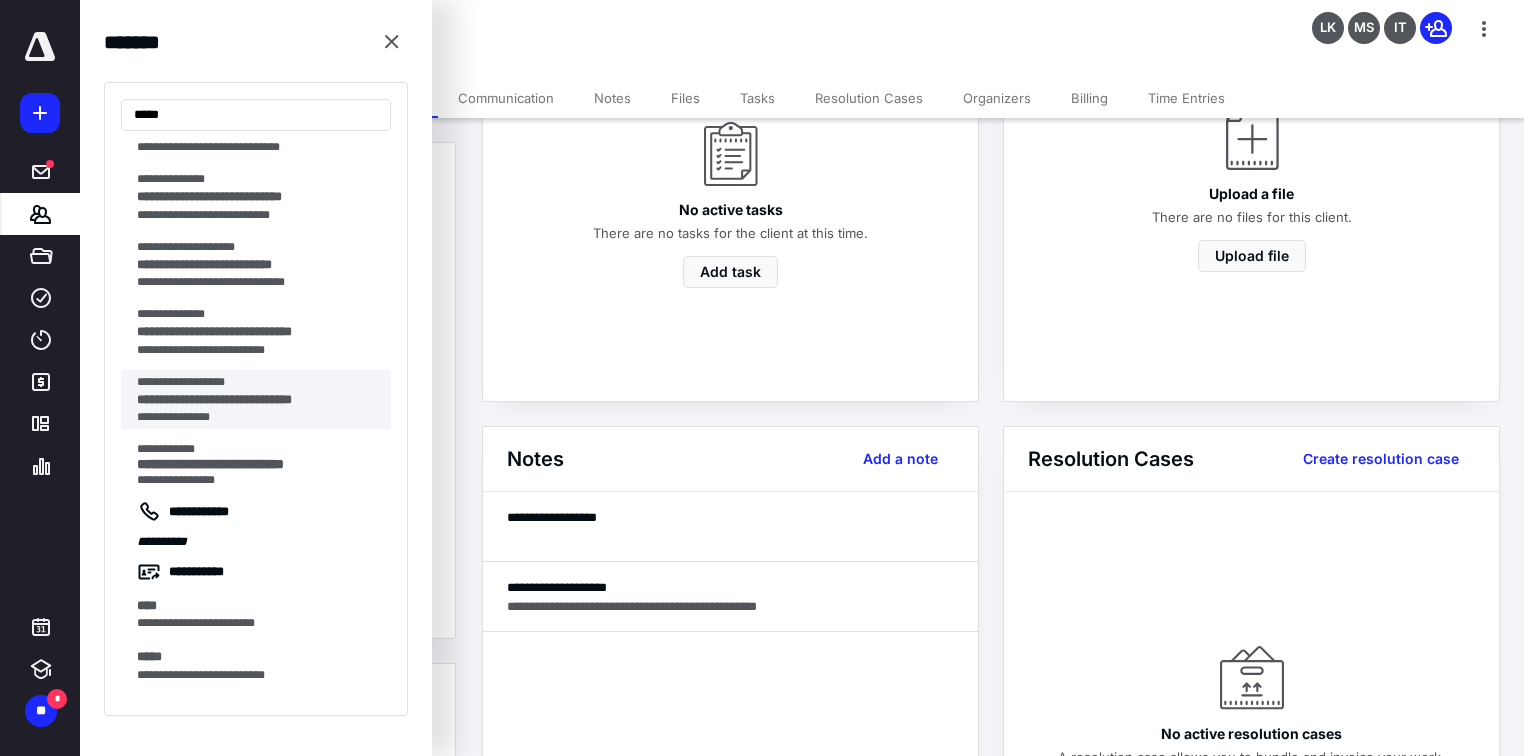 scroll, scrollTop: 1648, scrollLeft: 0, axis: vertical 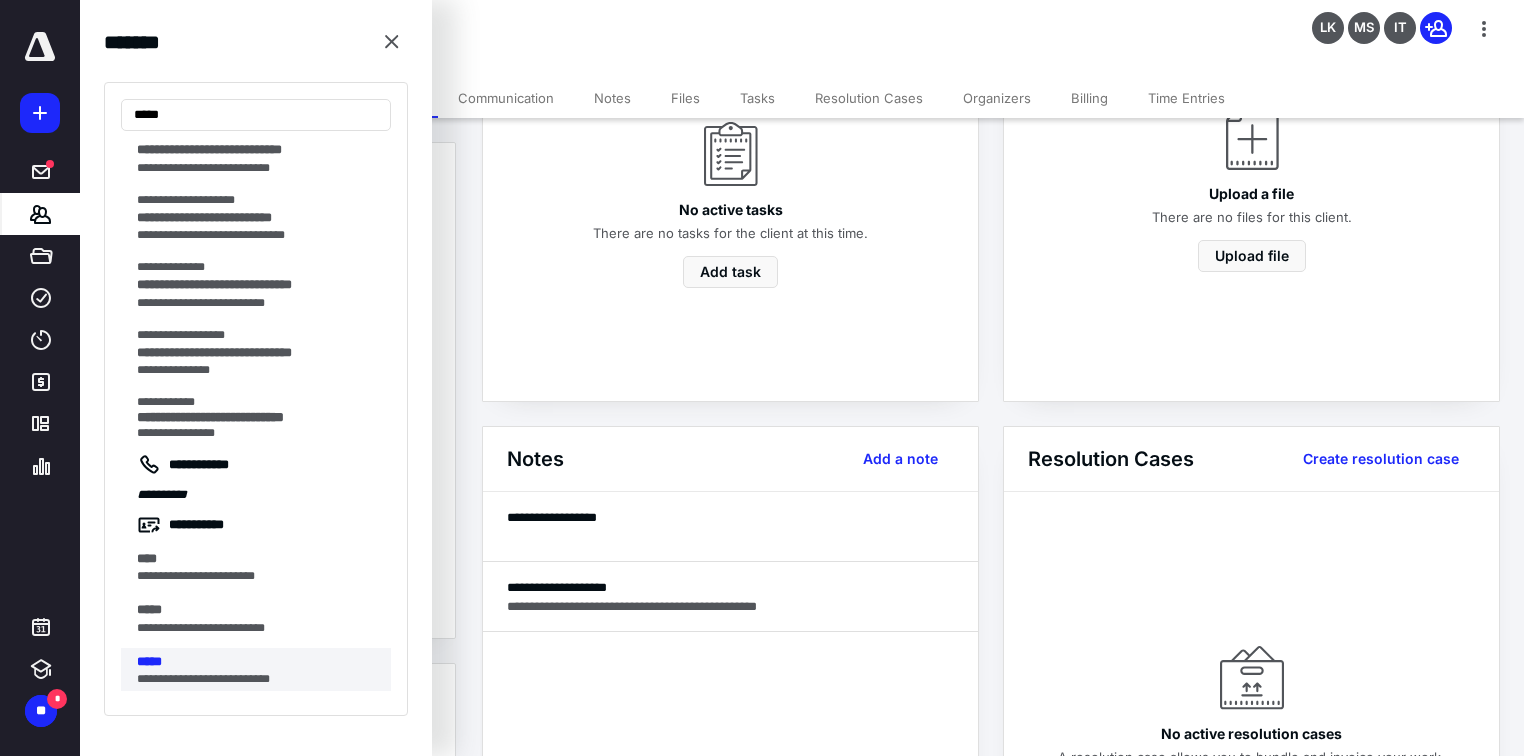 click on "*****" at bounding box center (258, 662) 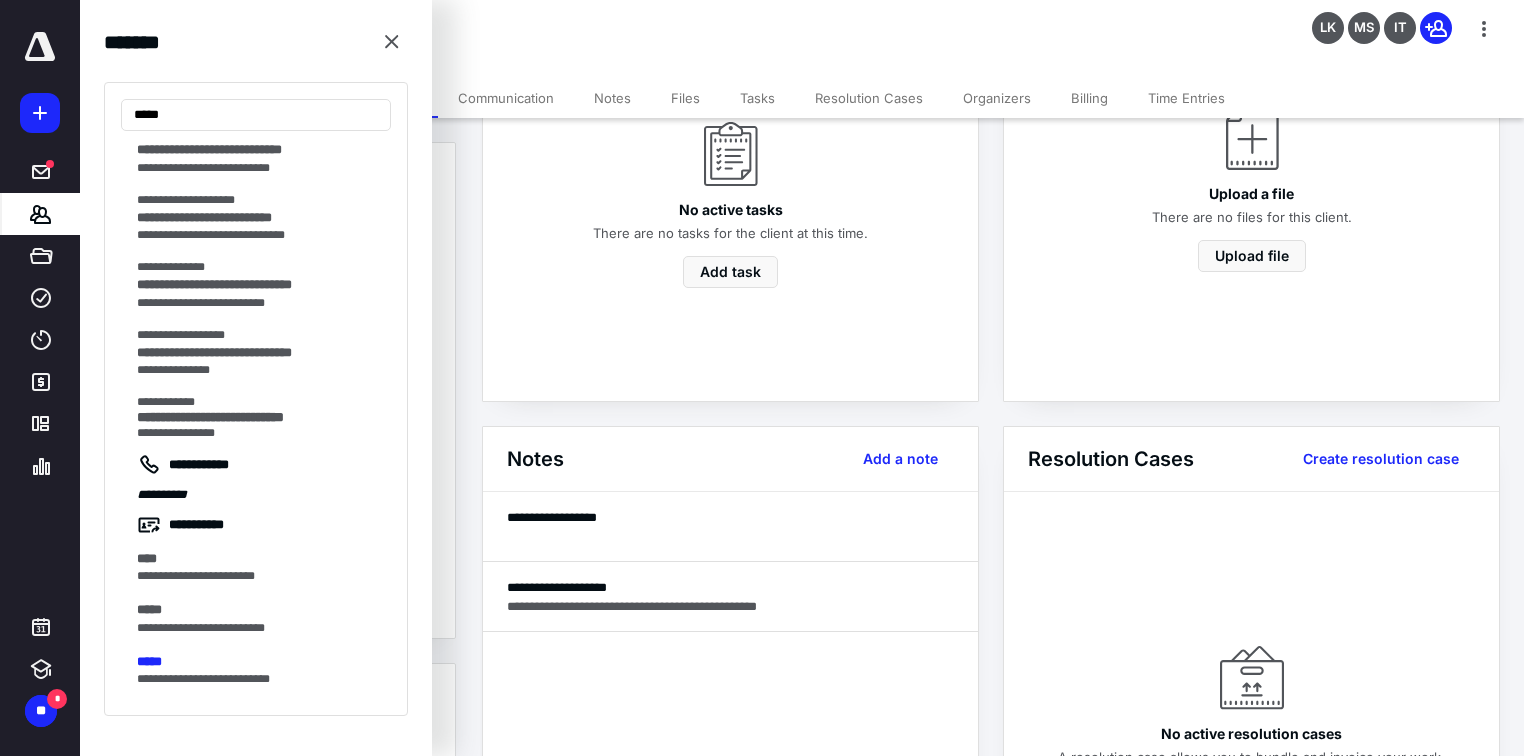 scroll, scrollTop: 0, scrollLeft: 0, axis: both 